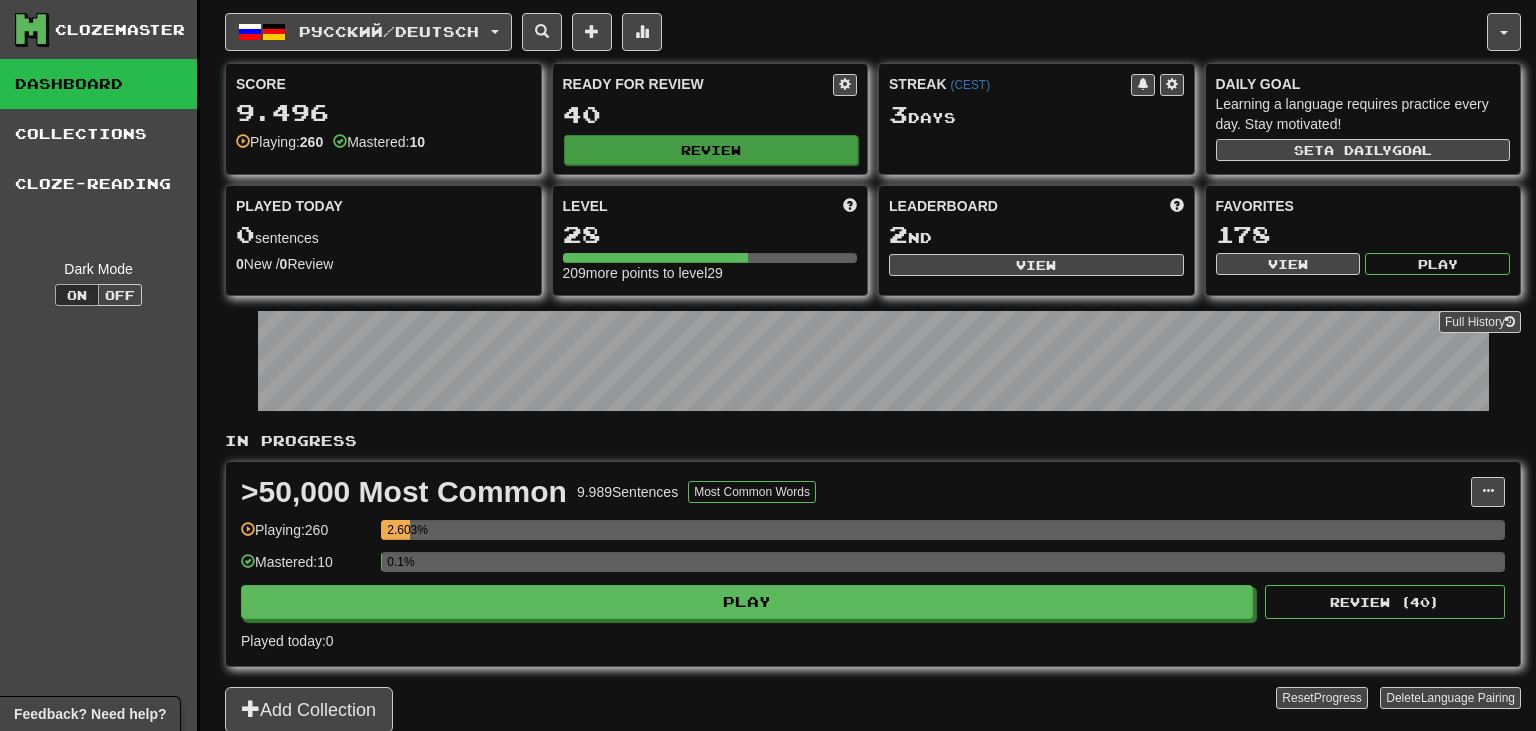 scroll, scrollTop: 44, scrollLeft: 0, axis: vertical 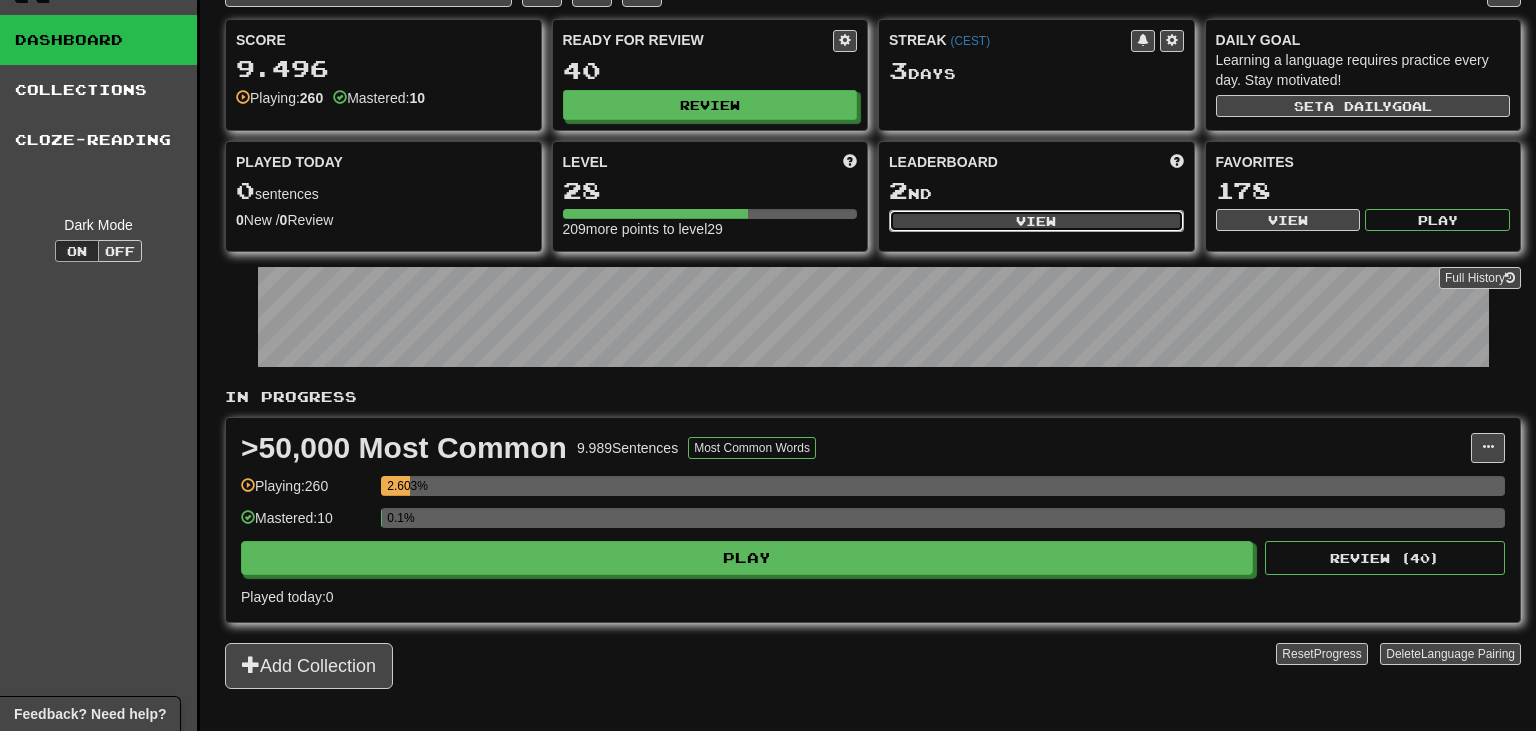 click on "View" at bounding box center (1036, 221) 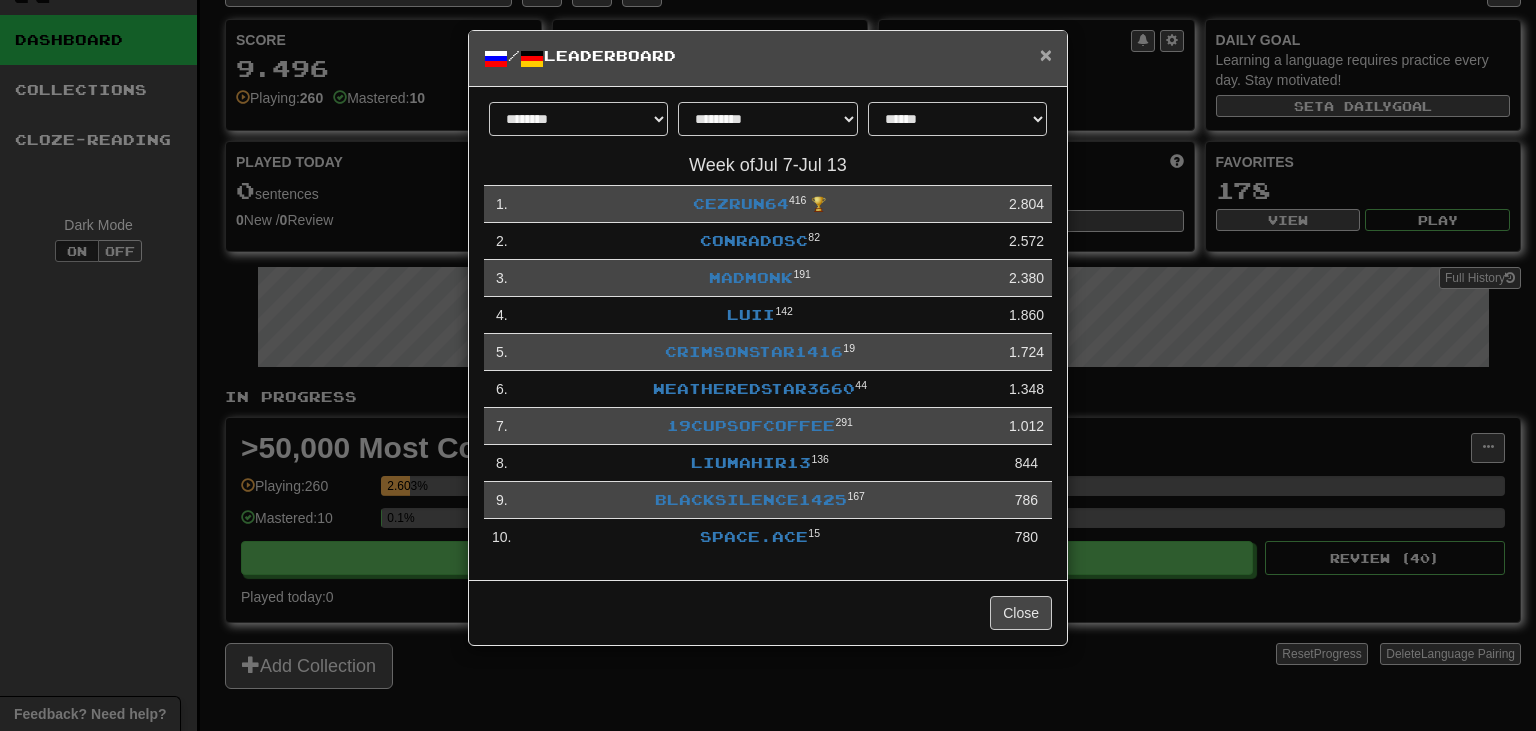 click on "×" at bounding box center (1046, 54) 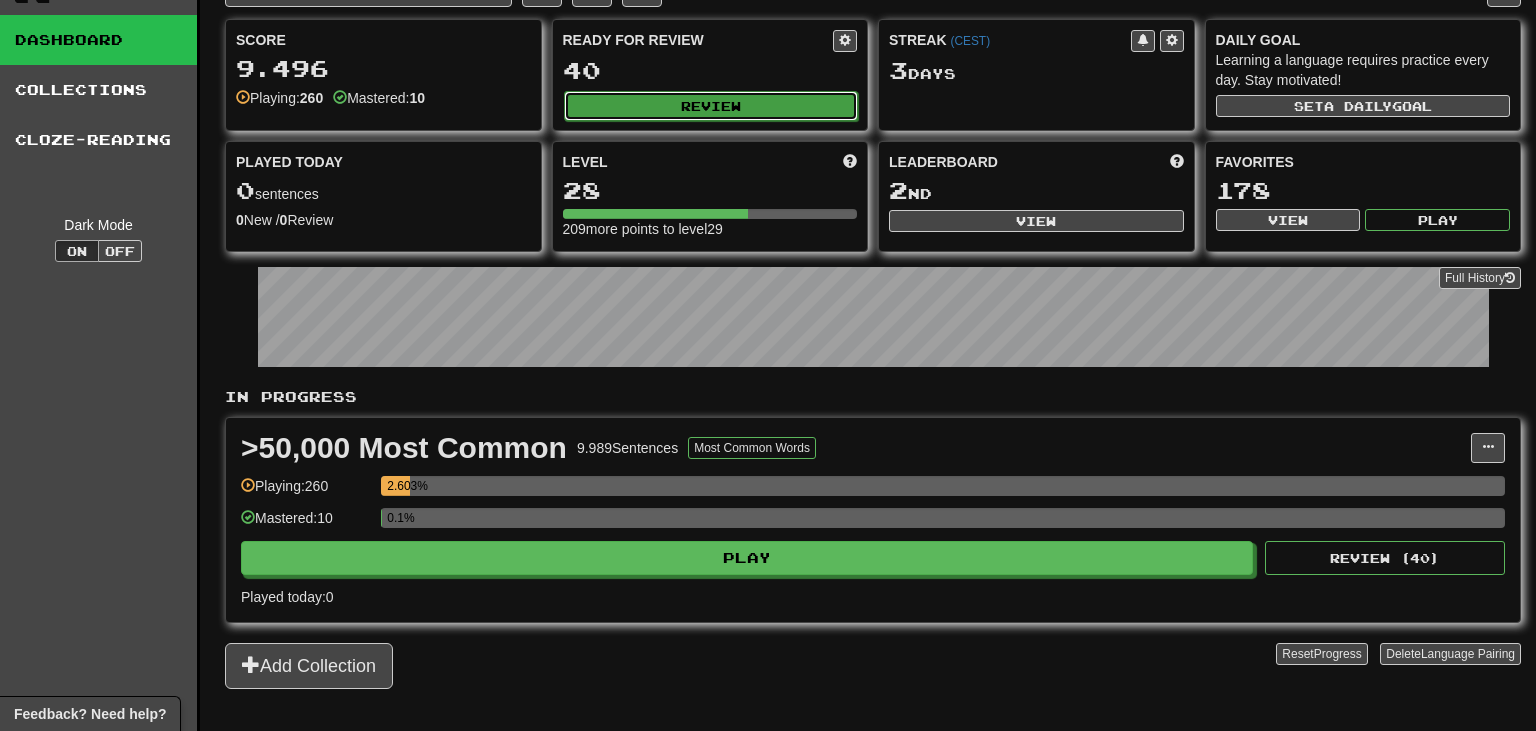 click on "Review" at bounding box center (711, 106) 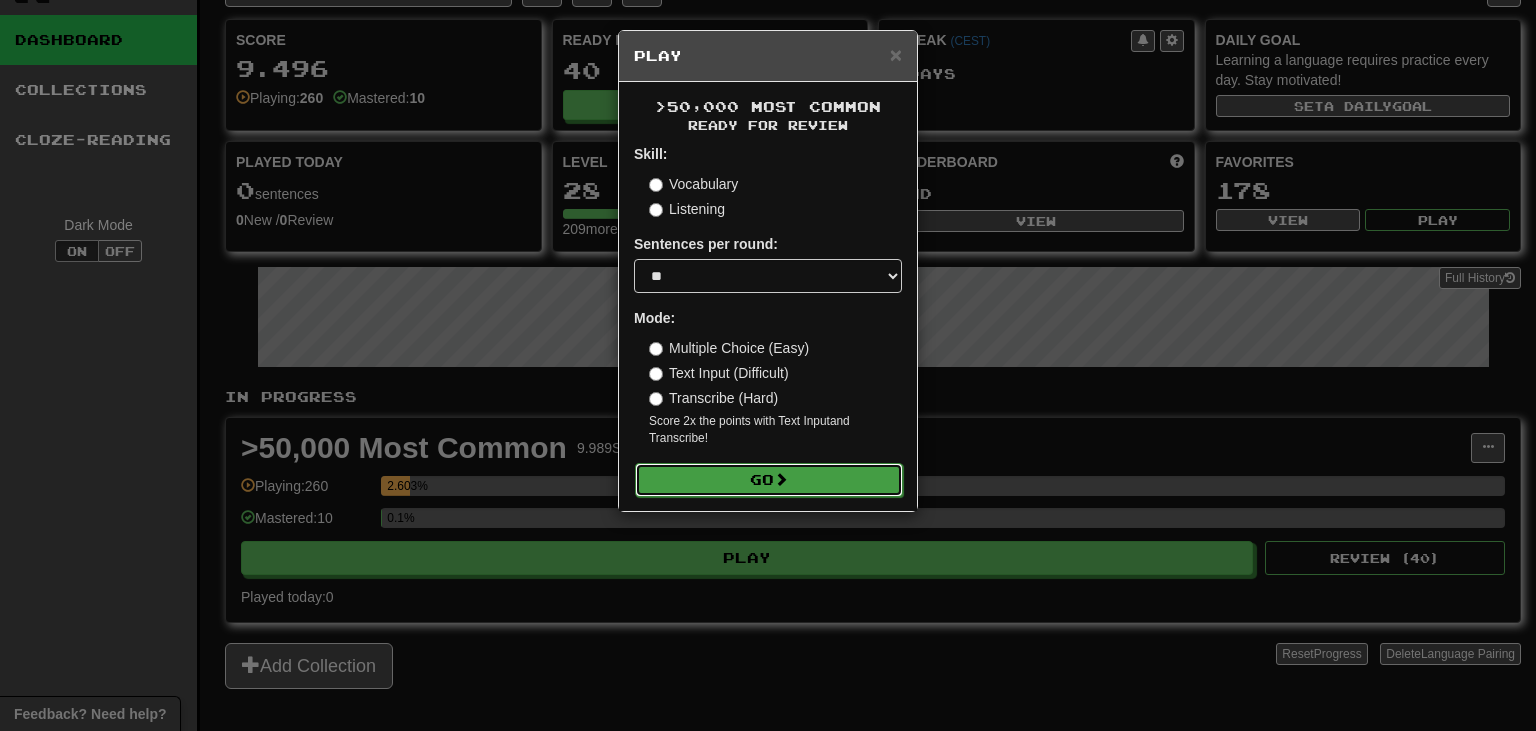 click on "Go" at bounding box center (769, 480) 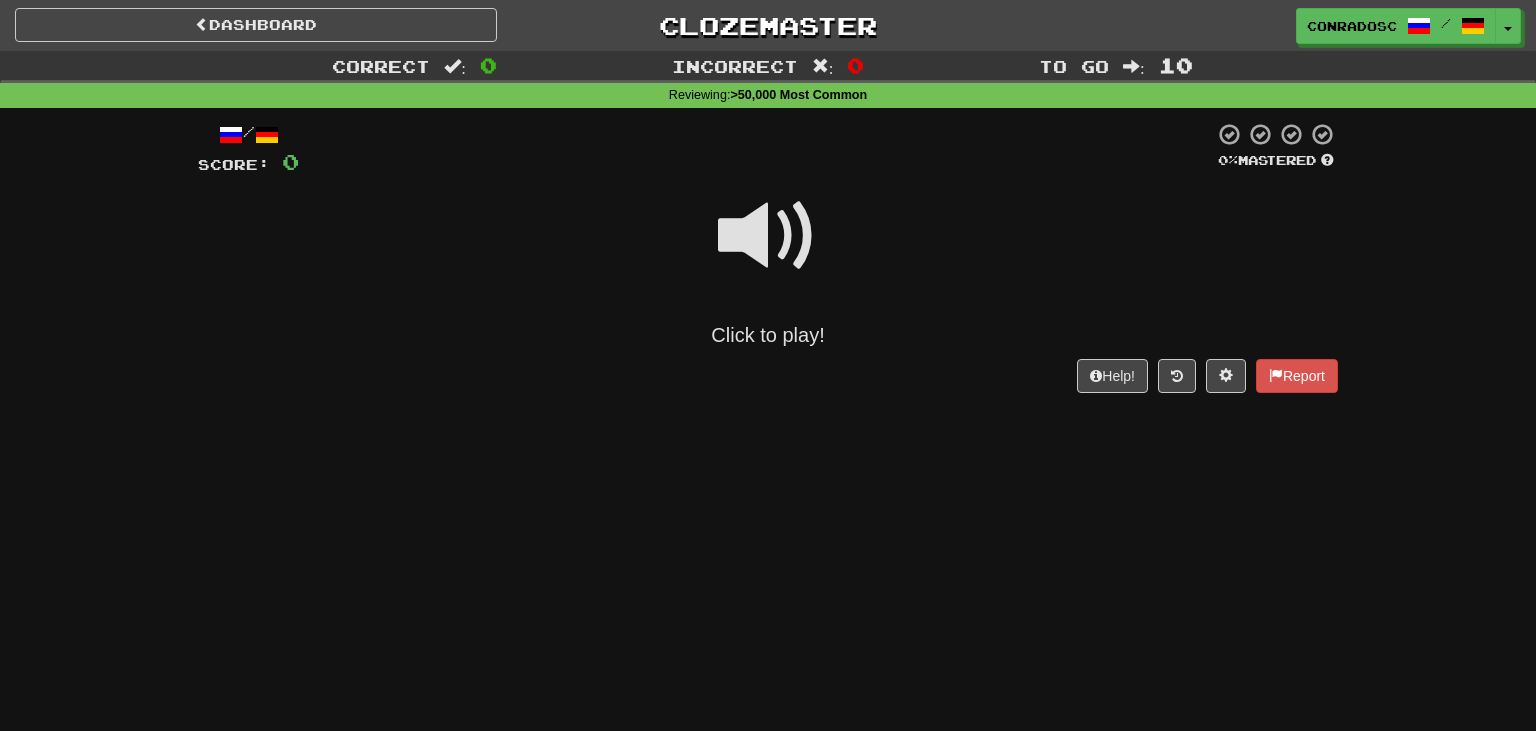 scroll, scrollTop: 0, scrollLeft: 0, axis: both 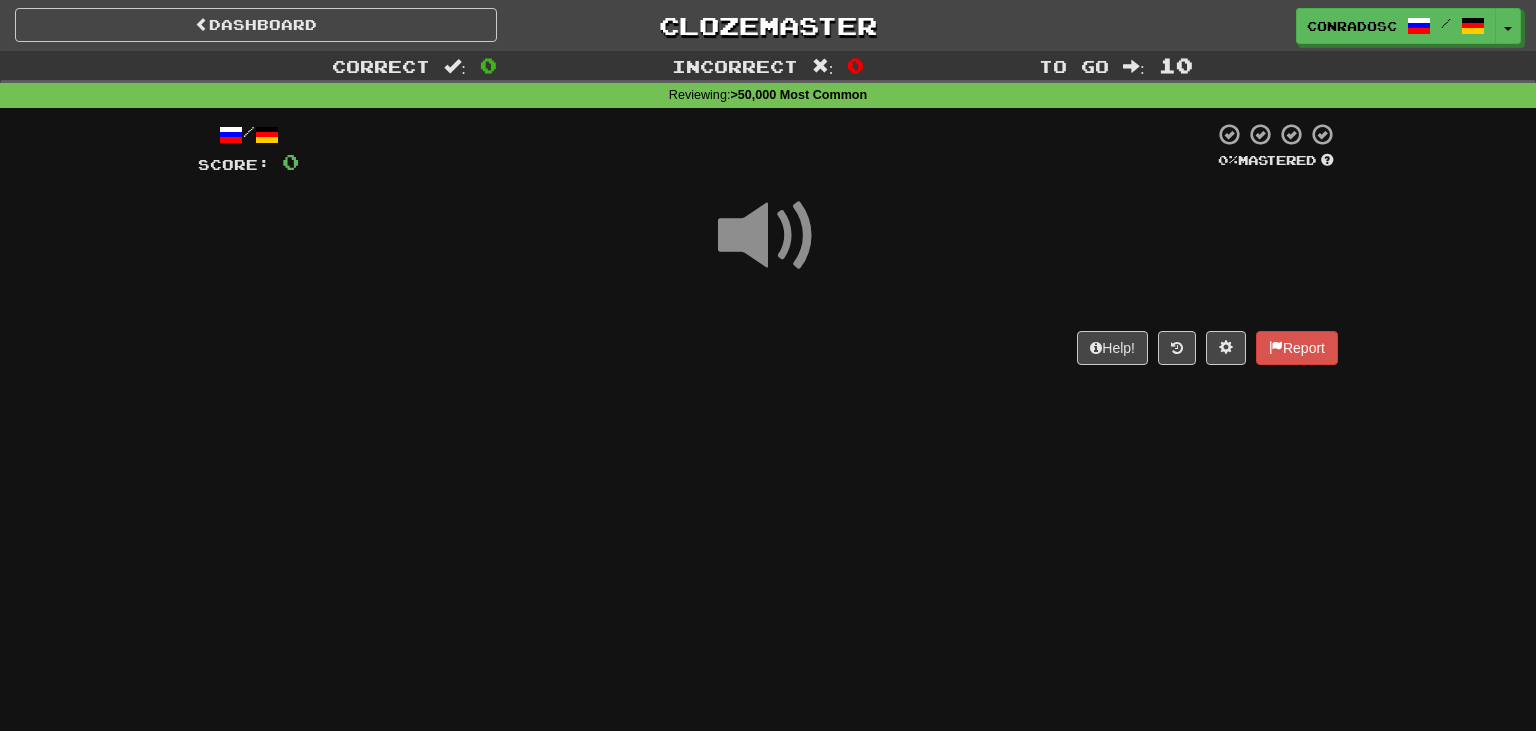 click at bounding box center (768, 236) 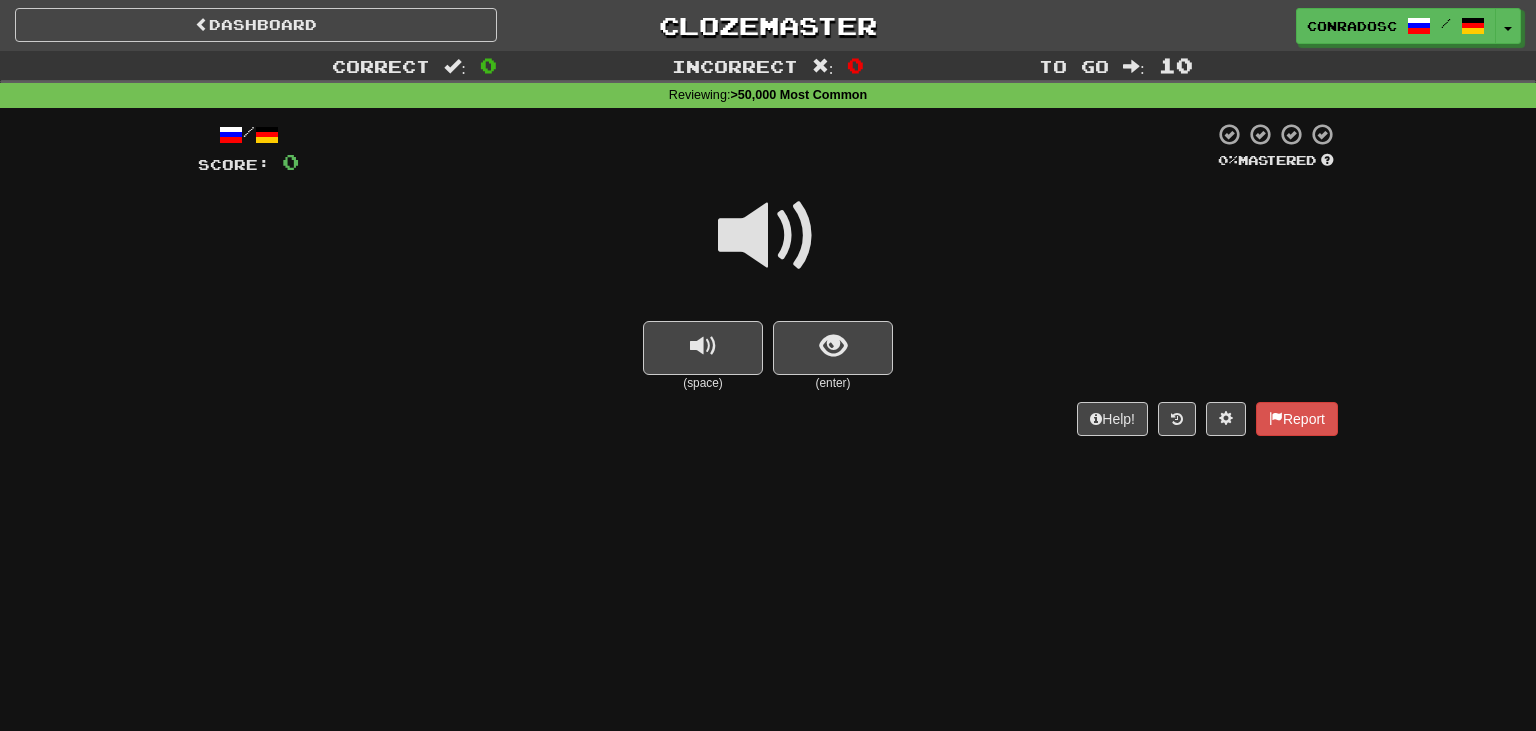 click at bounding box center (768, 236) 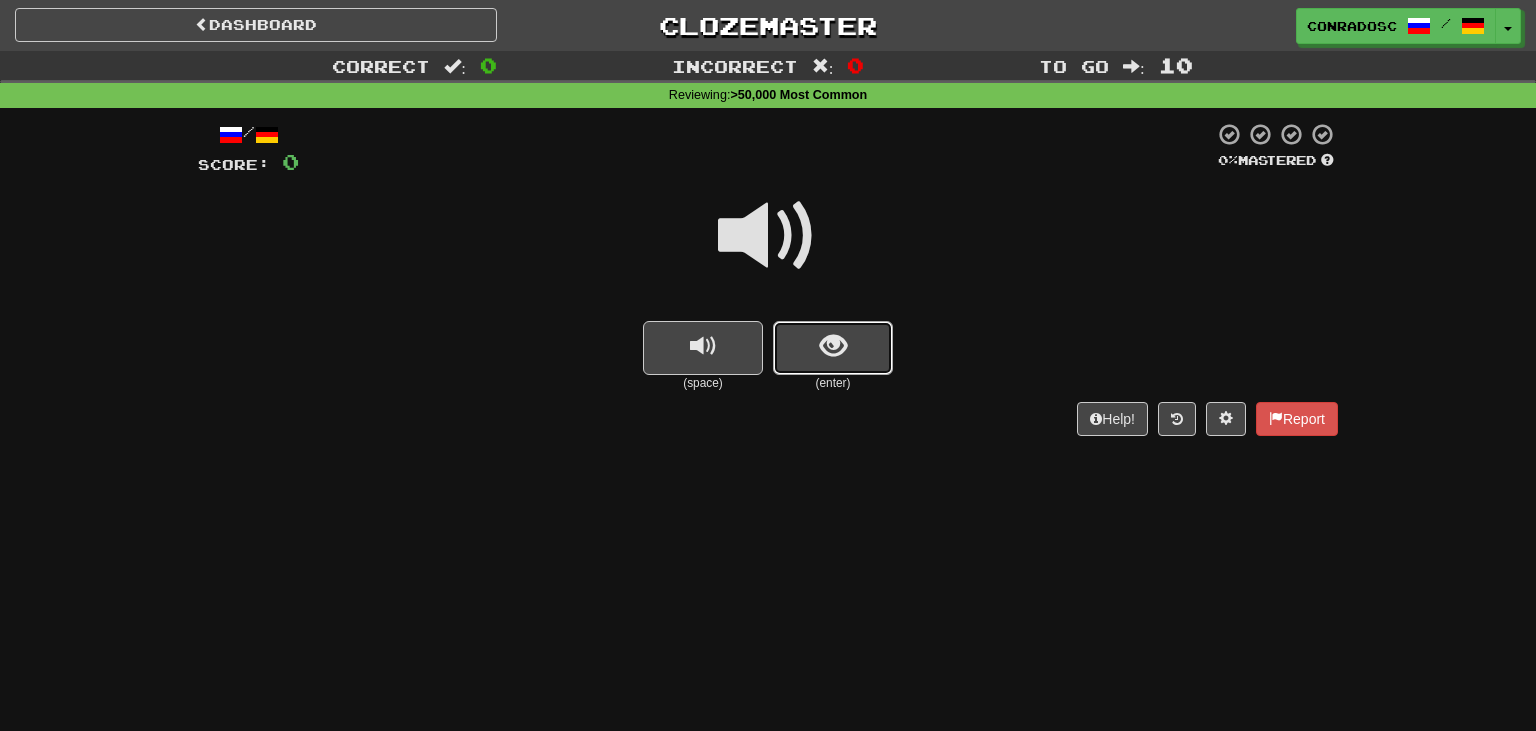 click at bounding box center [833, 348] 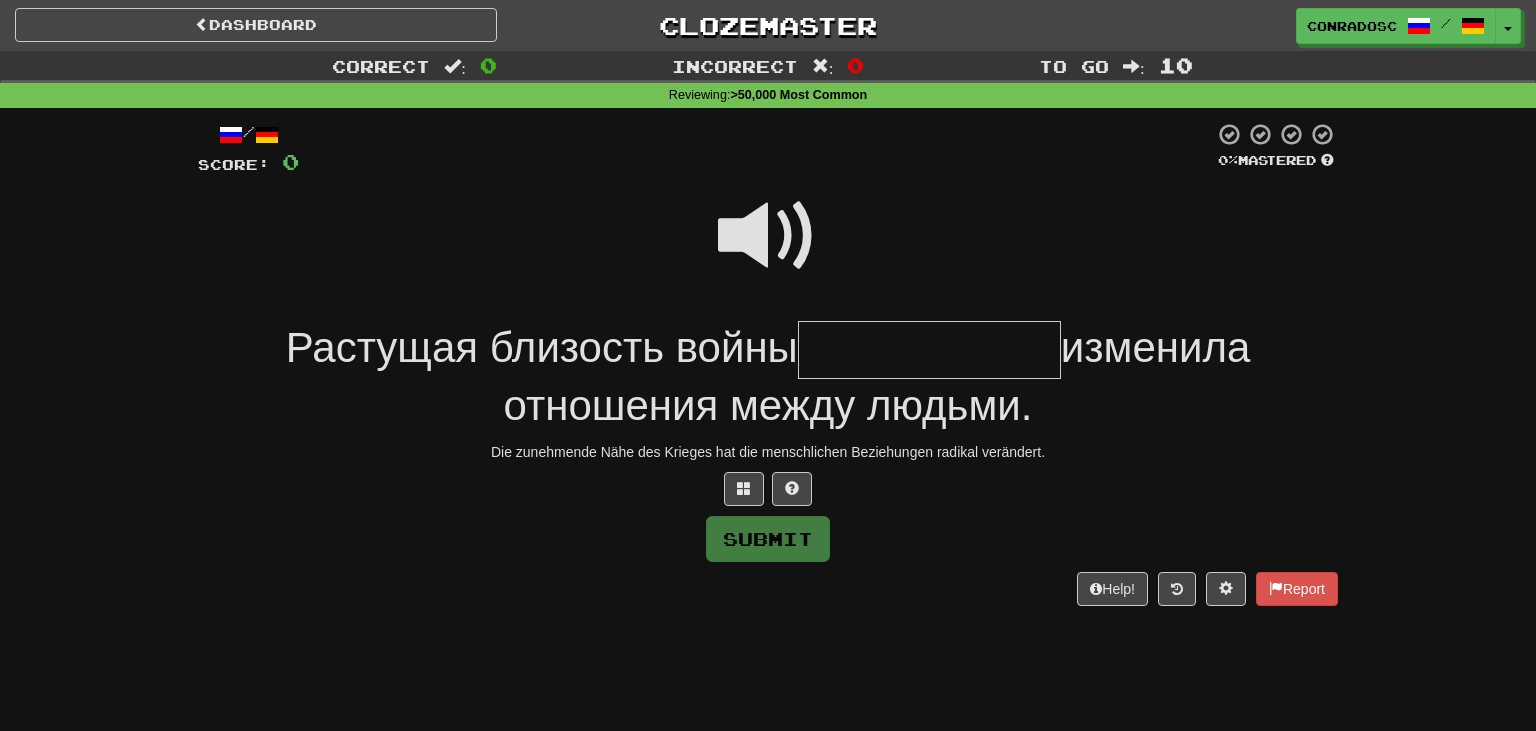 click at bounding box center [768, 236] 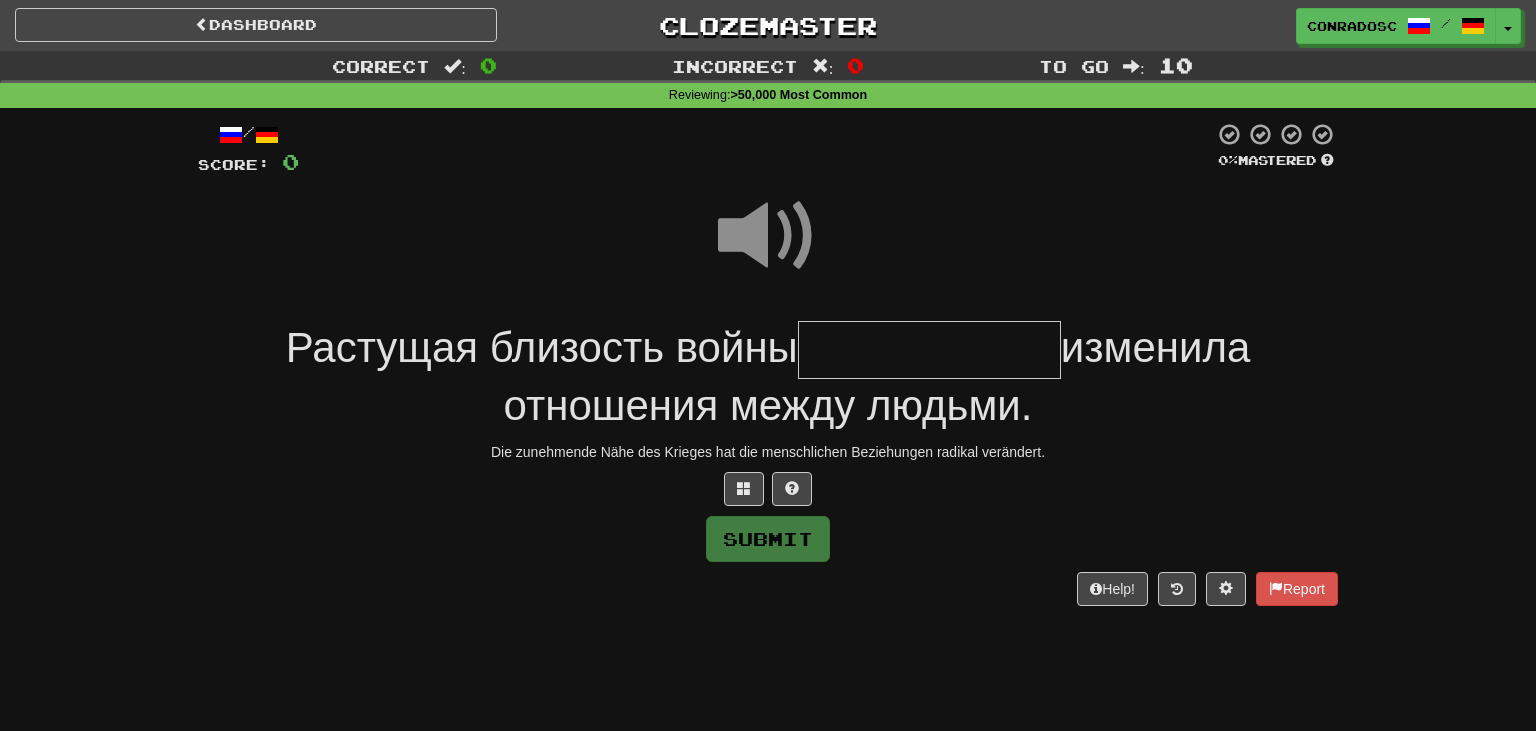 click at bounding box center (929, 350) 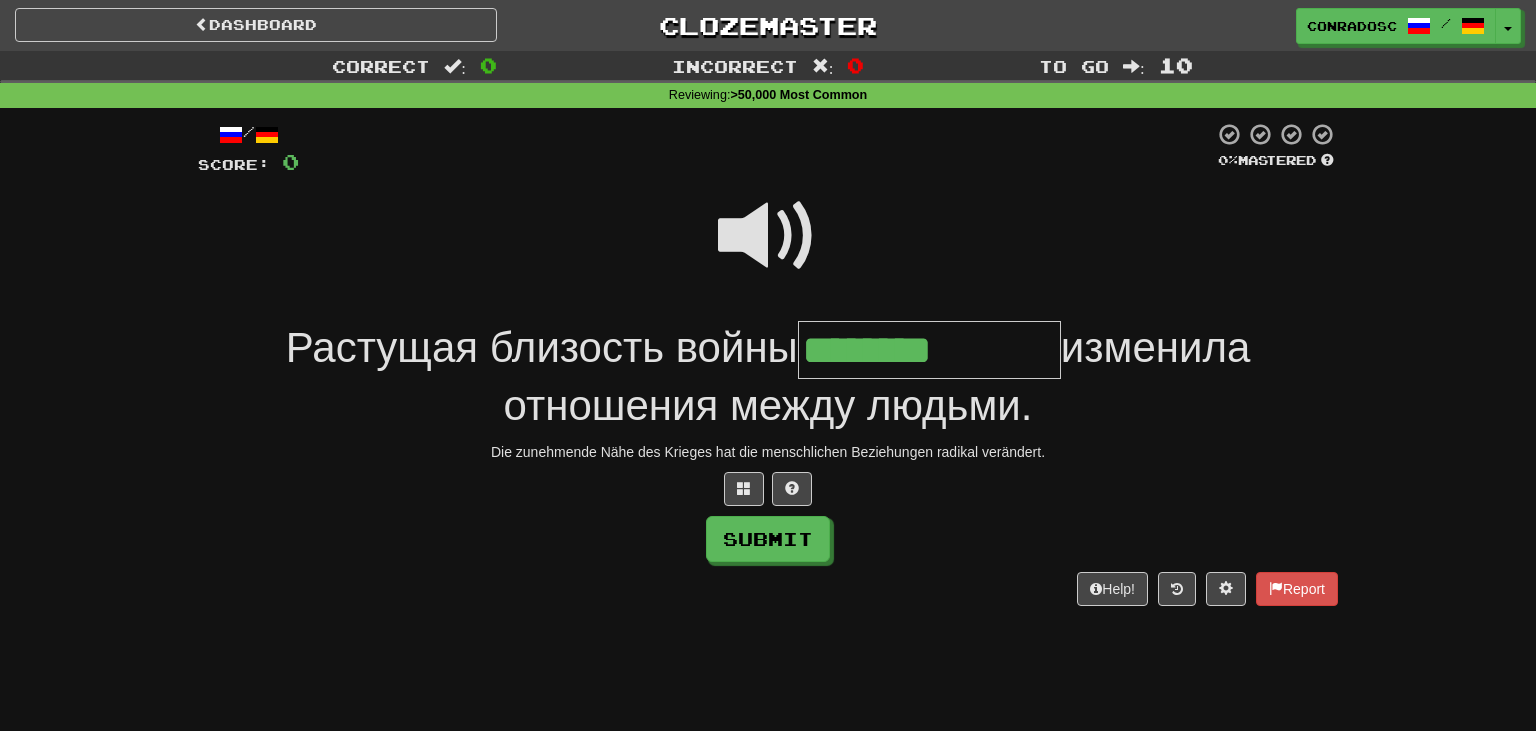 click on "********" at bounding box center [929, 350] 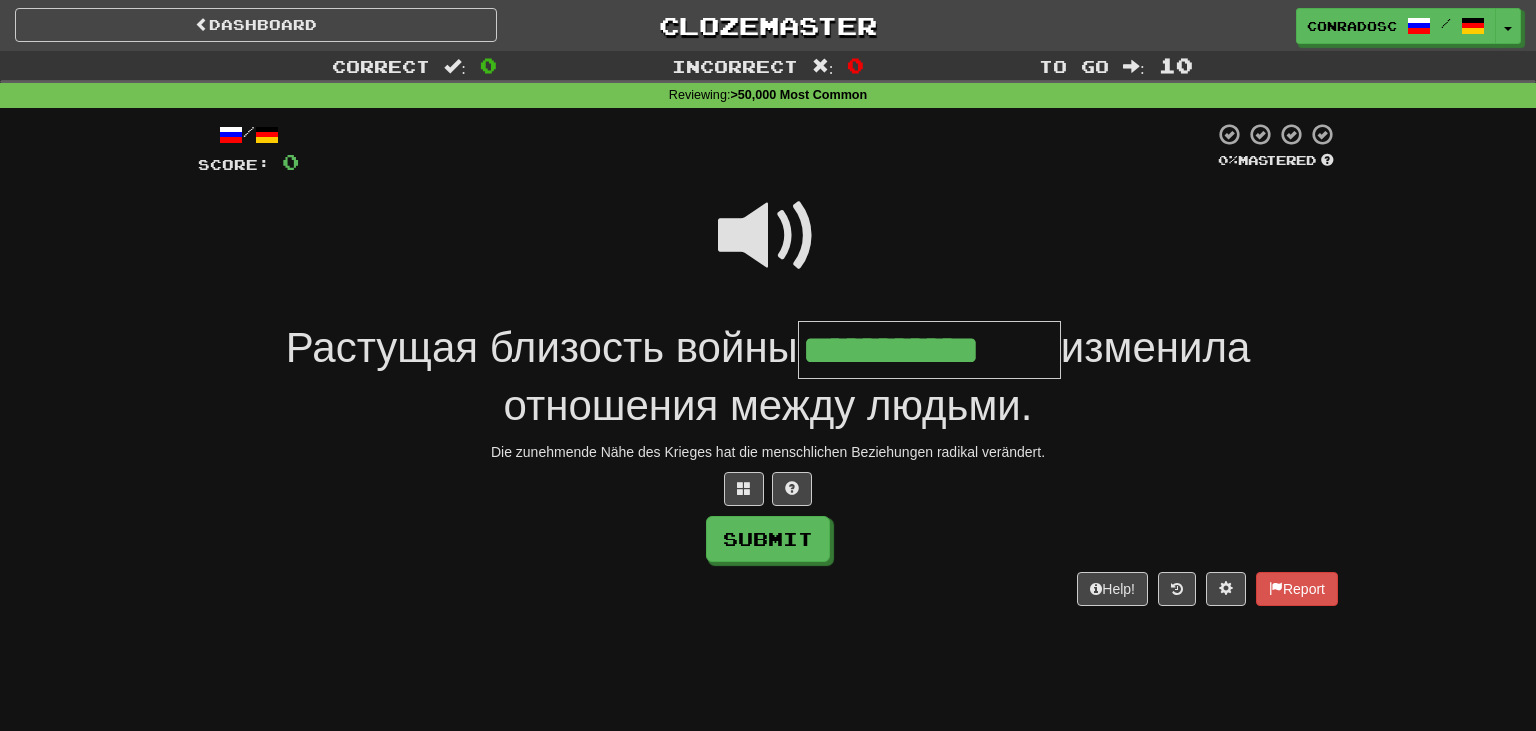 type on "**********" 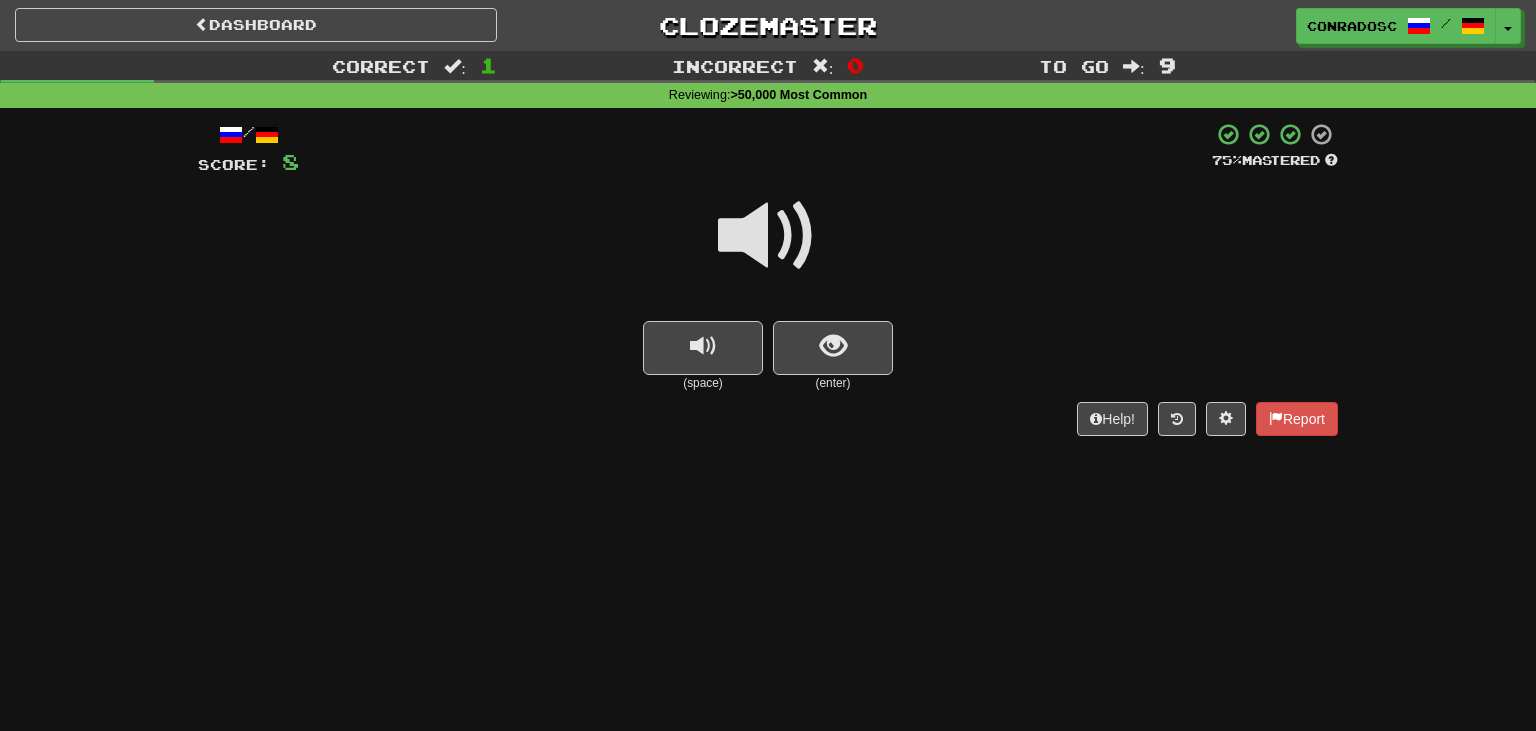 click at bounding box center [768, 236] 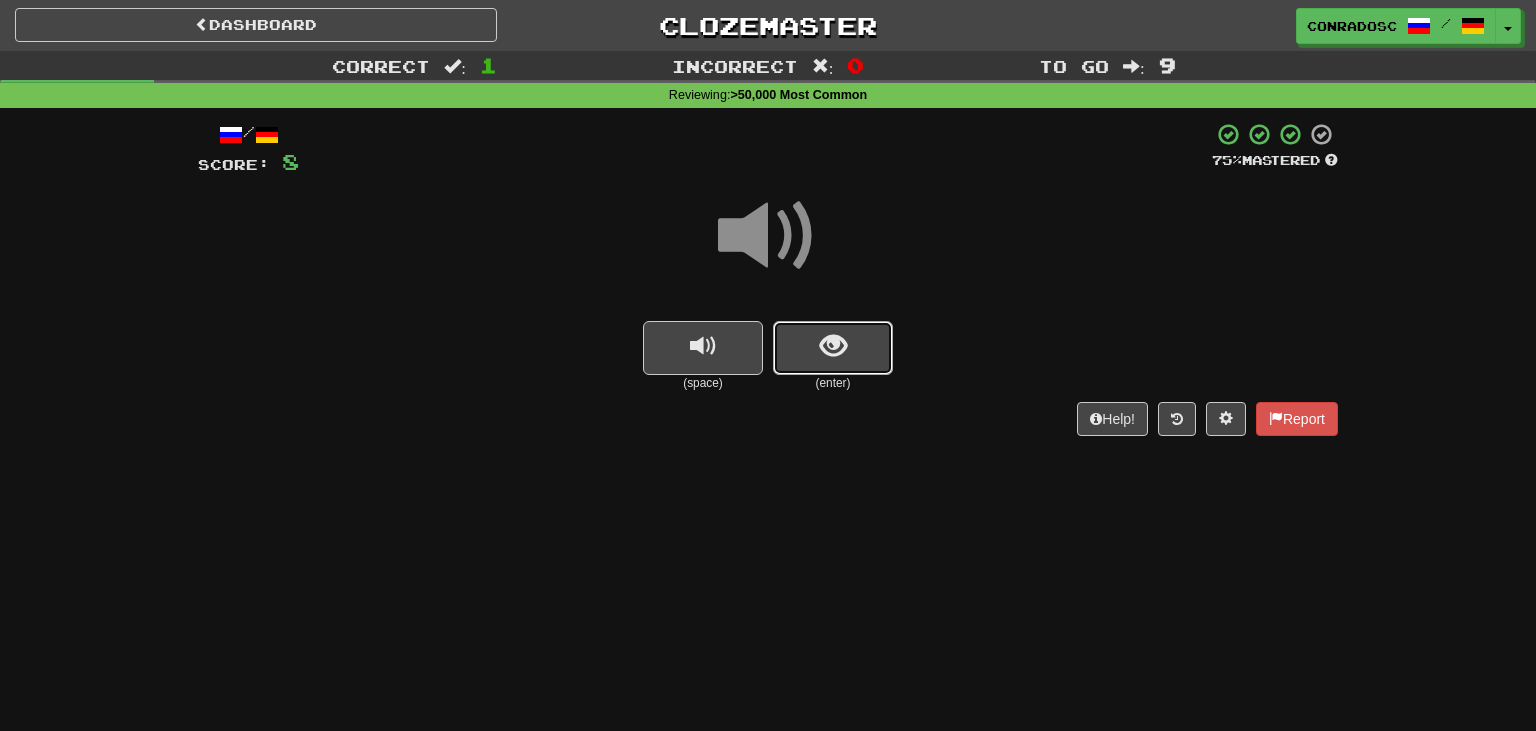 click at bounding box center (833, 348) 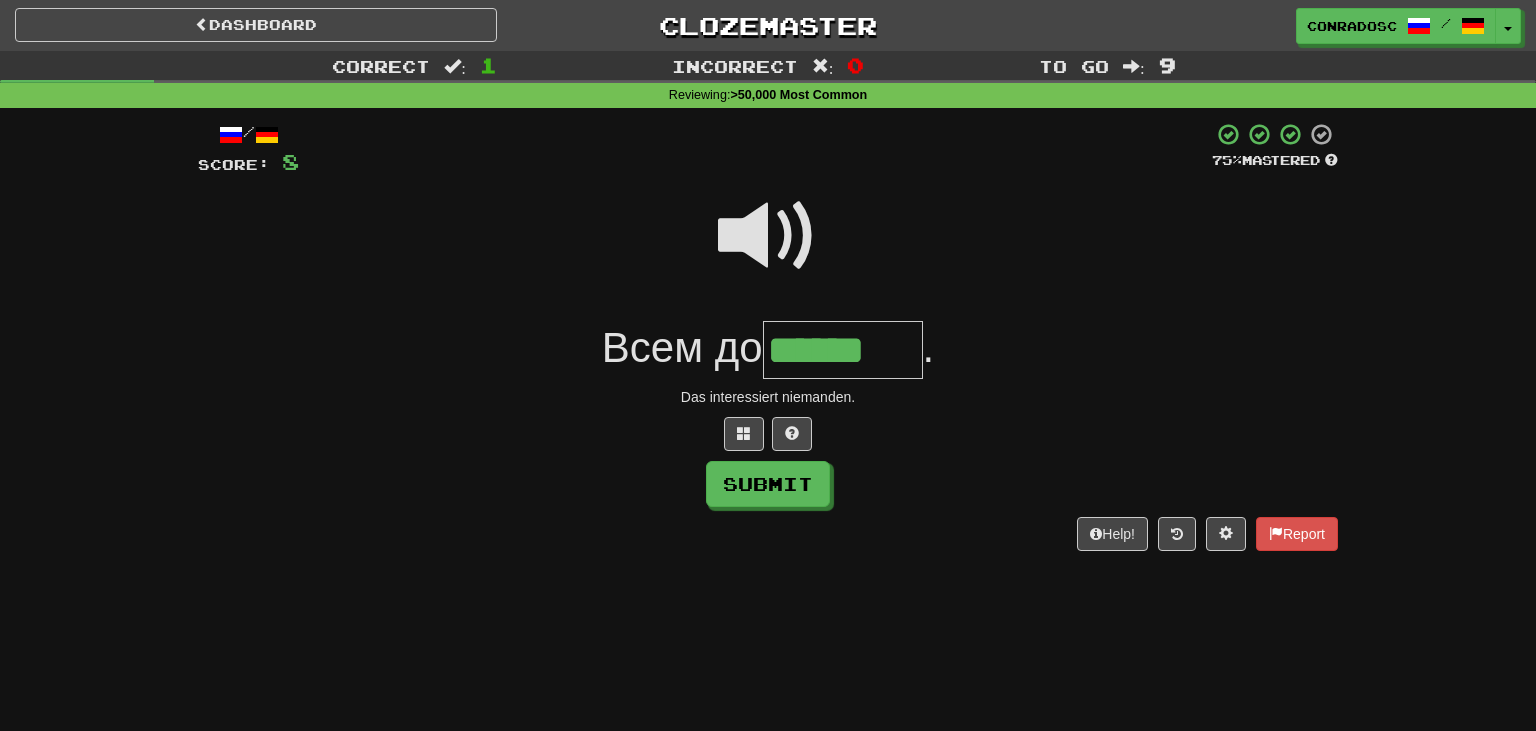 type on "******" 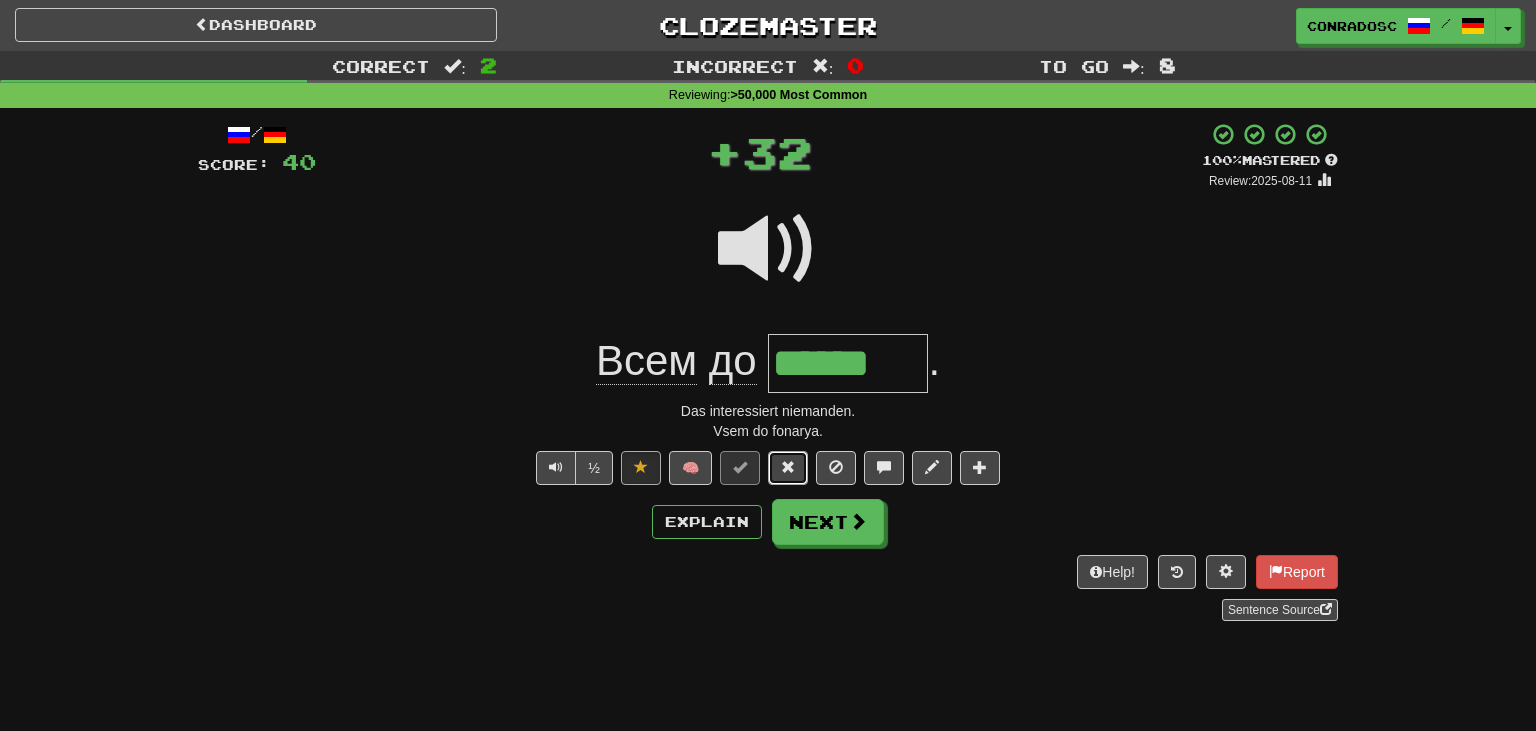 click at bounding box center [788, 467] 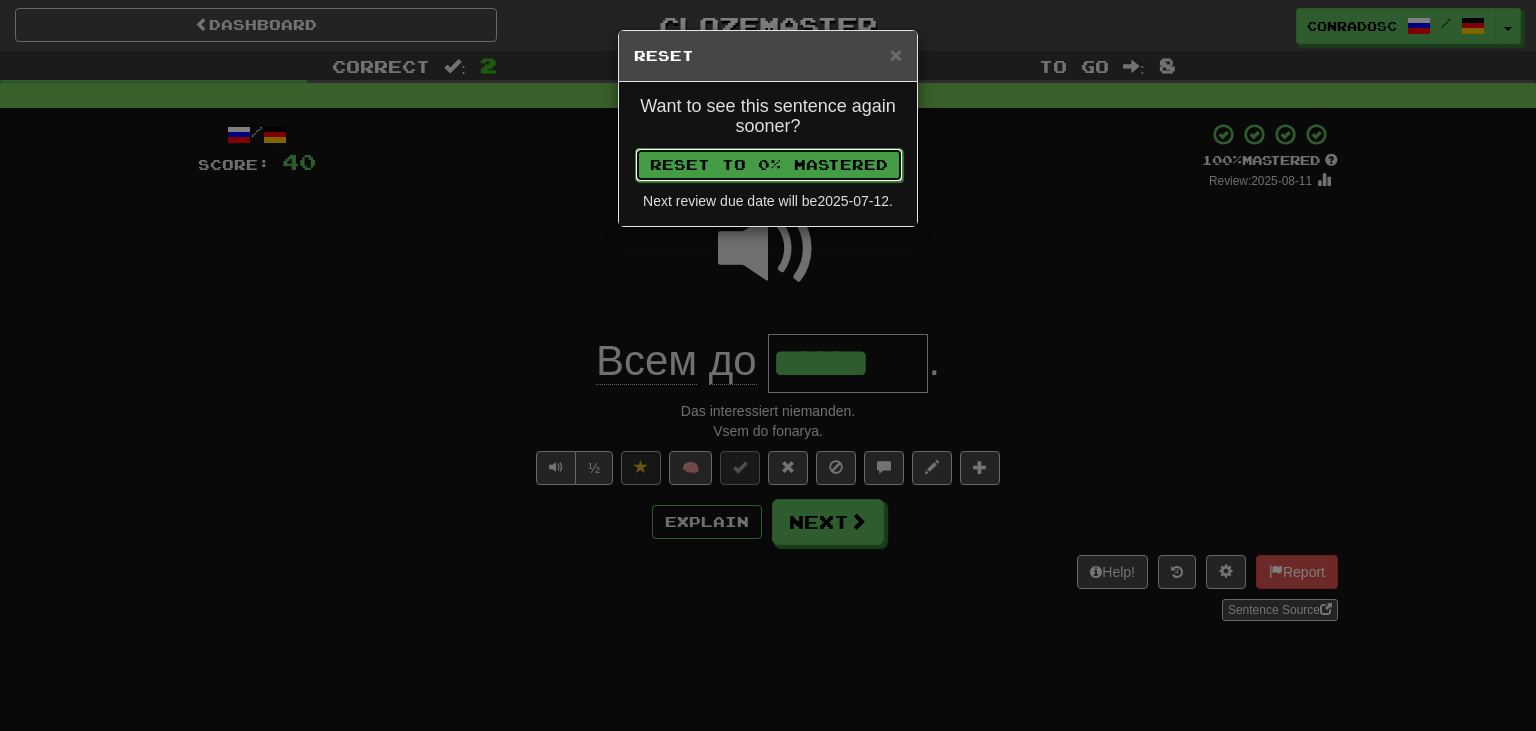 click on "Reset to 0% Mastered" at bounding box center (769, 165) 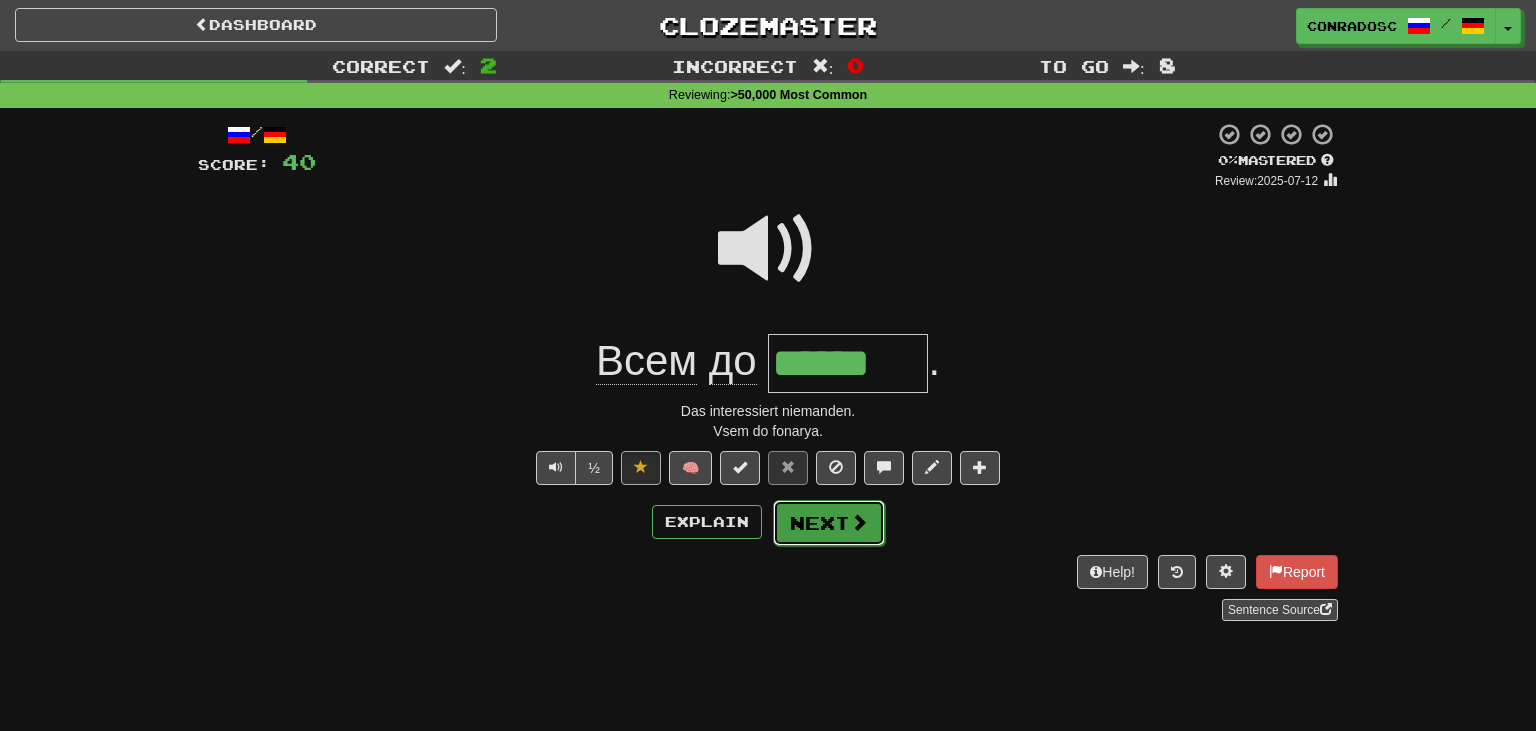 click on "Next" at bounding box center (829, 523) 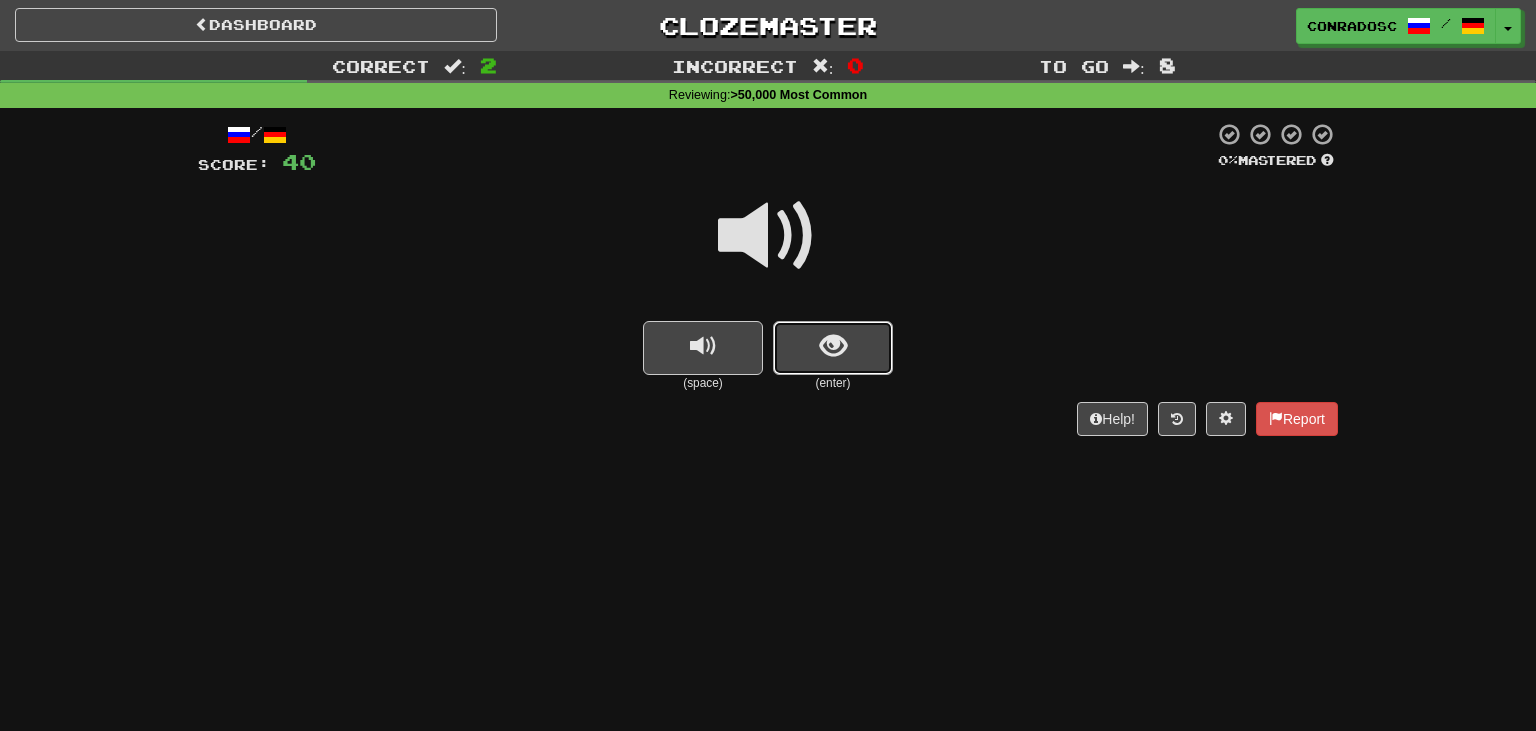 click at bounding box center (833, 348) 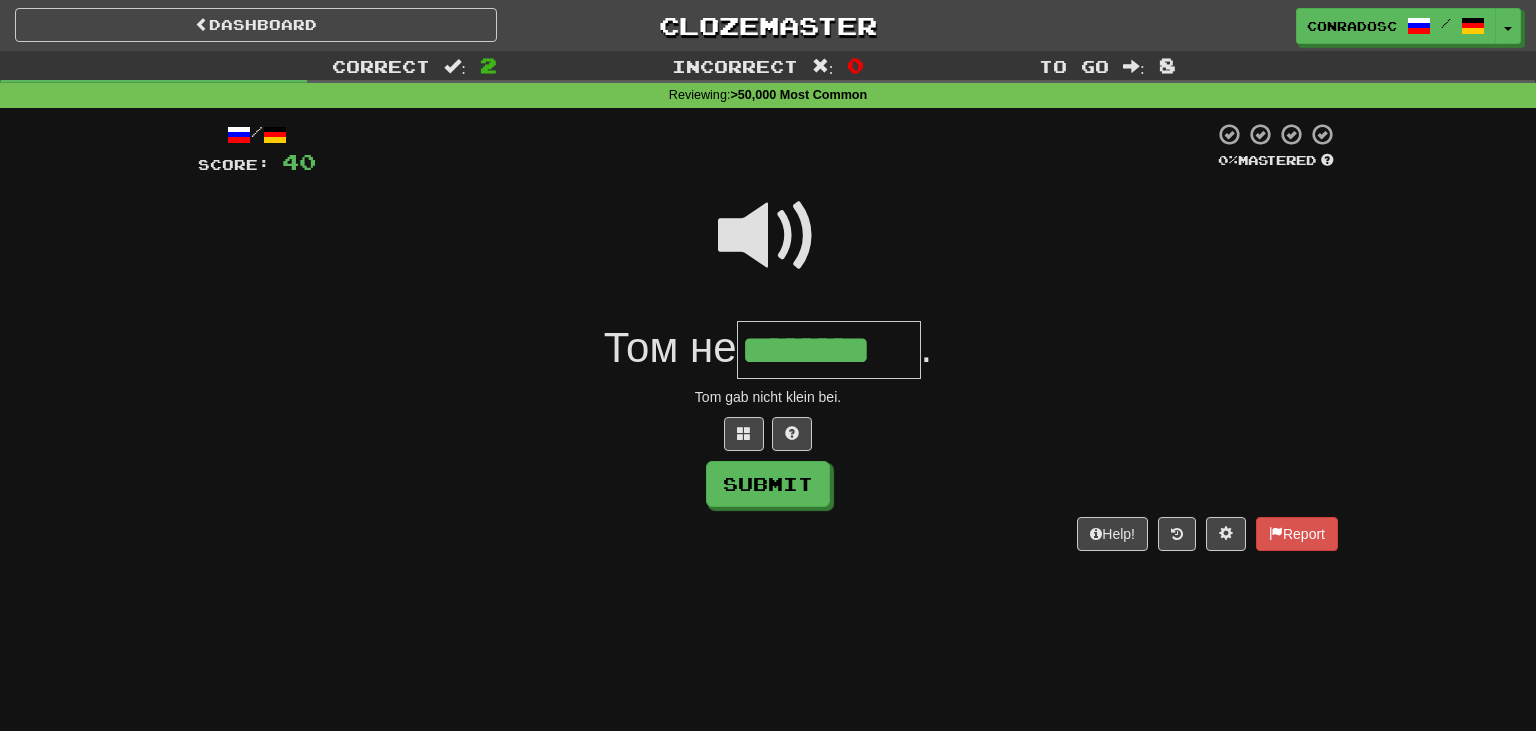 type on "********" 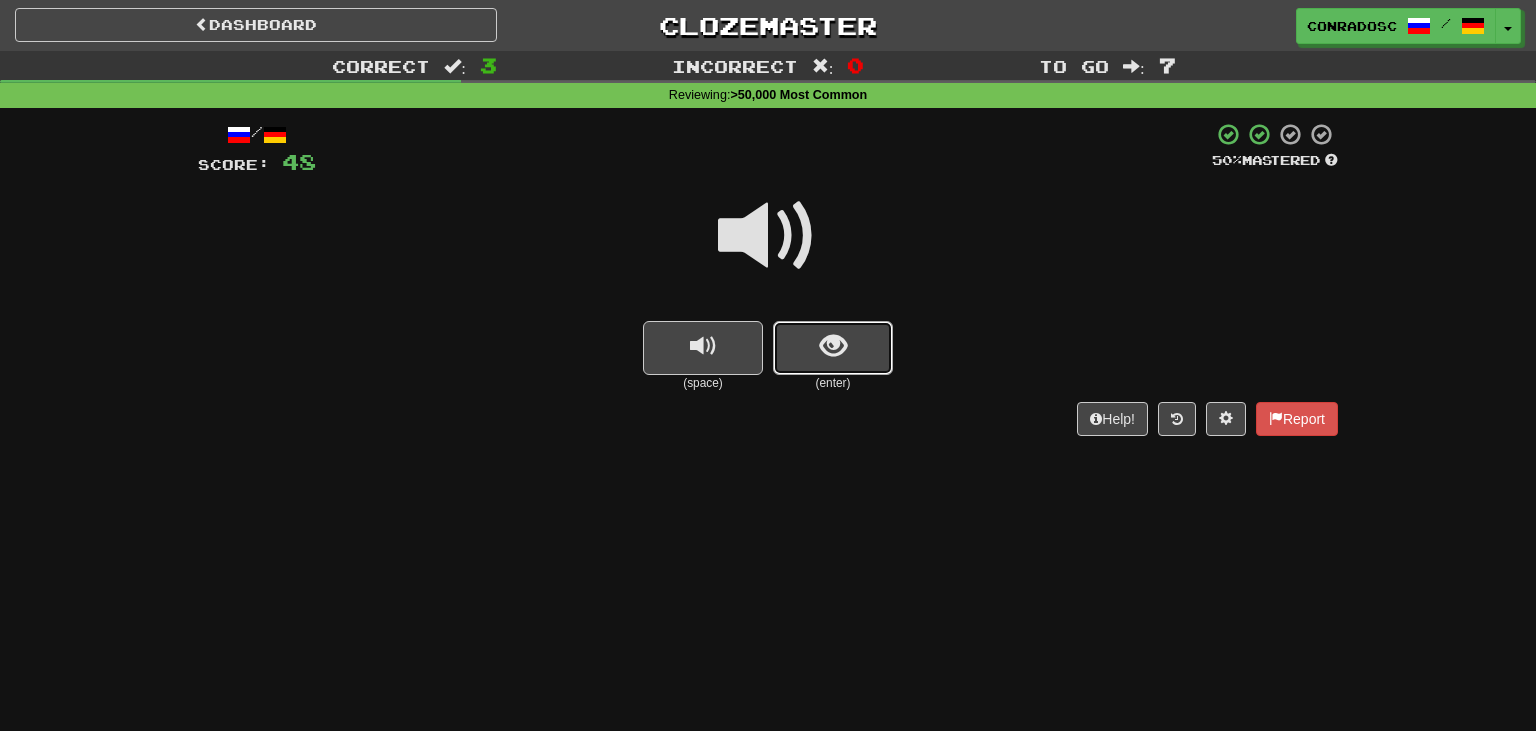 click at bounding box center (833, 348) 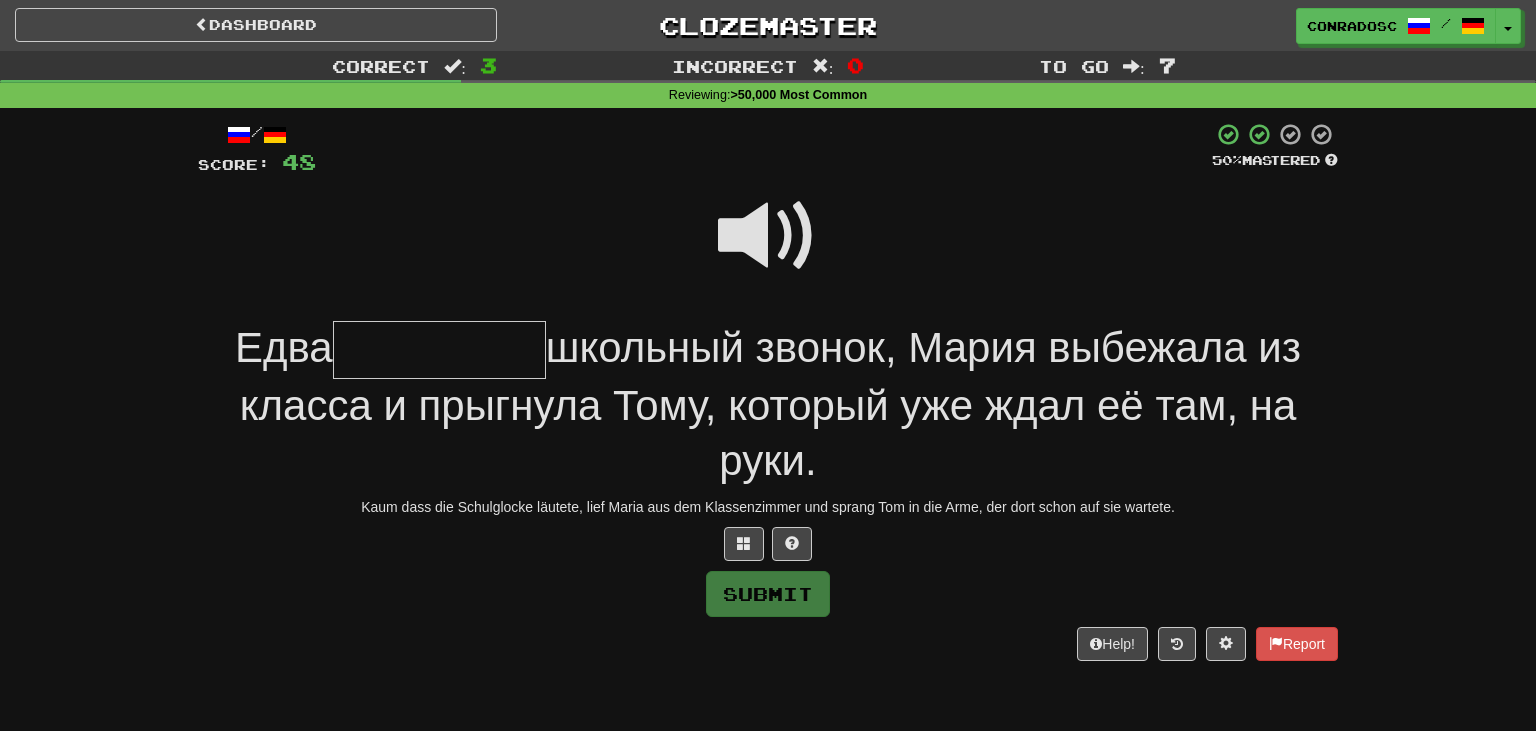 click at bounding box center (768, 236) 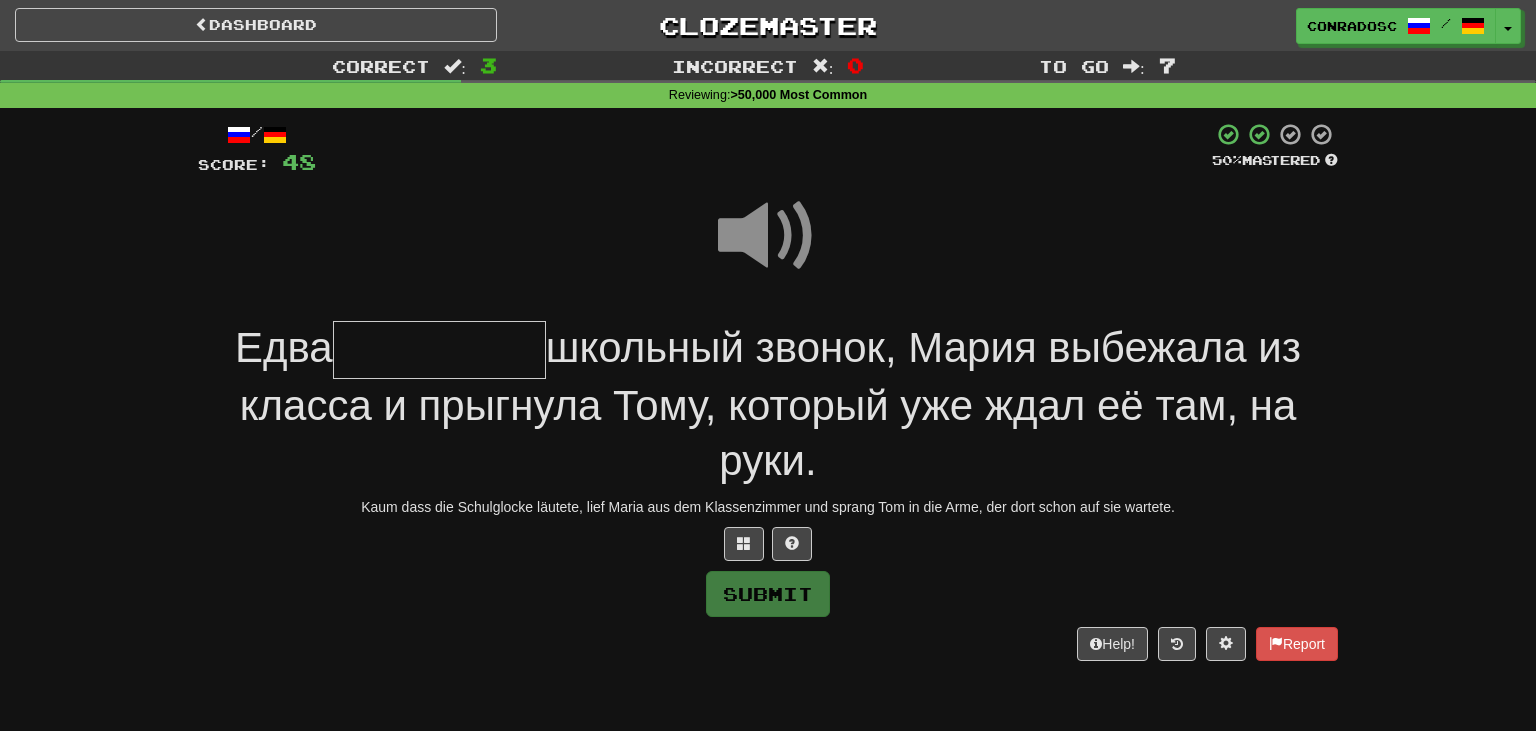 click at bounding box center [439, 350] 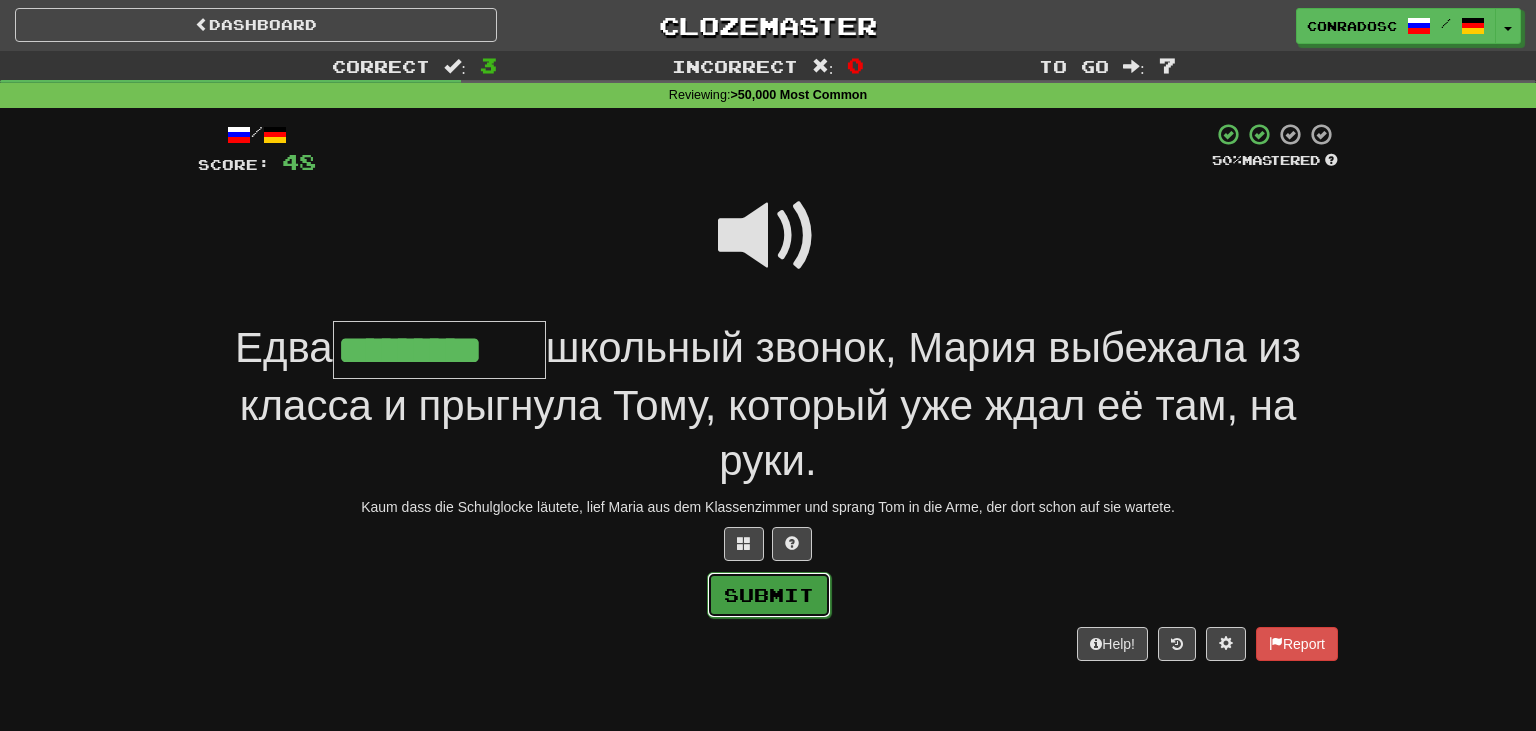 click on "Submit" at bounding box center [769, 595] 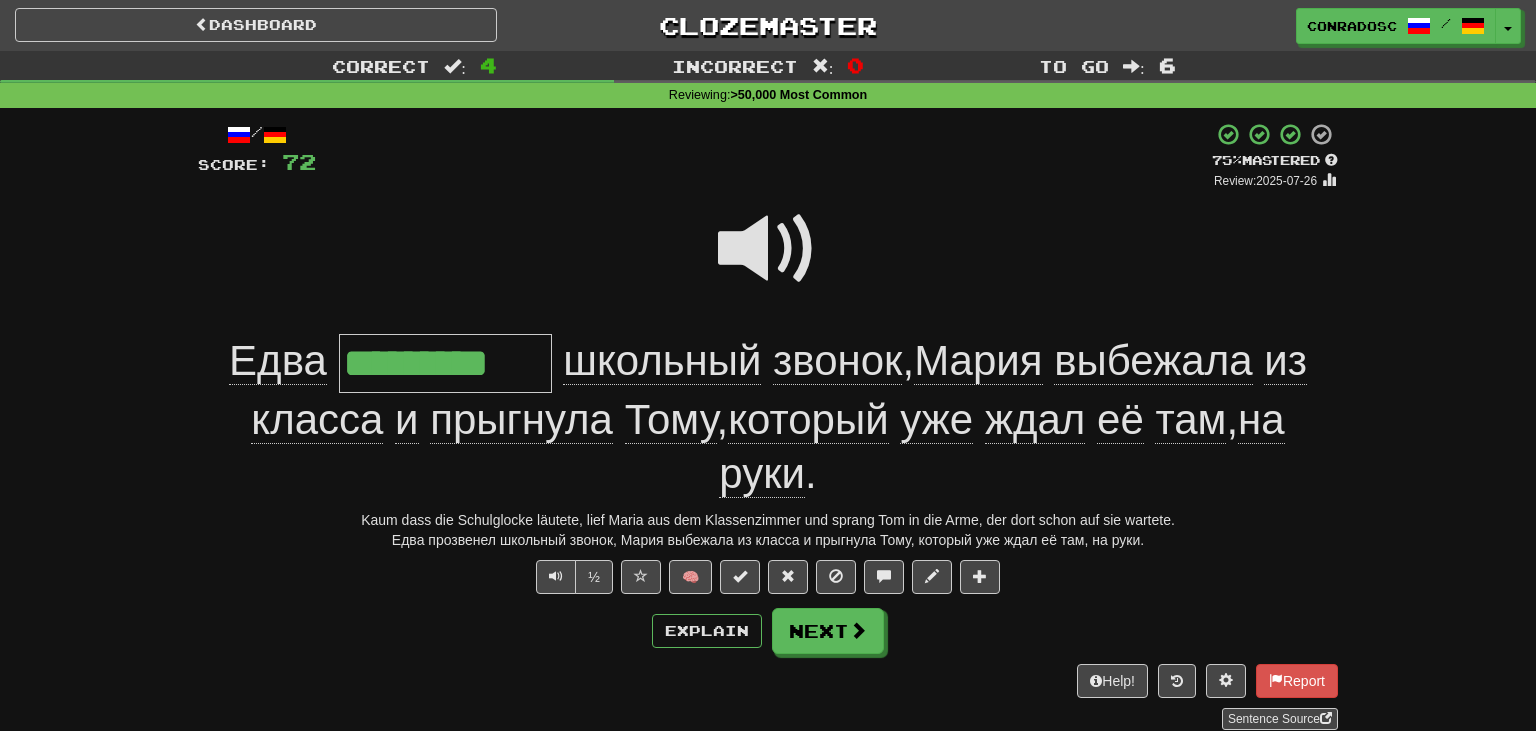 click on "Explain Next" at bounding box center (768, 631) 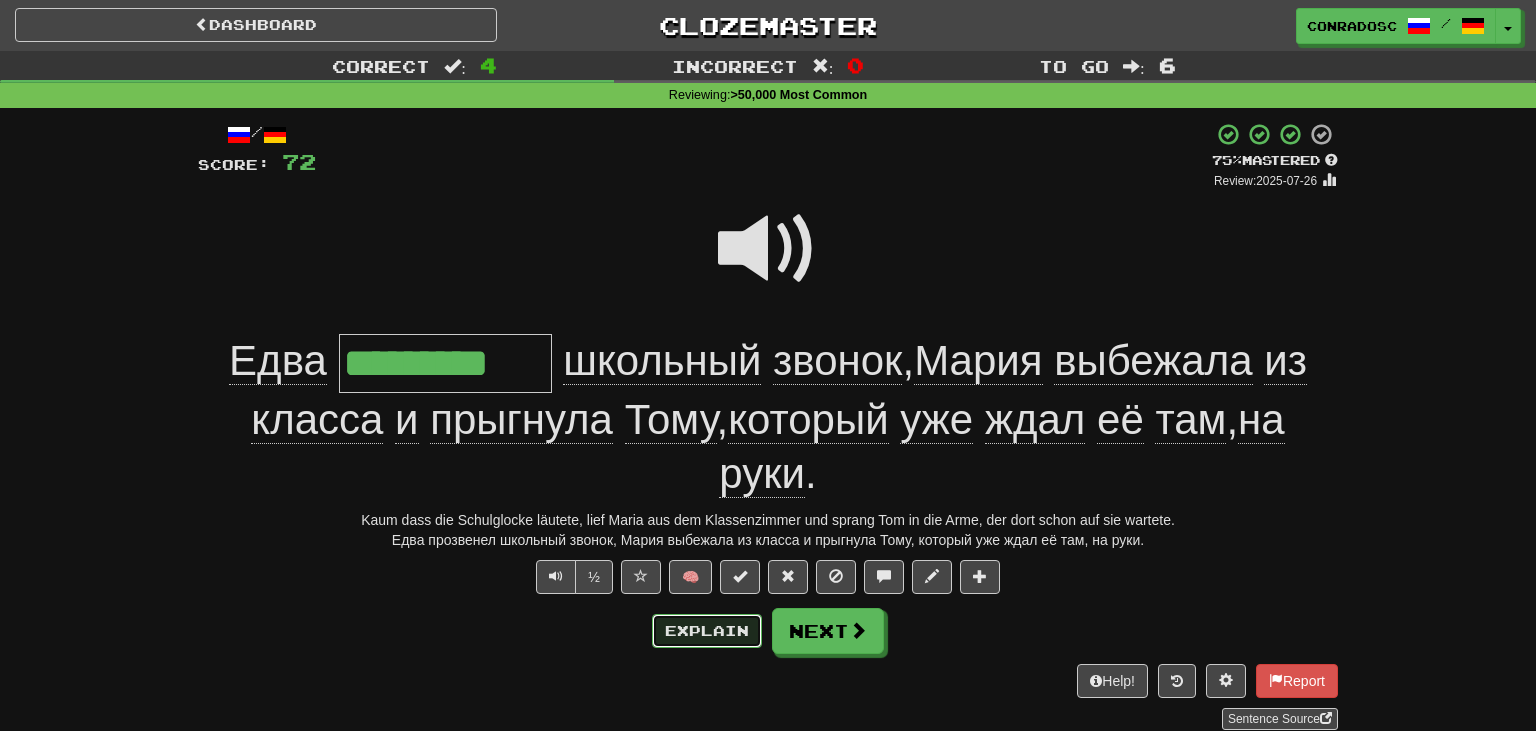 click on "Explain" at bounding box center [707, 631] 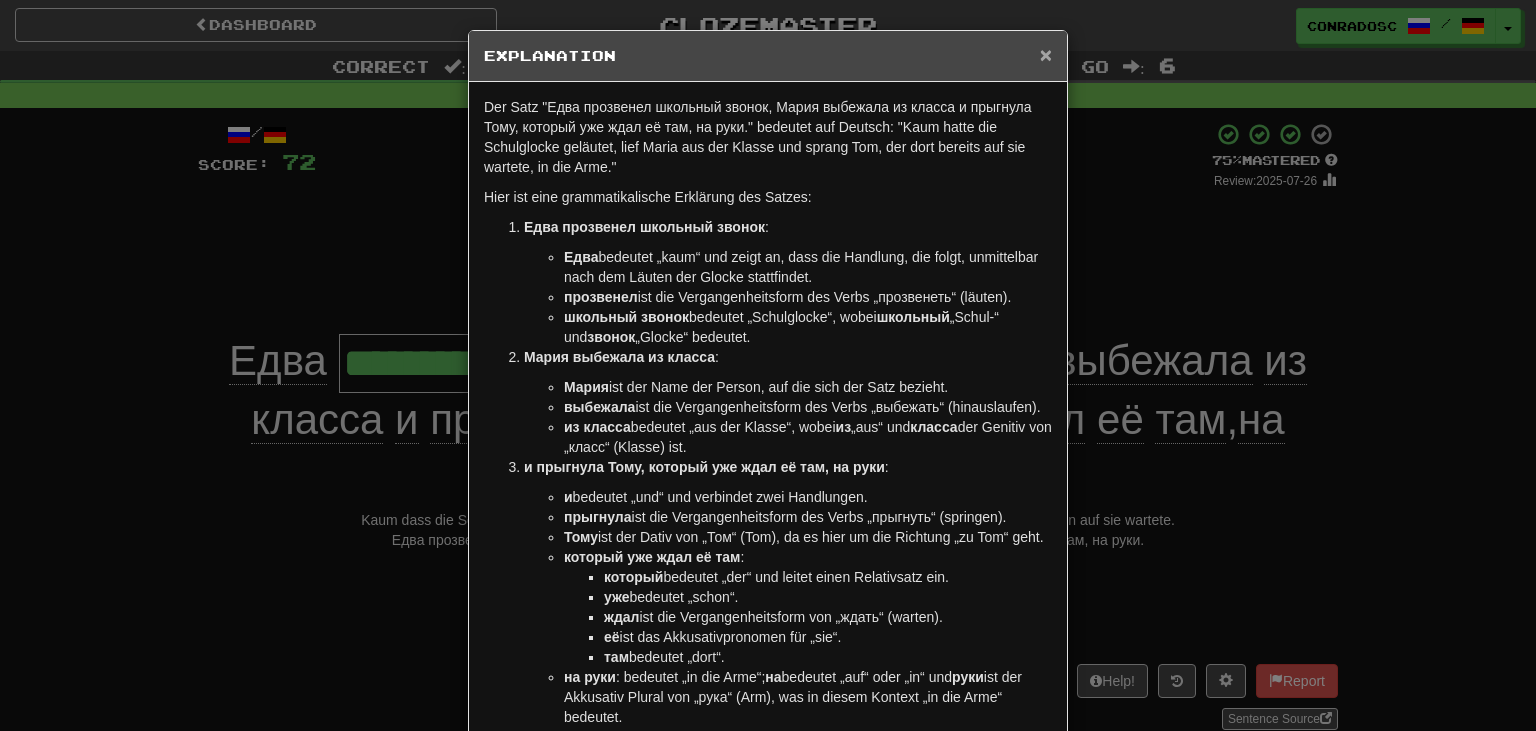 click on "×" at bounding box center [1046, 54] 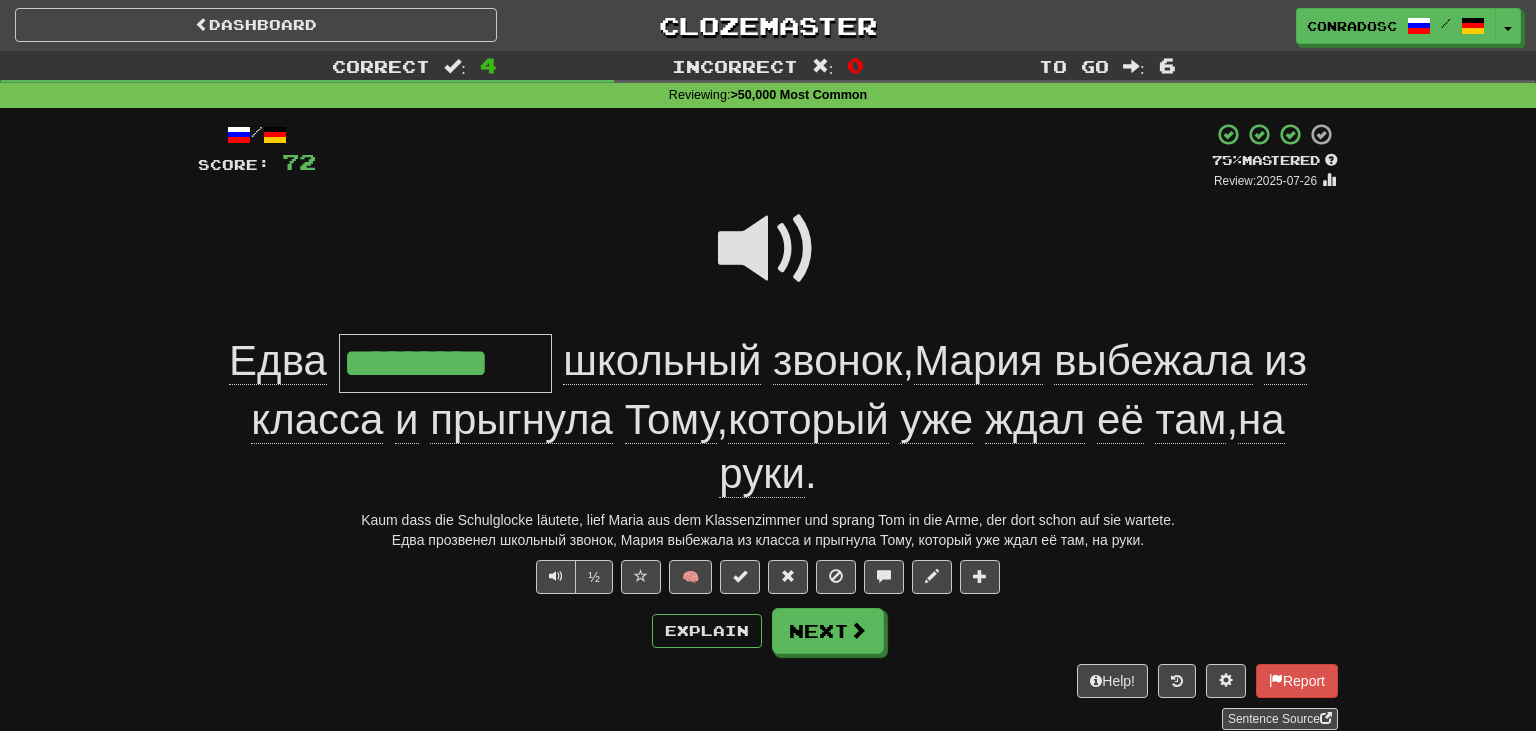 click at bounding box center (768, 249) 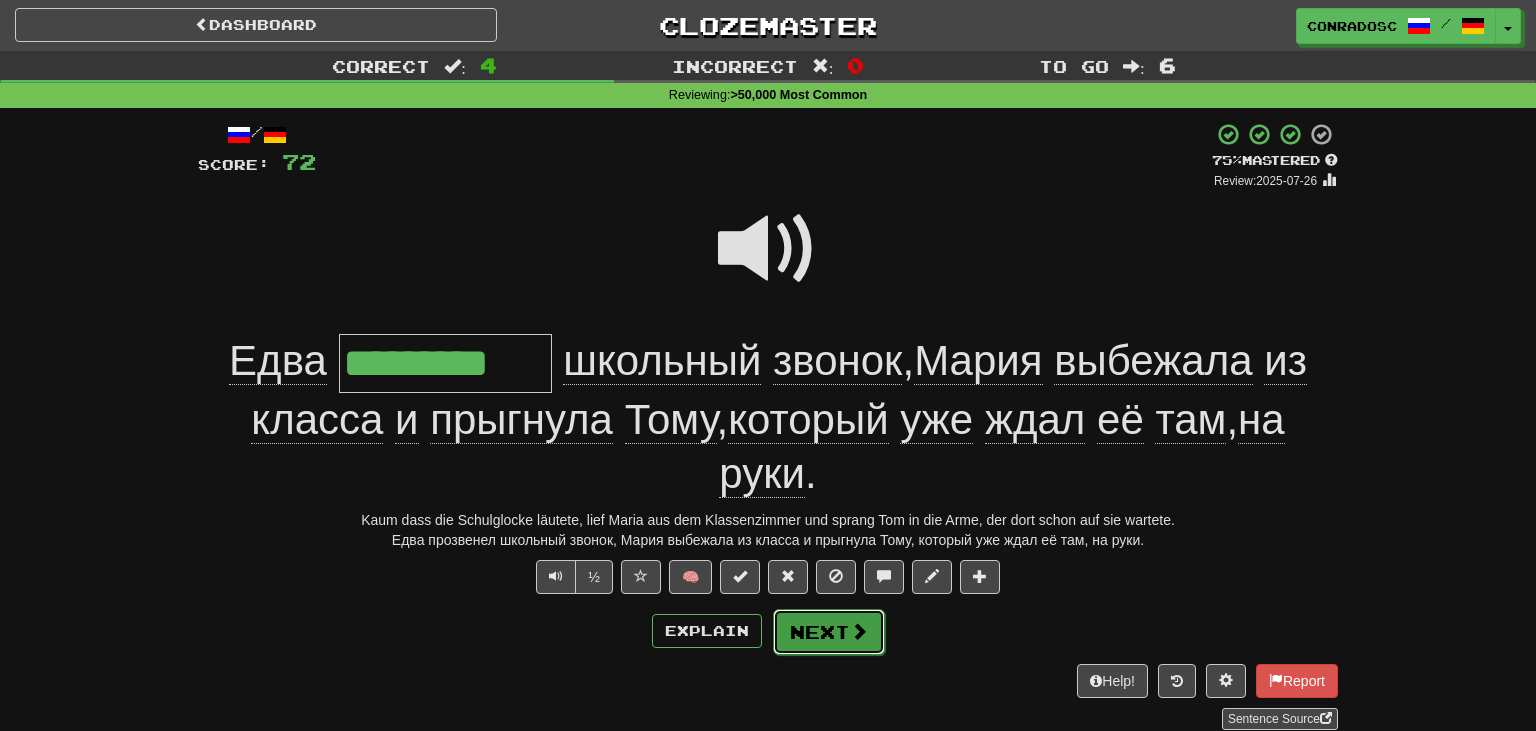 click on "Next" at bounding box center (829, 632) 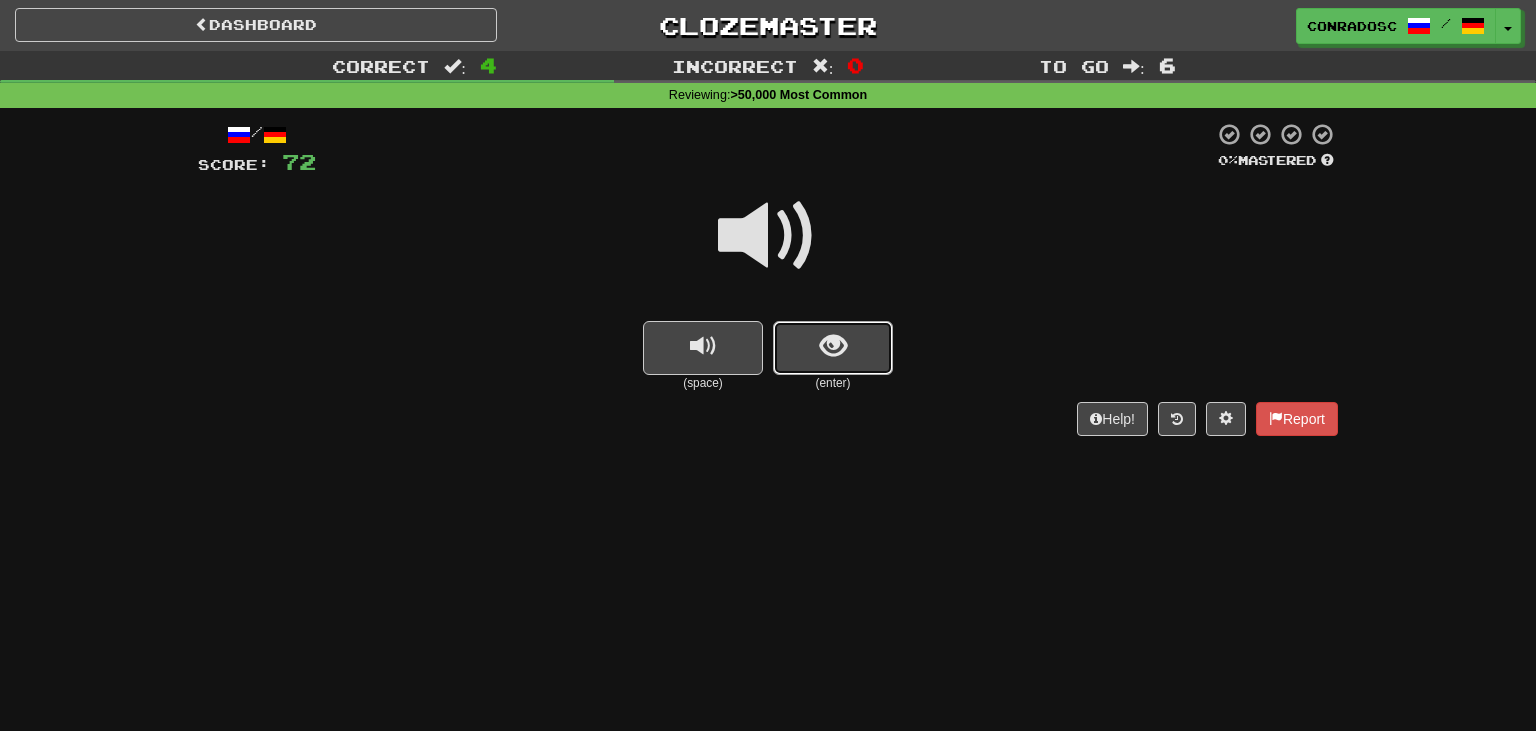 click at bounding box center (833, 348) 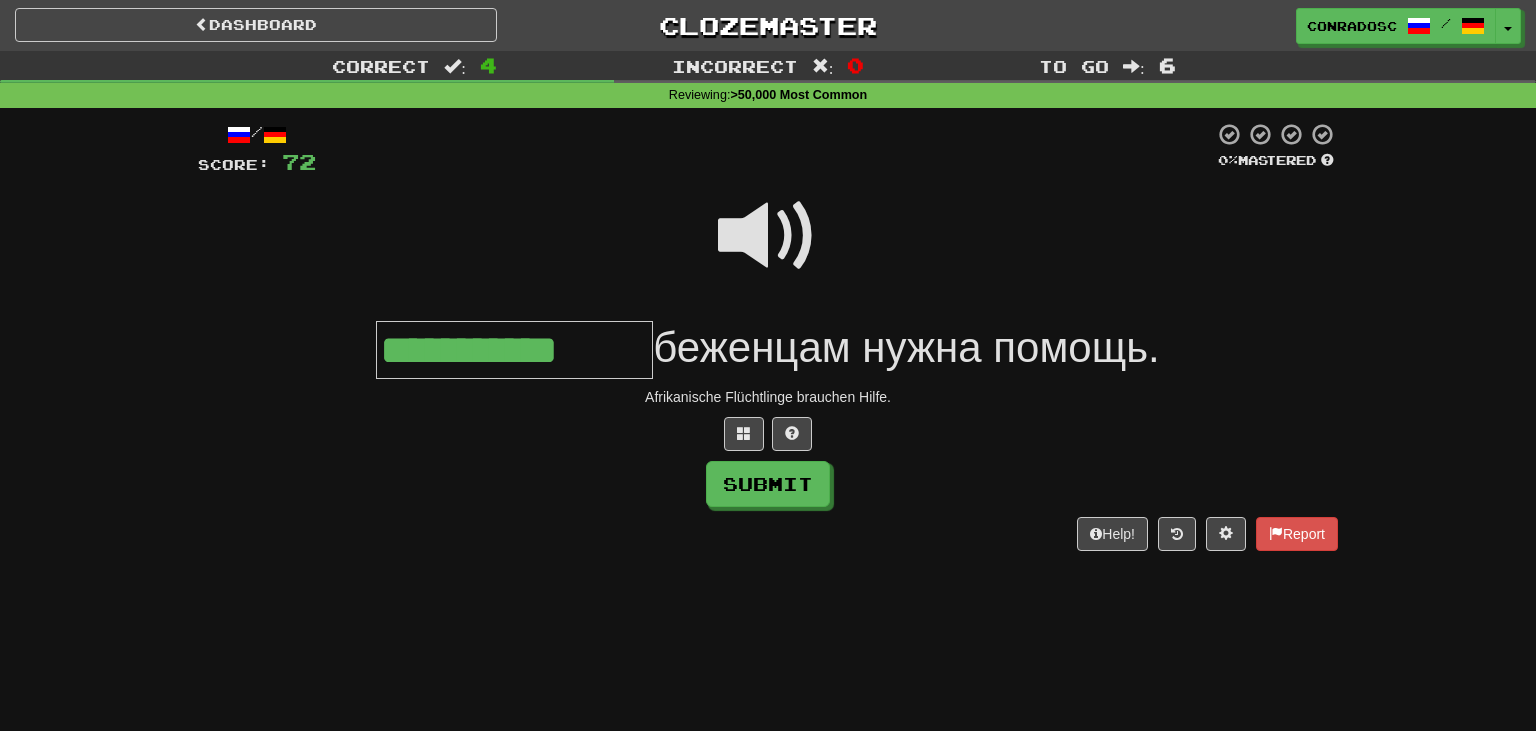 type on "**********" 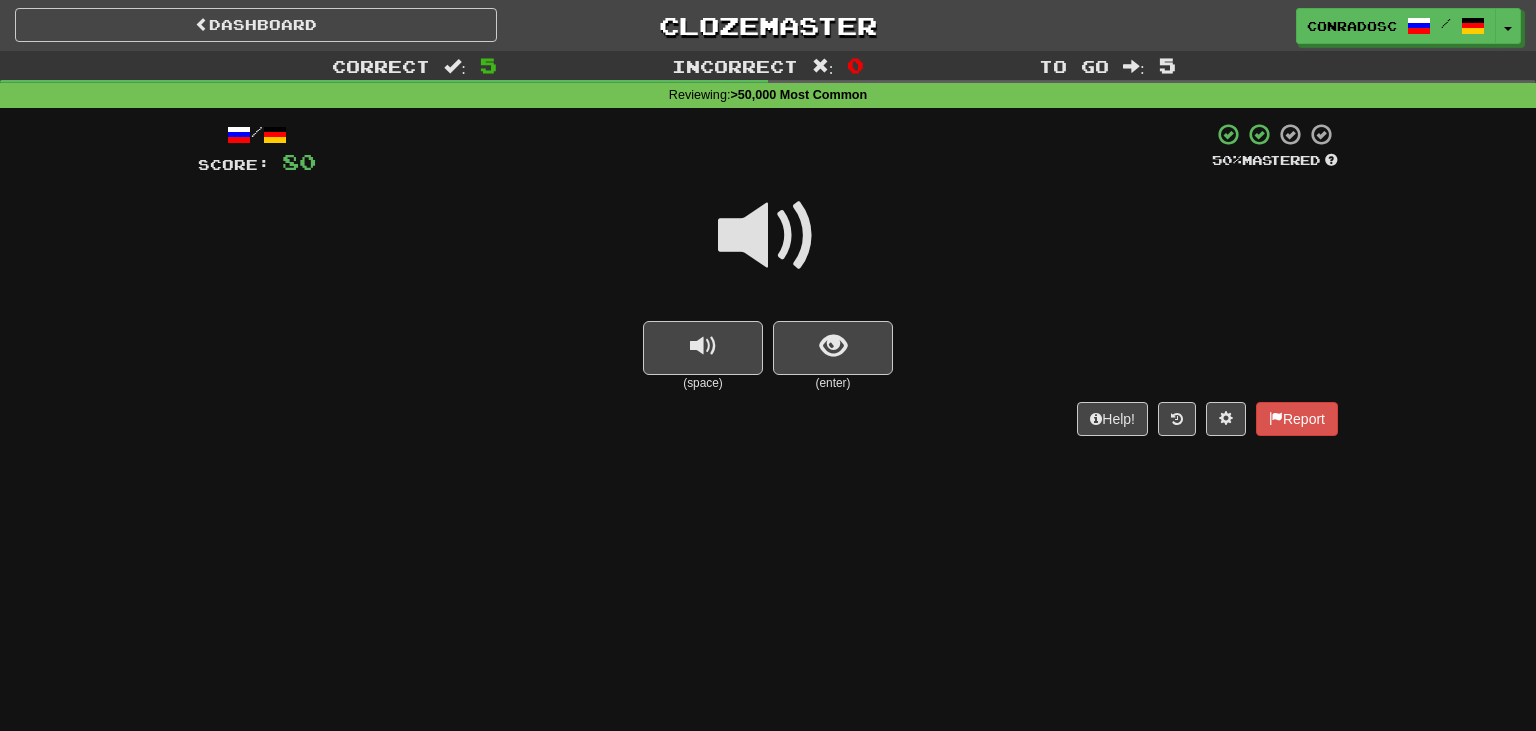 click at bounding box center (768, 236) 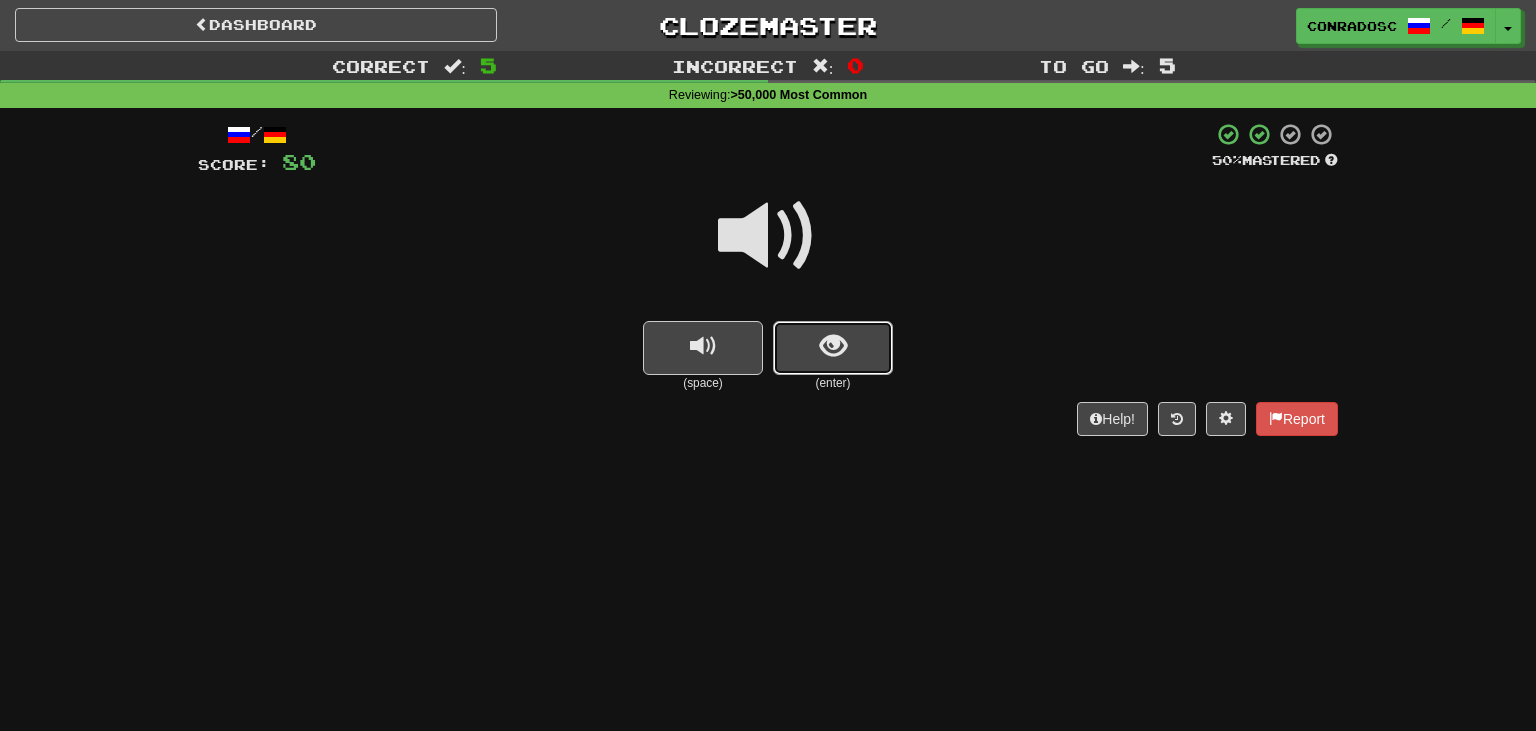 click at bounding box center [833, 348] 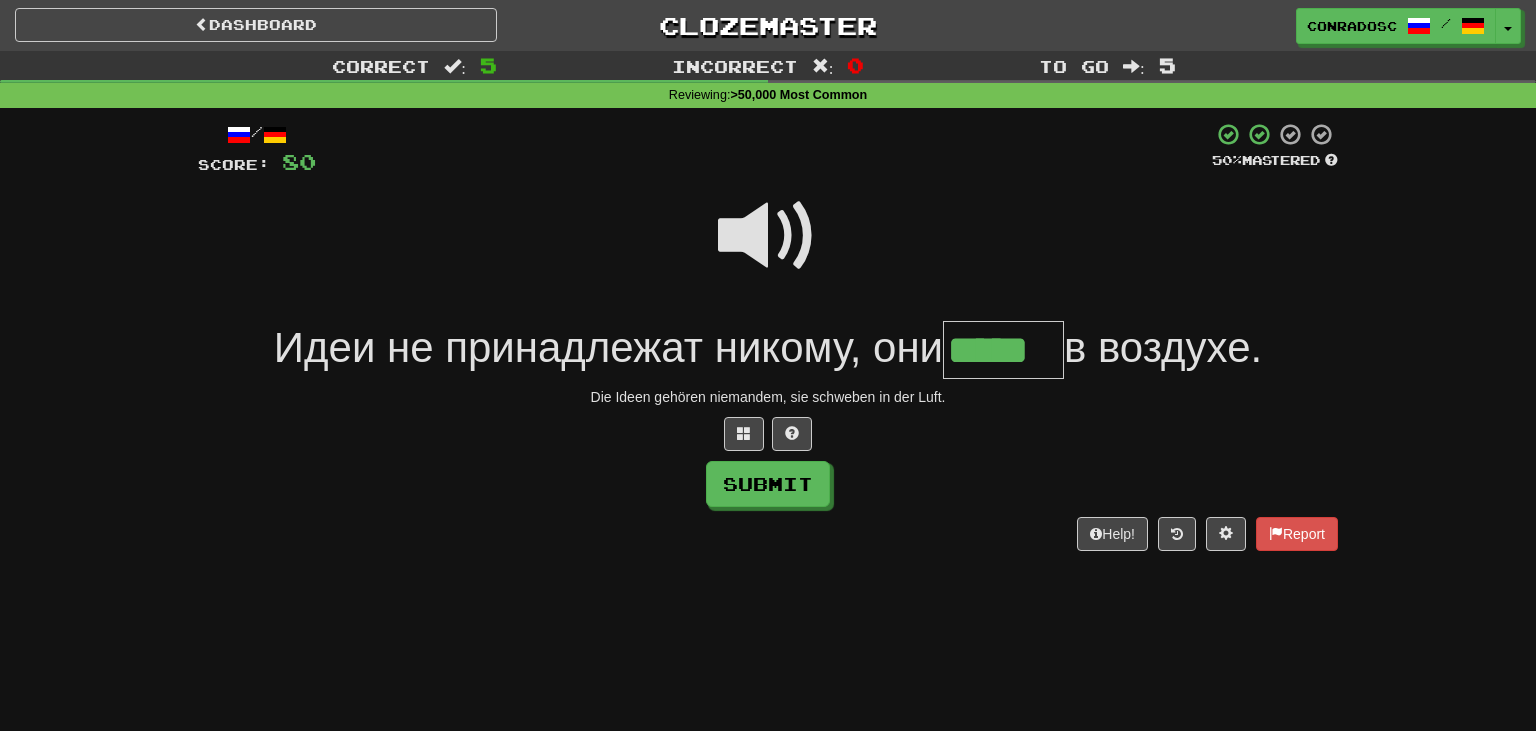 type on "*****" 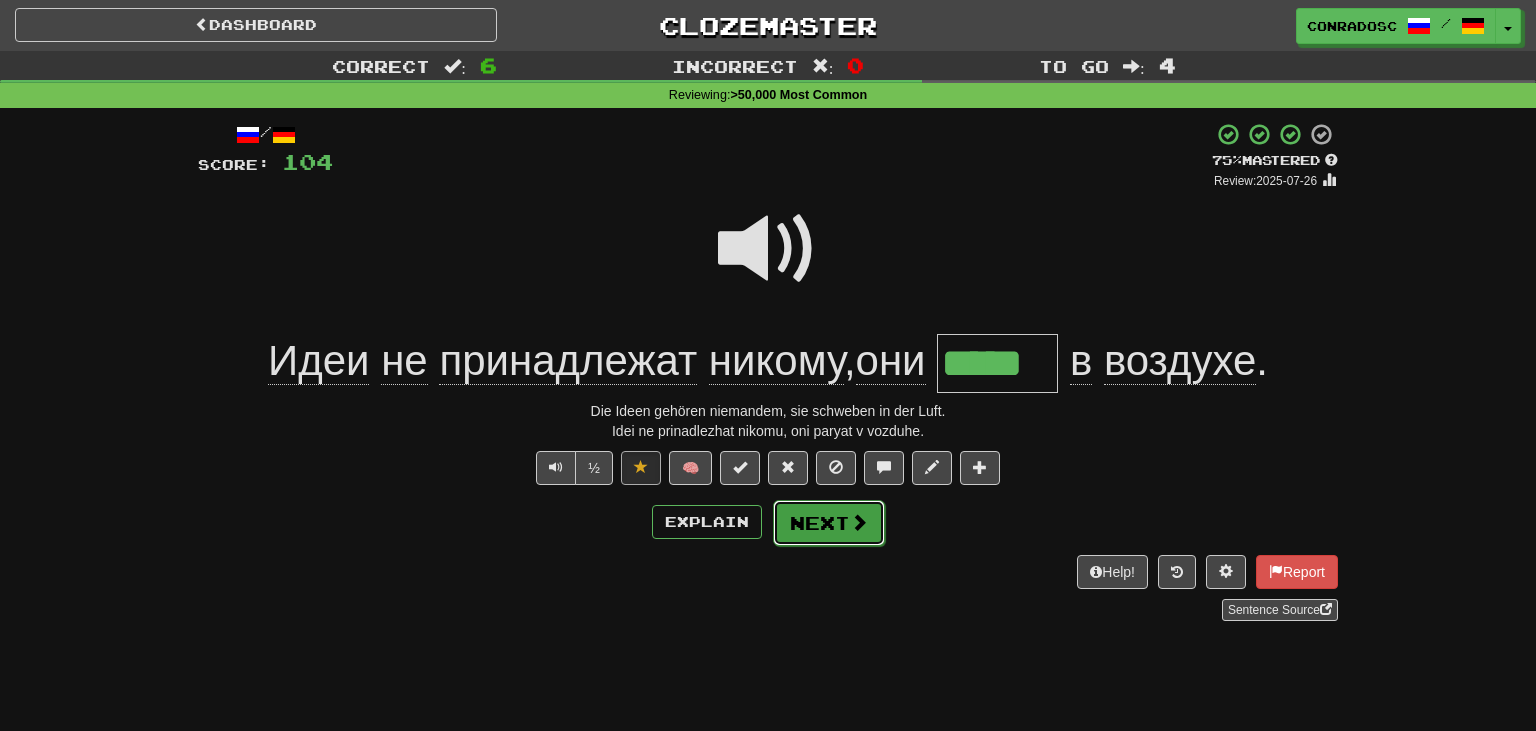 click on "Next" at bounding box center [829, 523] 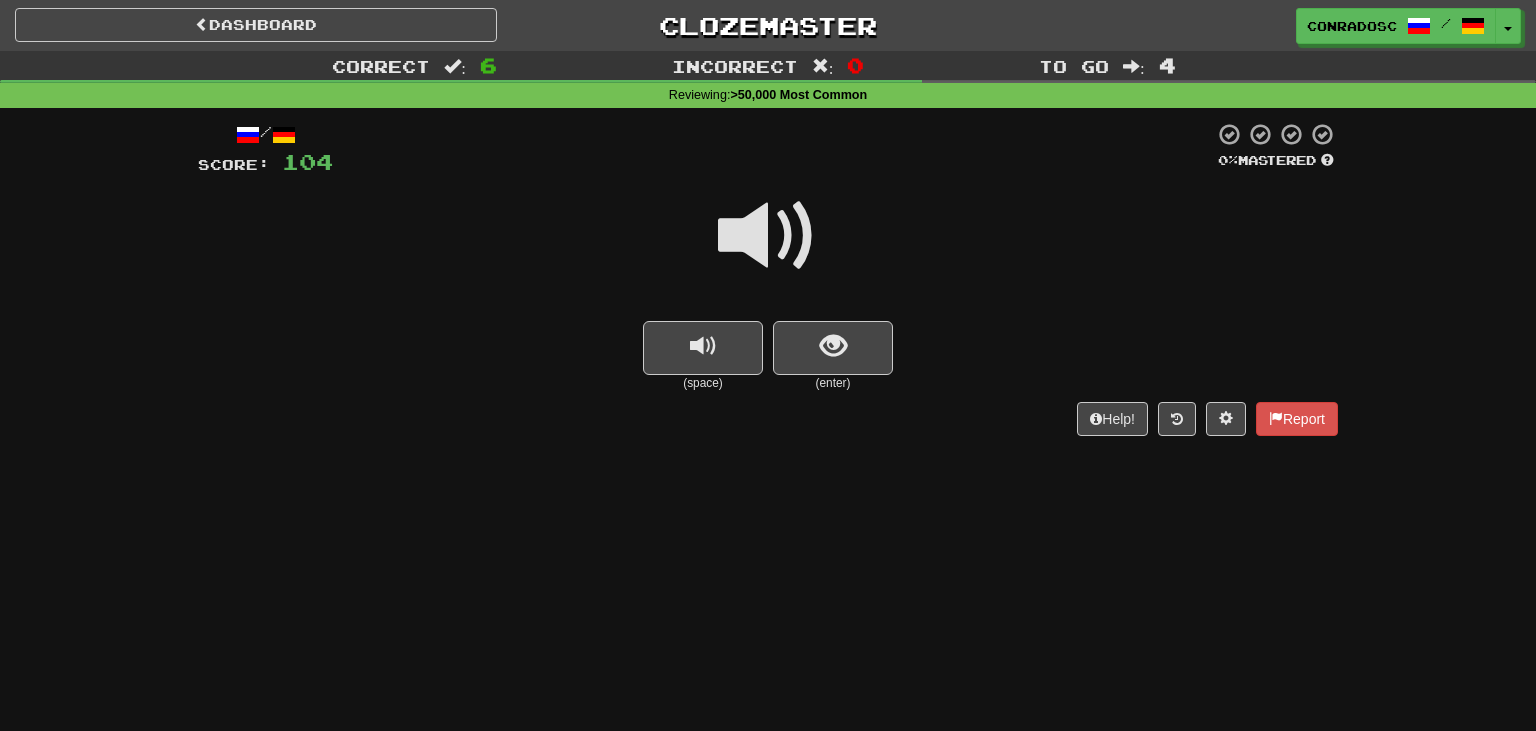 click at bounding box center (768, 236) 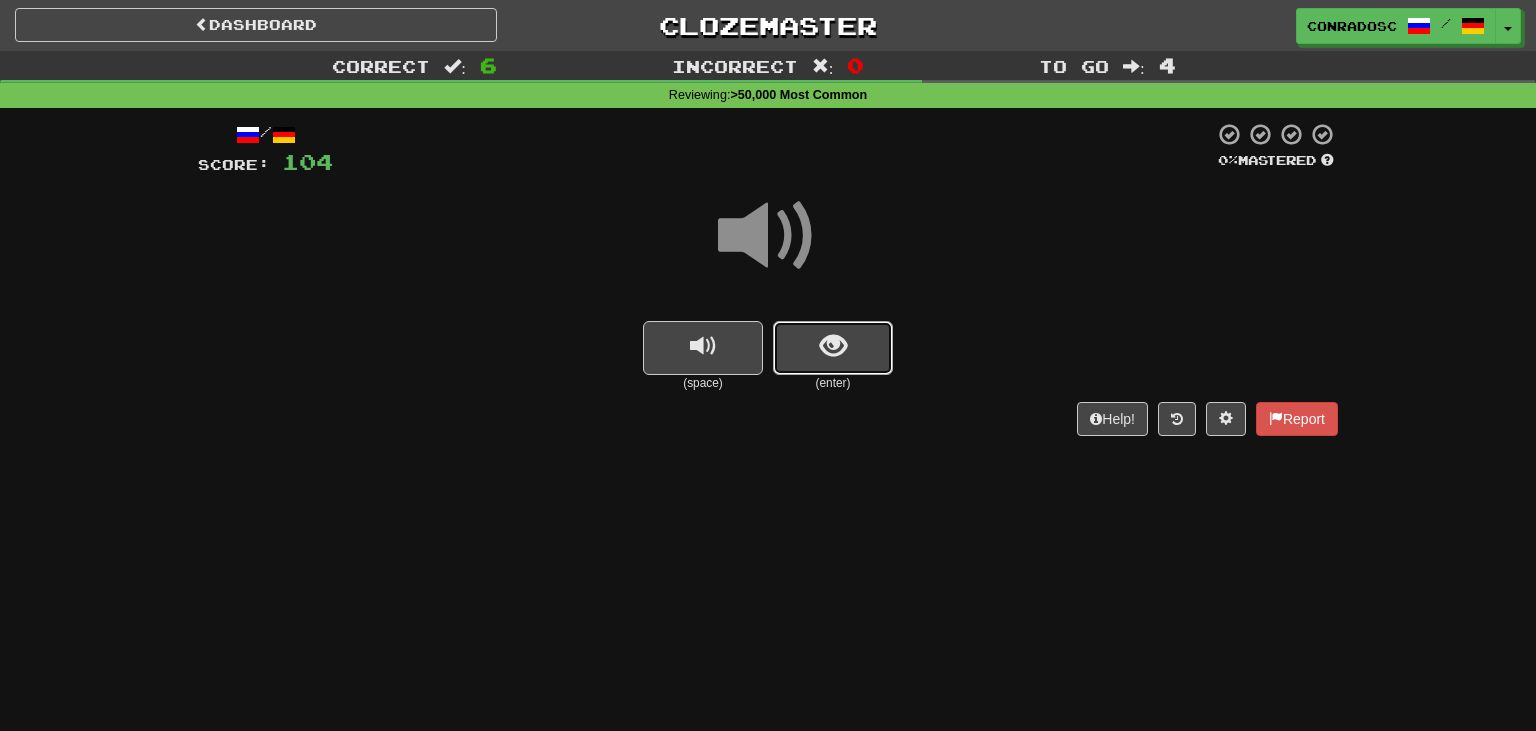 click at bounding box center [833, 346] 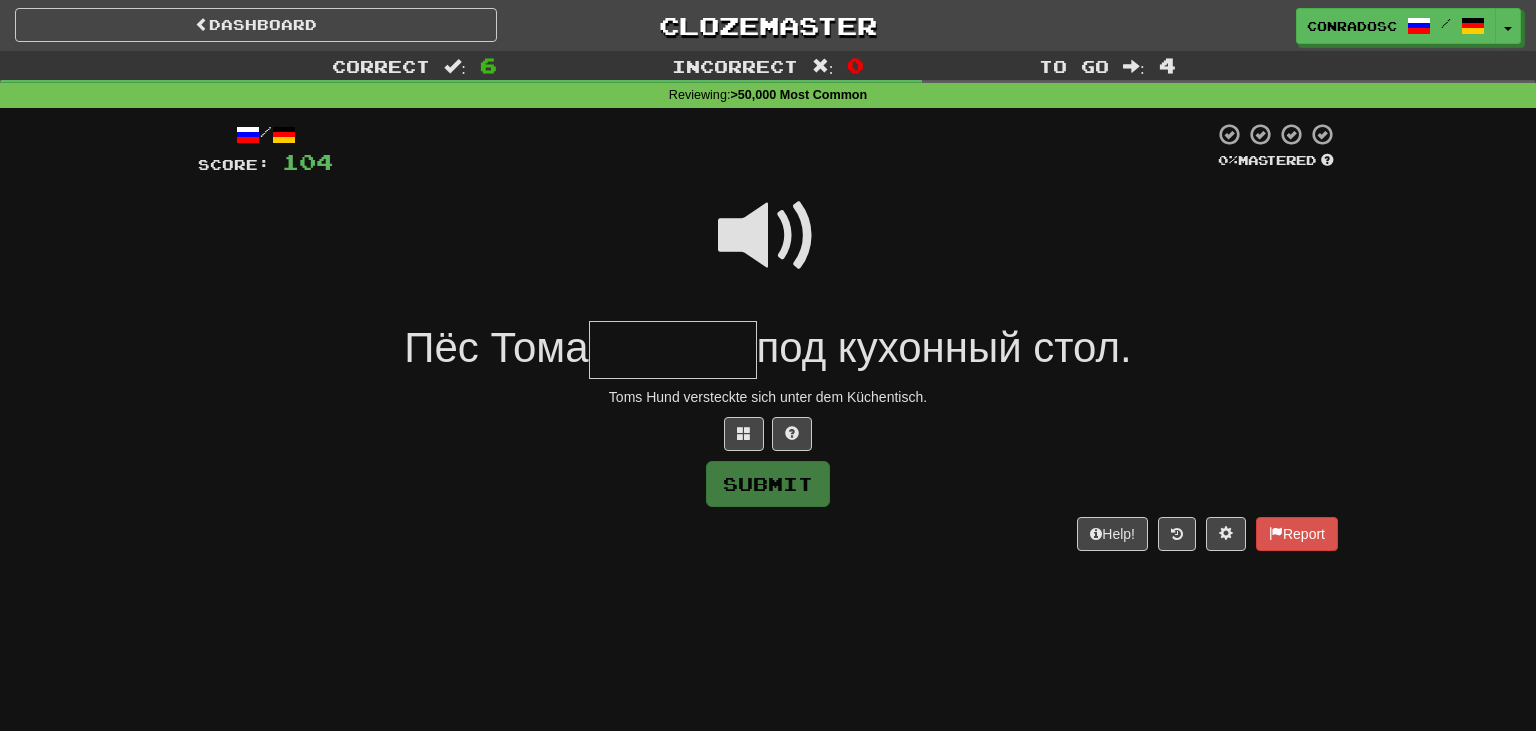 click at bounding box center [673, 350] 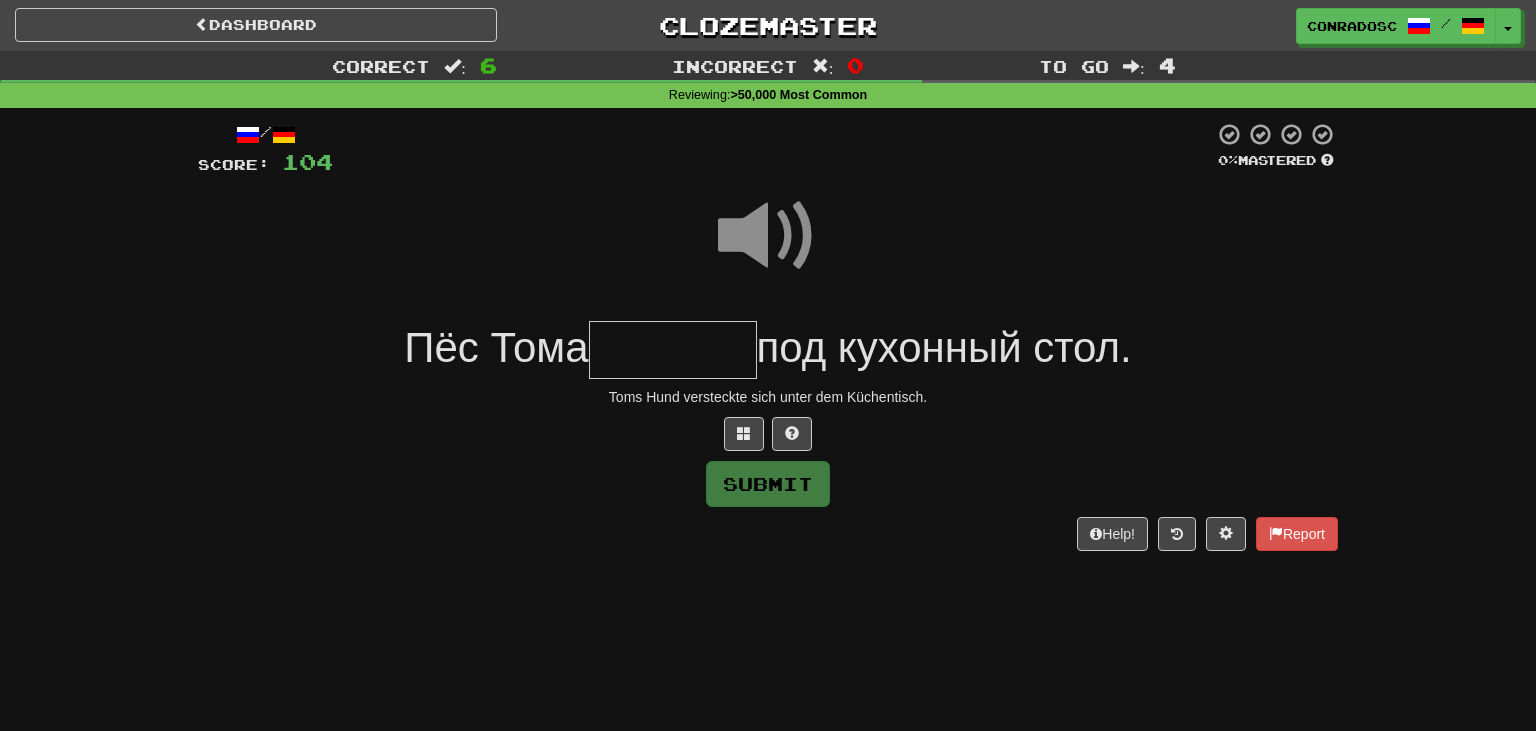 click at bounding box center [673, 350] 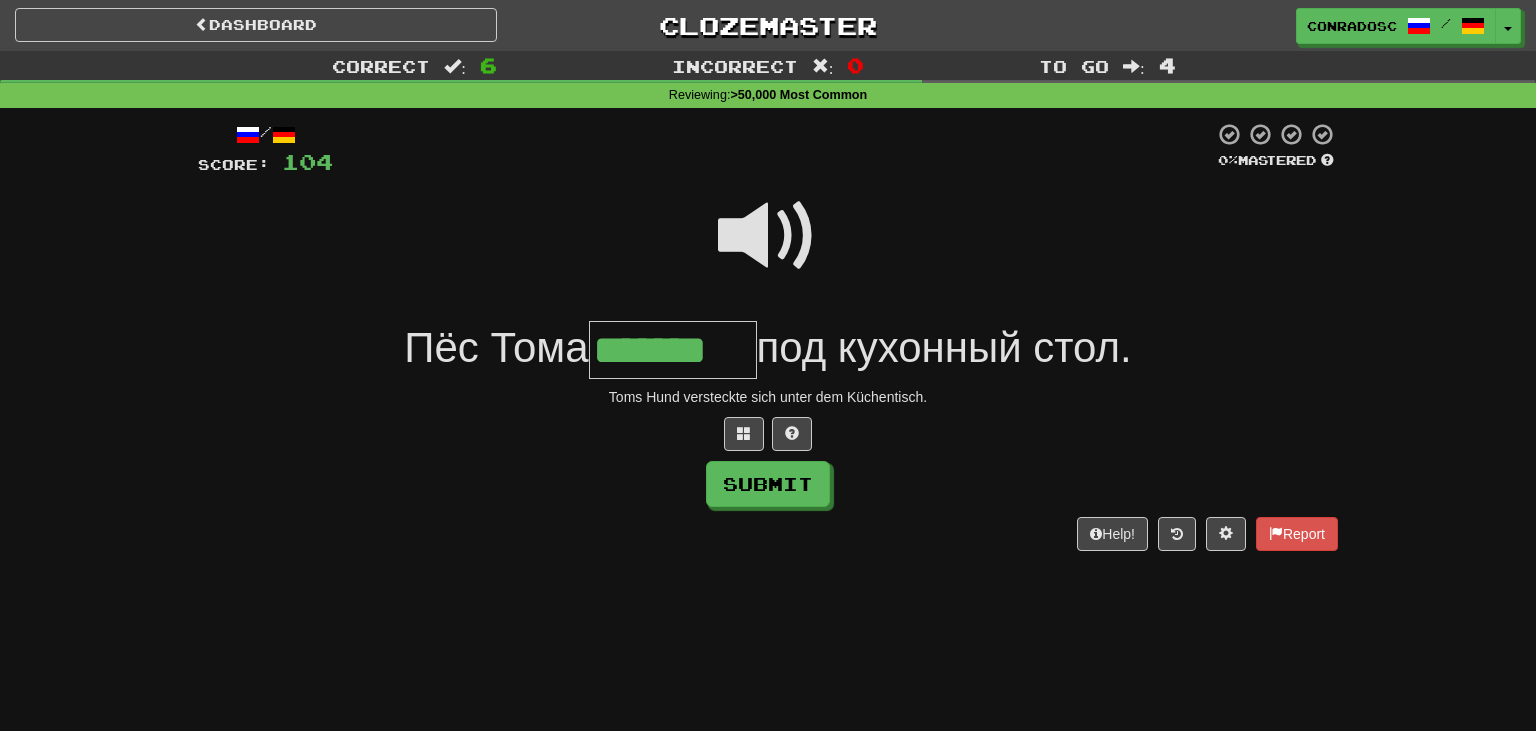 type on "*******" 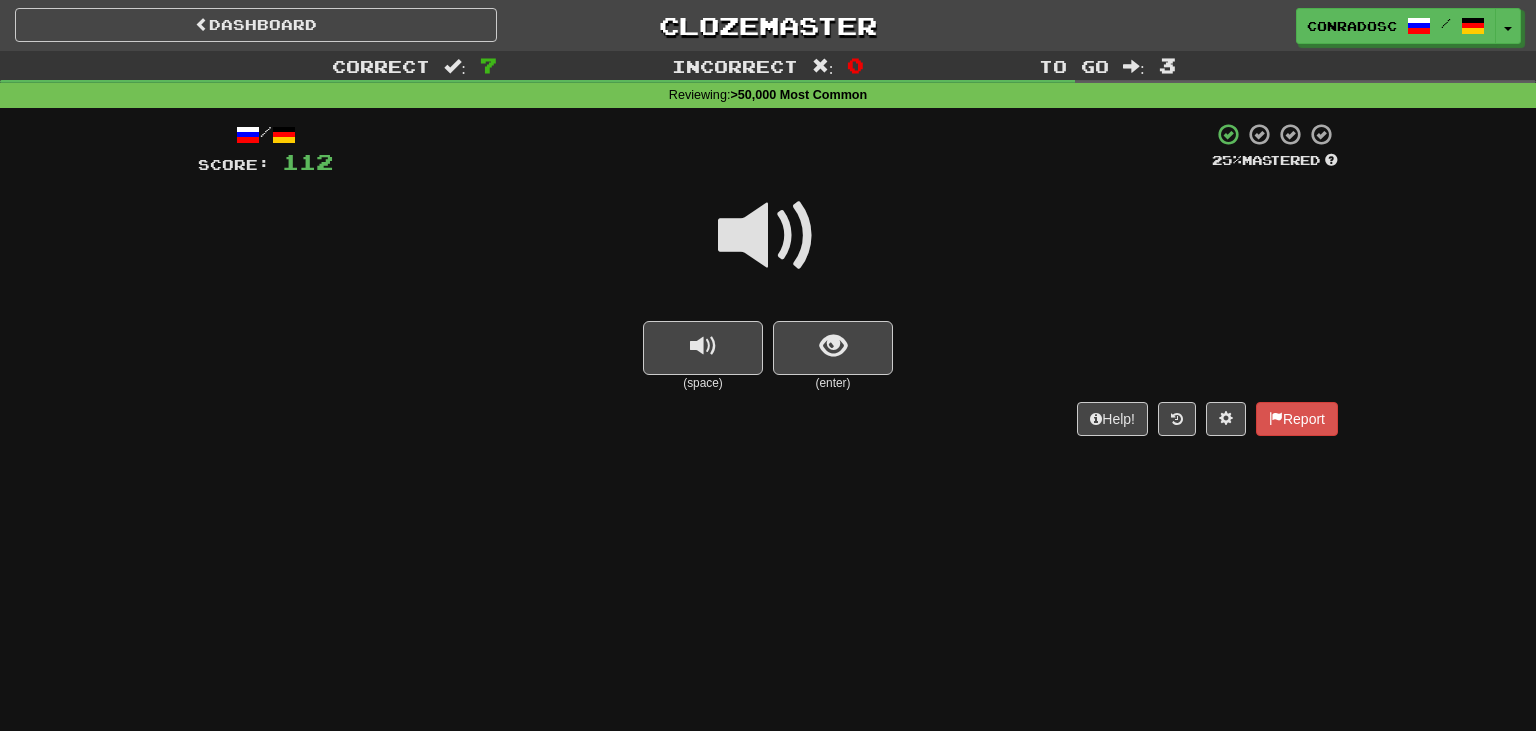 click at bounding box center (768, 236) 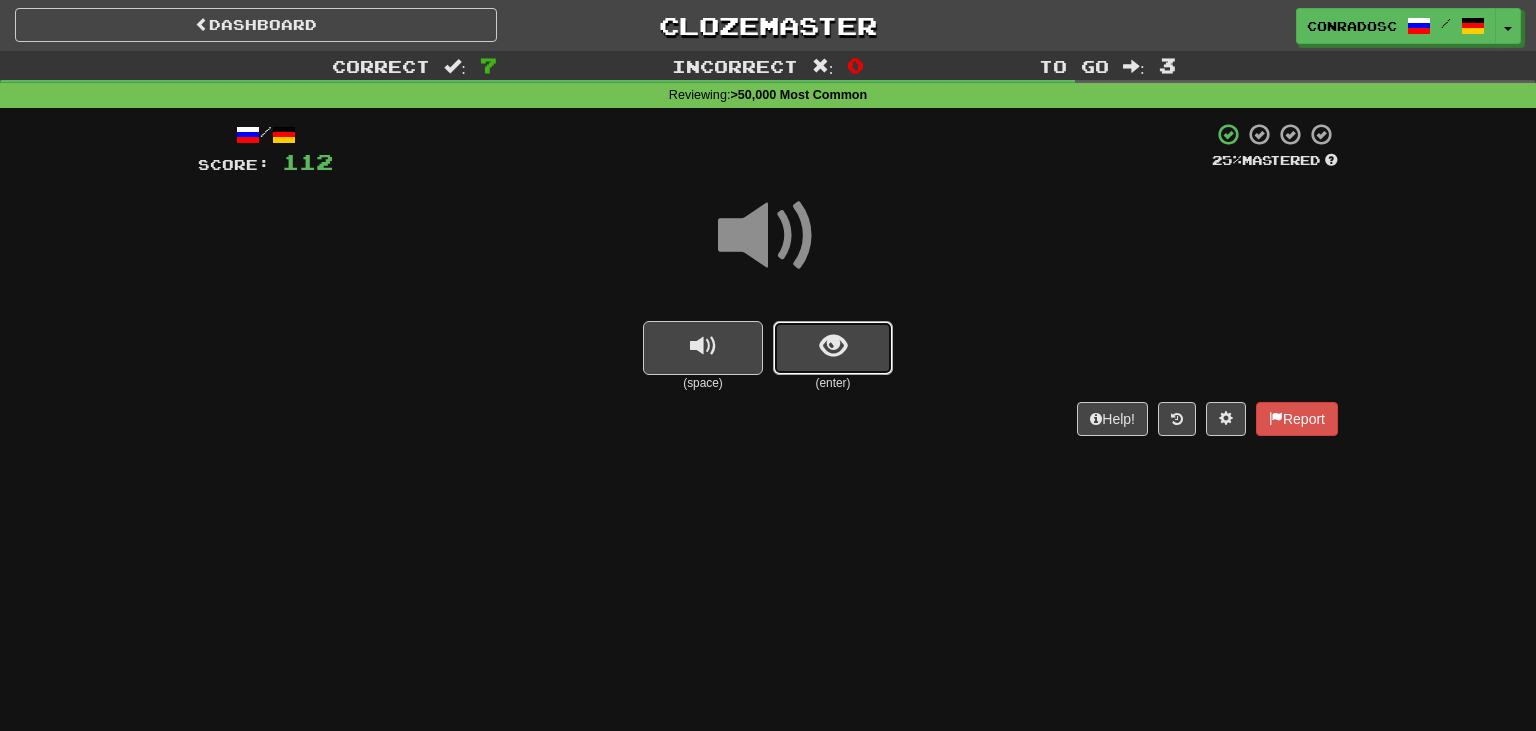 click at bounding box center (833, 346) 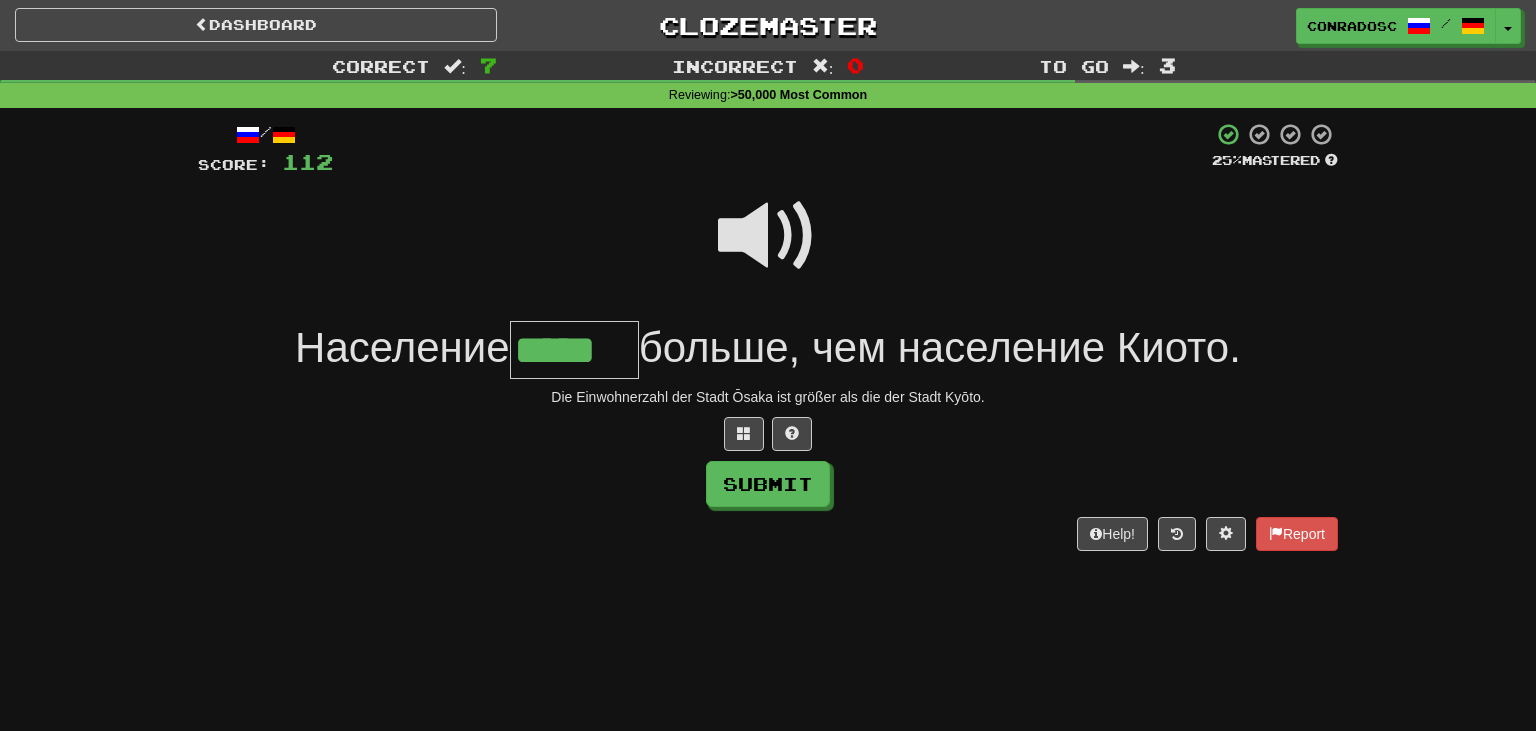 type on "*****" 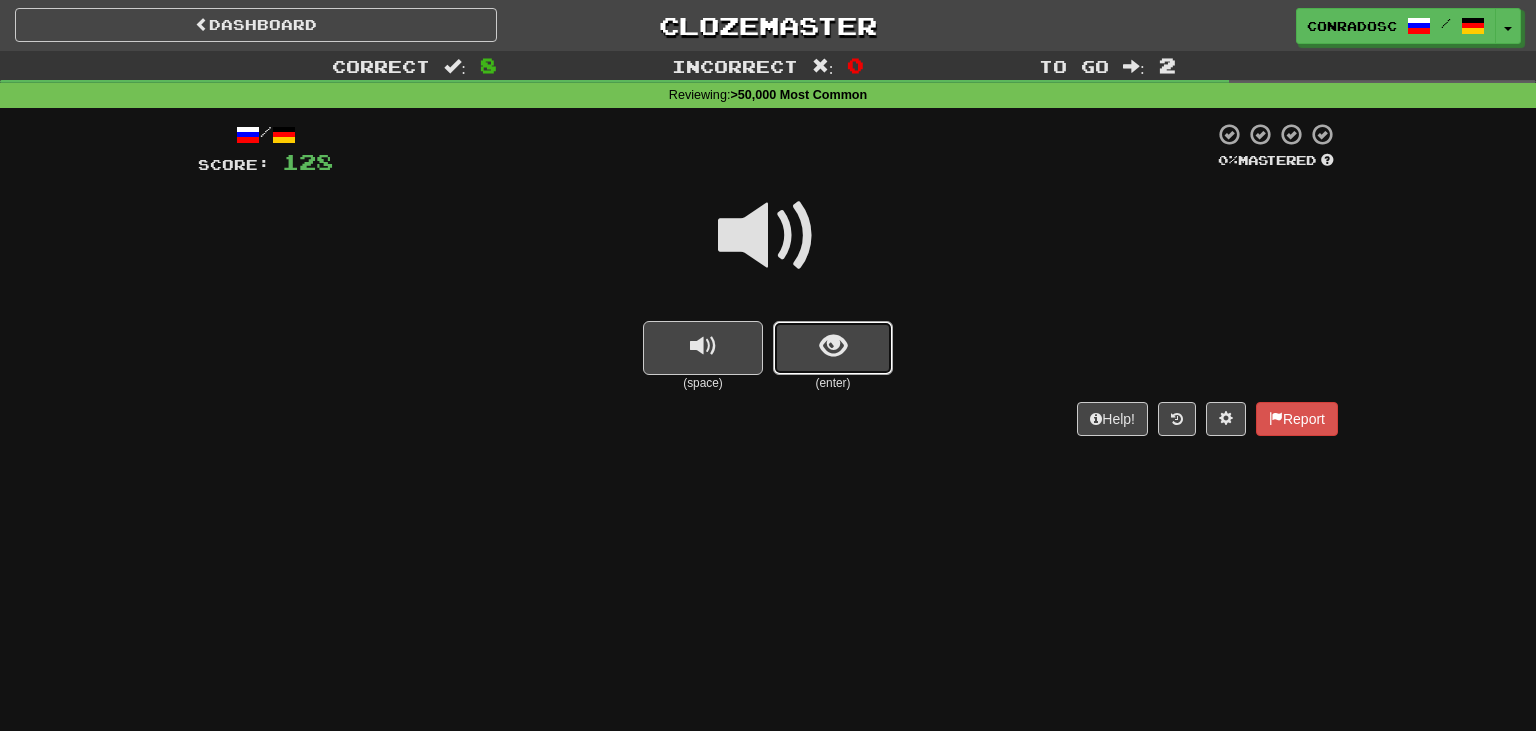click at bounding box center [833, 348] 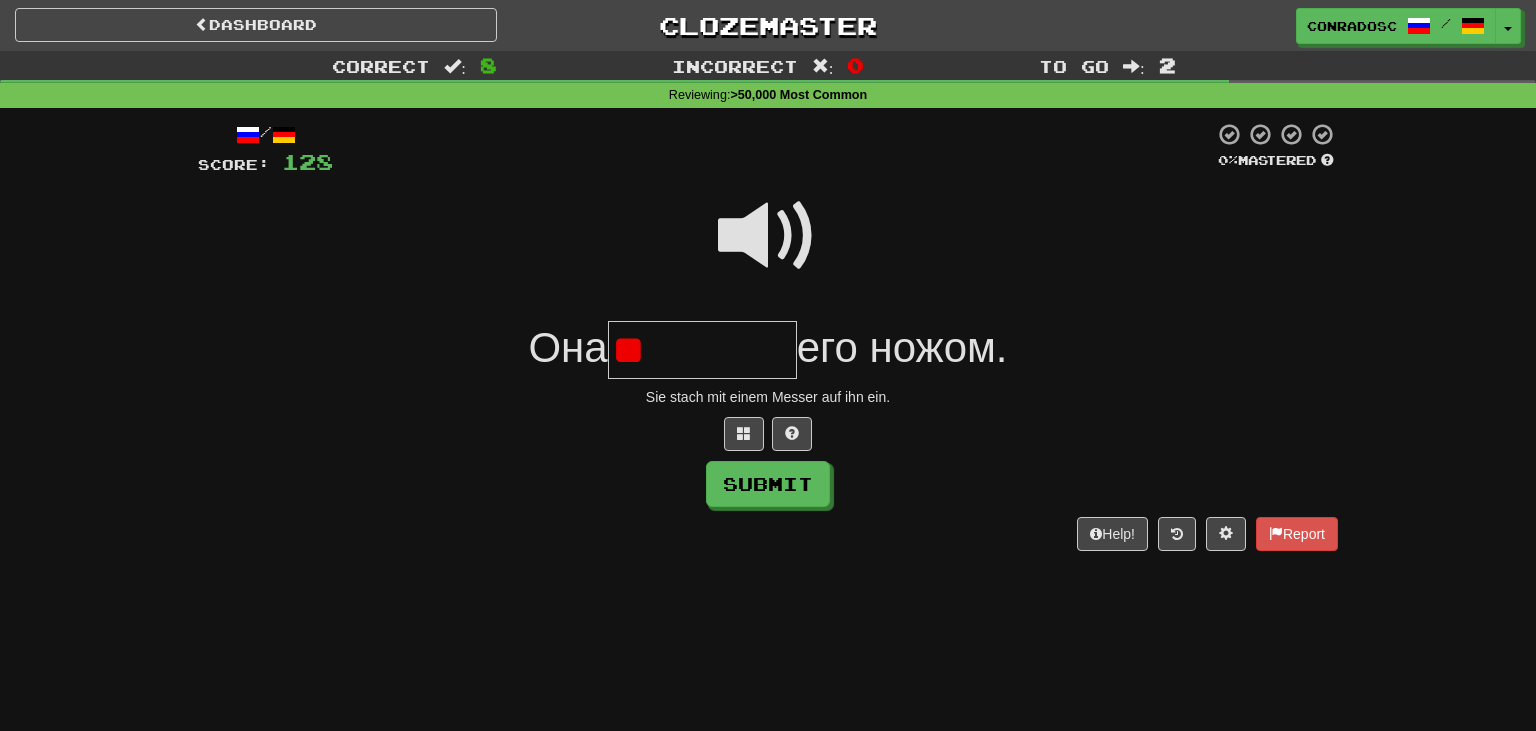 type on "*" 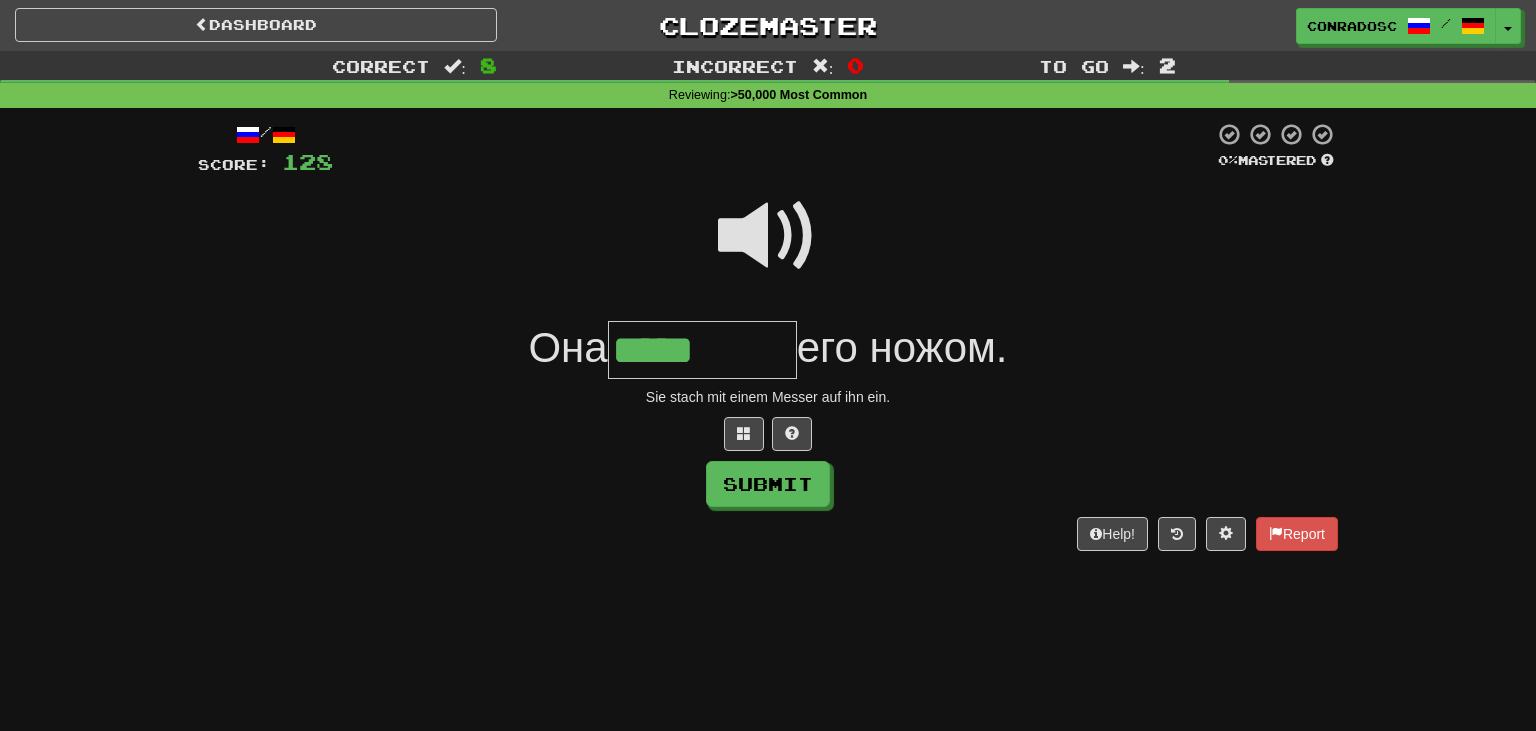 click at bounding box center (768, 236) 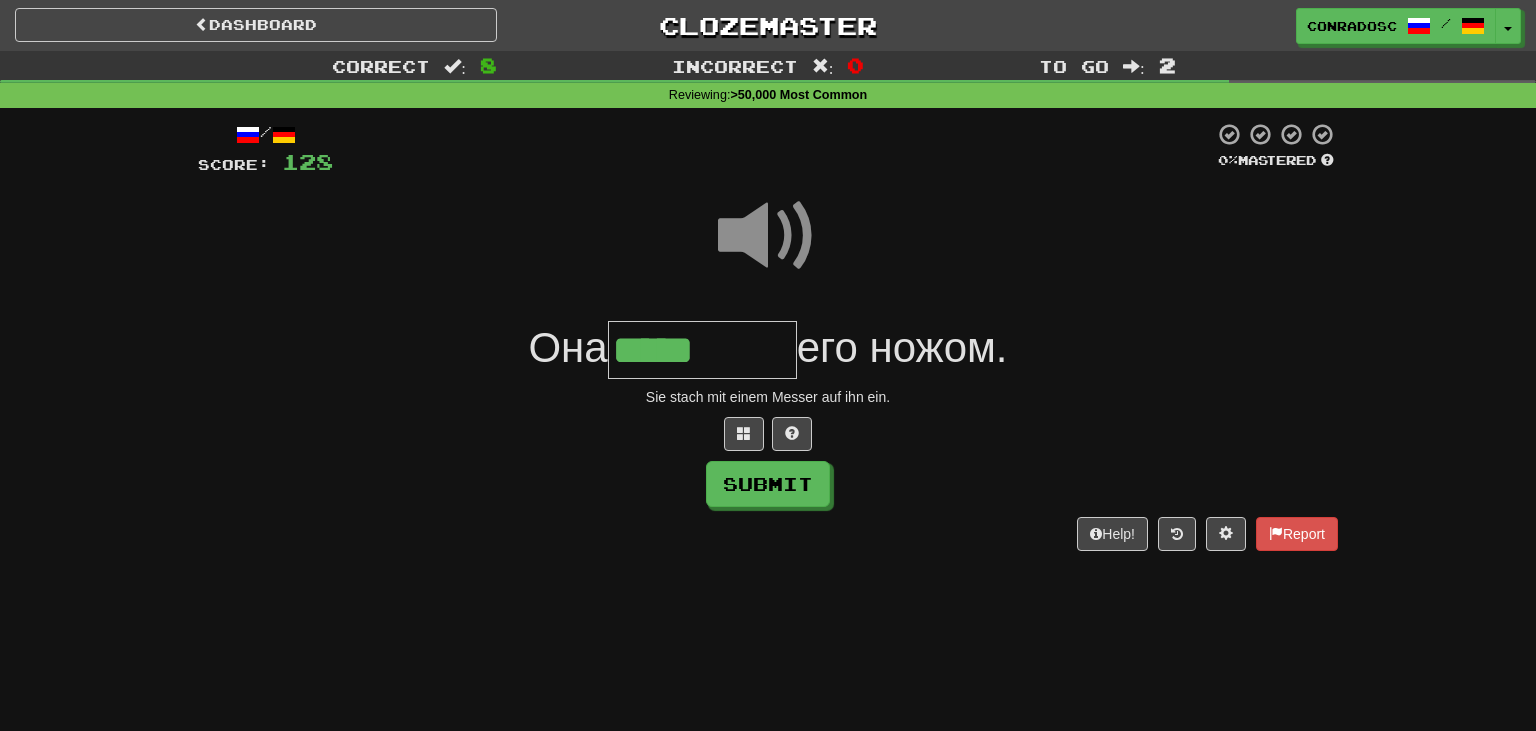 click on "*****" at bounding box center [702, 350] 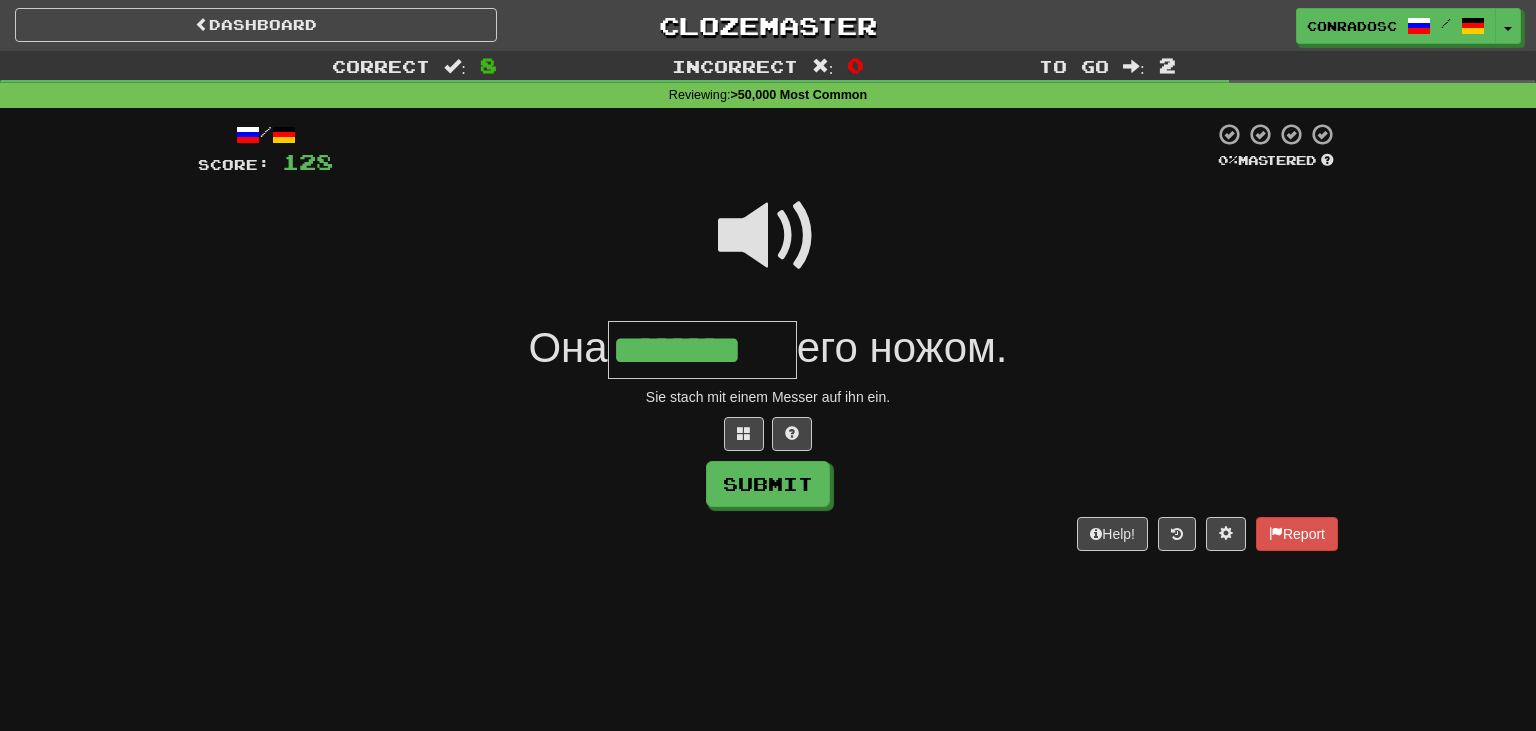 type on "********" 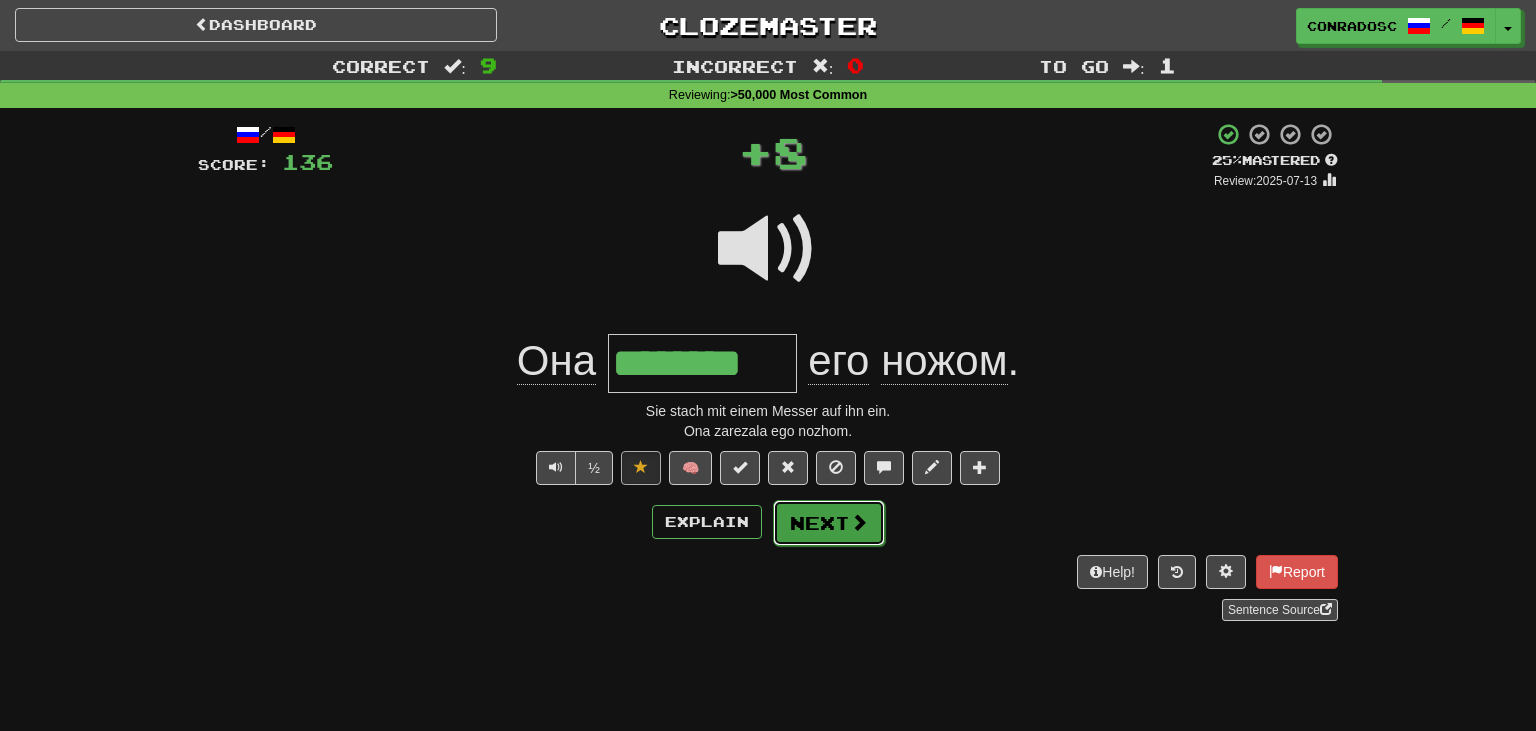 click on "Next" at bounding box center [829, 523] 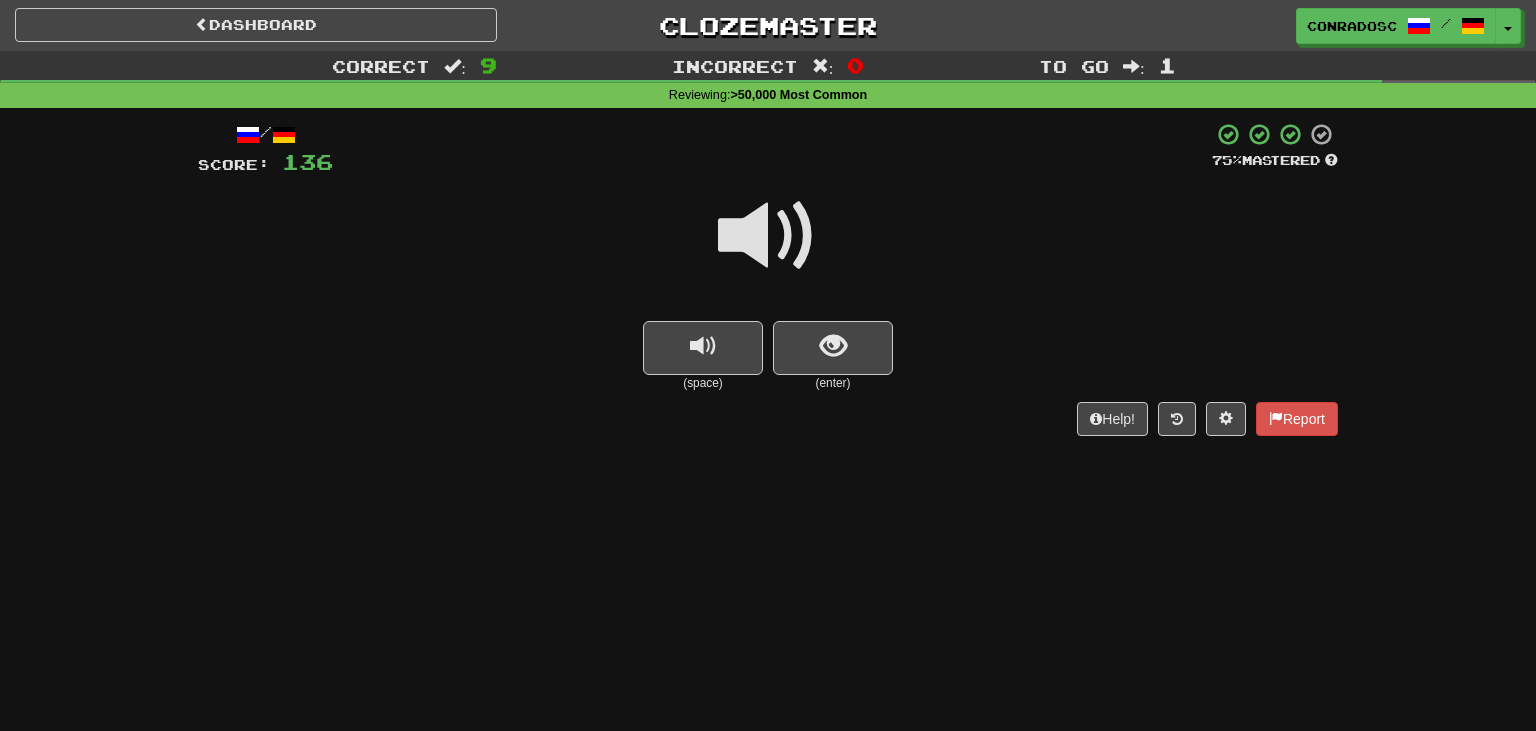 click at bounding box center [768, 236] 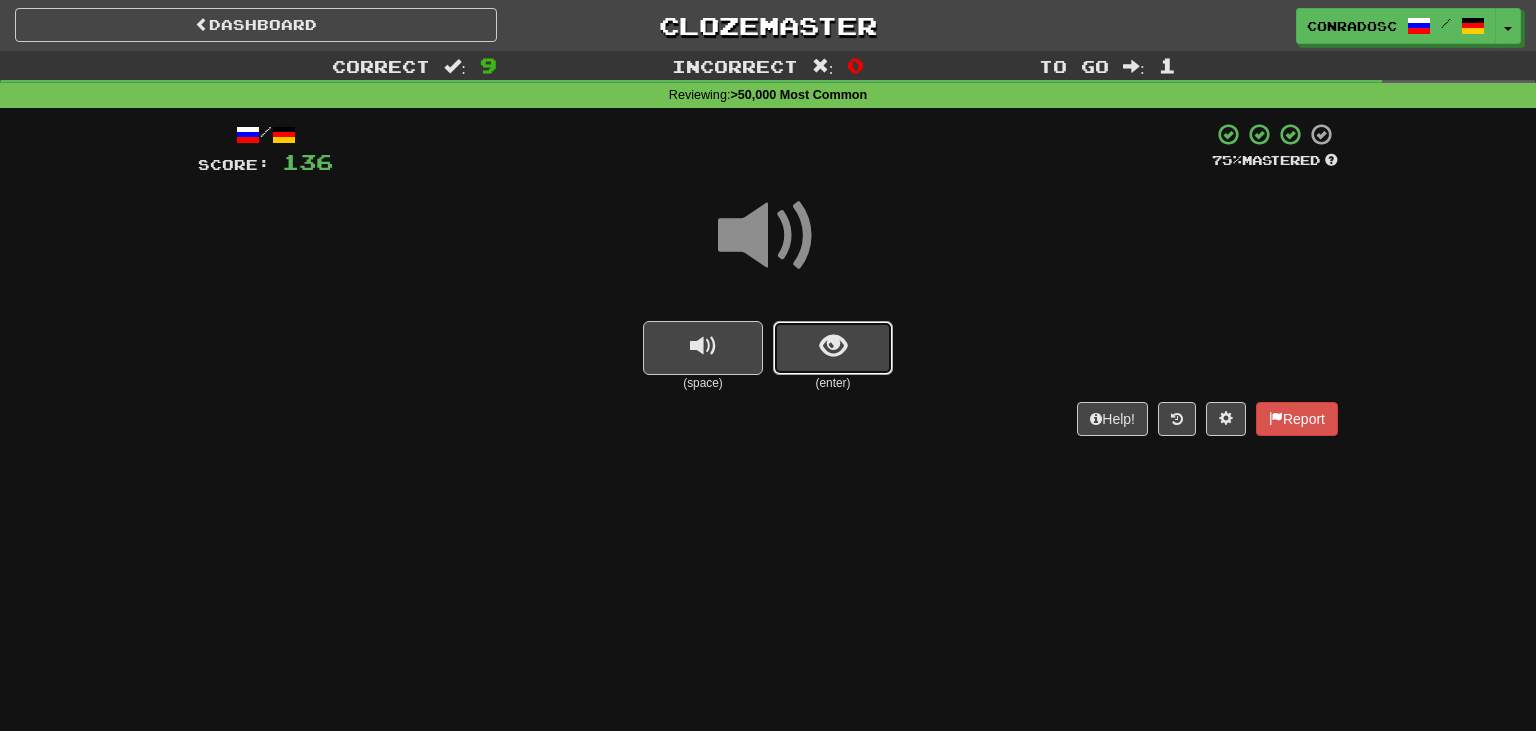 click at bounding box center (833, 348) 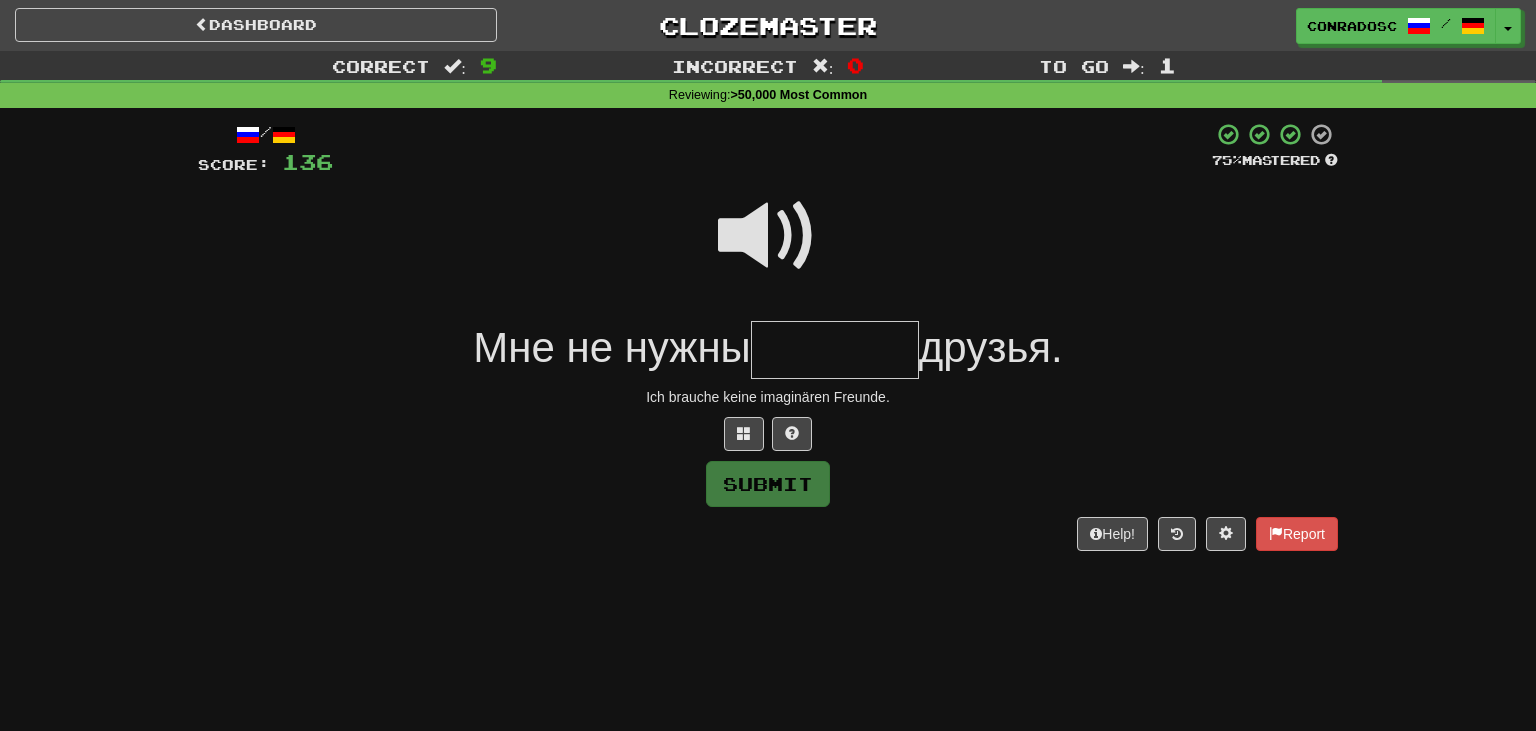 click at bounding box center (768, 236) 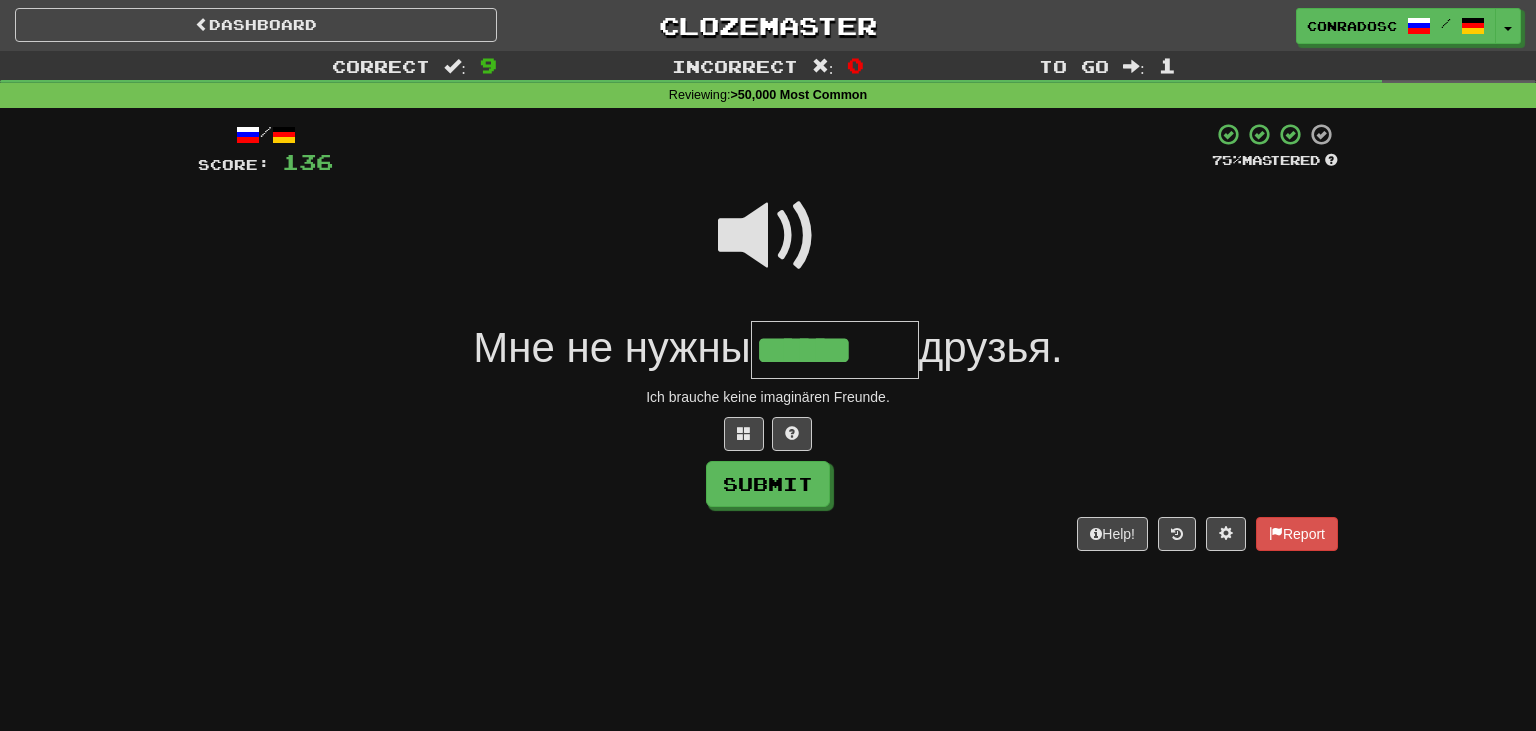 type on "******" 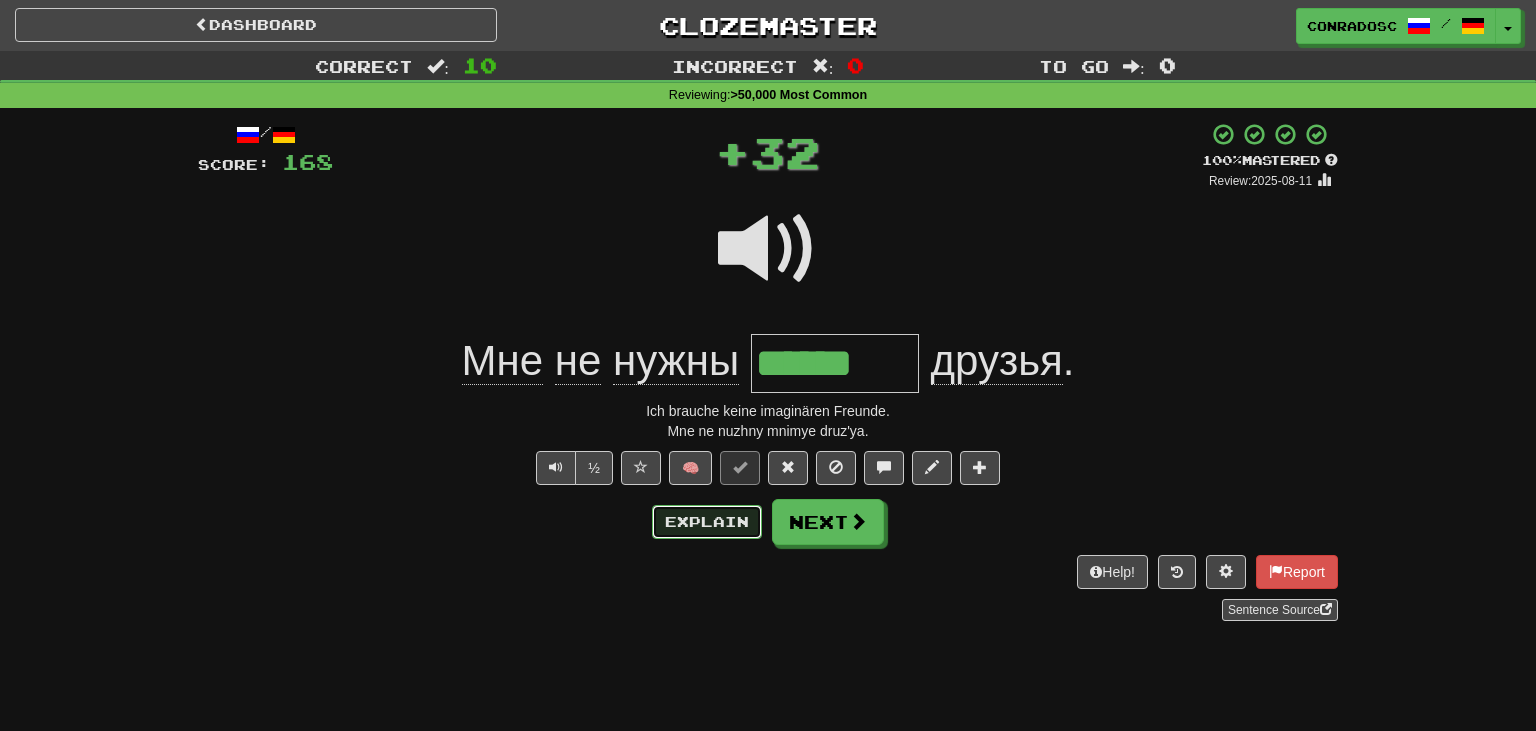 click on "Explain" at bounding box center (707, 522) 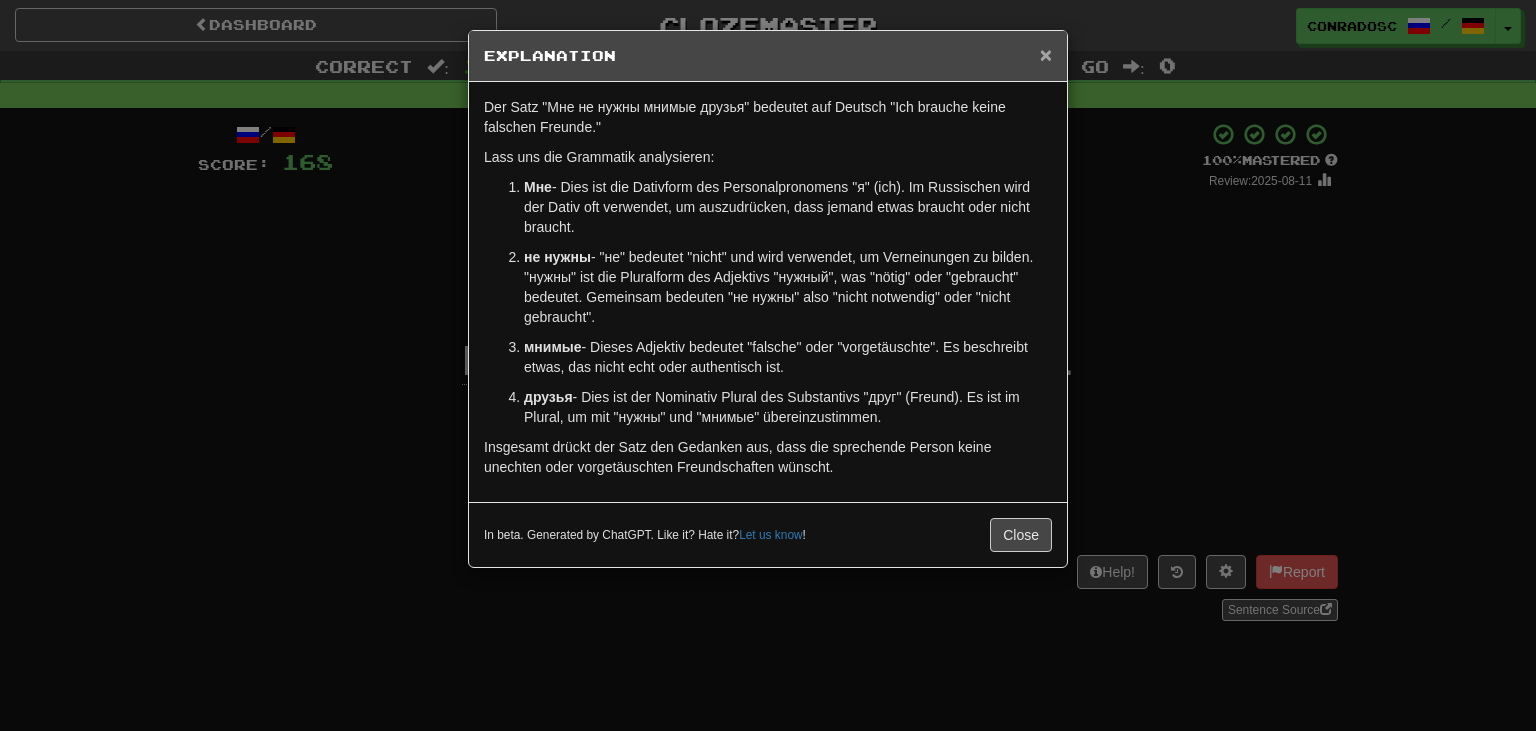 click on "×" at bounding box center [1046, 54] 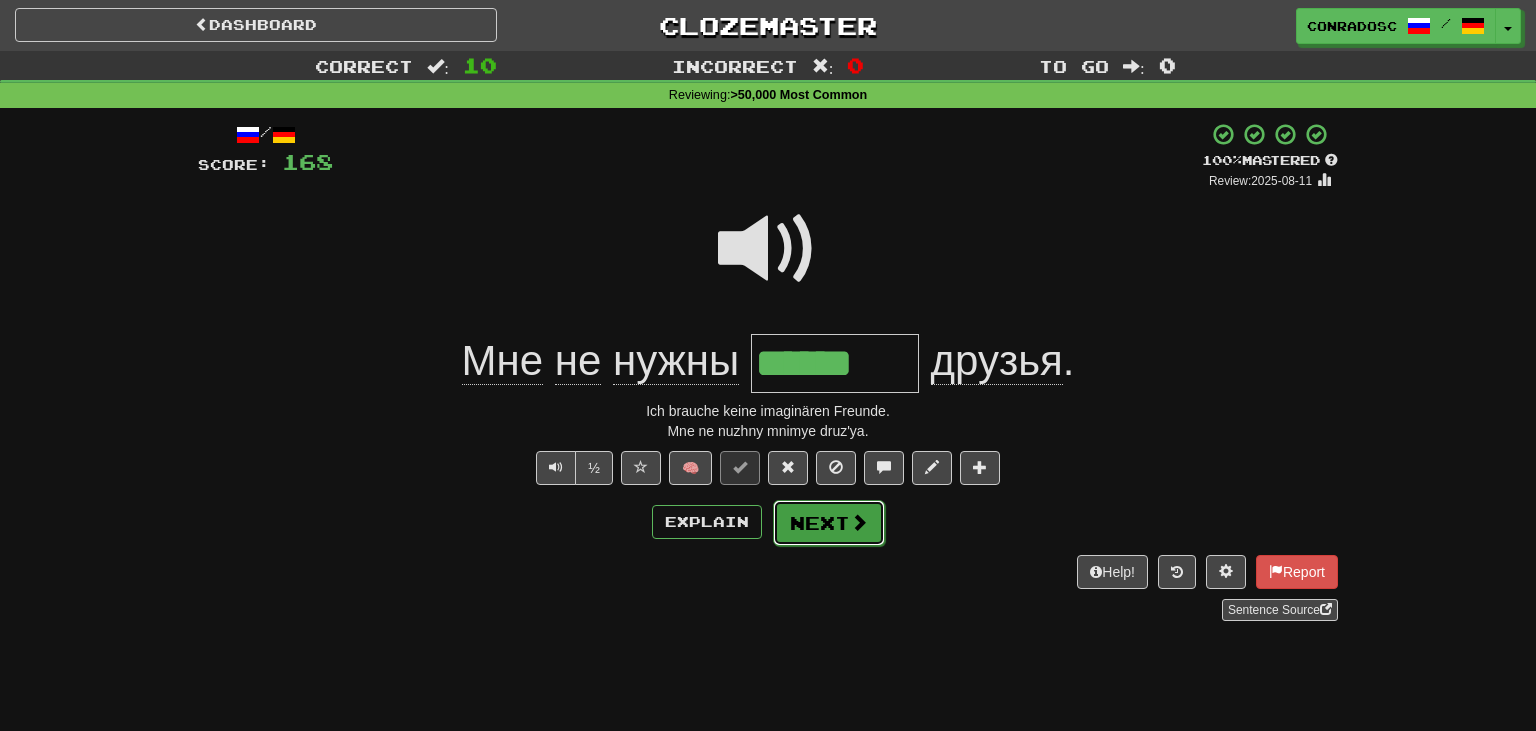 click on "Next" at bounding box center [829, 523] 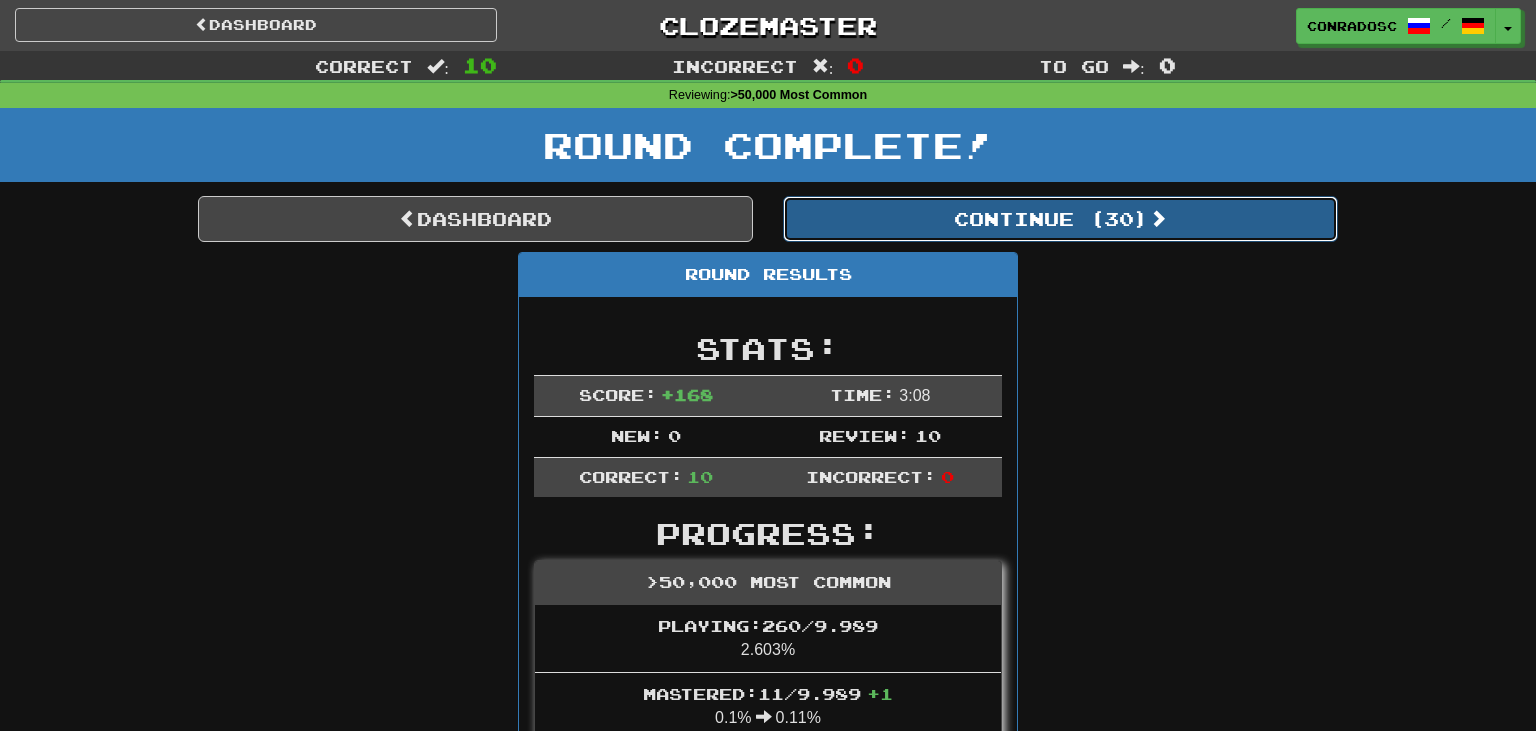 click on "Continue ( 30 )" at bounding box center [1060, 219] 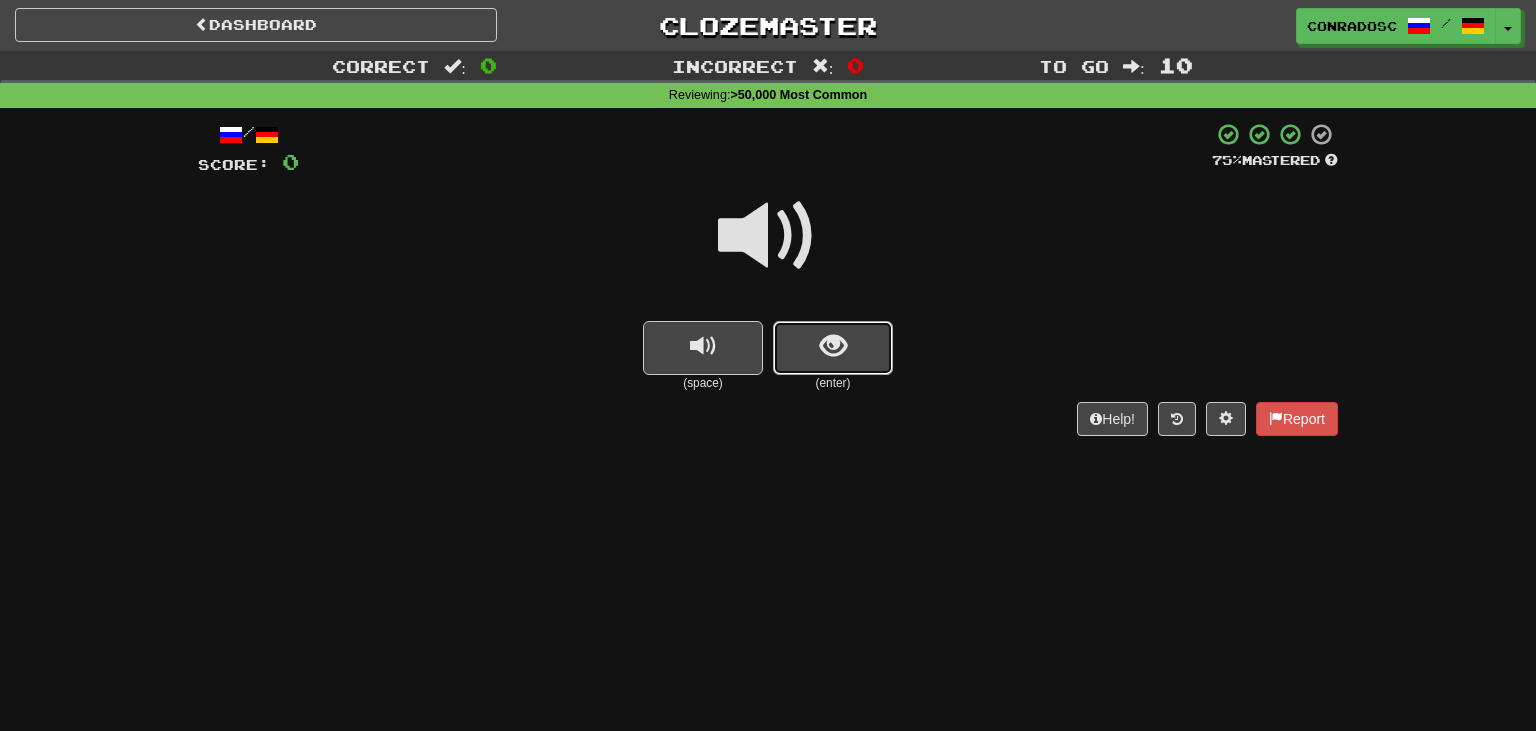 click at bounding box center [833, 346] 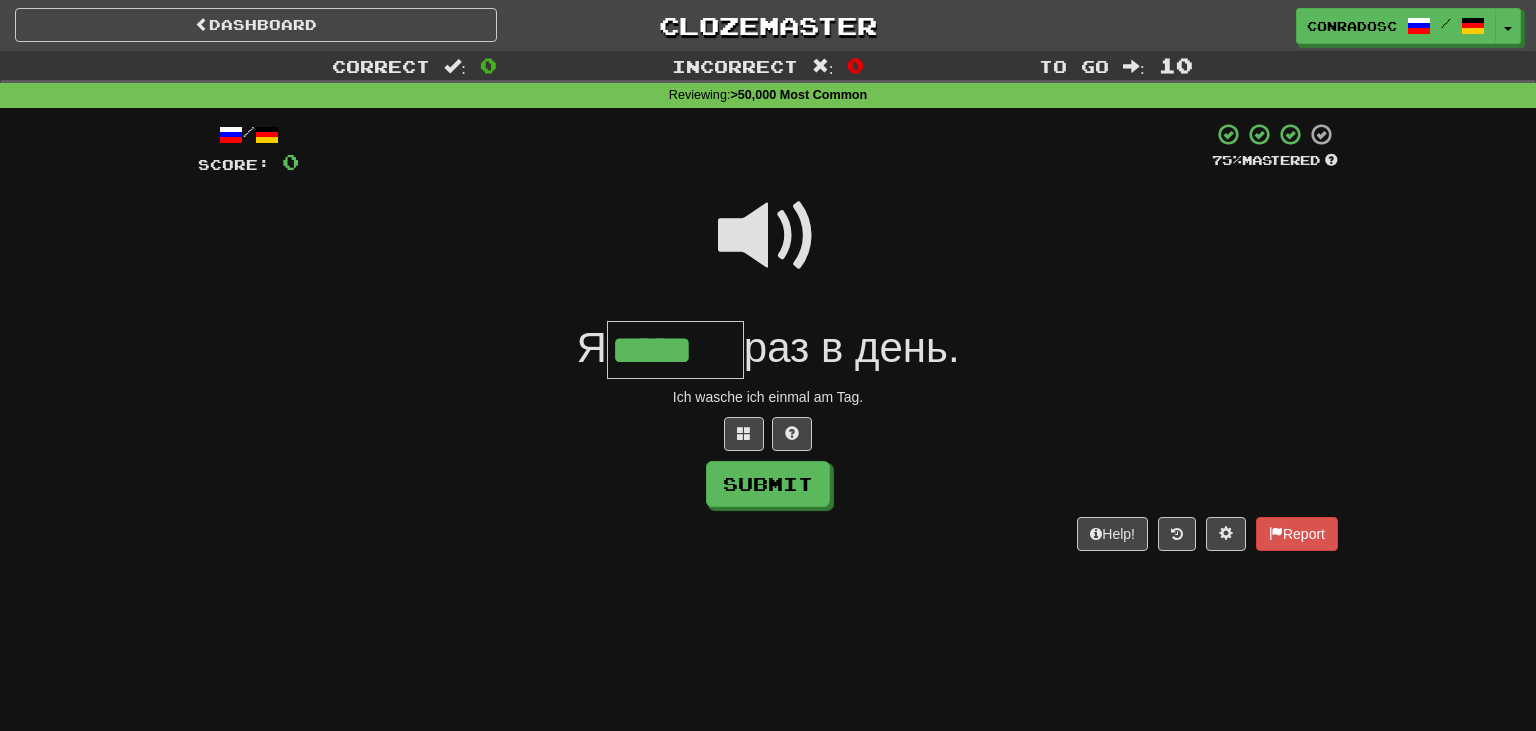 type on "*****" 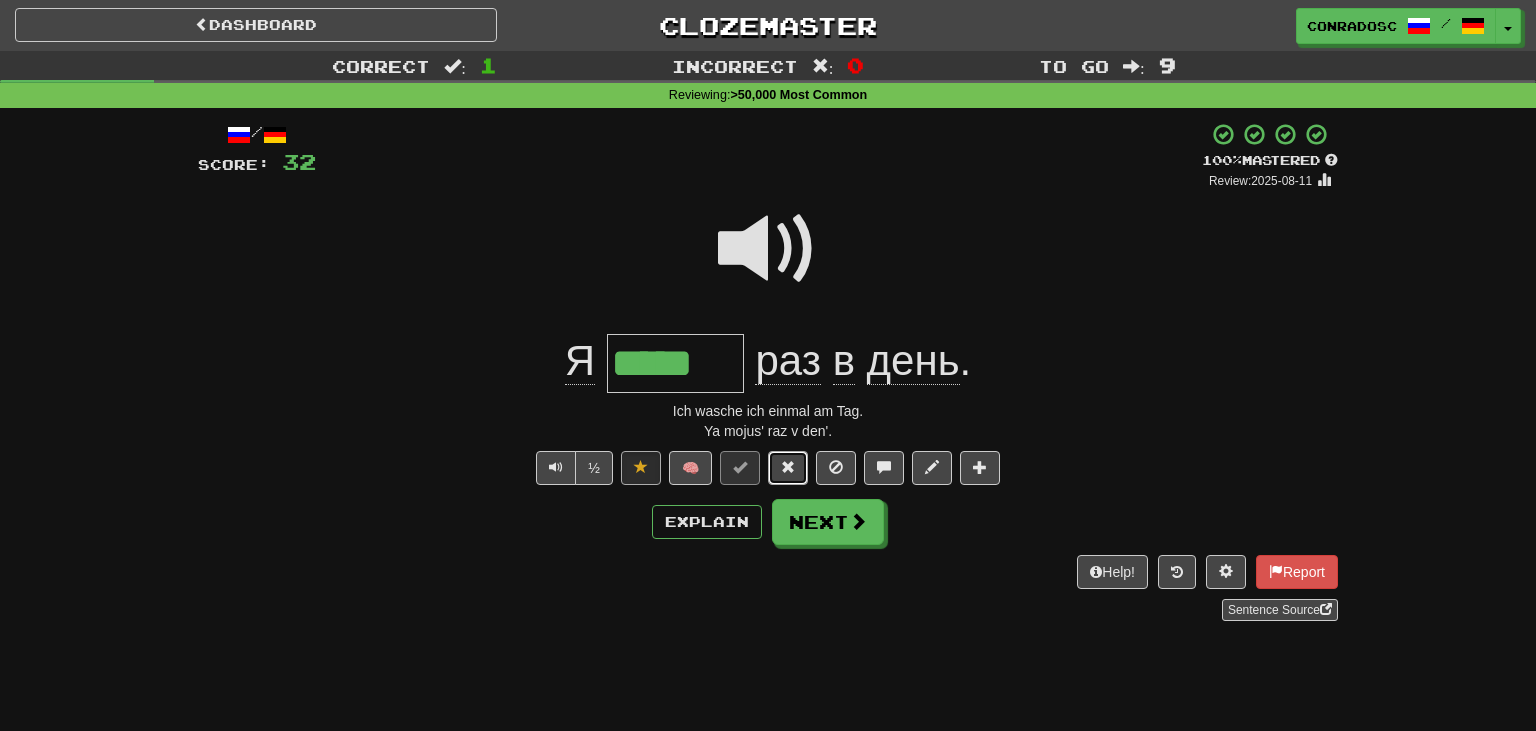 click at bounding box center [788, 467] 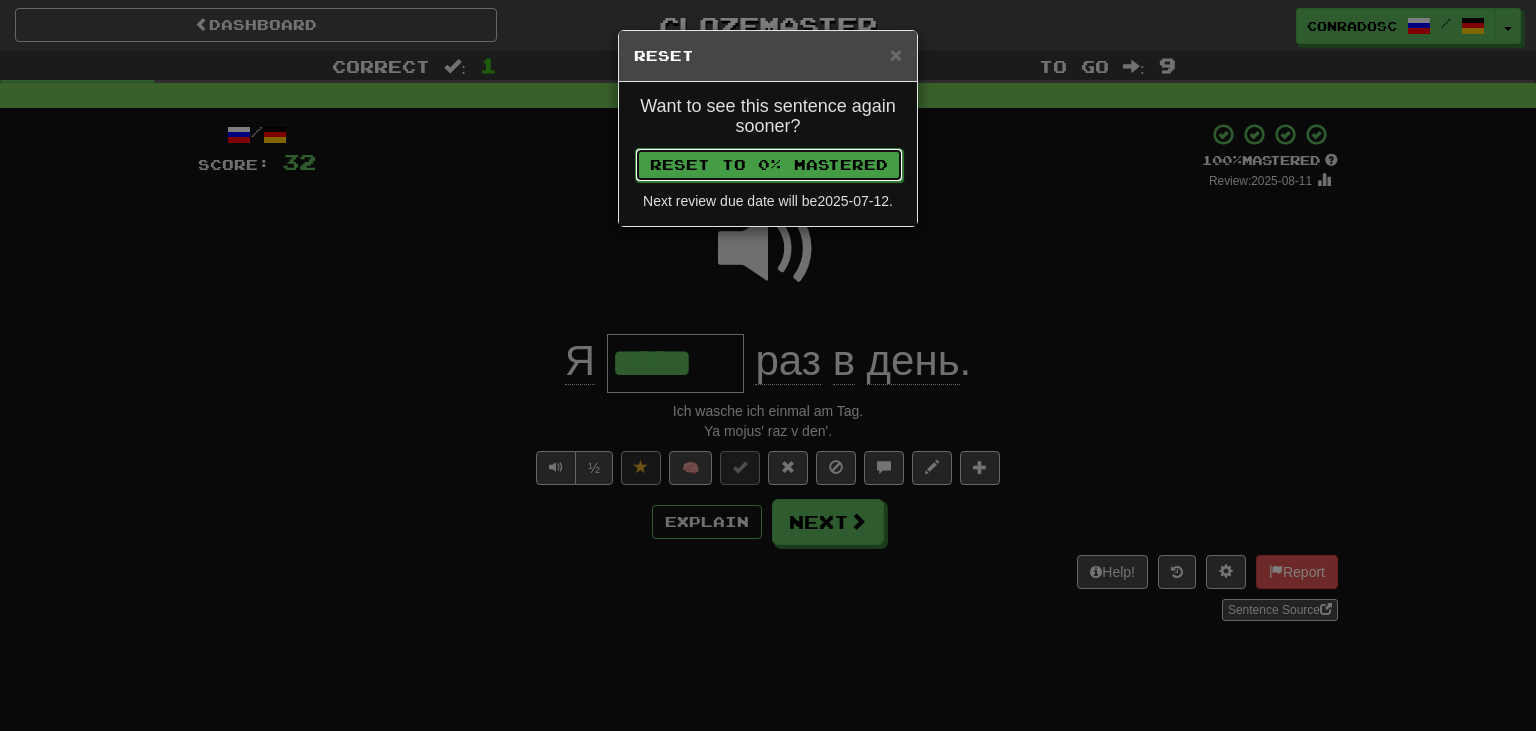 click on "Reset to 0% Mastered" at bounding box center (769, 165) 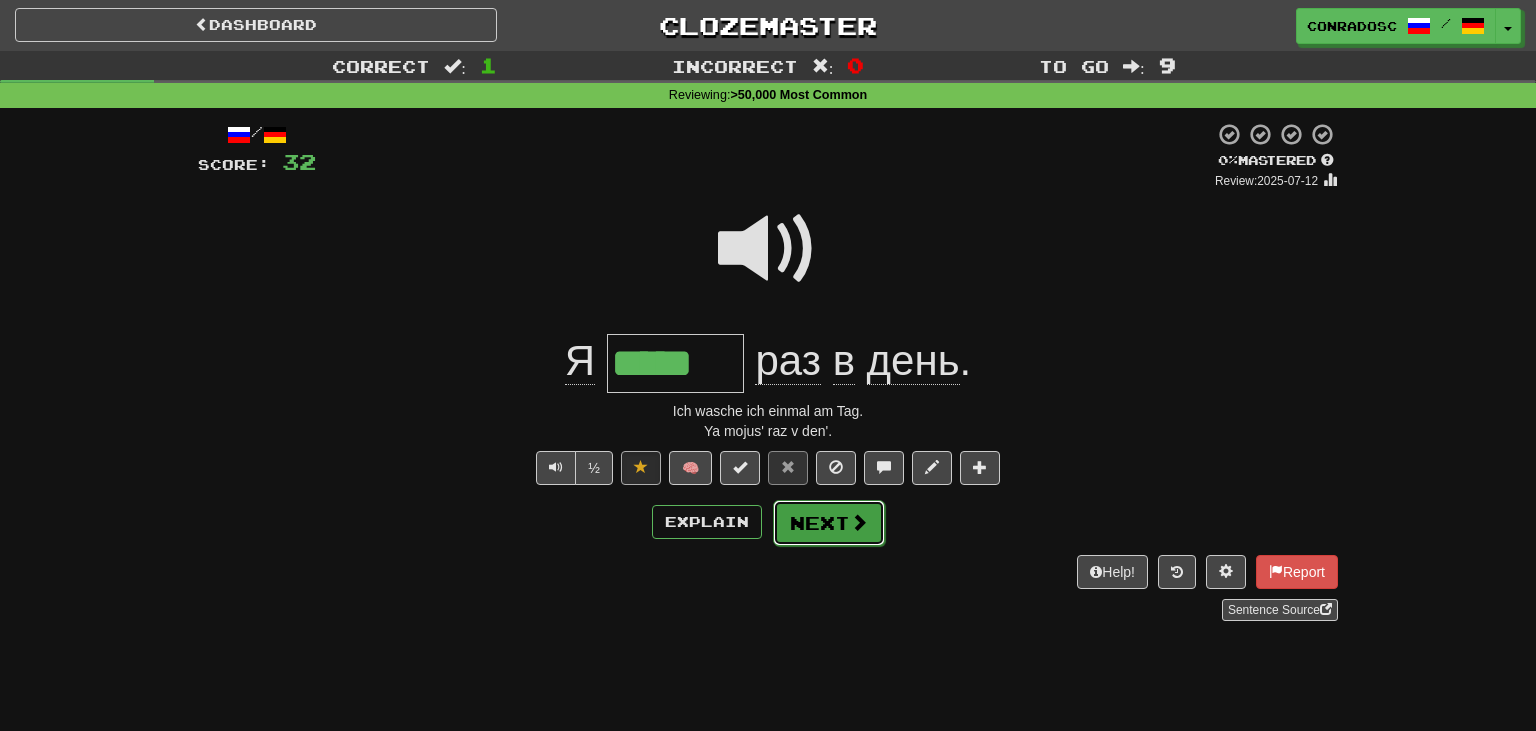 click on "Next" at bounding box center (829, 523) 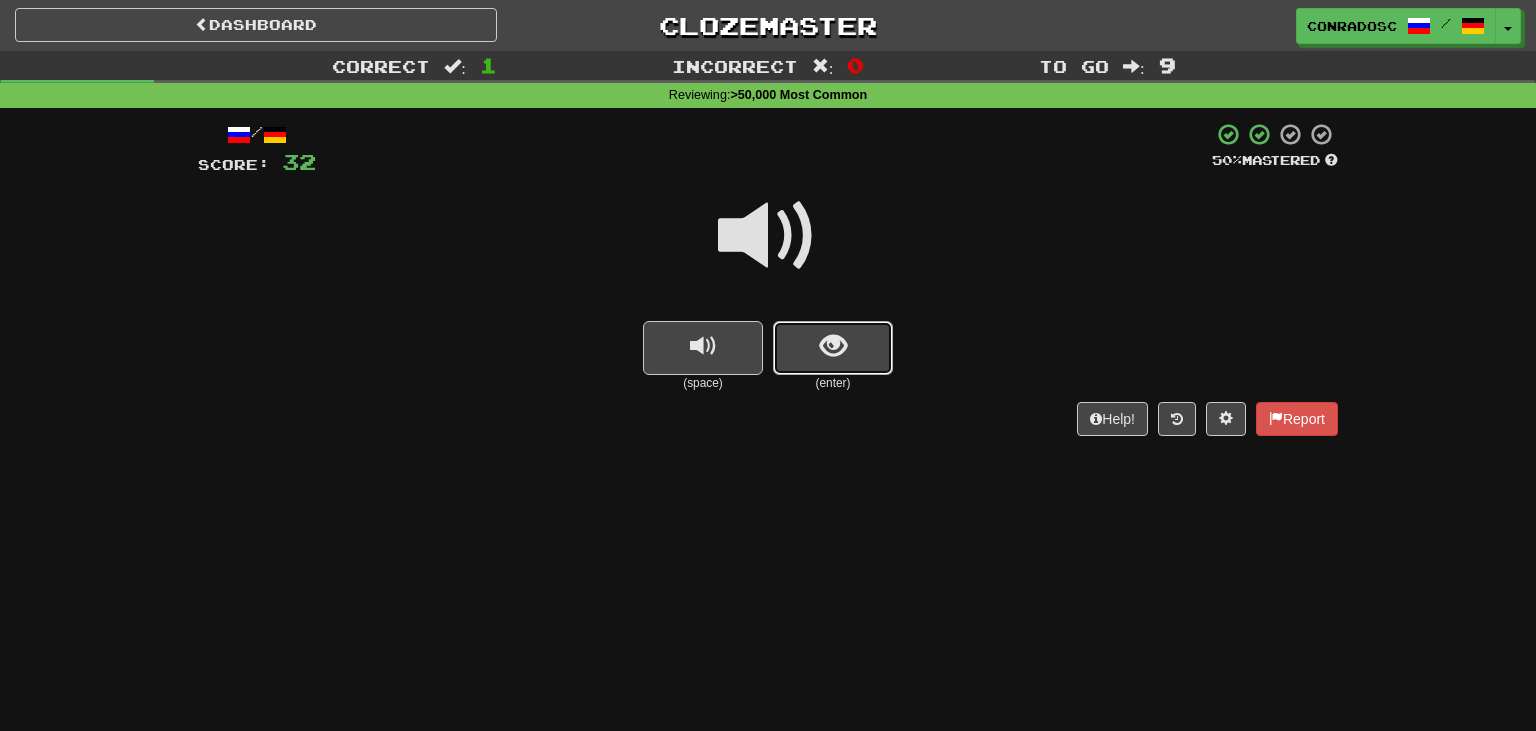 click at bounding box center [833, 348] 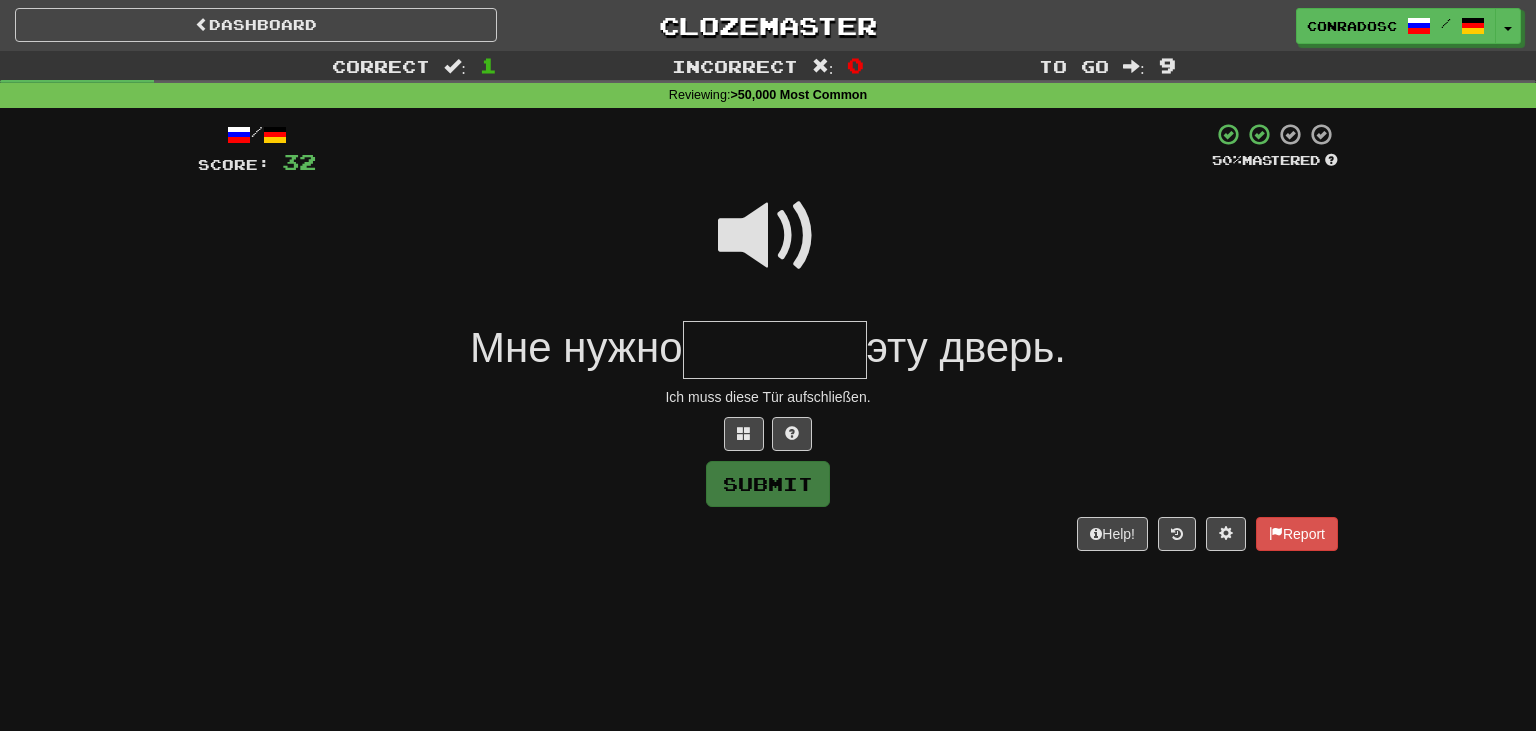 click at bounding box center (768, 236) 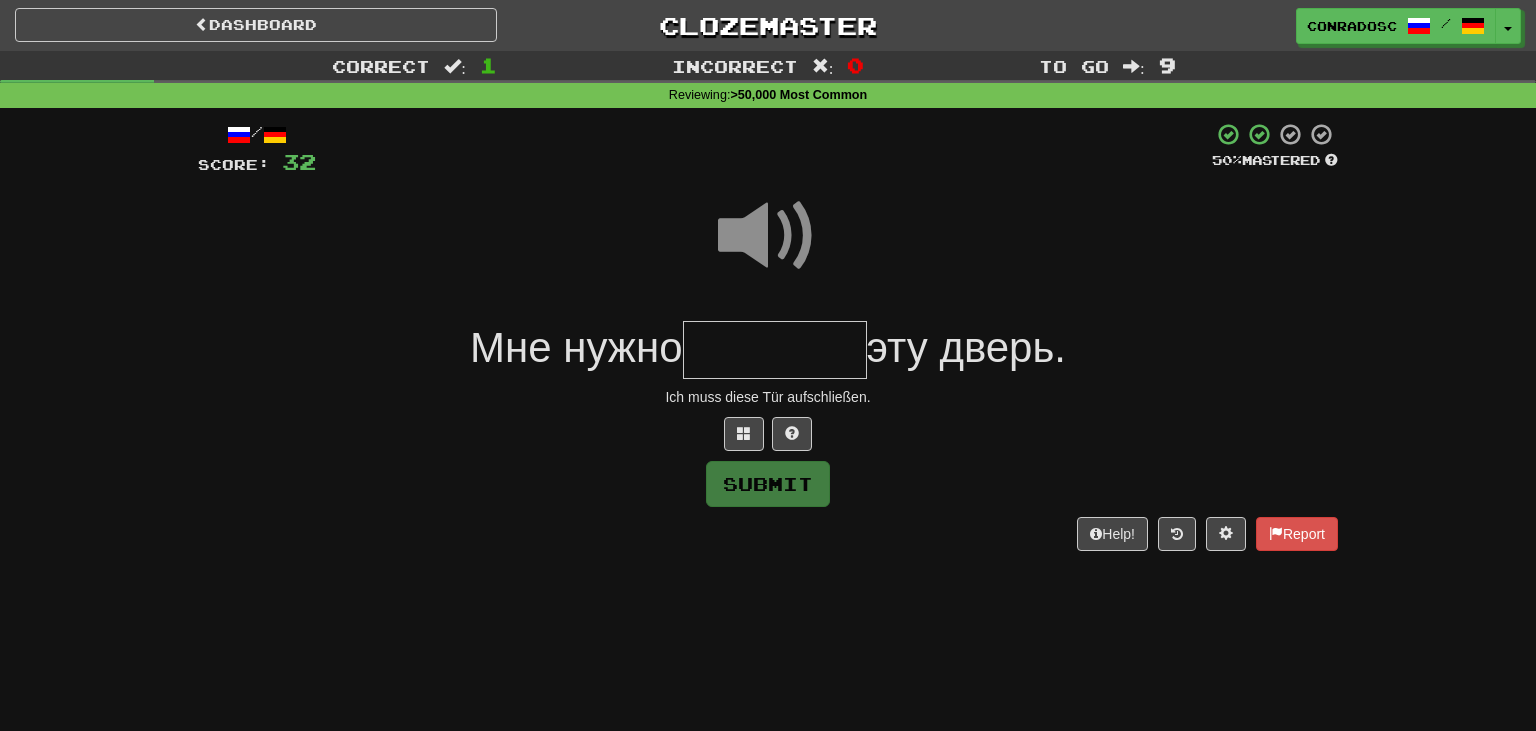 click at bounding box center (775, 350) 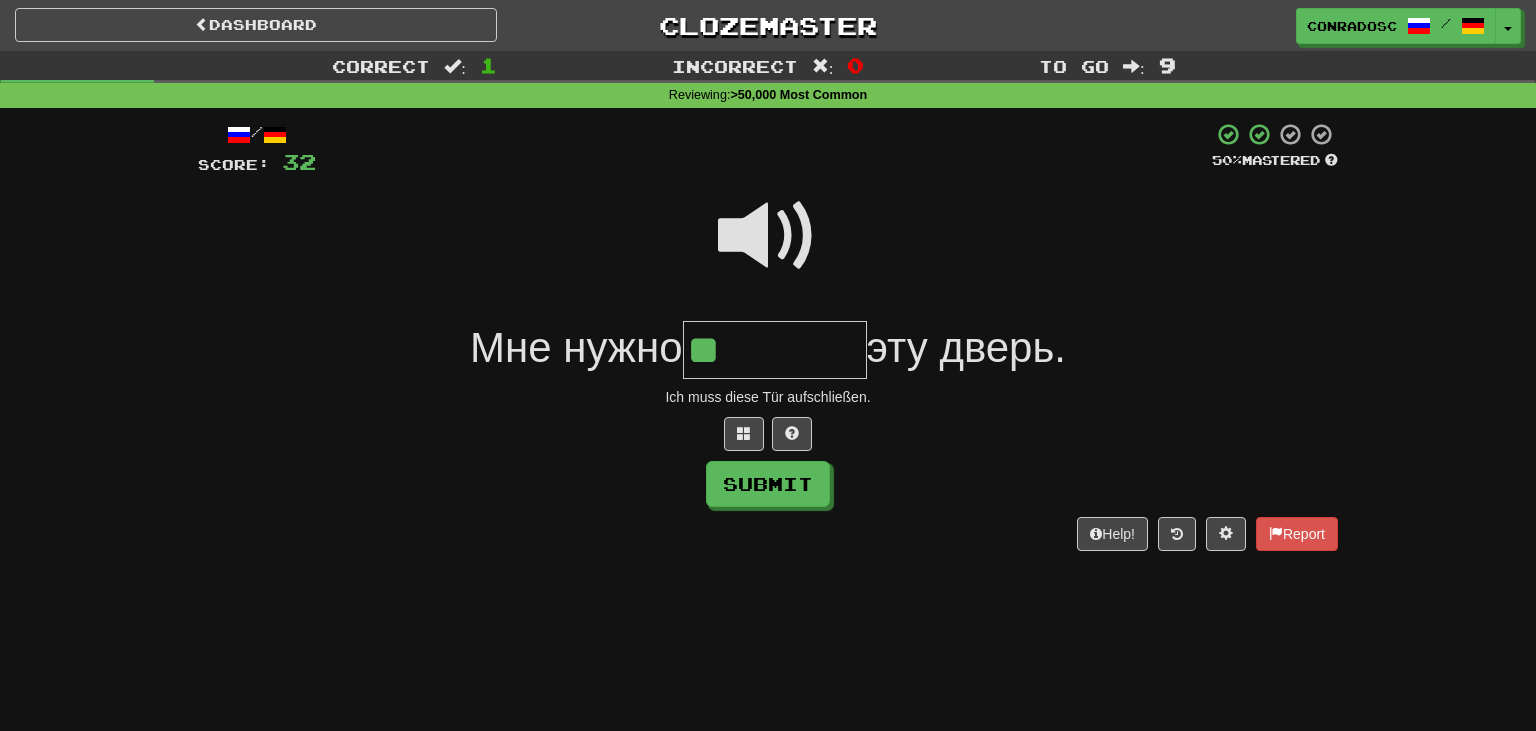 click at bounding box center [768, 236] 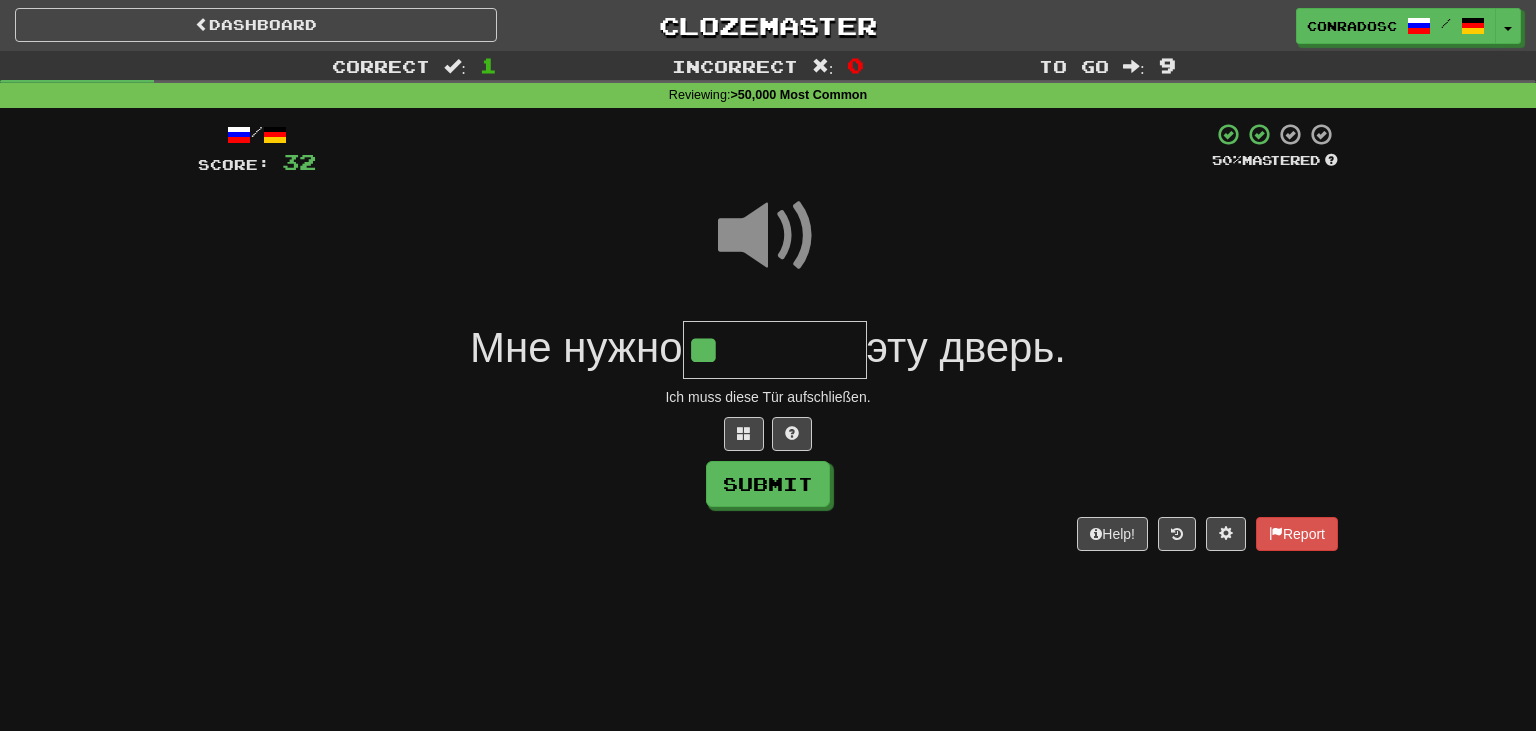 click on "**" at bounding box center [775, 350] 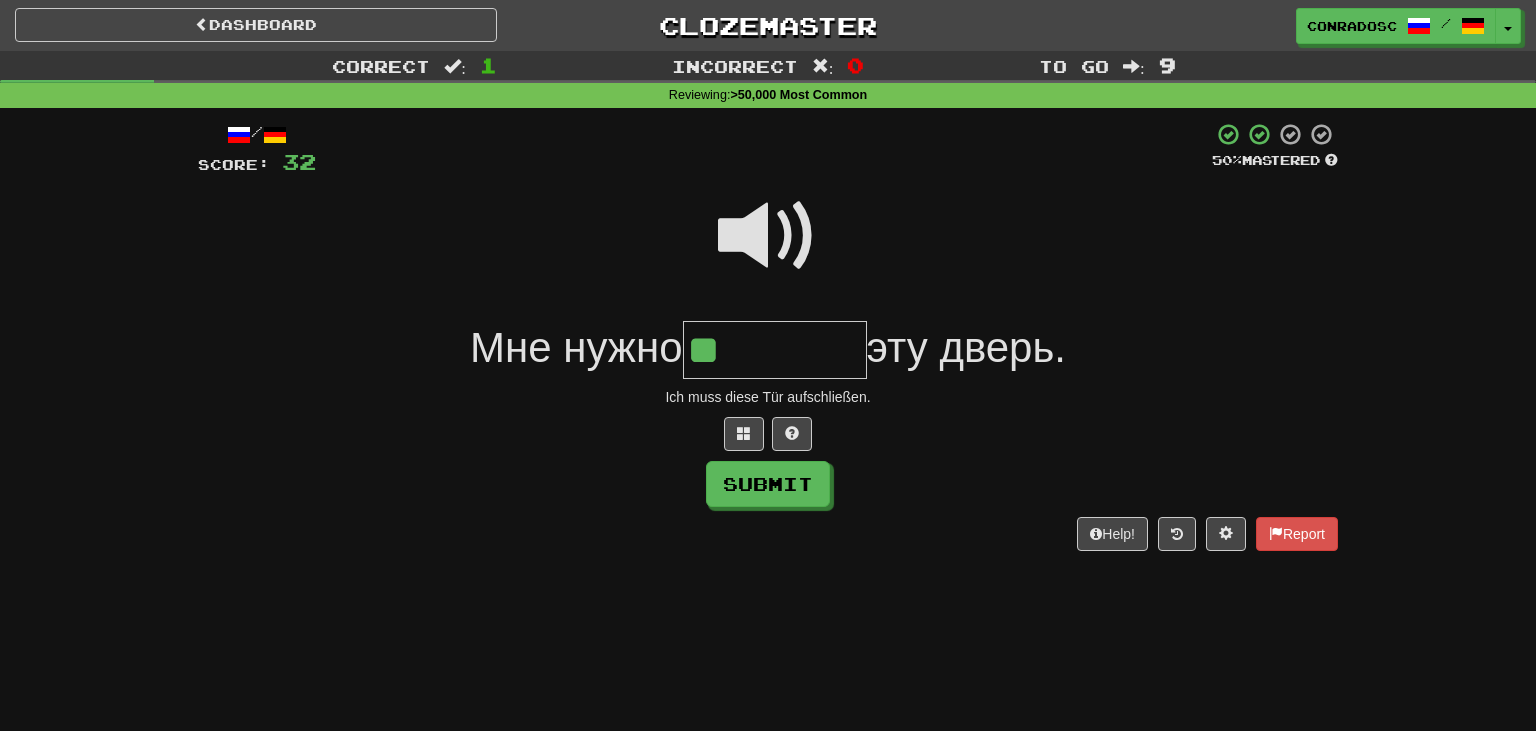click at bounding box center [768, 236] 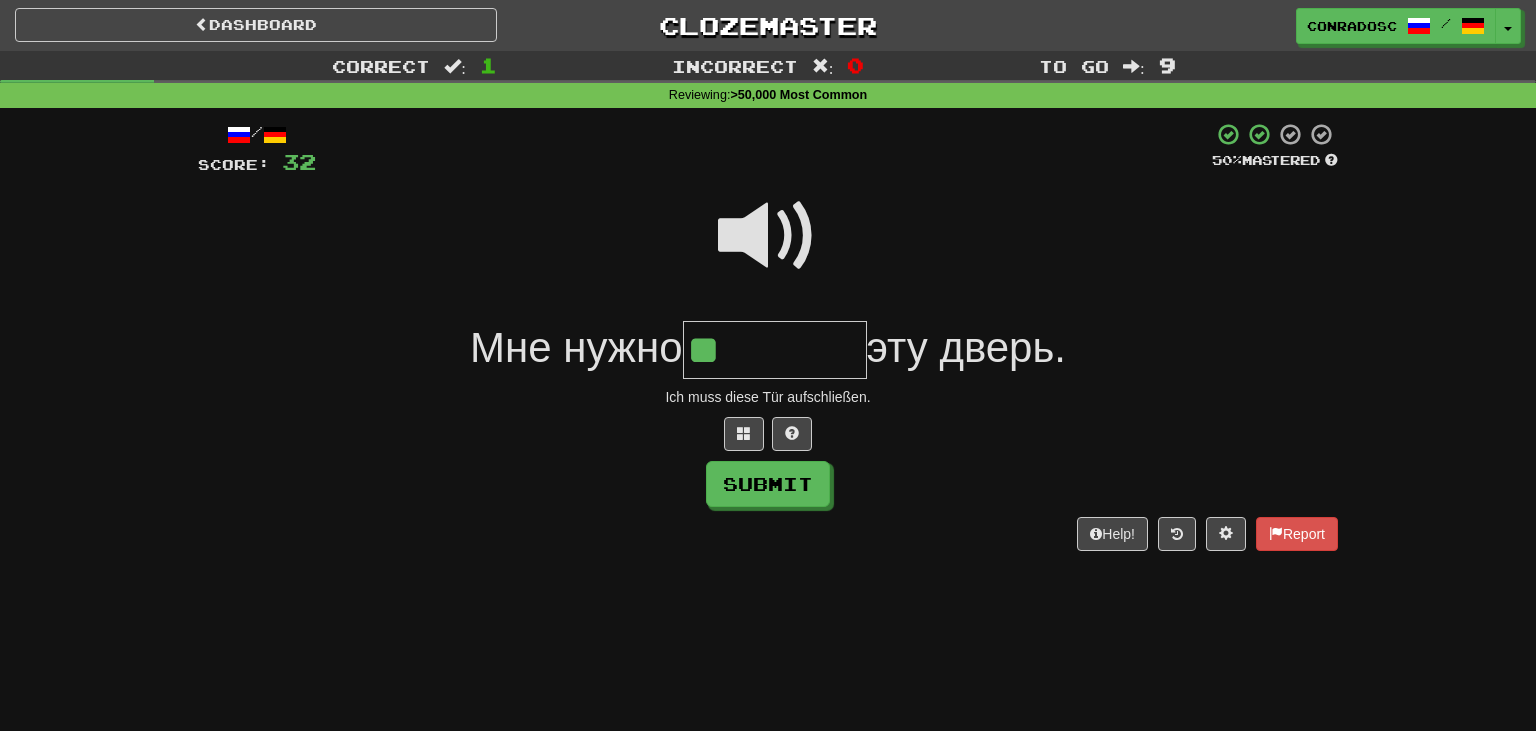 click on "**" at bounding box center [775, 350] 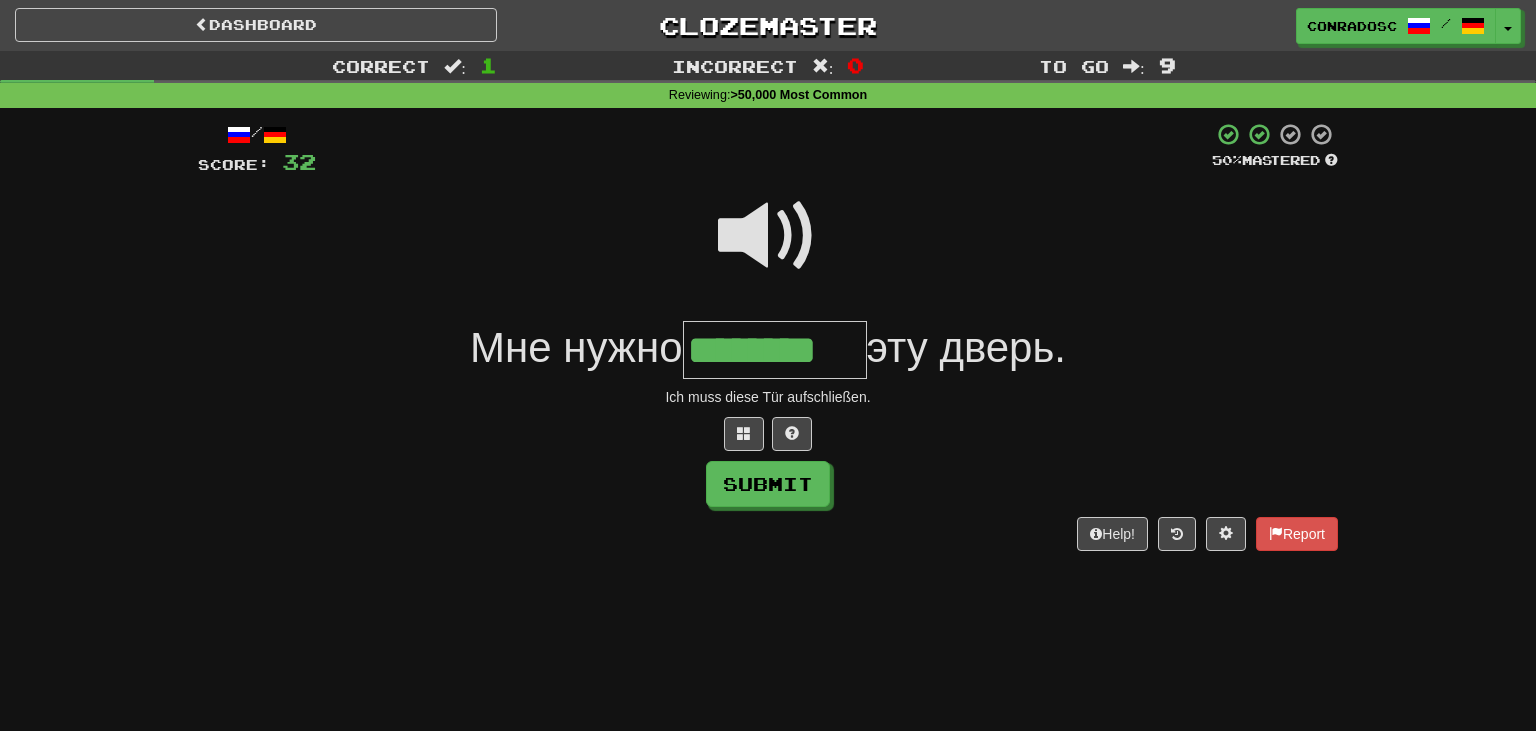 type on "********" 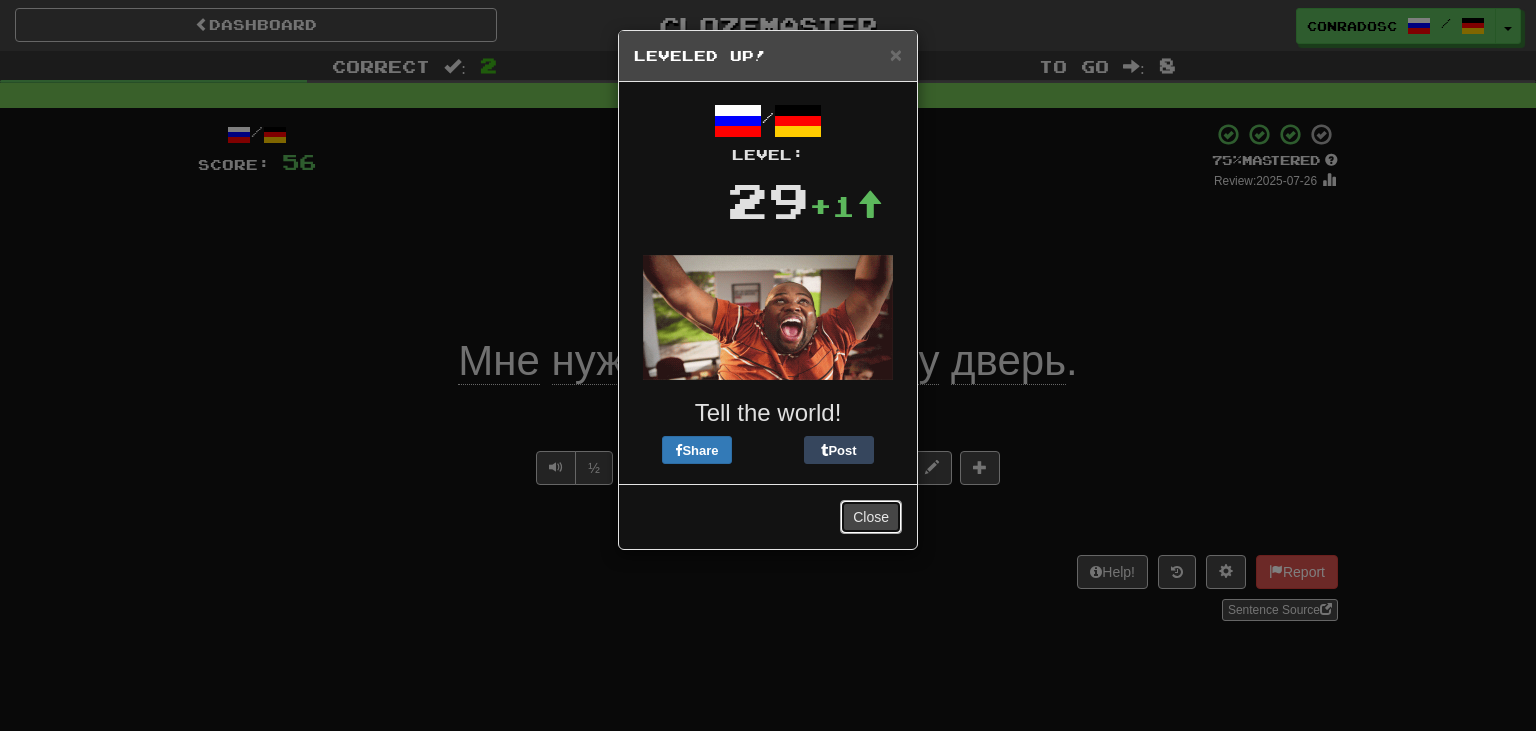 click on "Close" at bounding box center [871, 517] 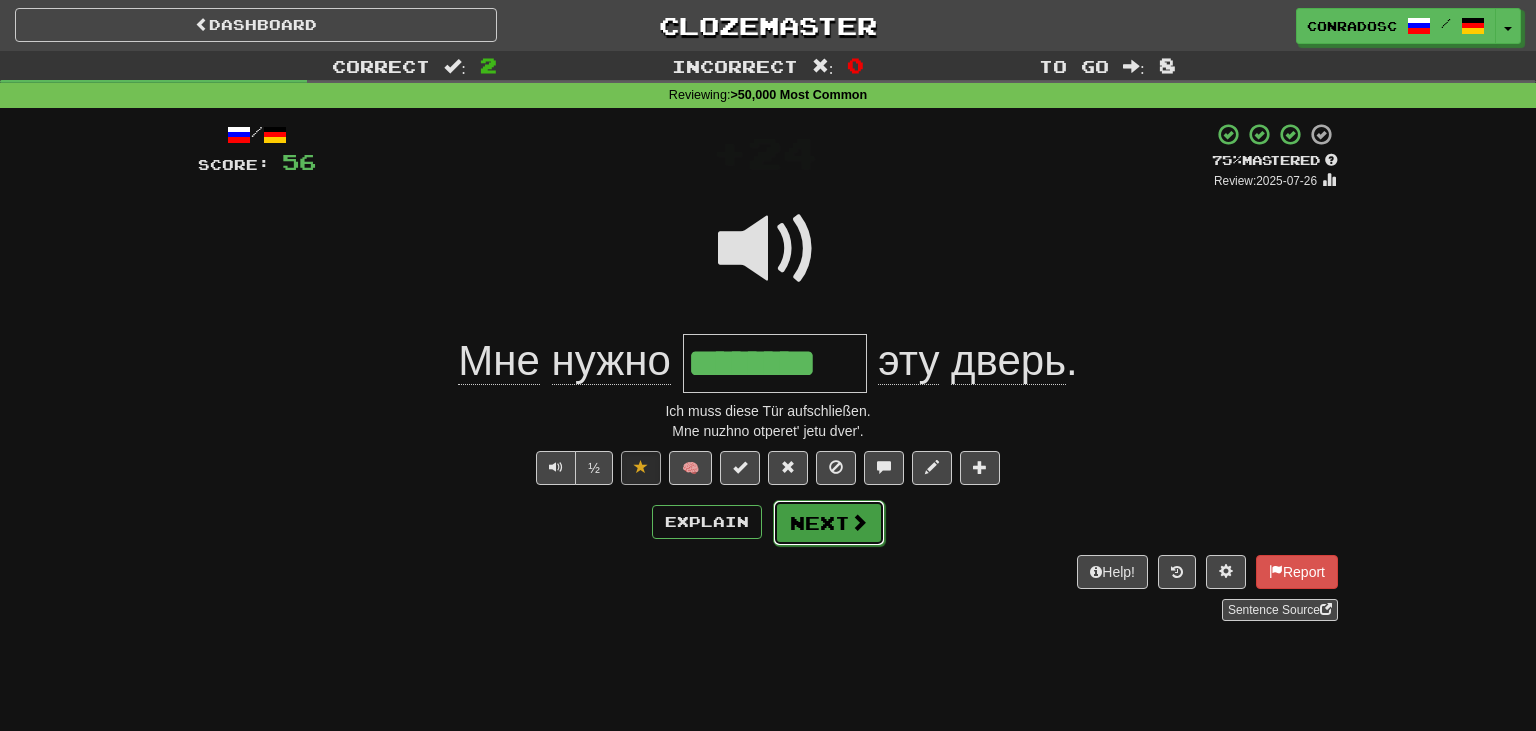 click on "Next" at bounding box center [829, 523] 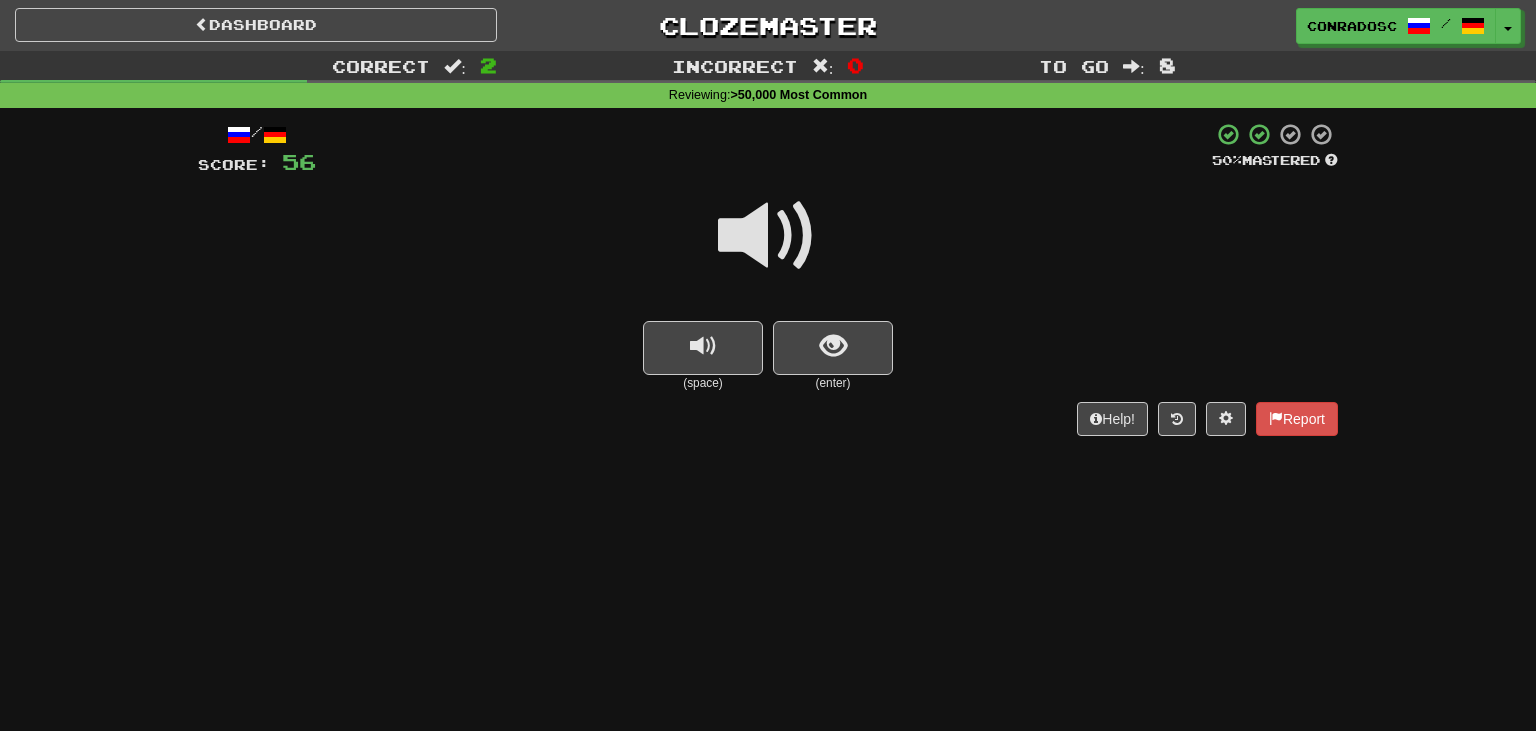 click at bounding box center (768, 236) 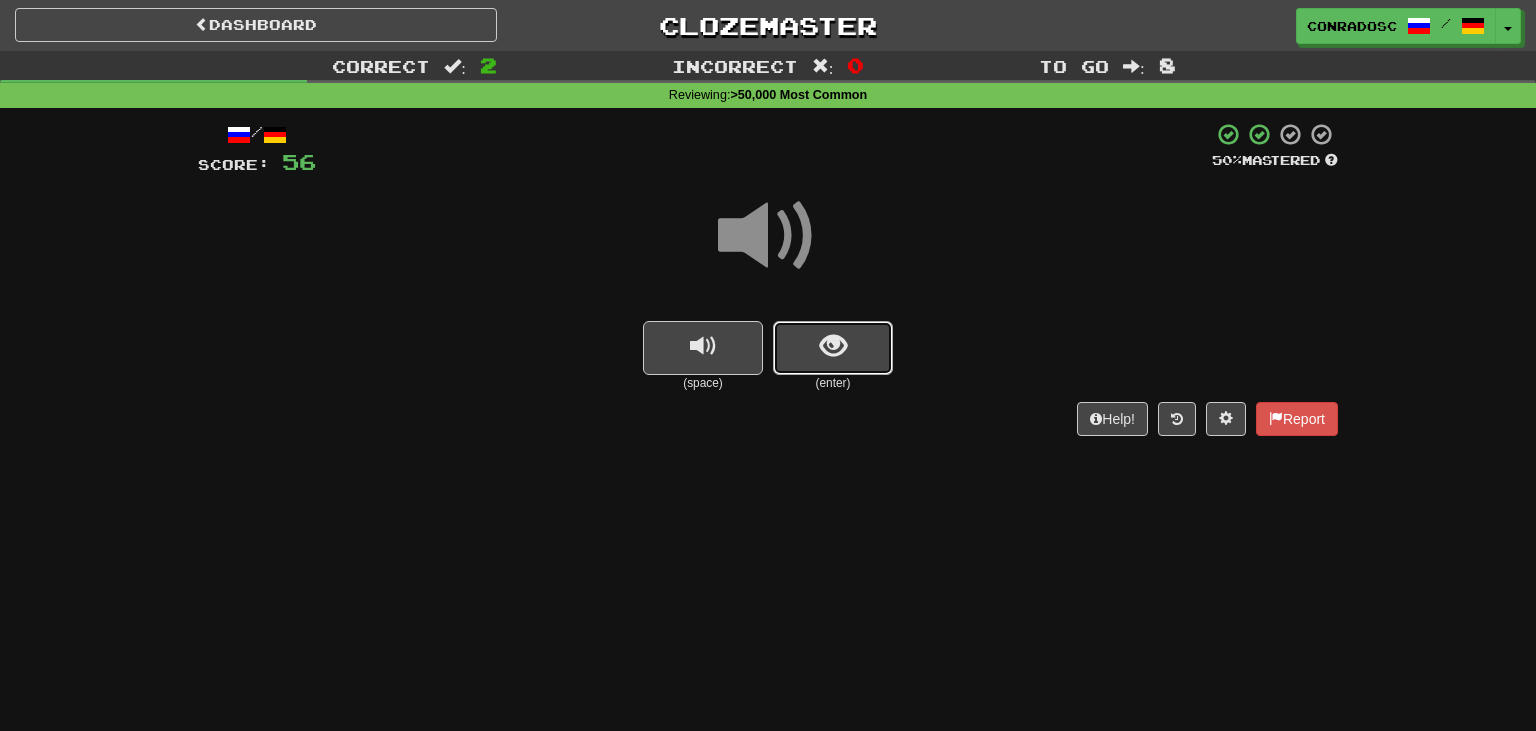 click at bounding box center [833, 348] 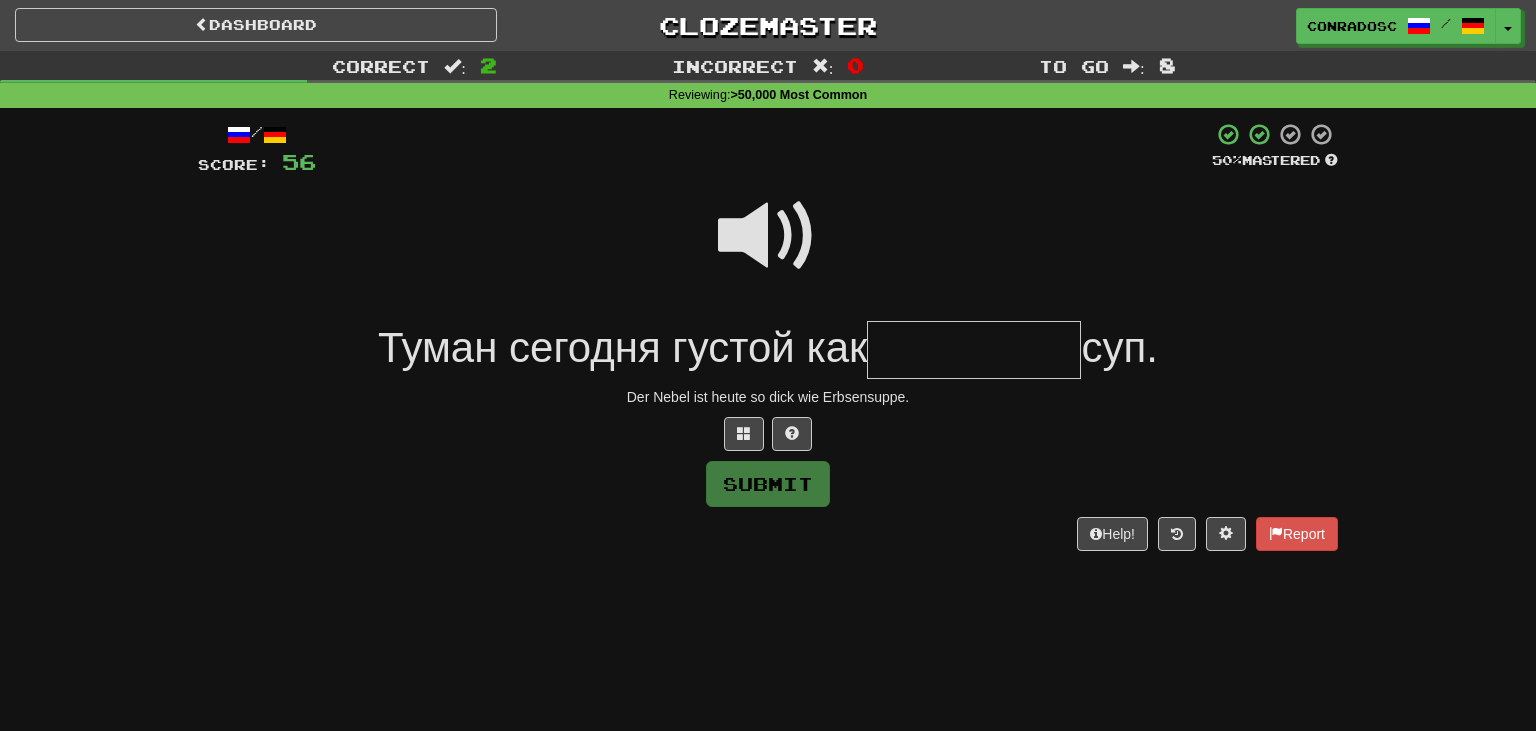 click at bounding box center [768, 236] 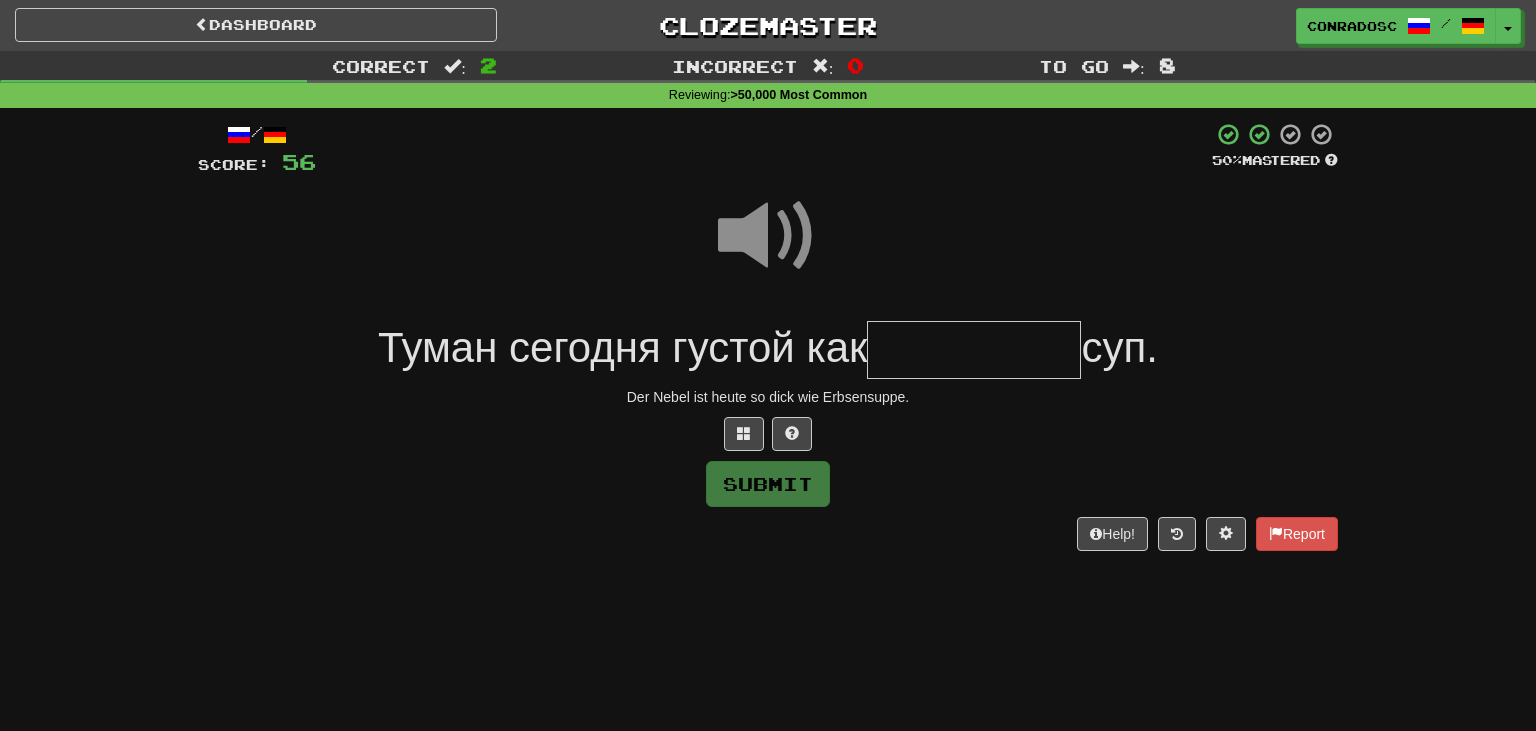 click at bounding box center [974, 350] 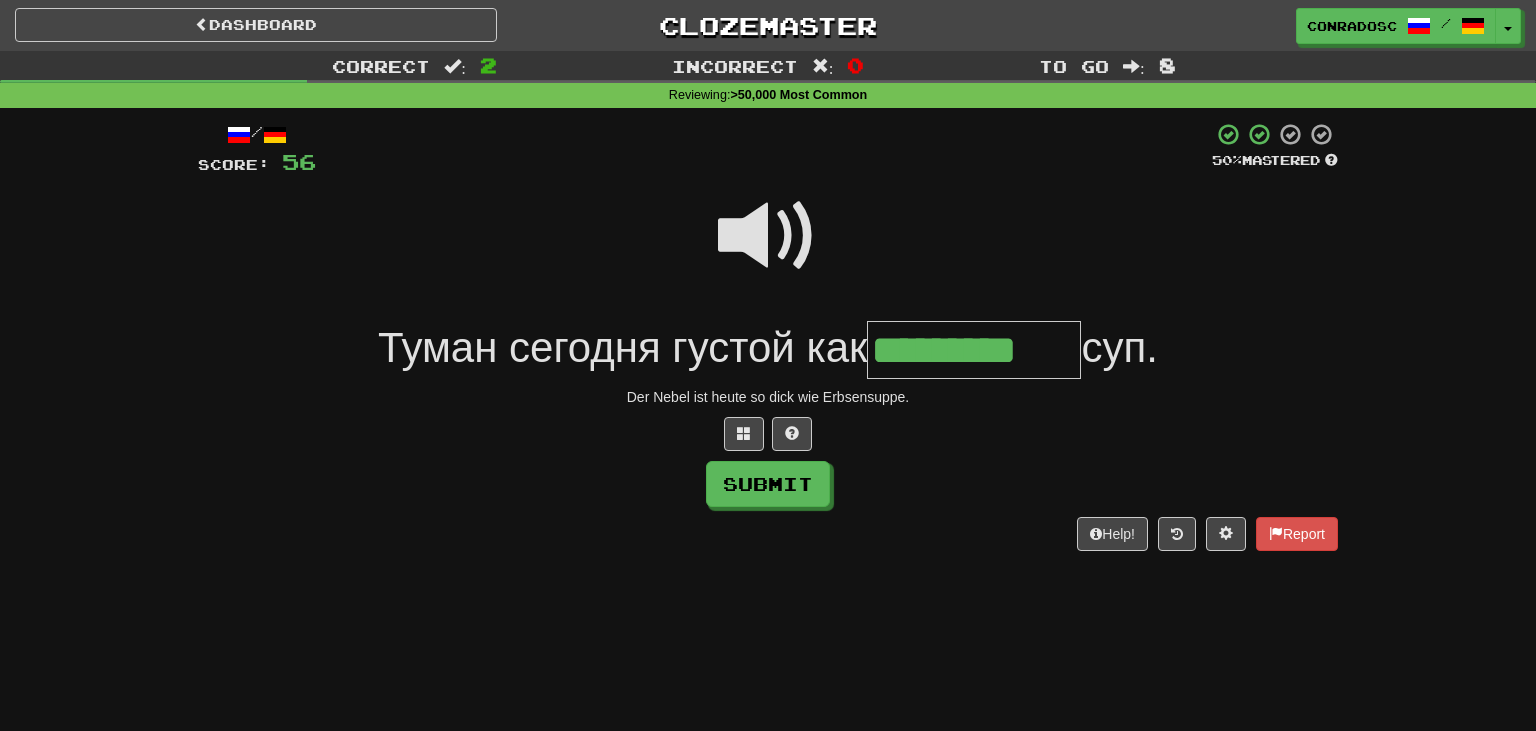 type on "*********" 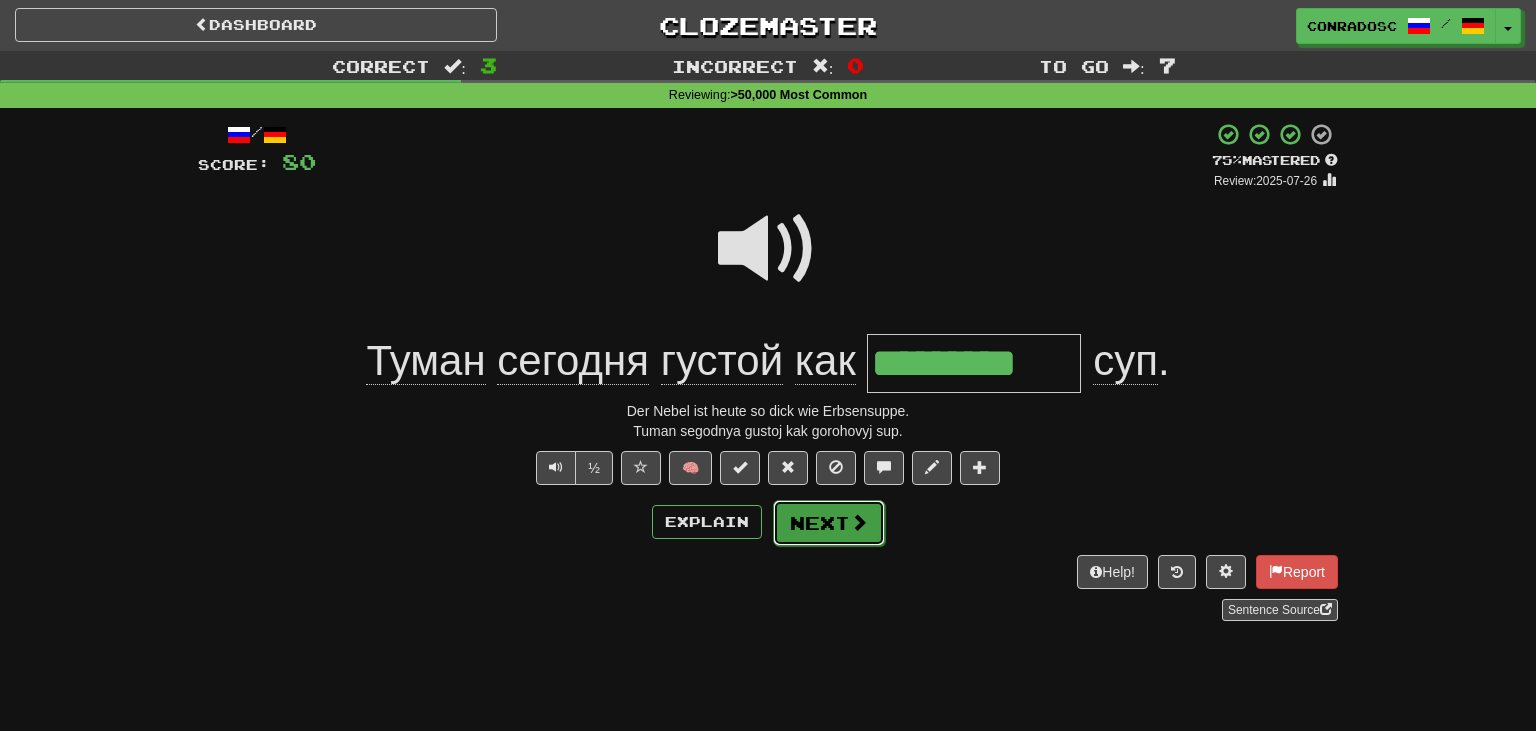 click on "Next" at bounding box center (829, 523) 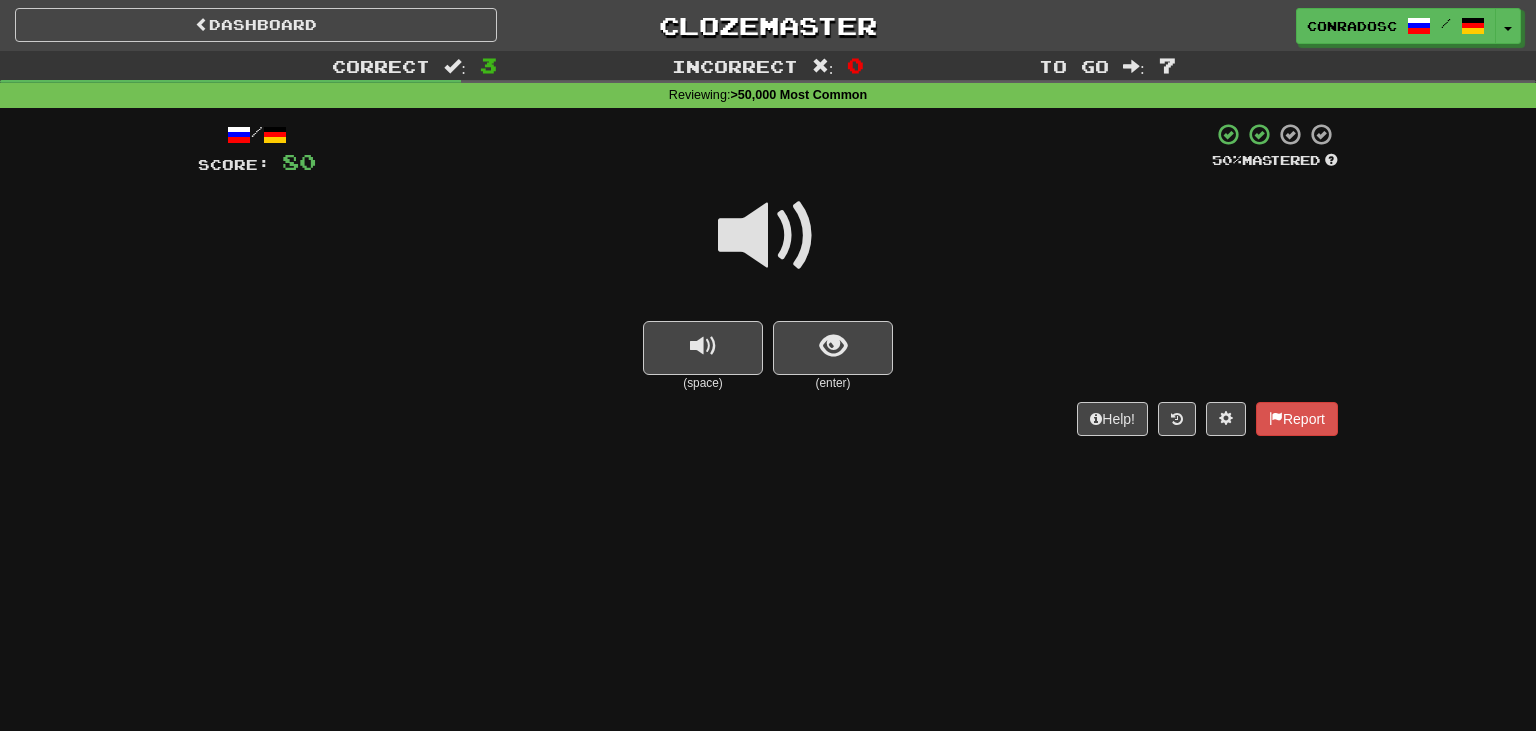 click at bounding box center (768, 236) 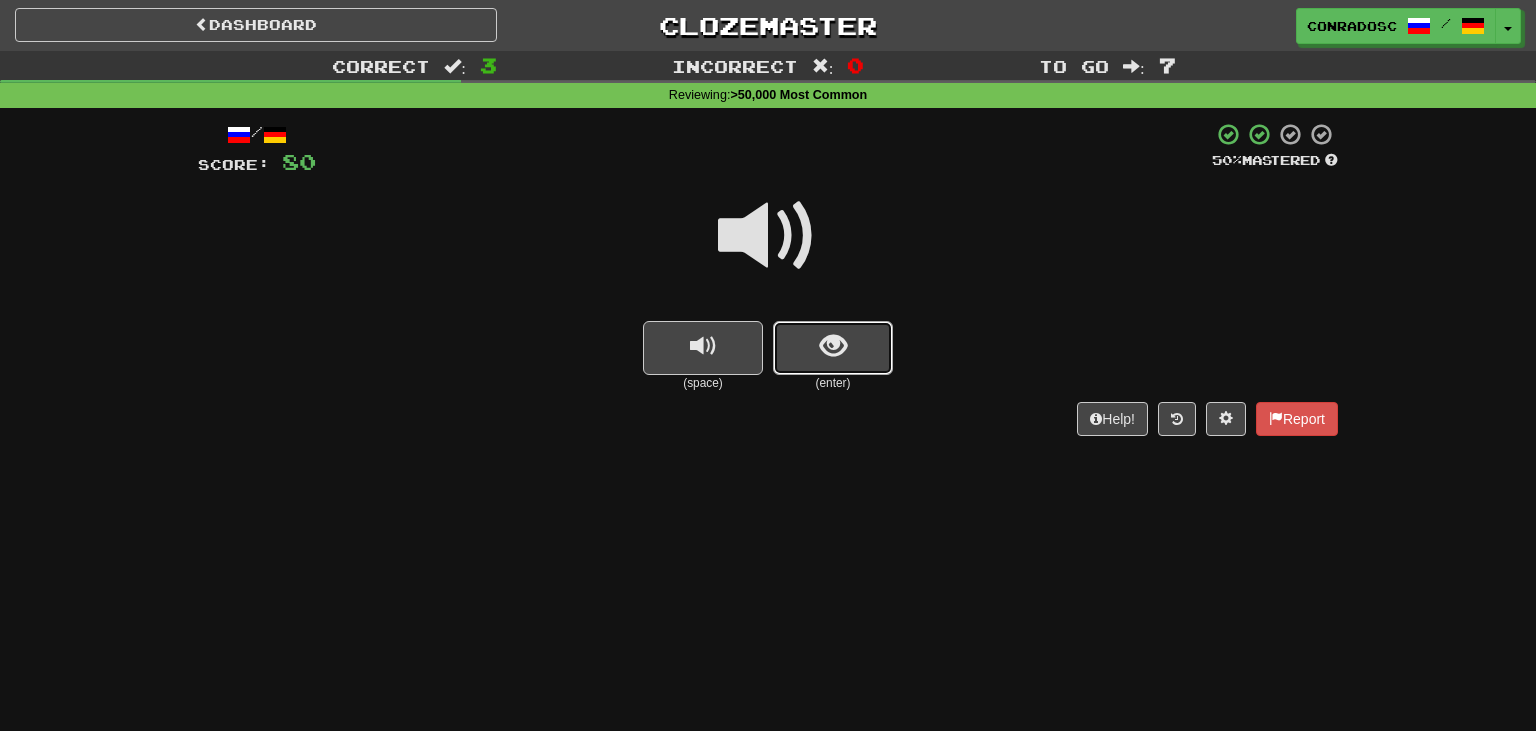 click at bounding box center [833, 348] 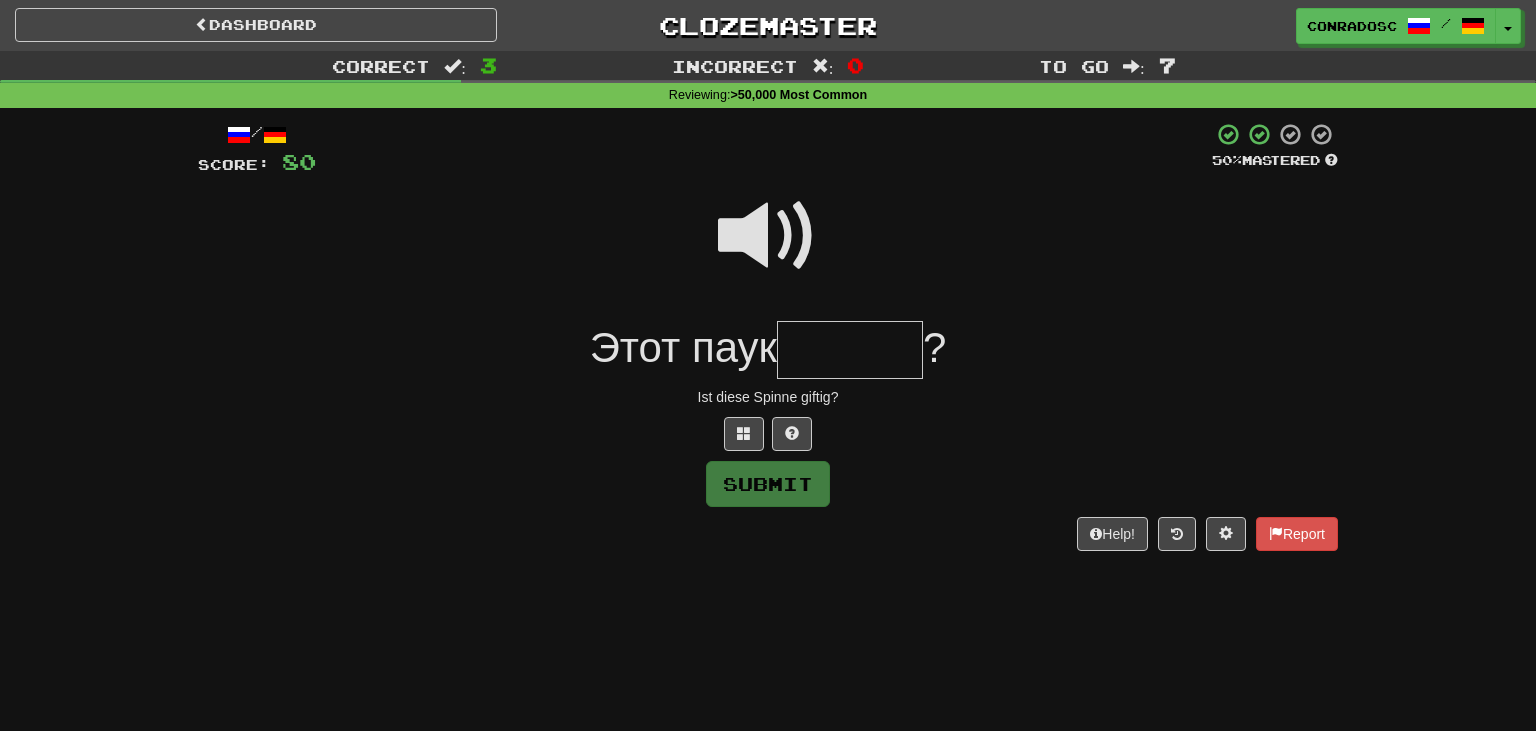 click at bounding box center (850, 350) 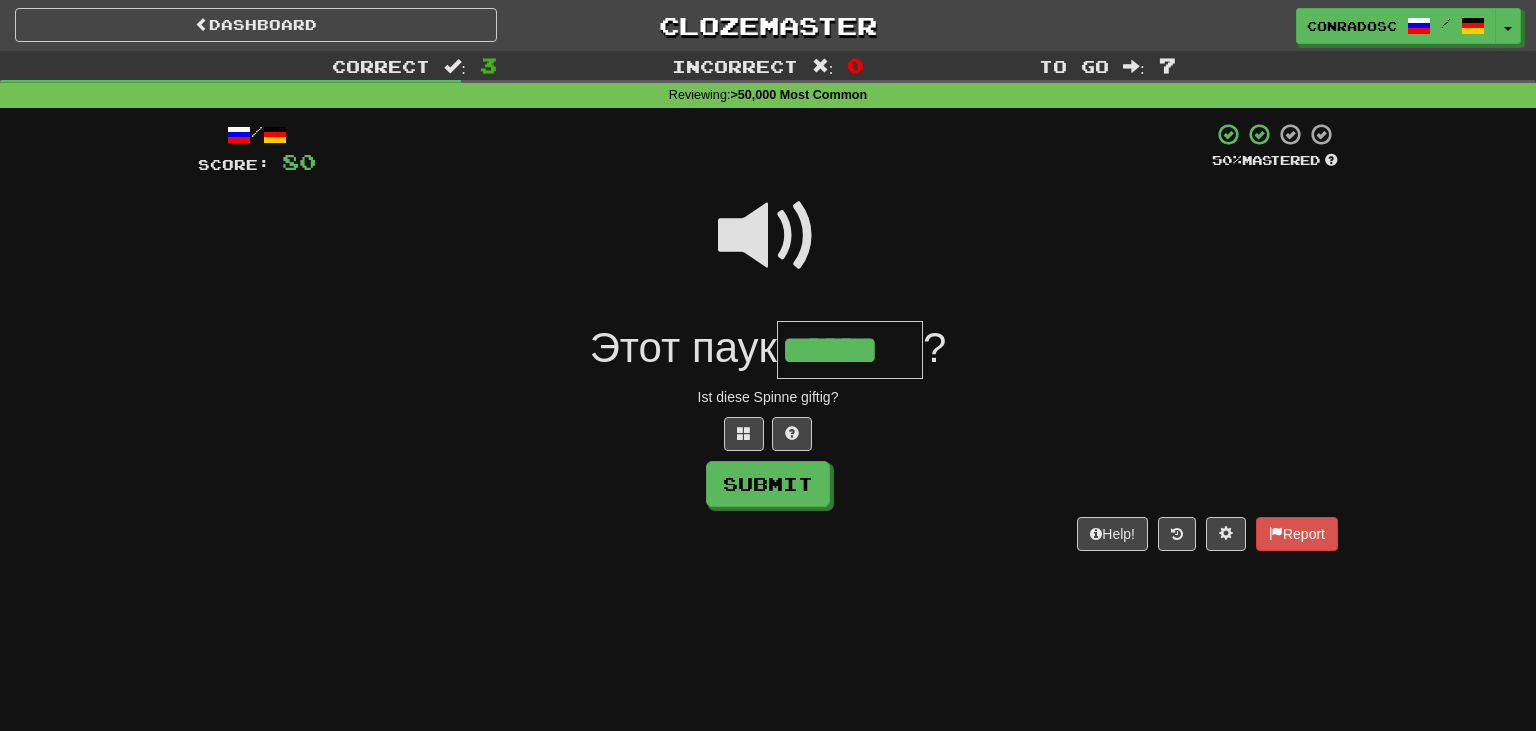 type on "******" 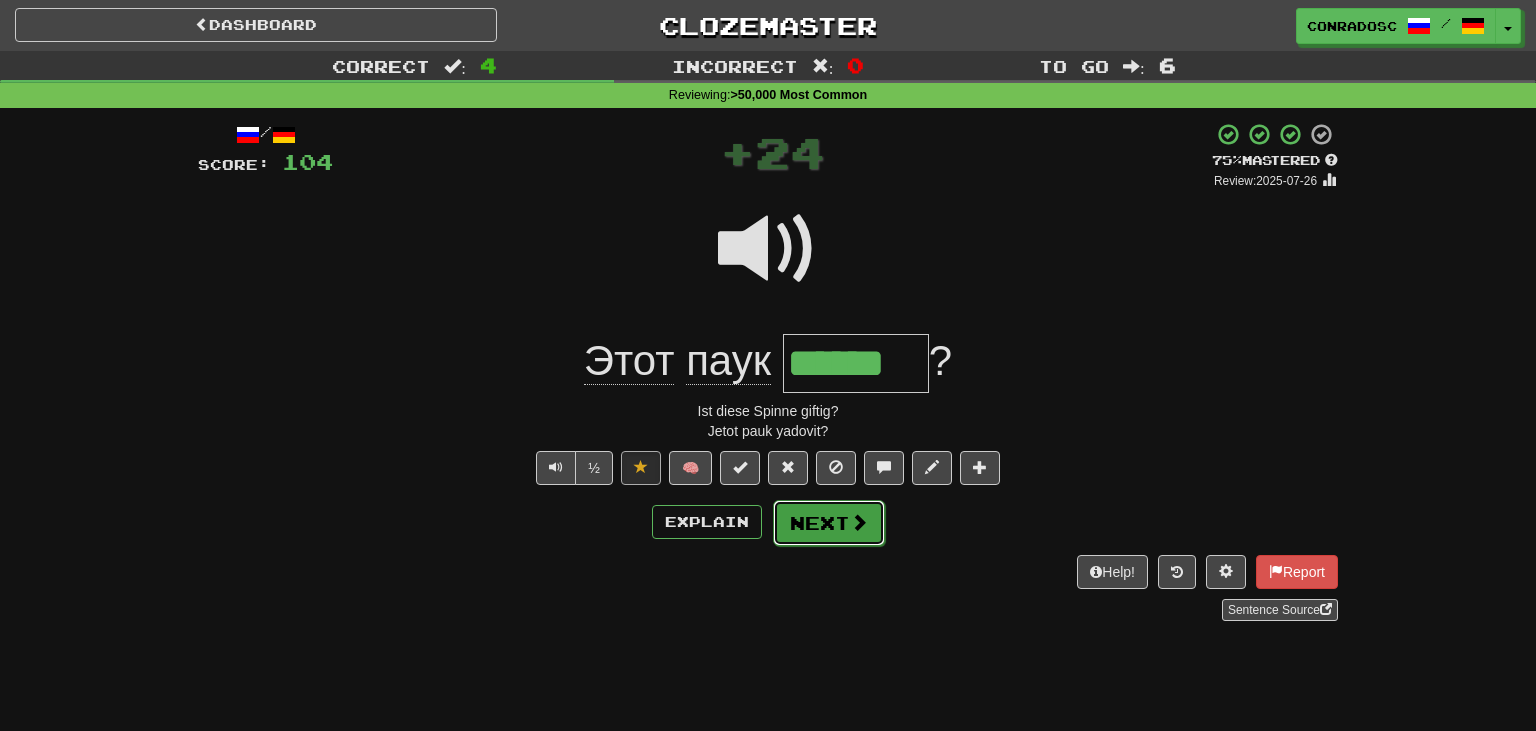 click on "Next" at bounding box center [829, 523] 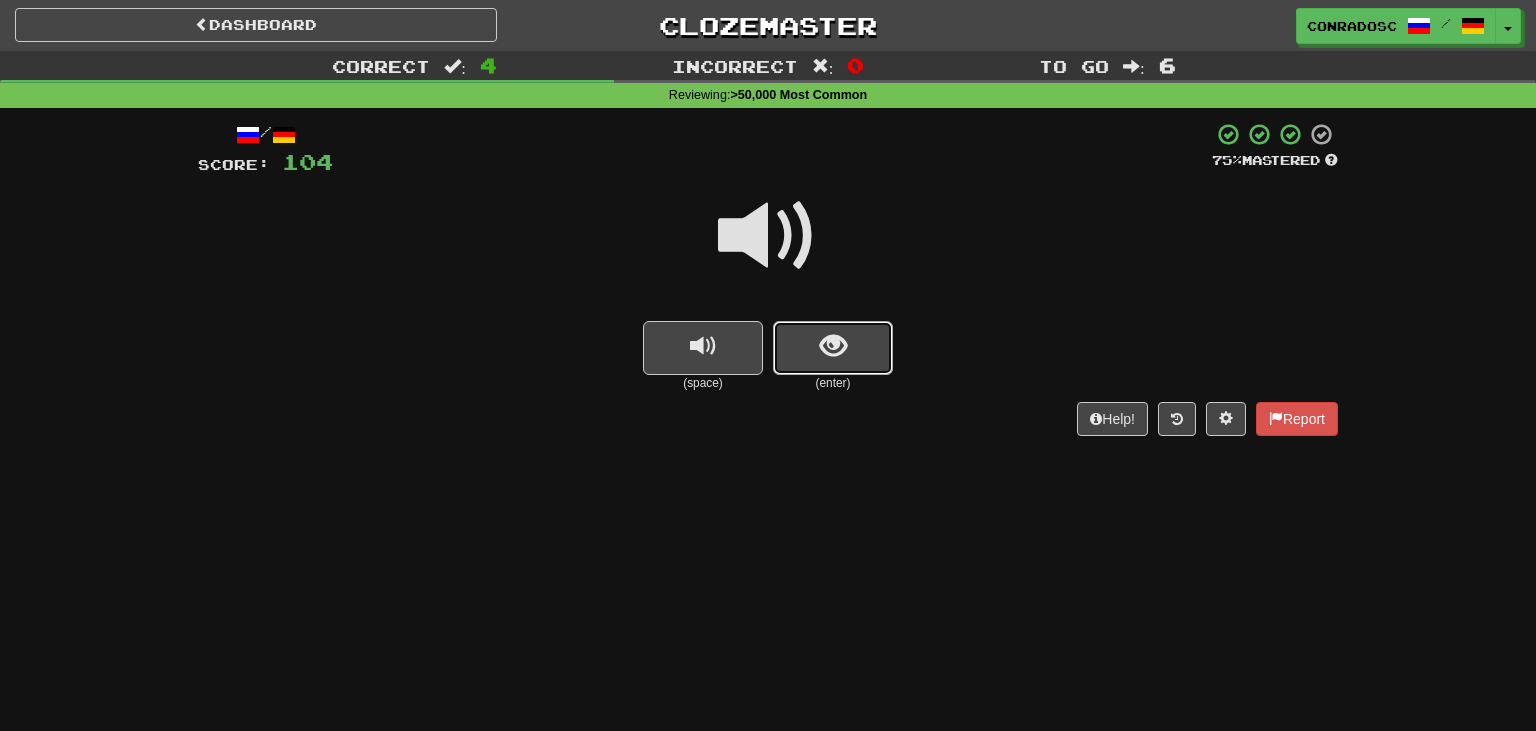 click at bounding box center (833, 348) 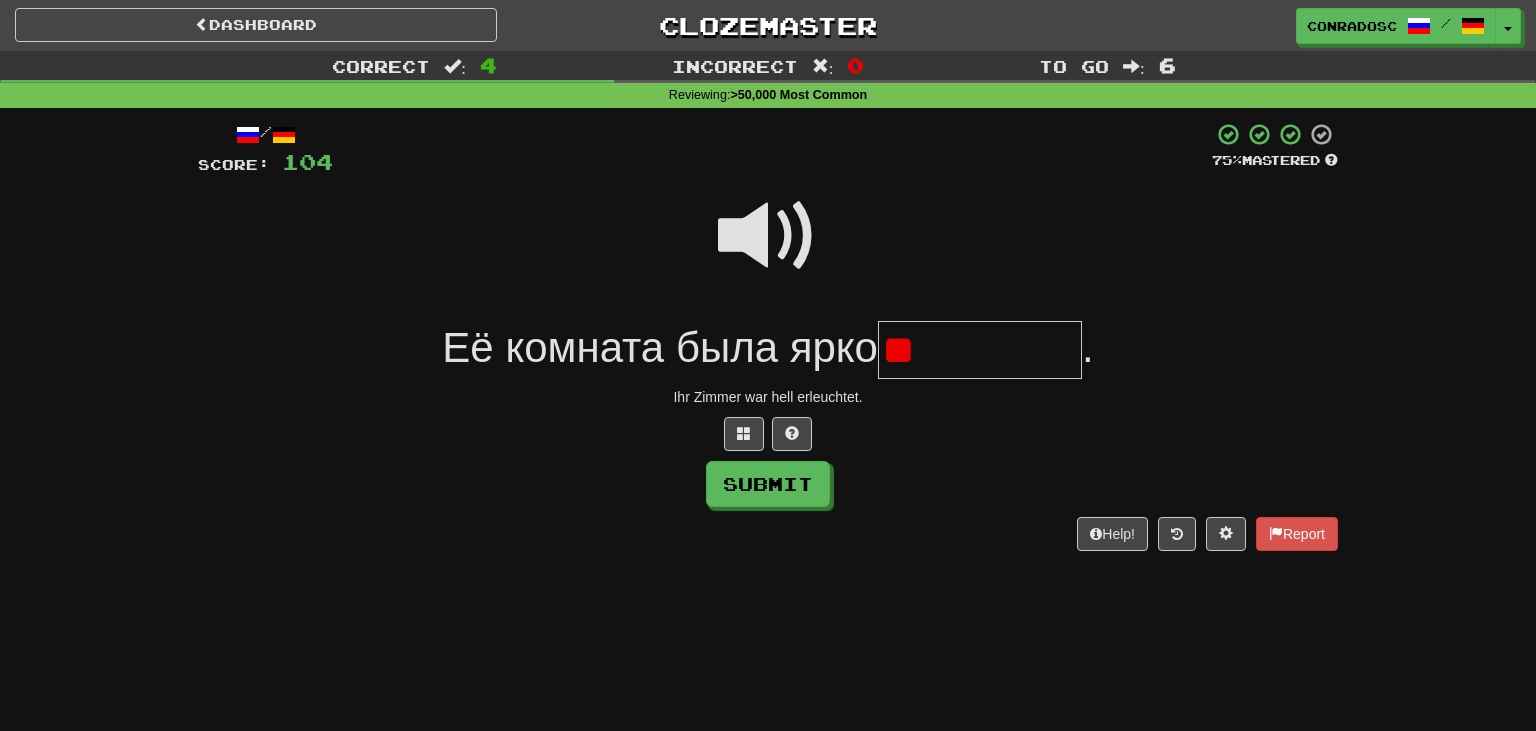 type on "*" 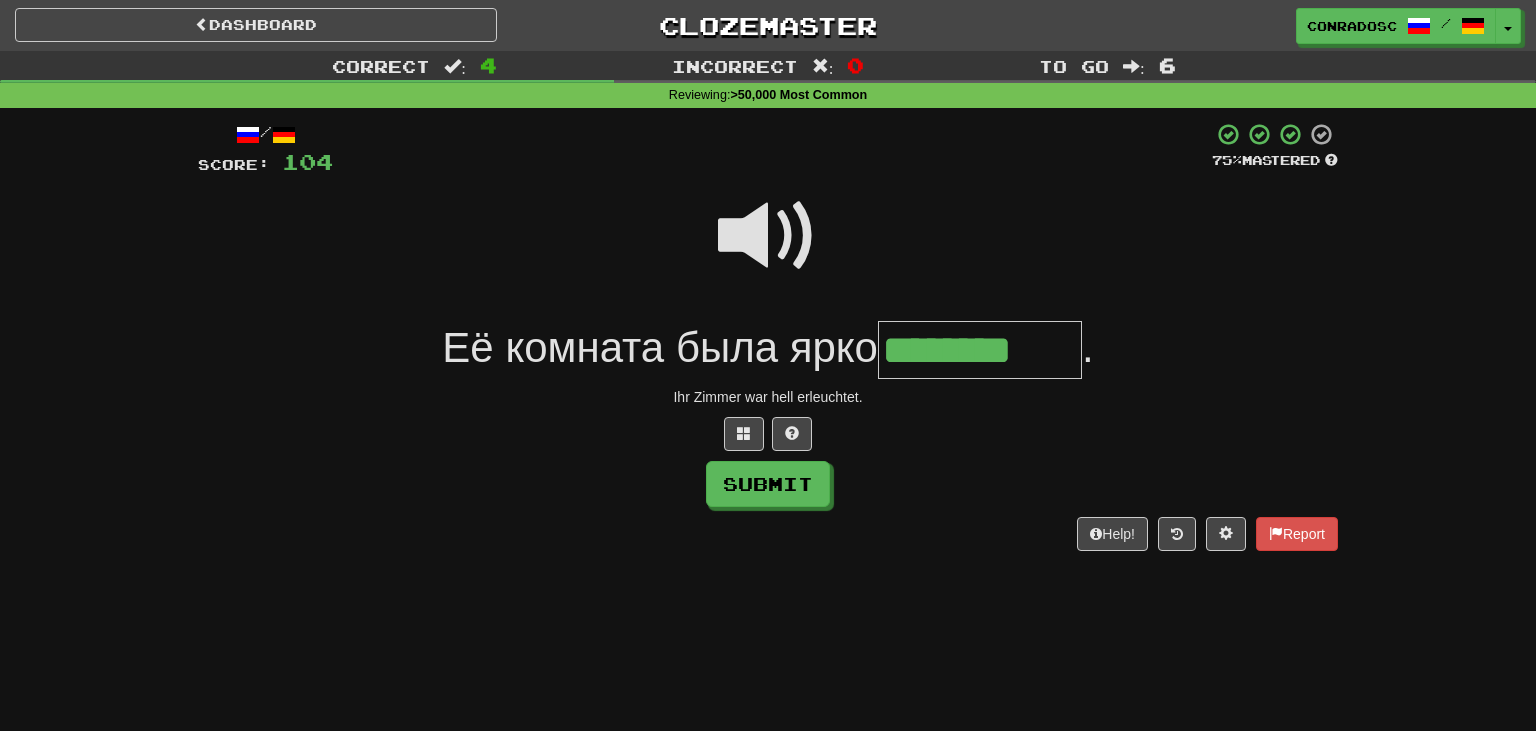 type on "********" 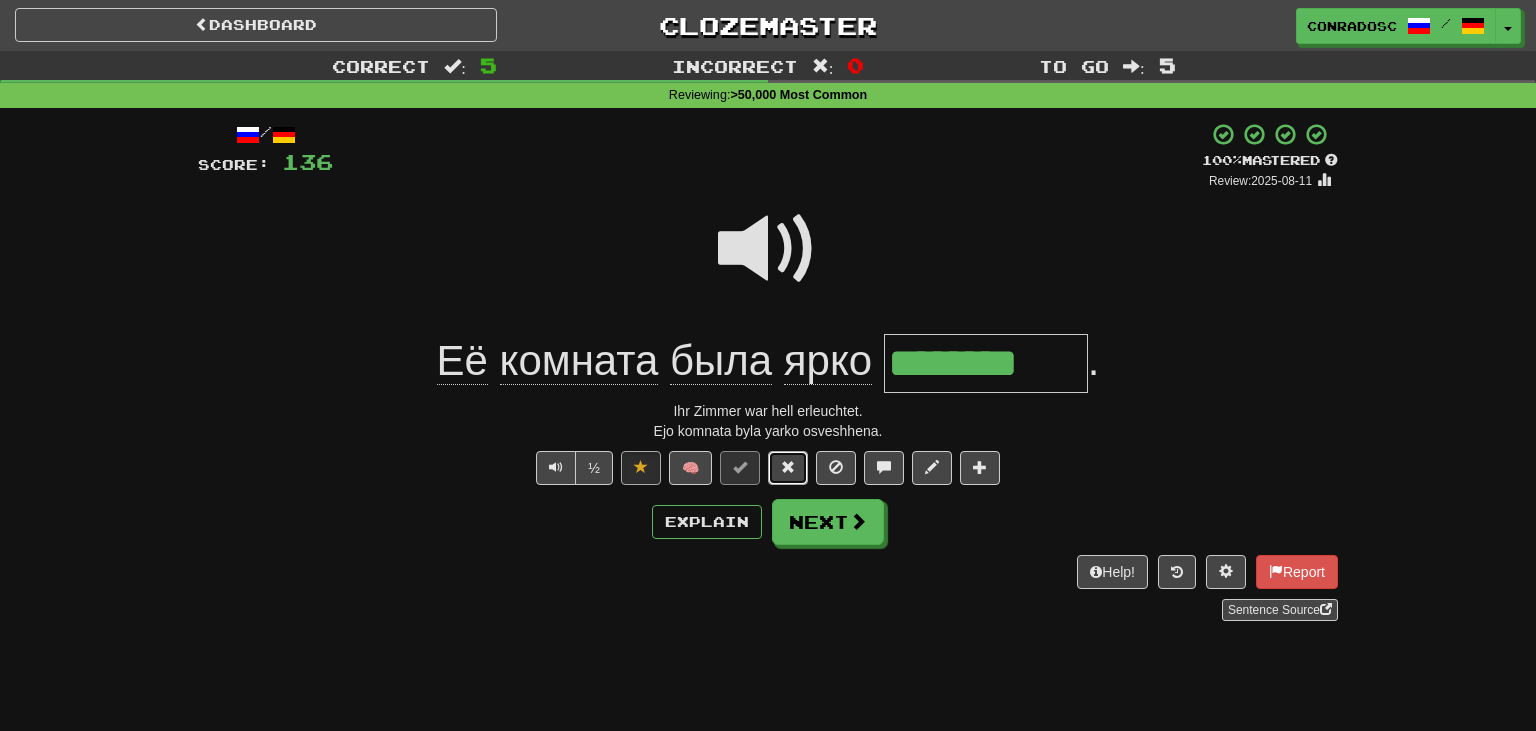 click at bounding box center [788, 467] 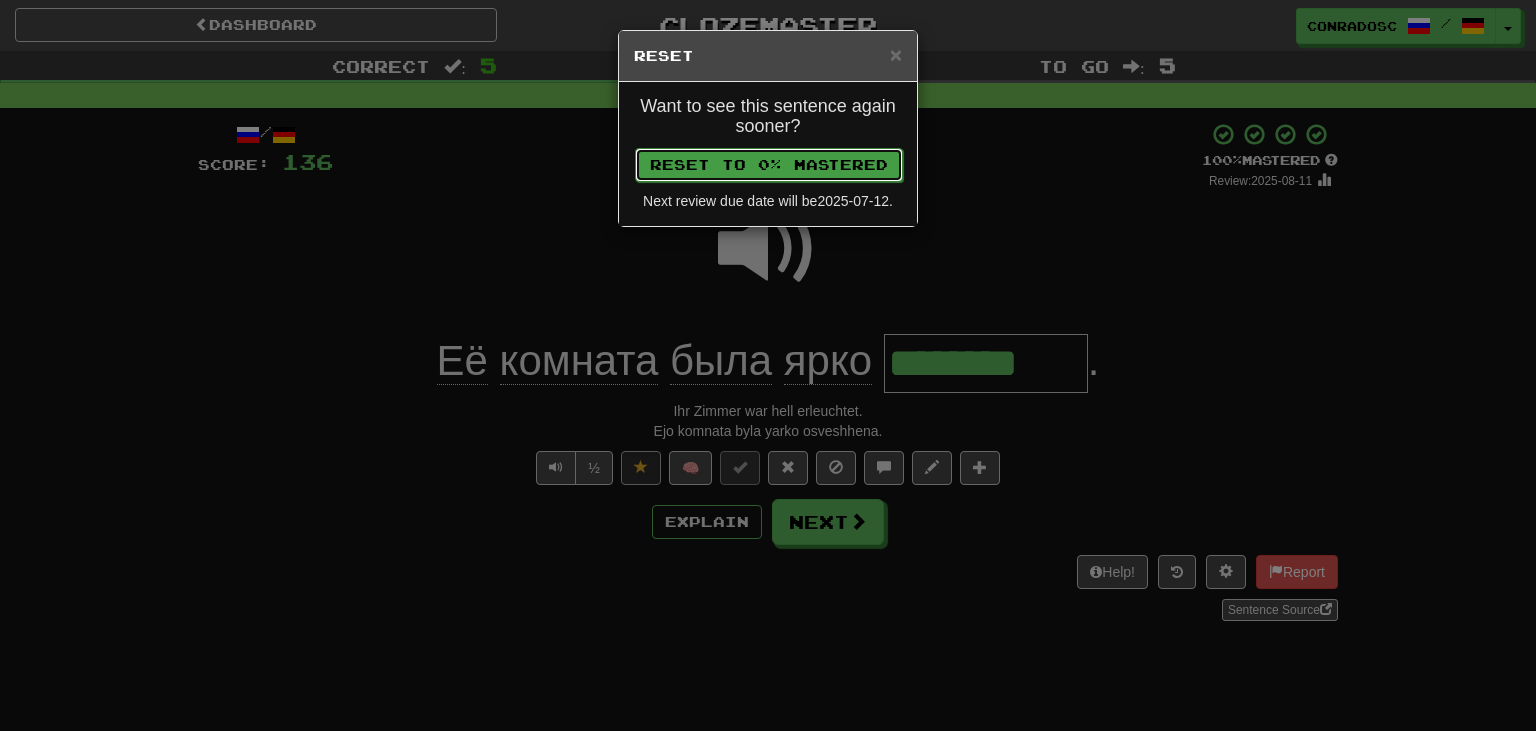 click on "Reset to 0% Mastered" at bounding box center [769, 165] 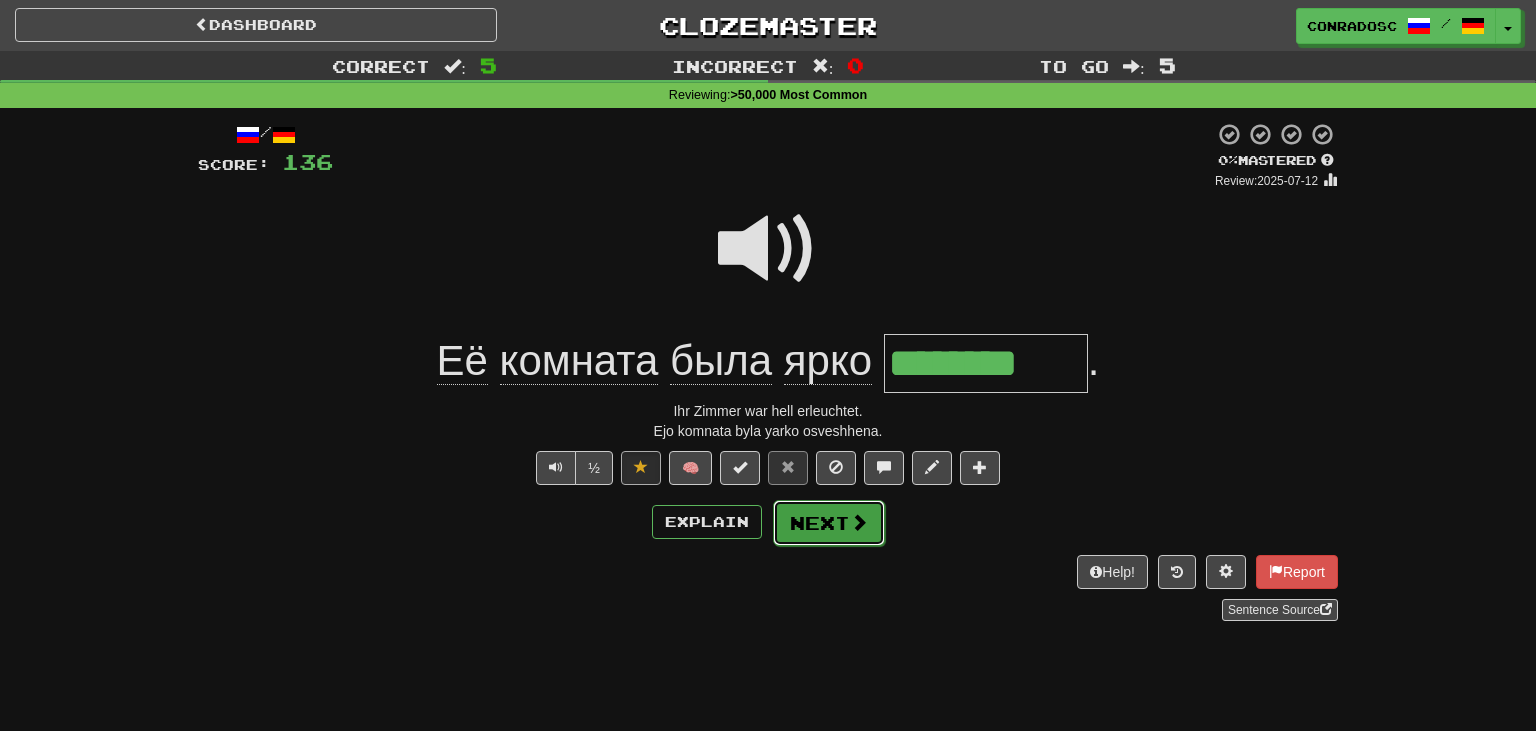 click on "Next" at bounding box center [829, 523] 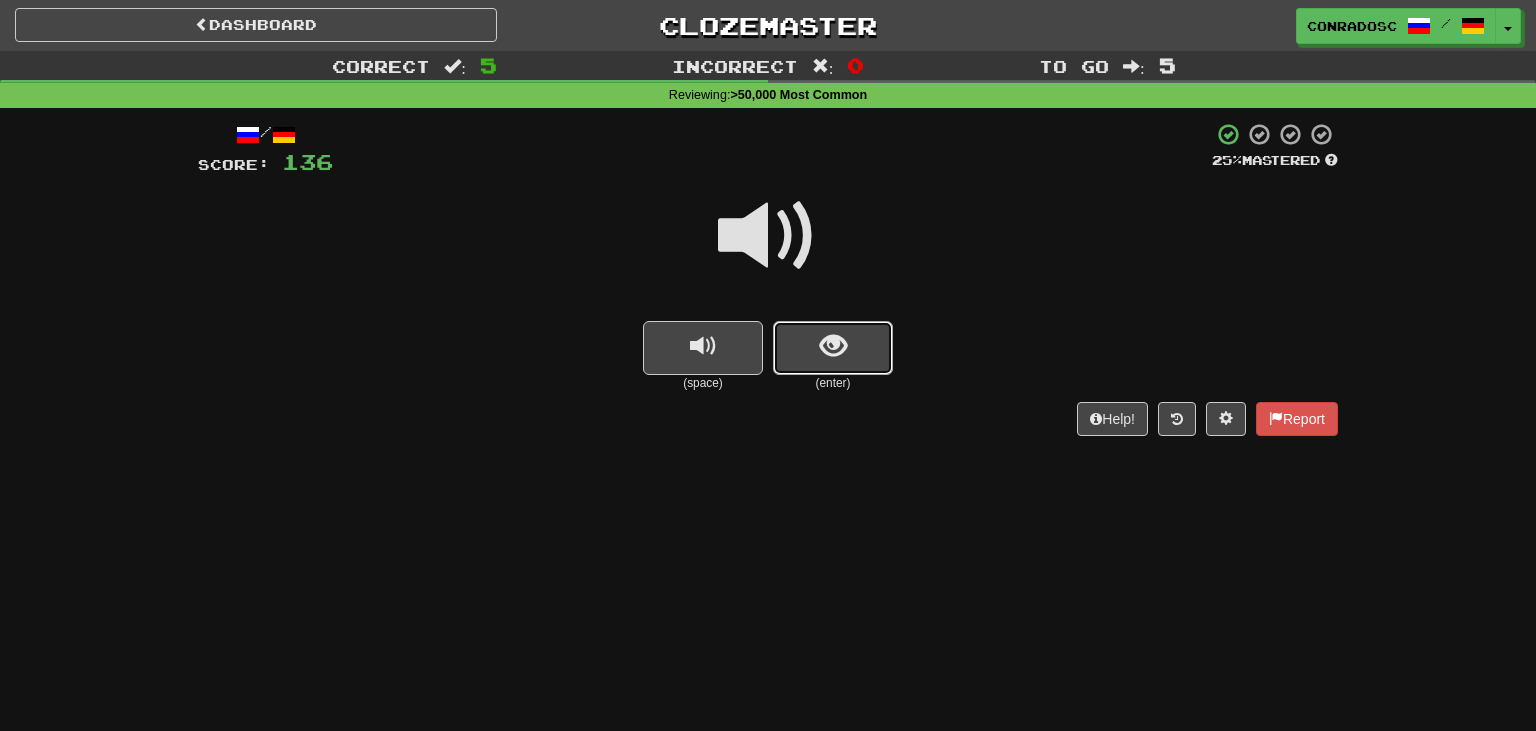 click at bounding box center [833, 346] 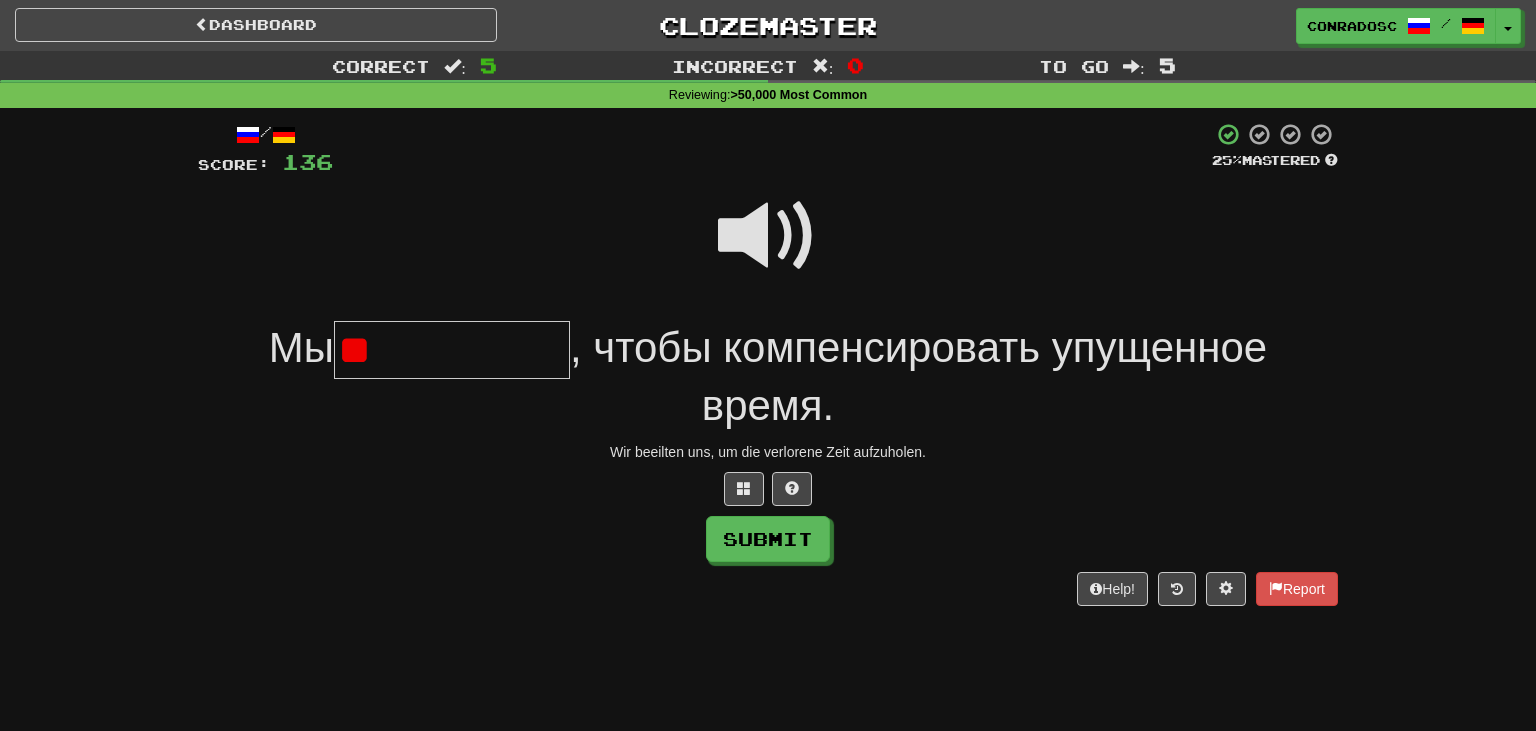 type on "*" 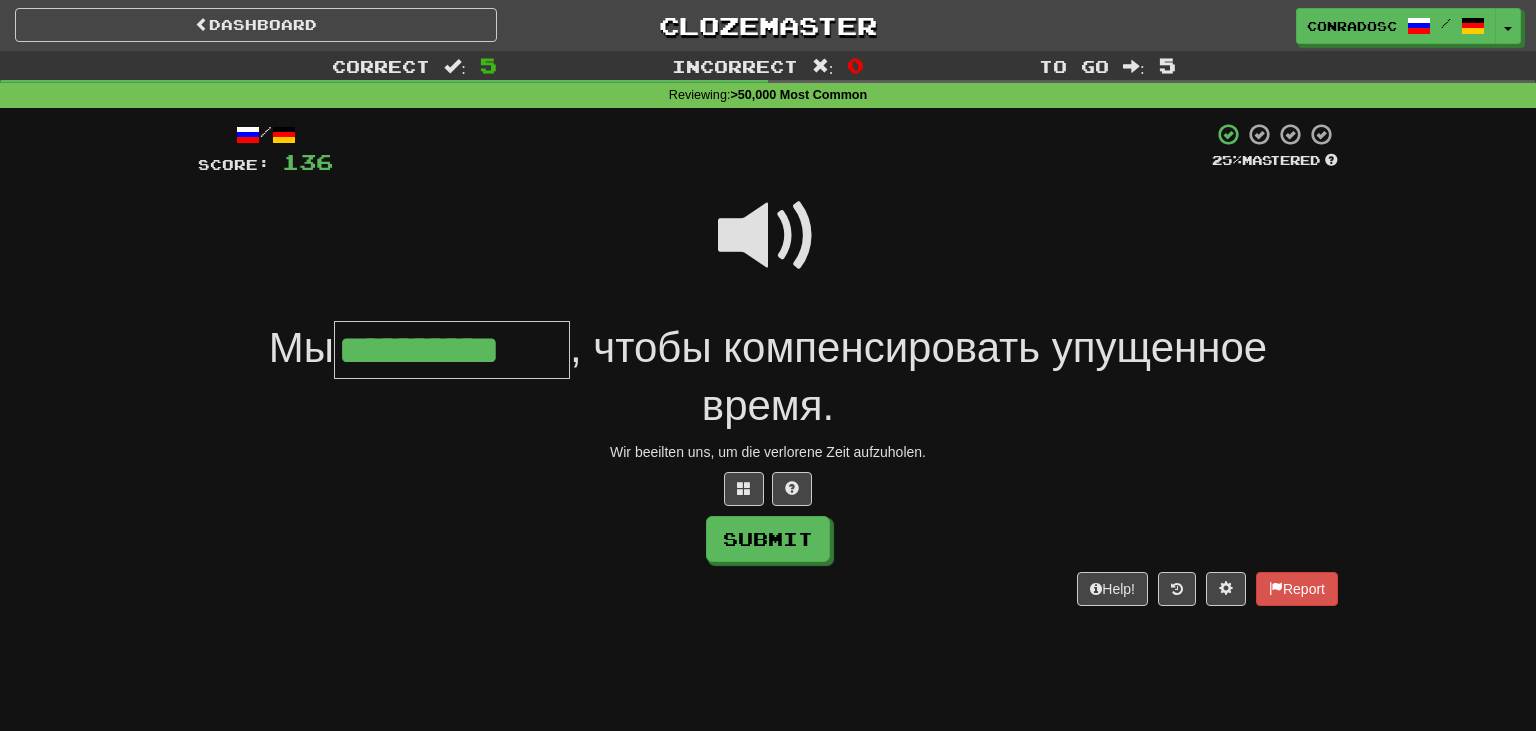 type on "**********" 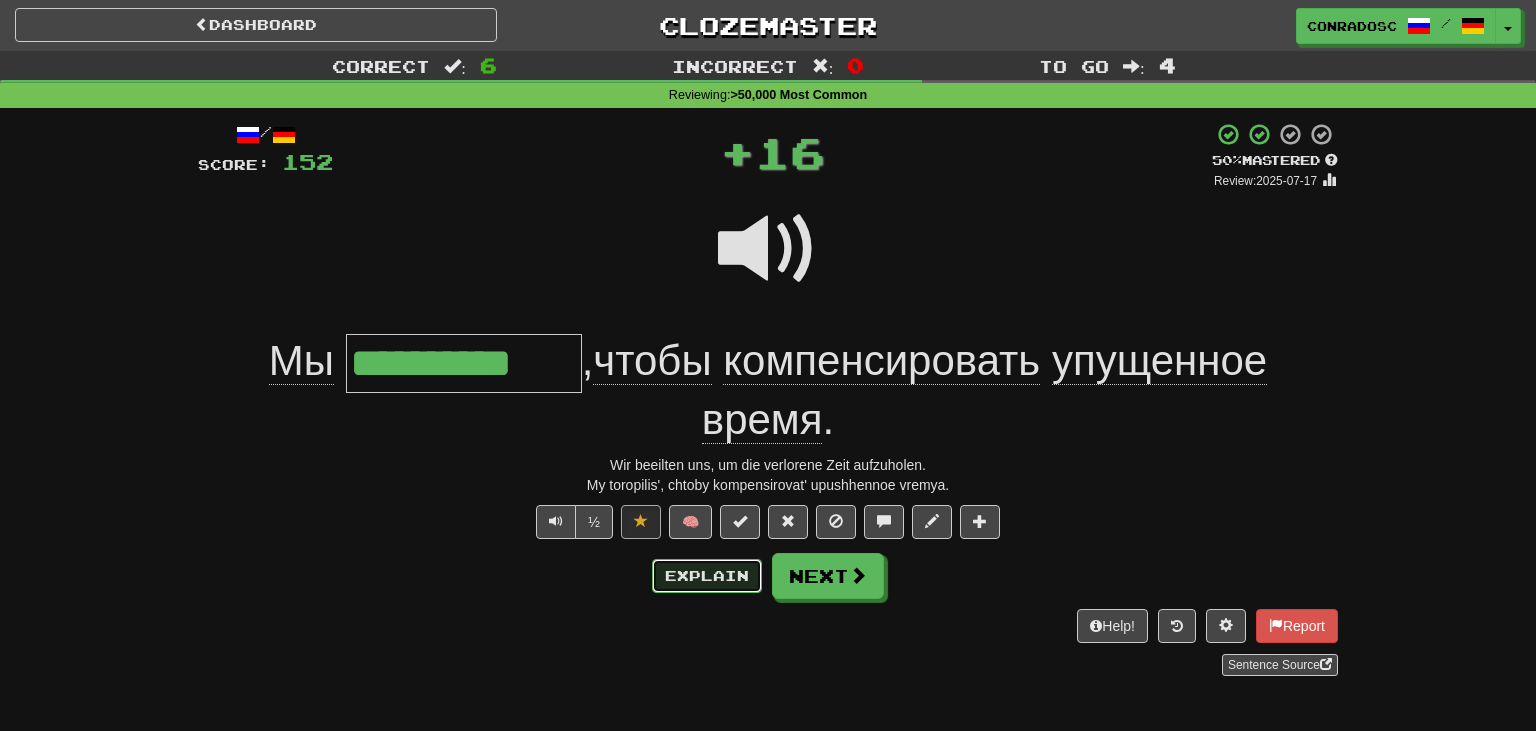 click on "Explain" at bounding box center [707, 576] 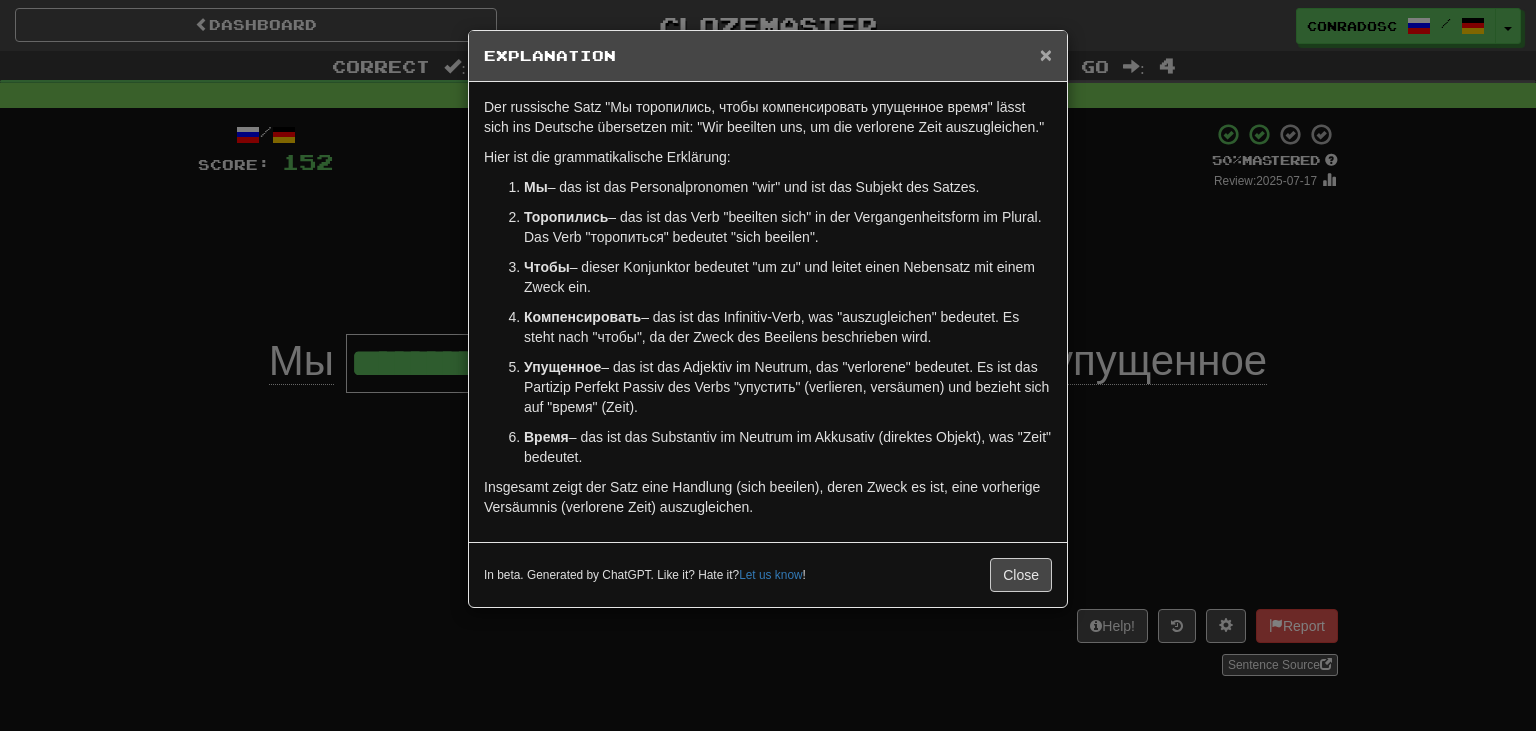click on "×" at bounding box center (1046, 54) 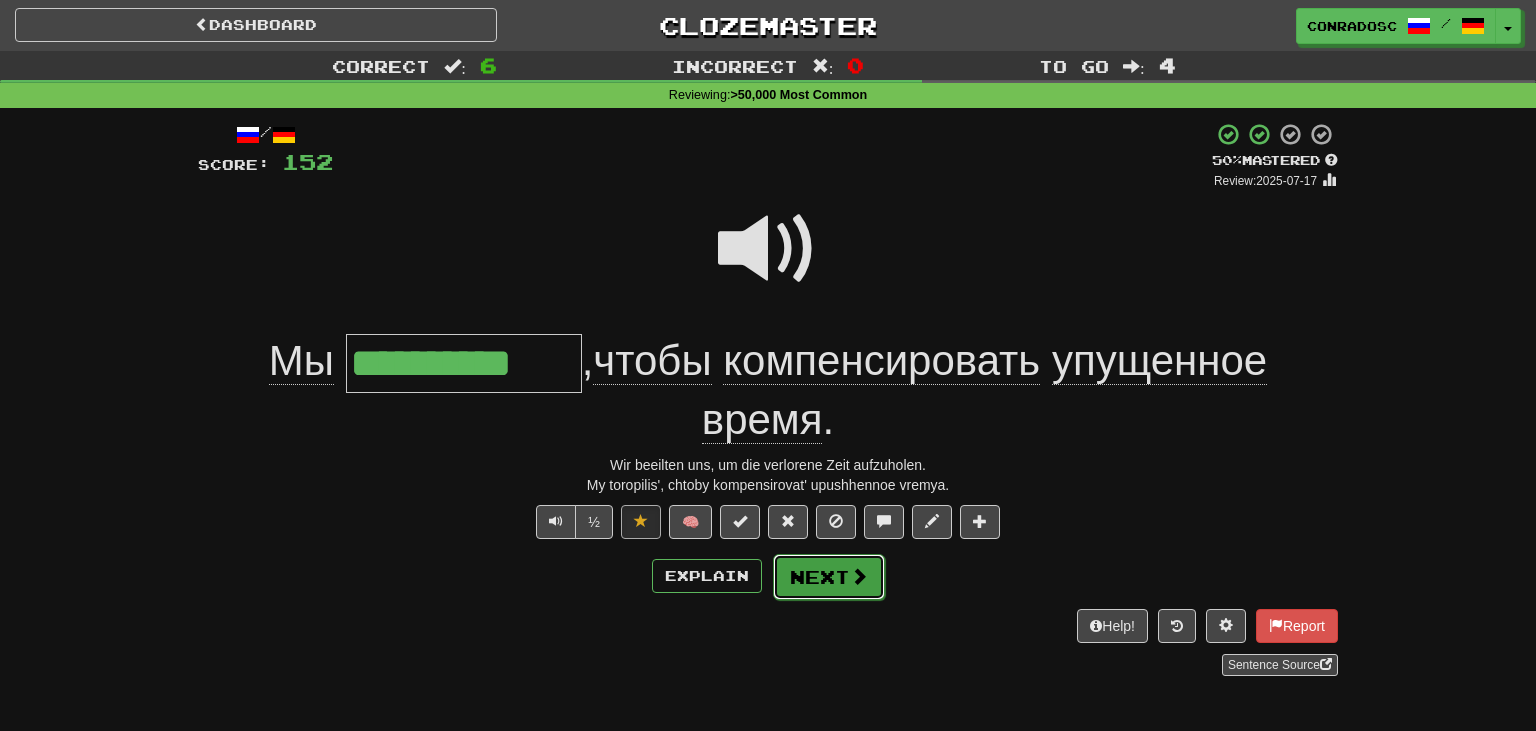 click on "Next" at bounding box center [829, 577] 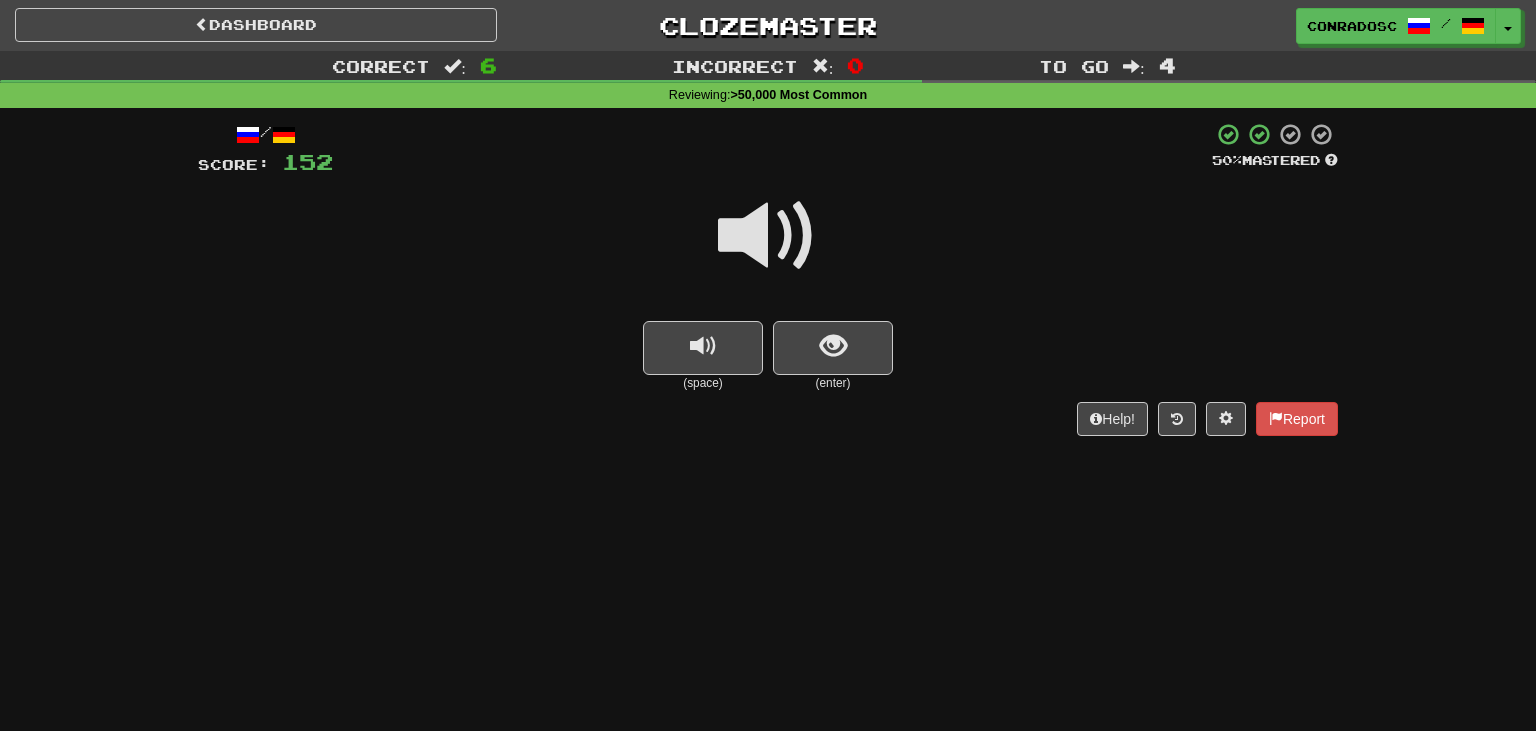click at bounding box center (768, 236) 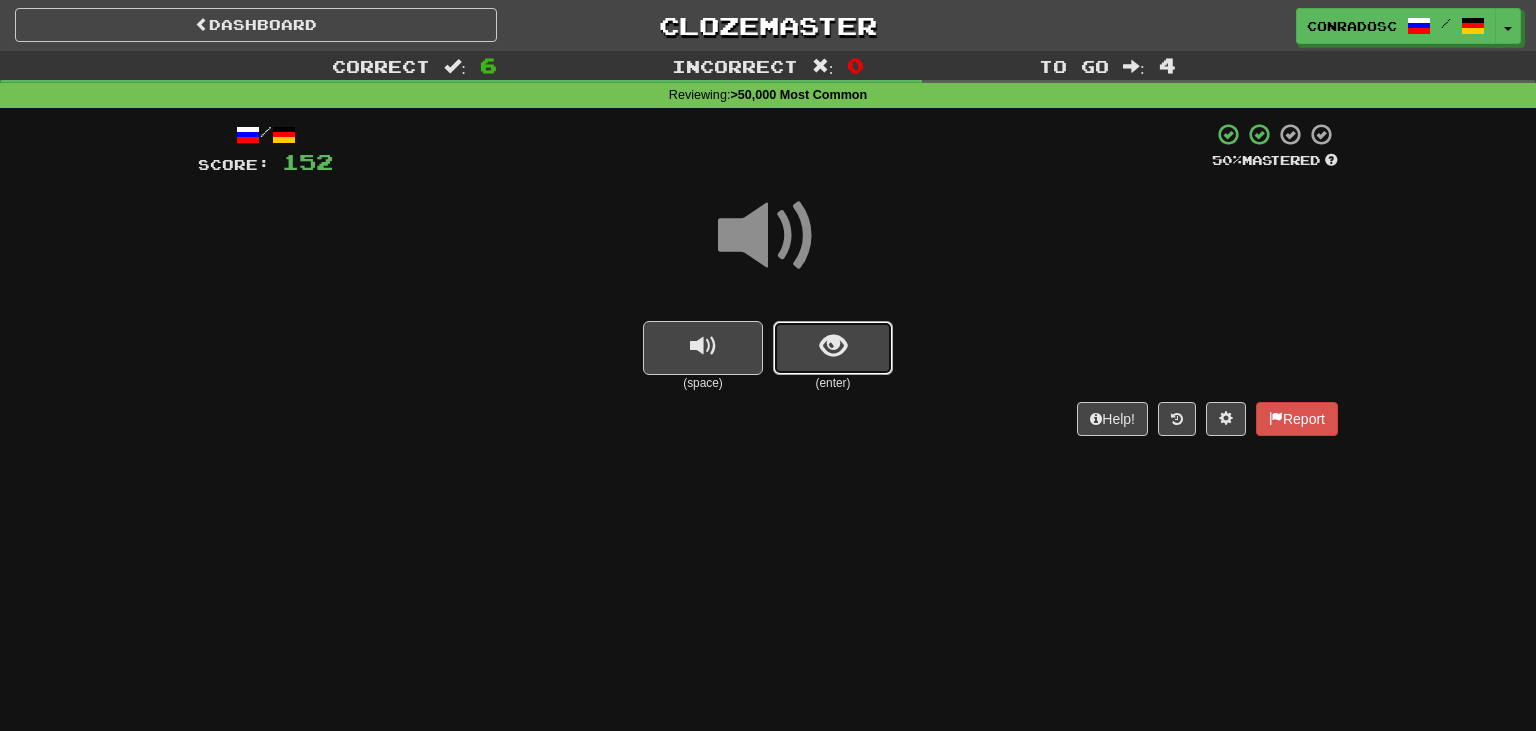 click at bounding box center (833, 348) 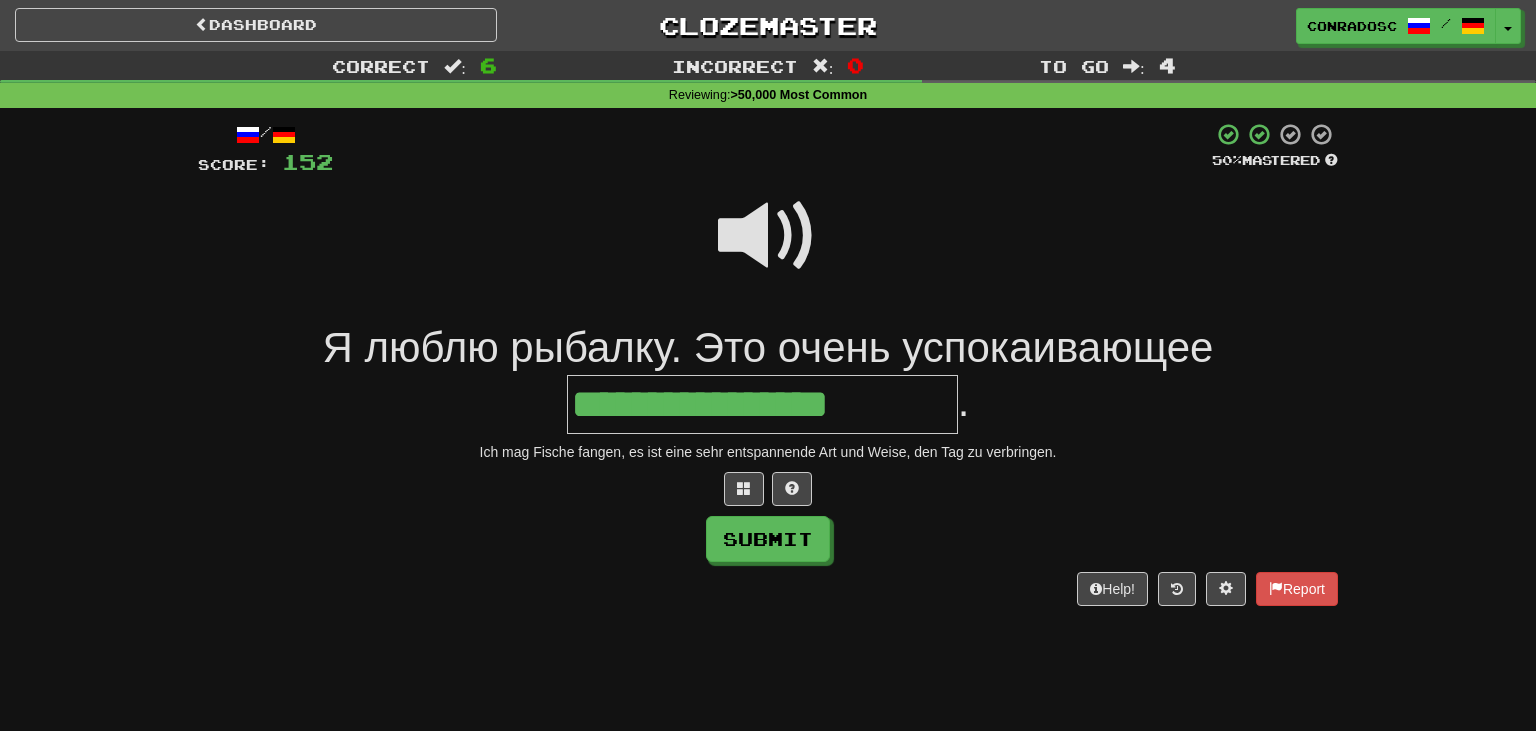 type on "**********" 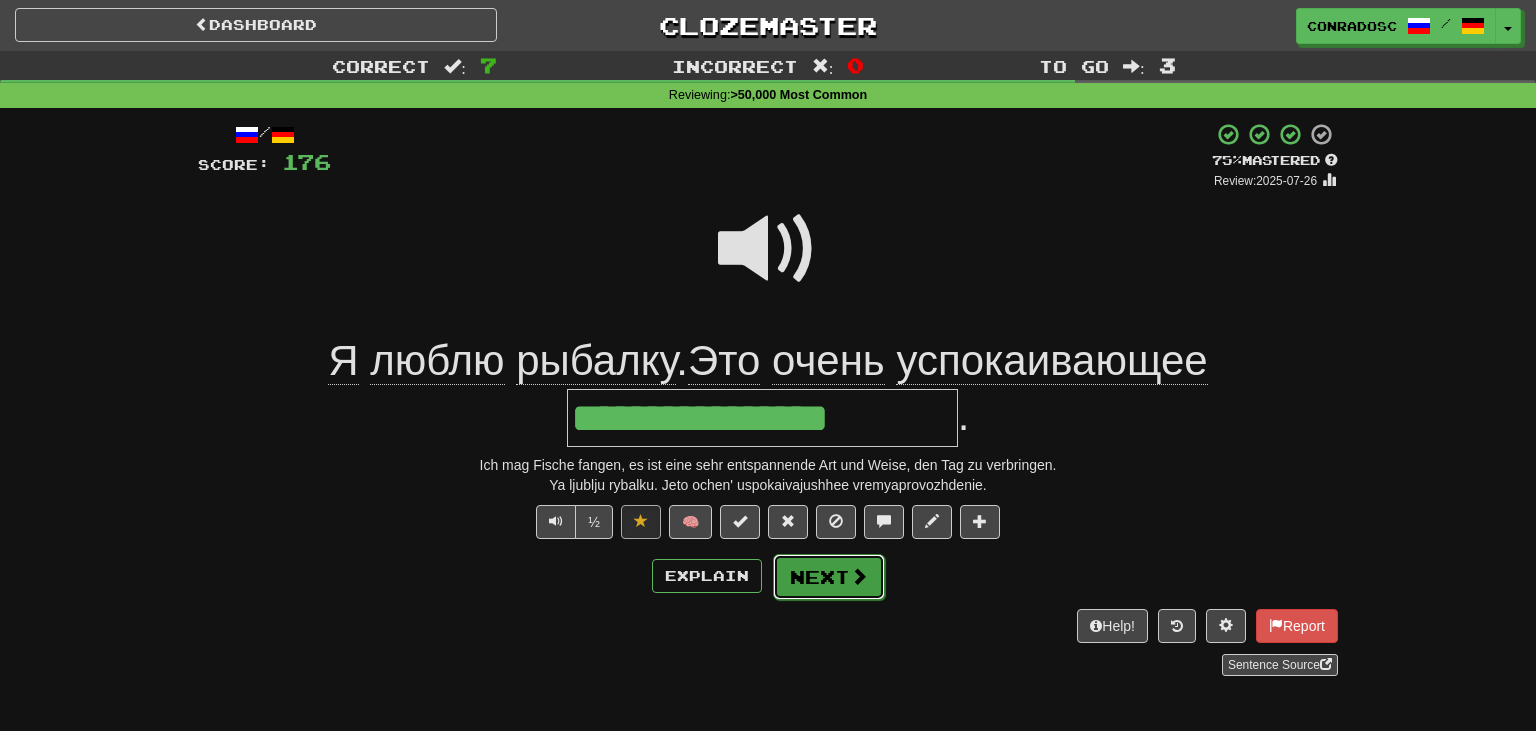 click on "Next" at bounding box center (829, 577) 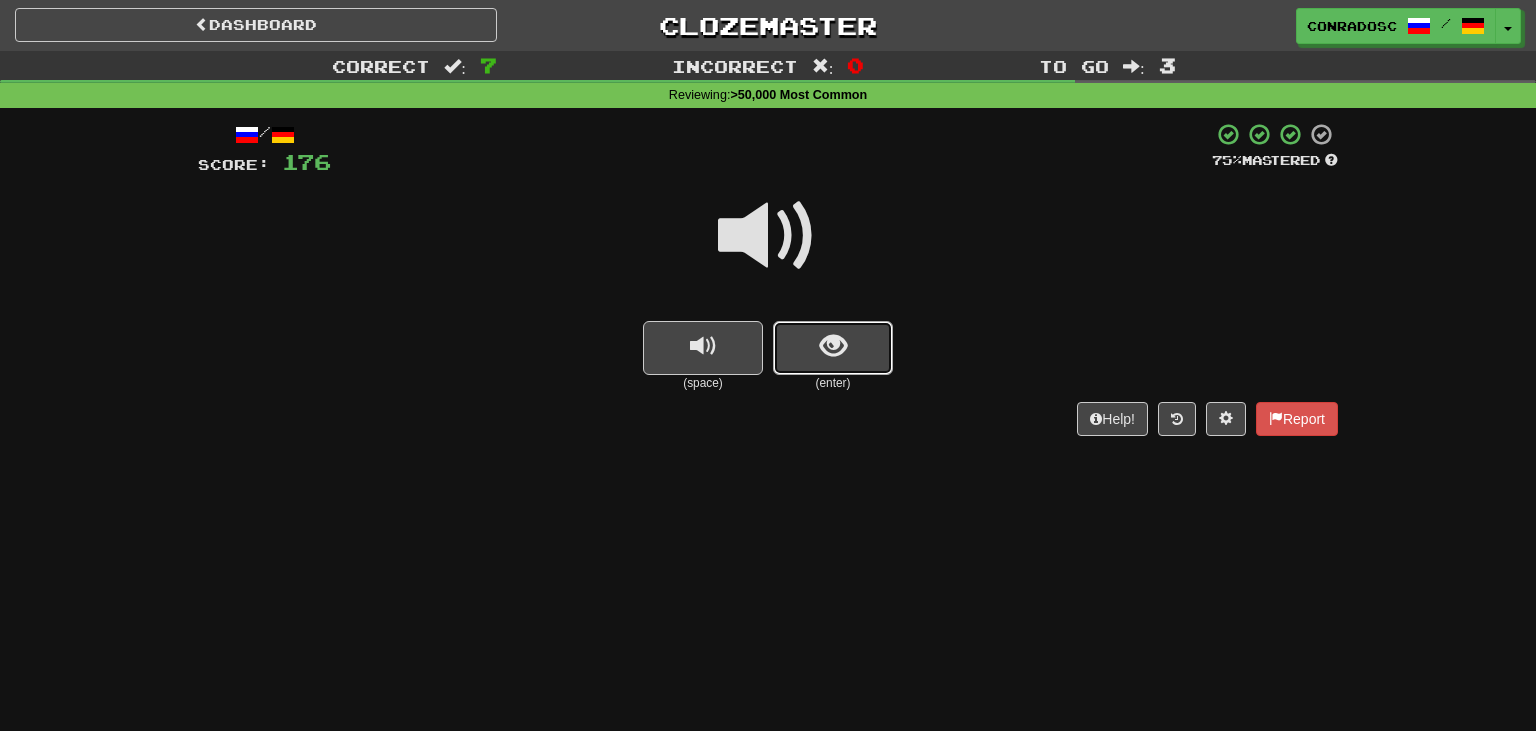 click at bounding box center (833, 348) 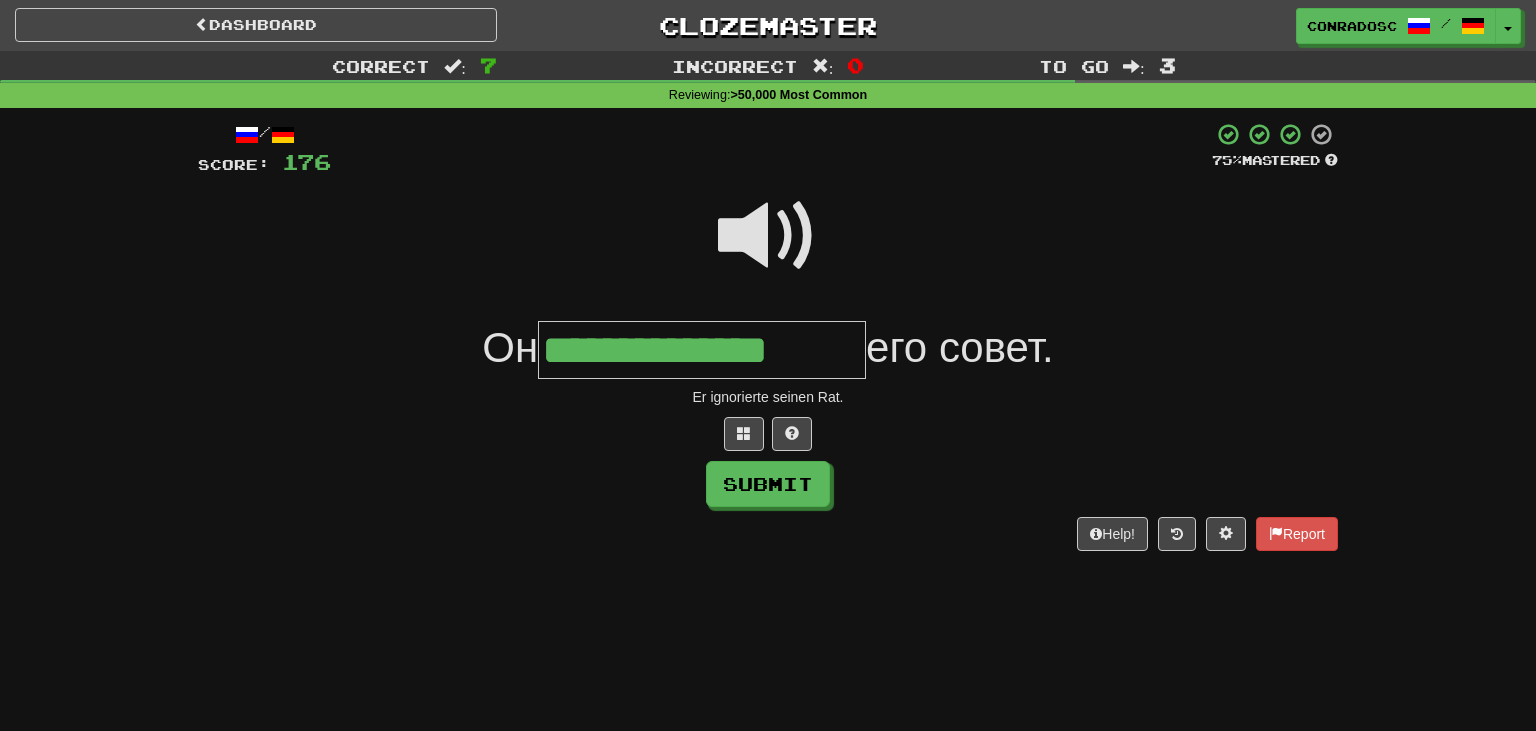 type on "**********" 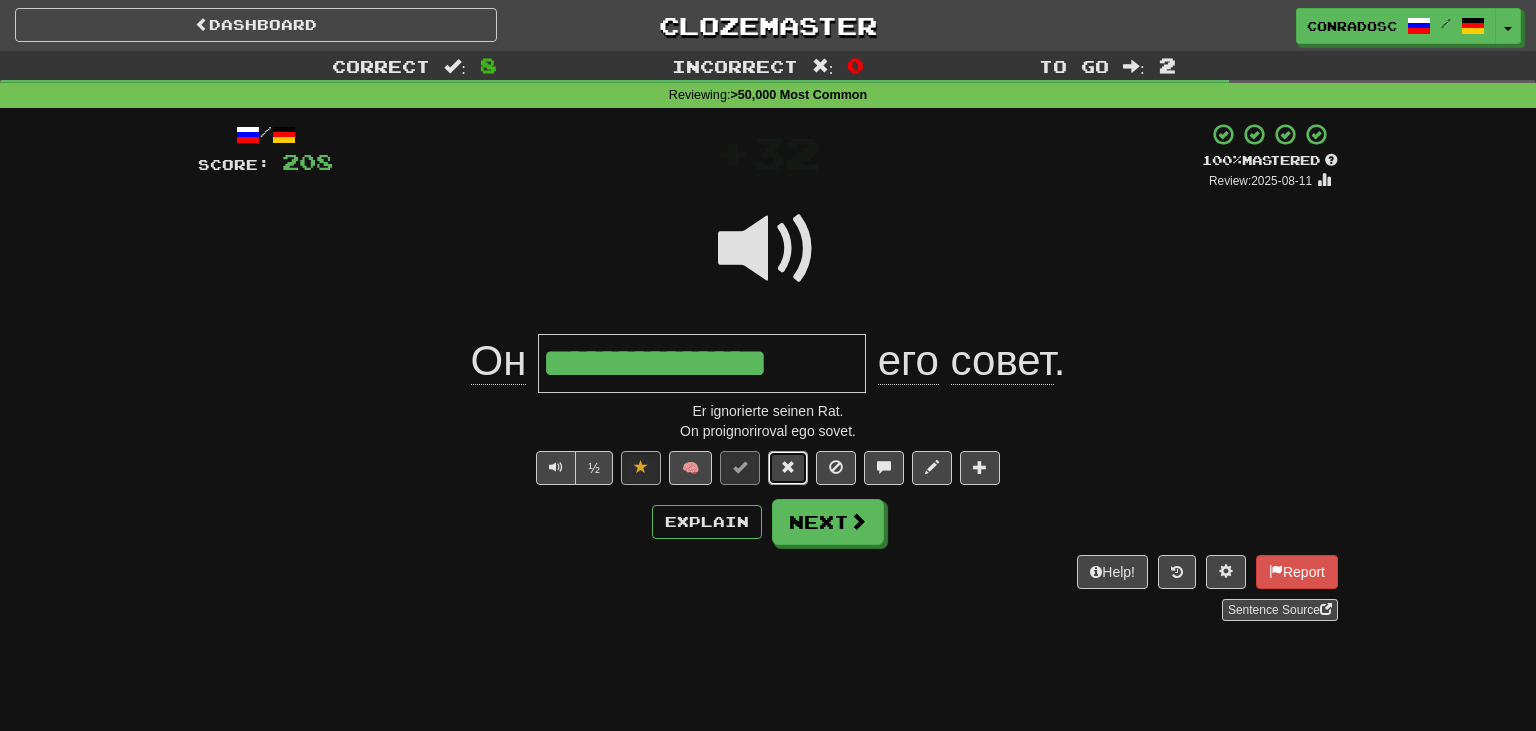 click at bounding box center [788, 468] 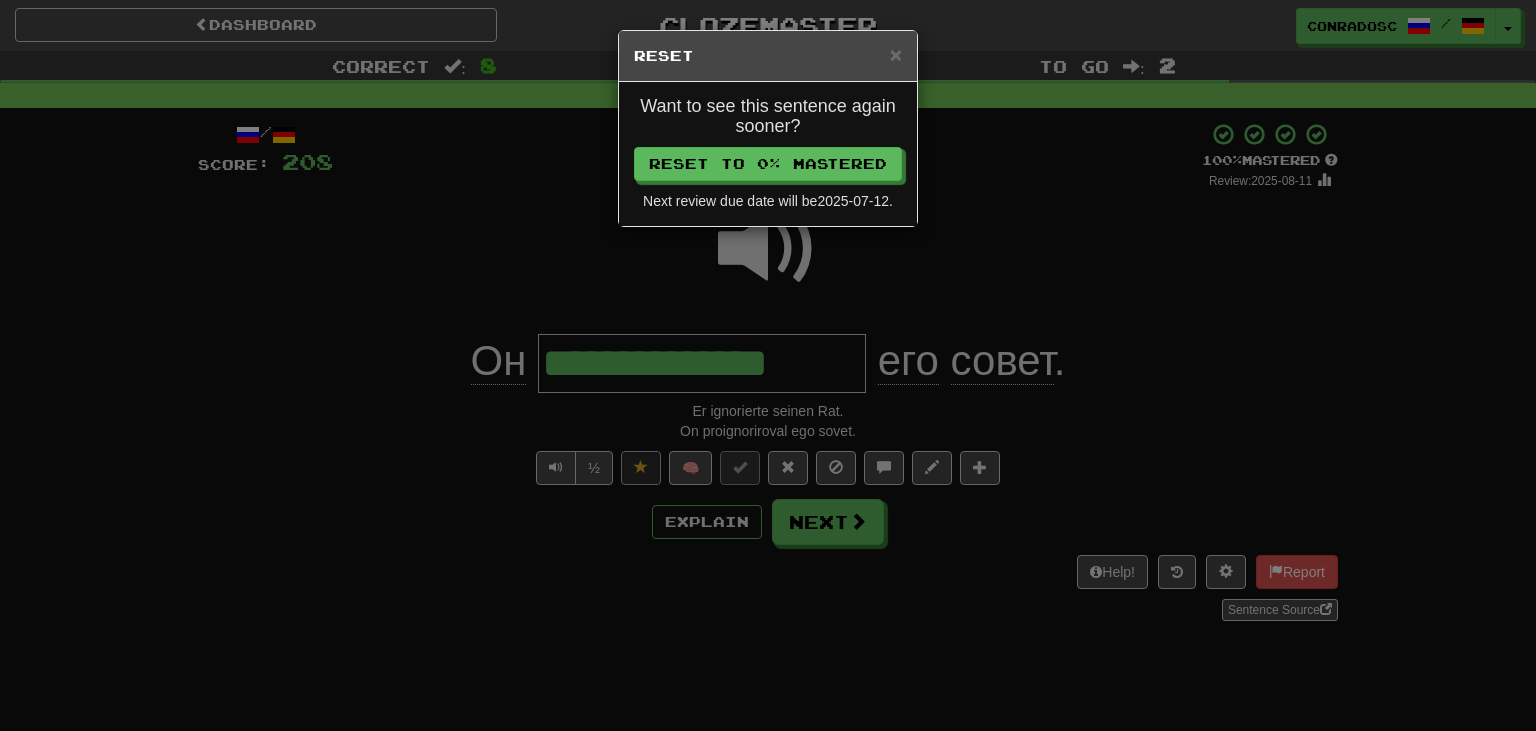 click on "Want to see this sentence again sooner? Reset to 0% Mastered Next review due date will be  2025-07-12 ." at bounding box center [768, 154] 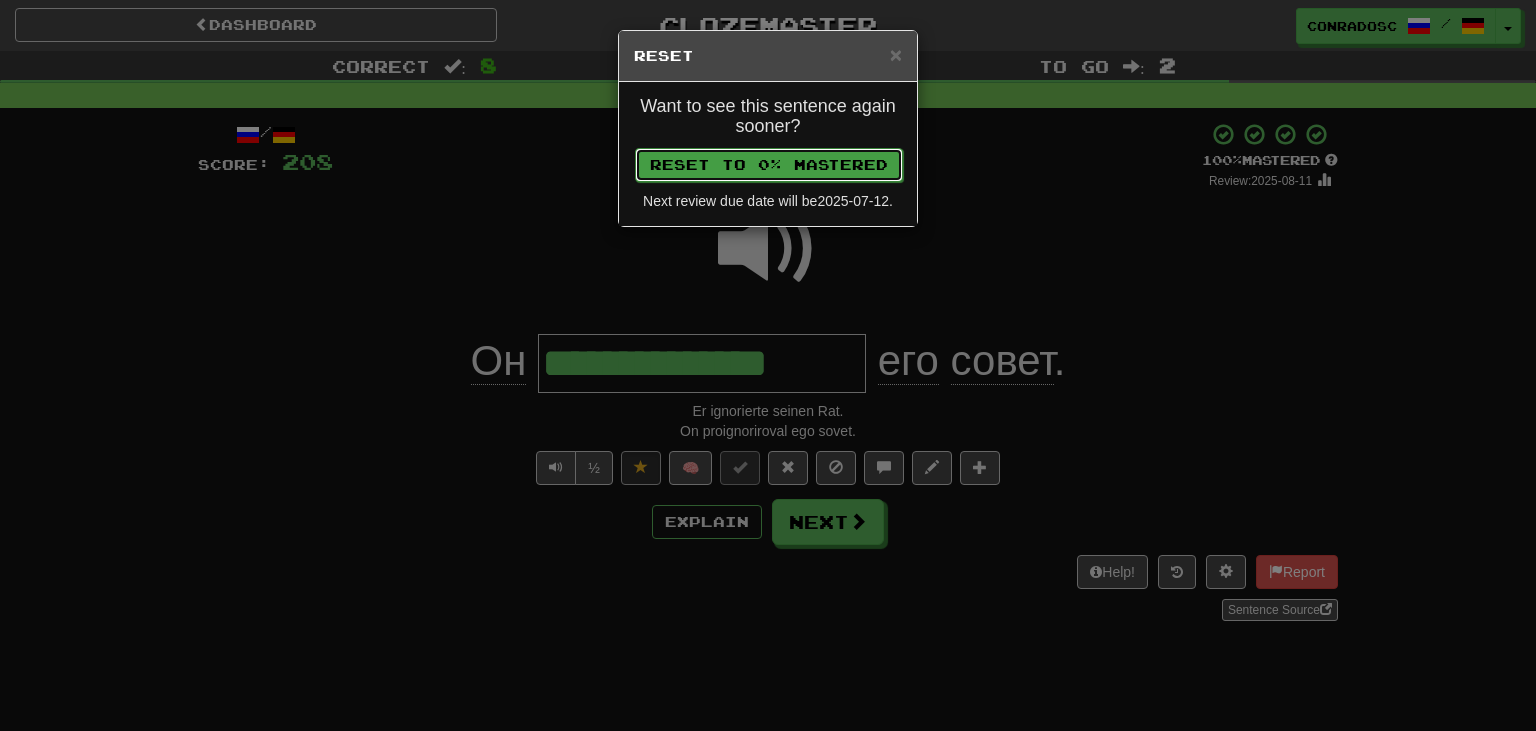 click on "Reset to 0% Mastered" at bounding box center [769, 165] 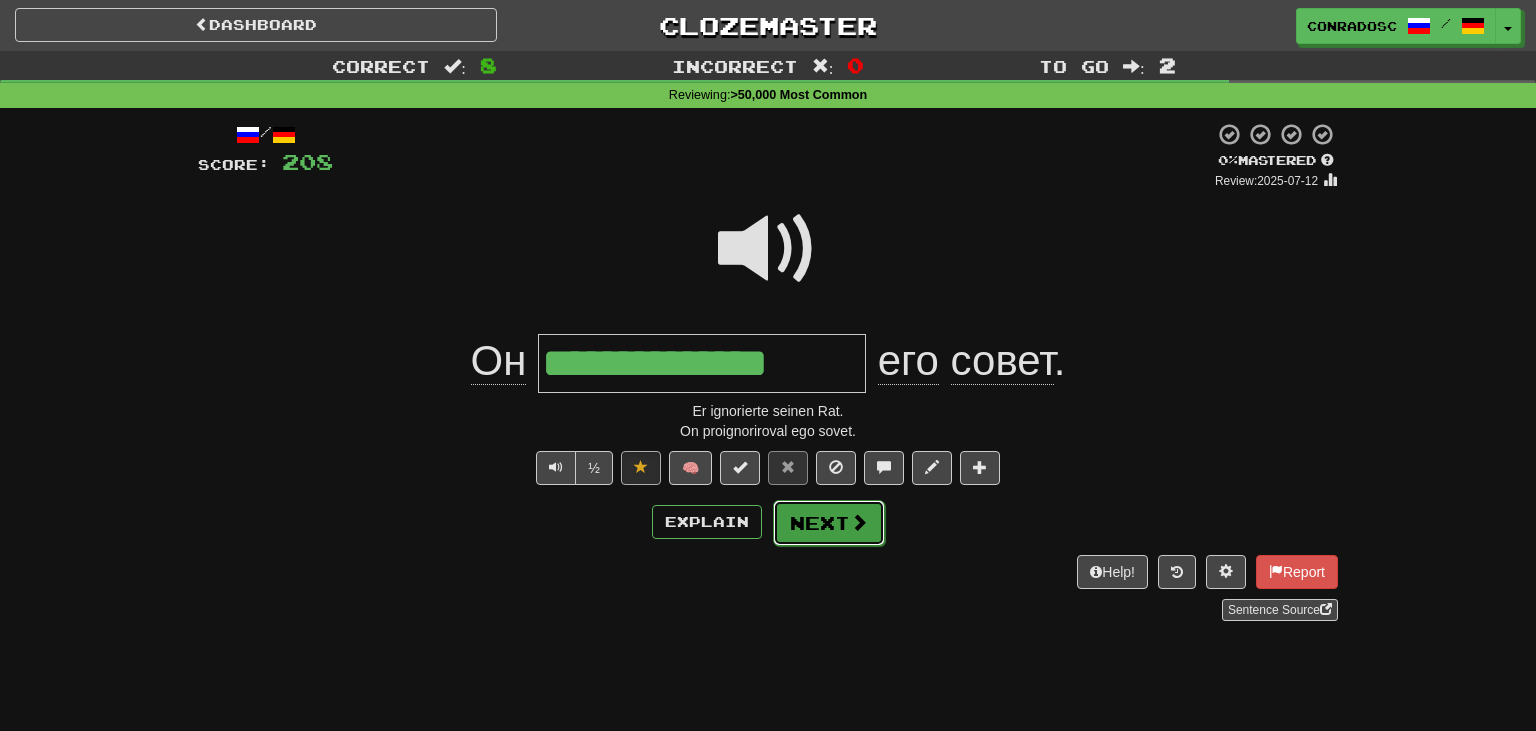 click on "Next" at bounding box center (829, 523) 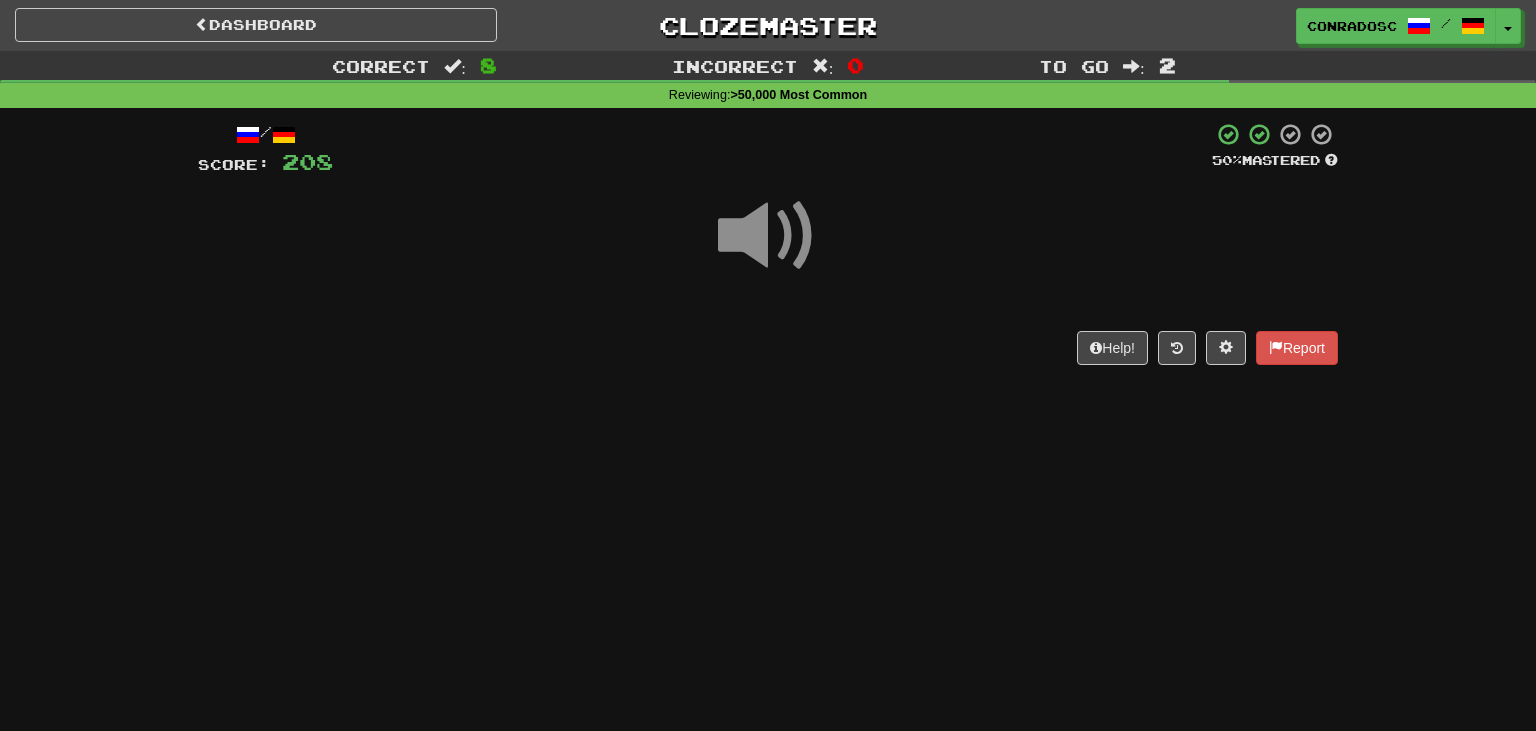 click at bounding box center (768, 236) 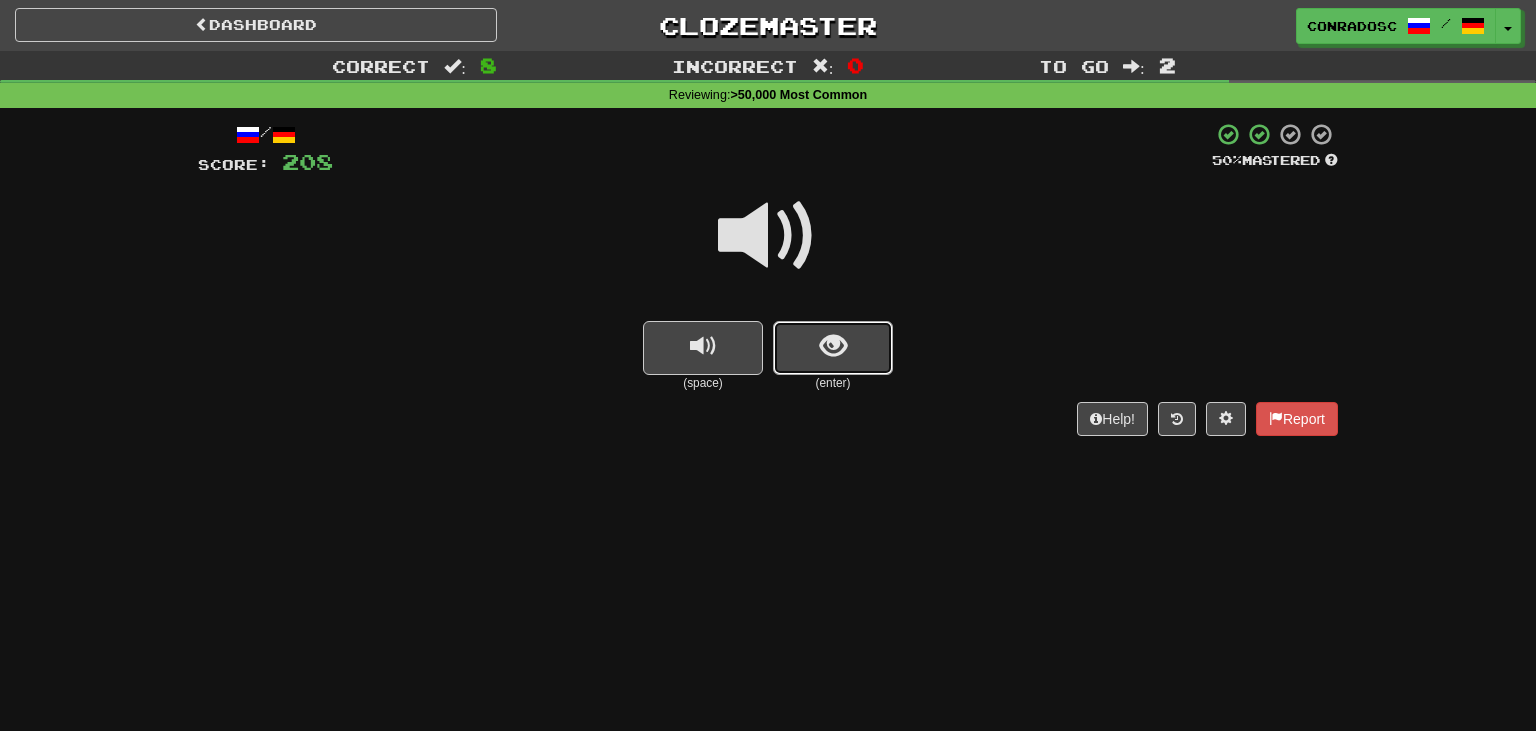 click at bounding box center [833, 348] 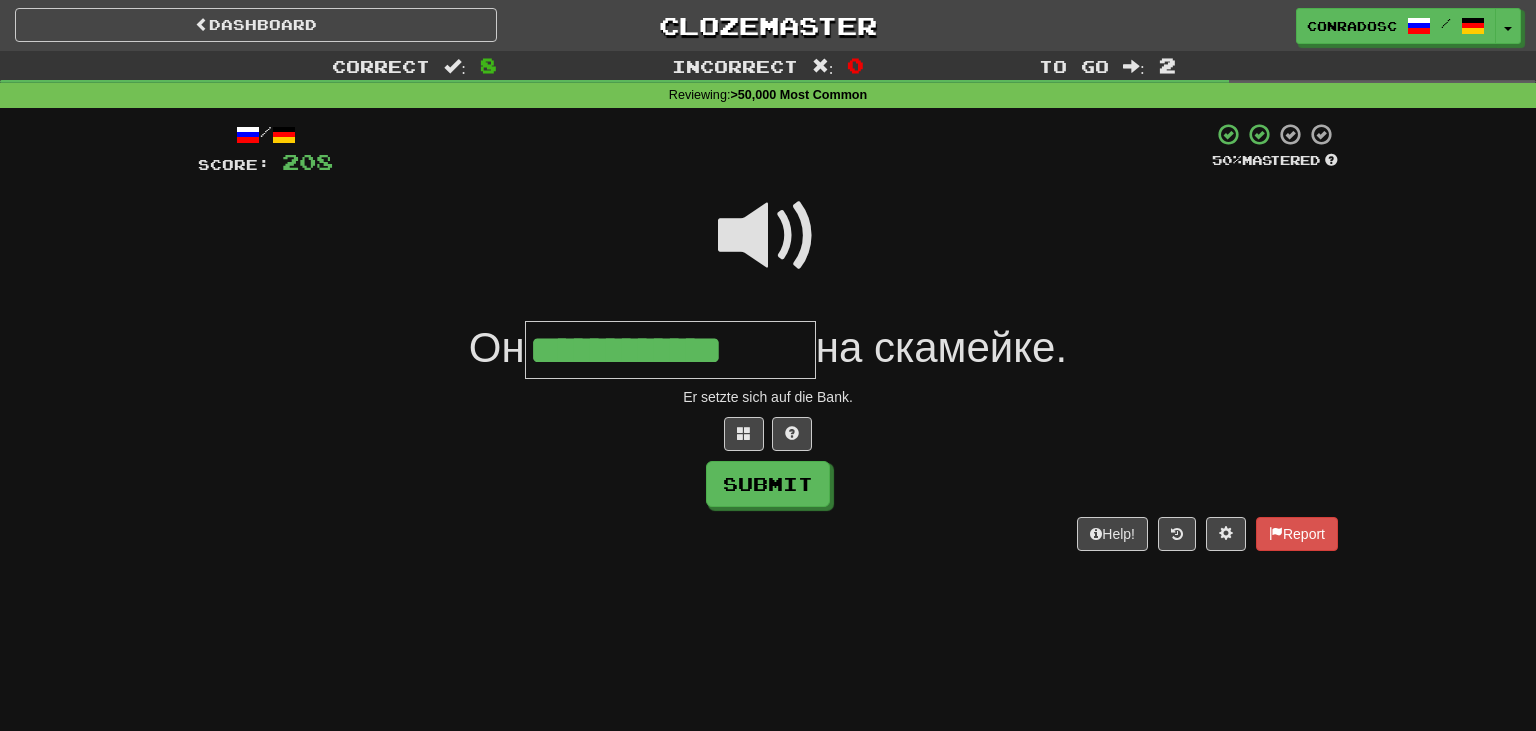type on "**********" 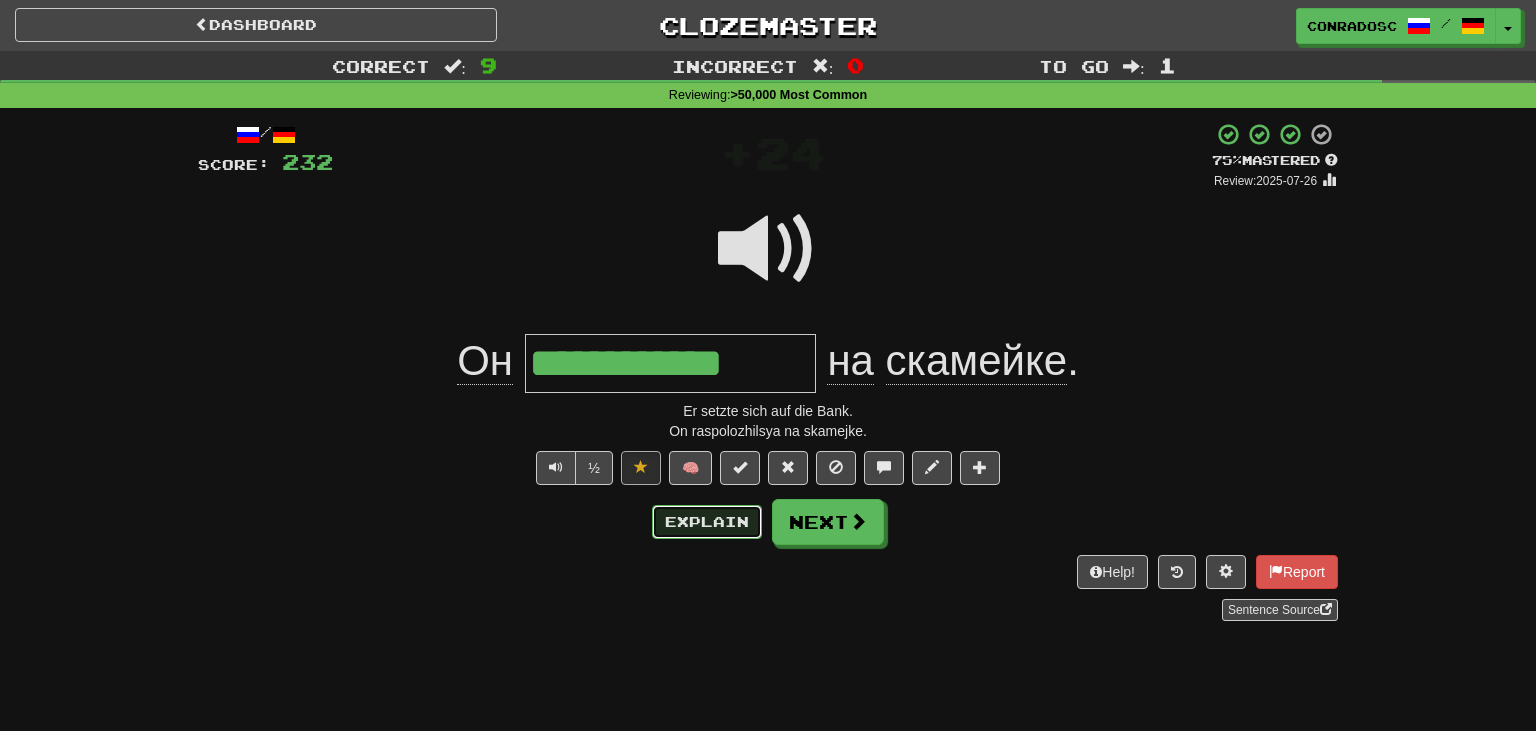 click on "Explain" at bounding box center [707, 522] 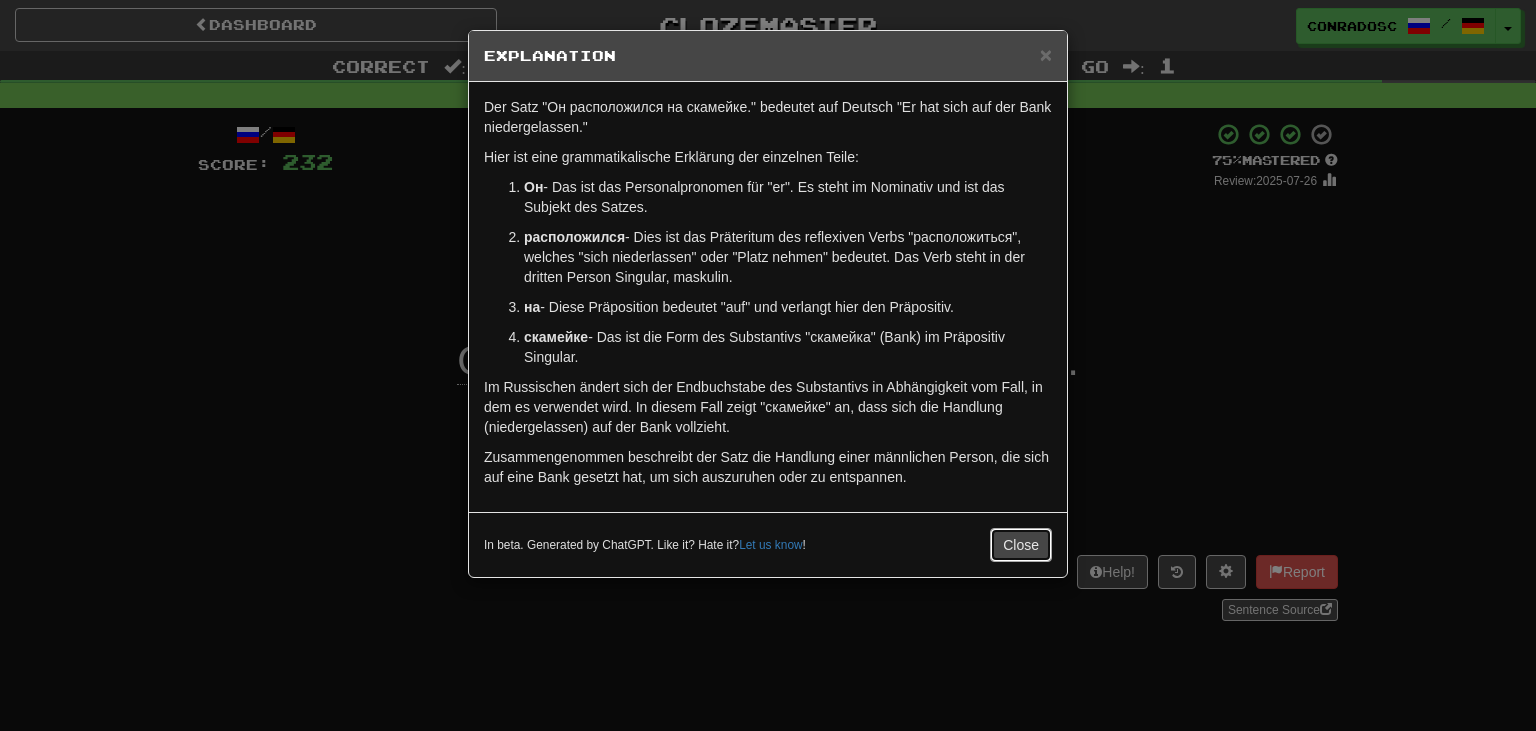 click on "Close" at bounding box center (1021, 545) 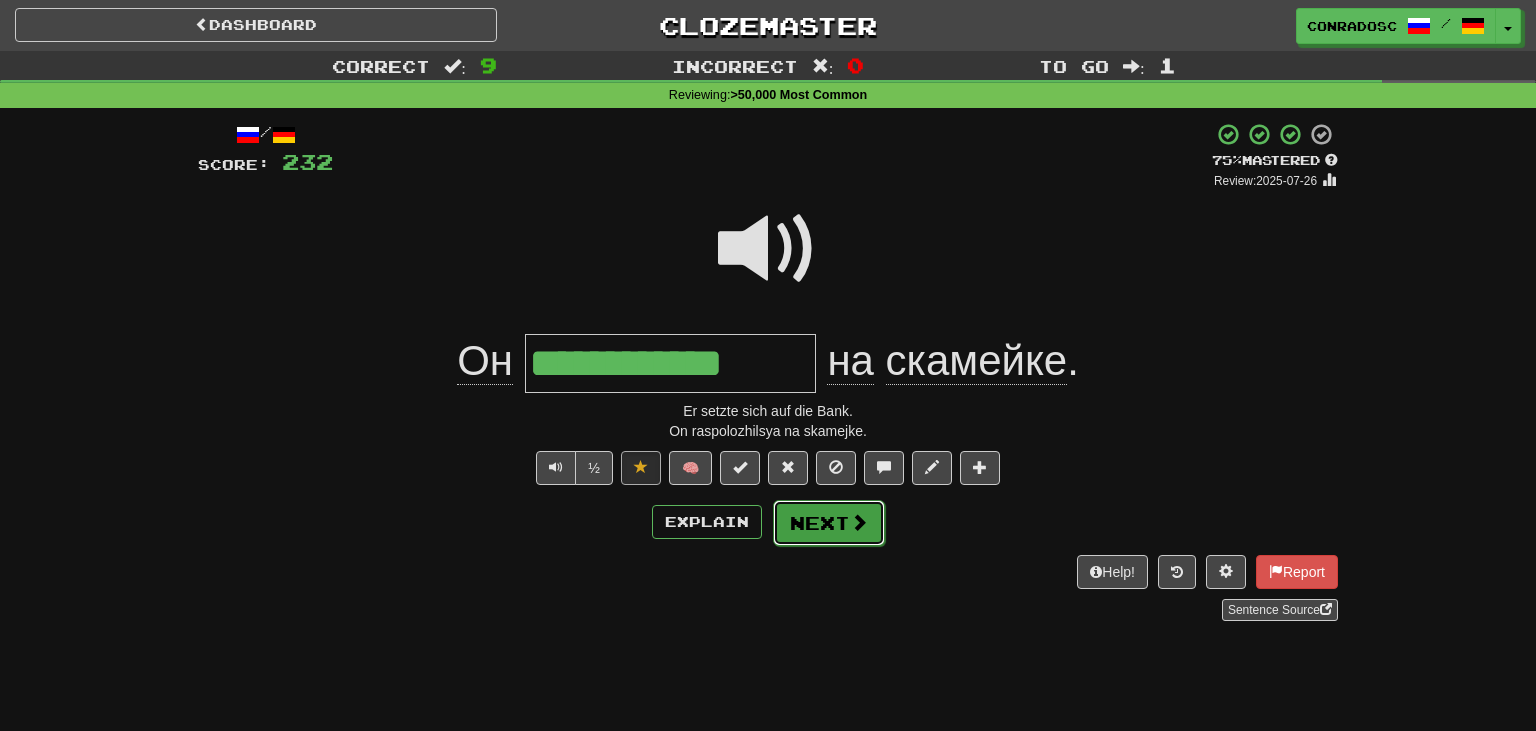 click on "Next" at bounding box center [829, 523] 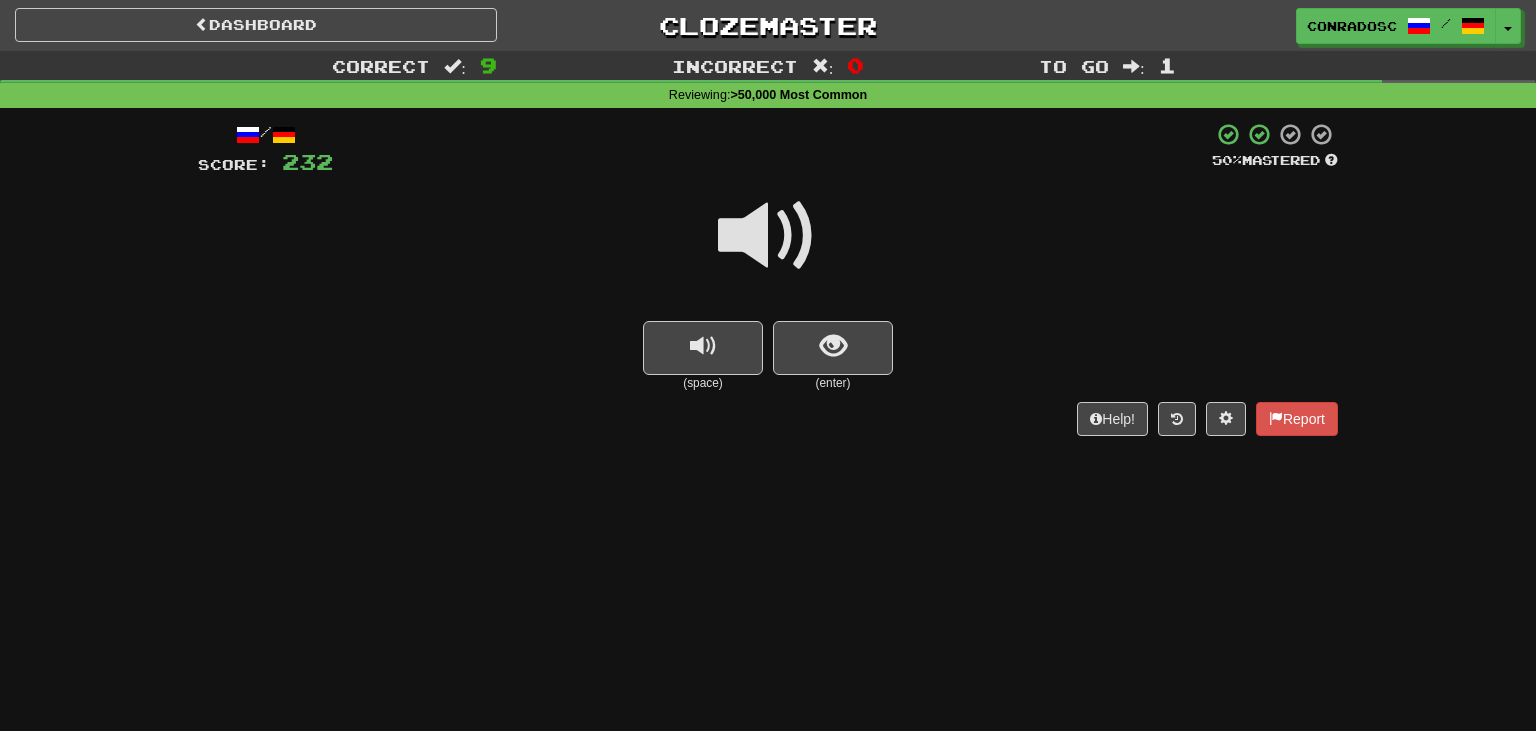 click at bounding box center [768, 236] 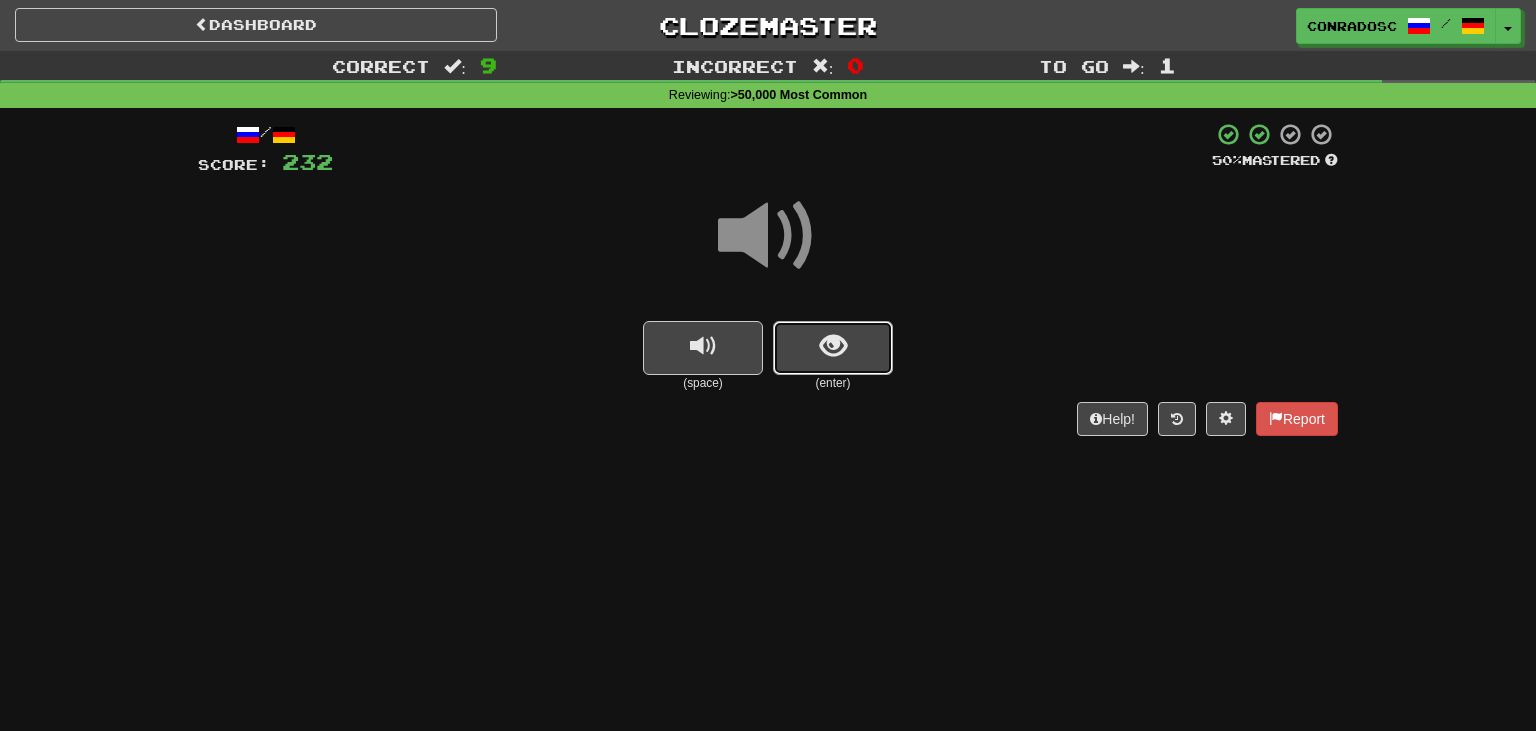 click at bounding box center [833, 348] 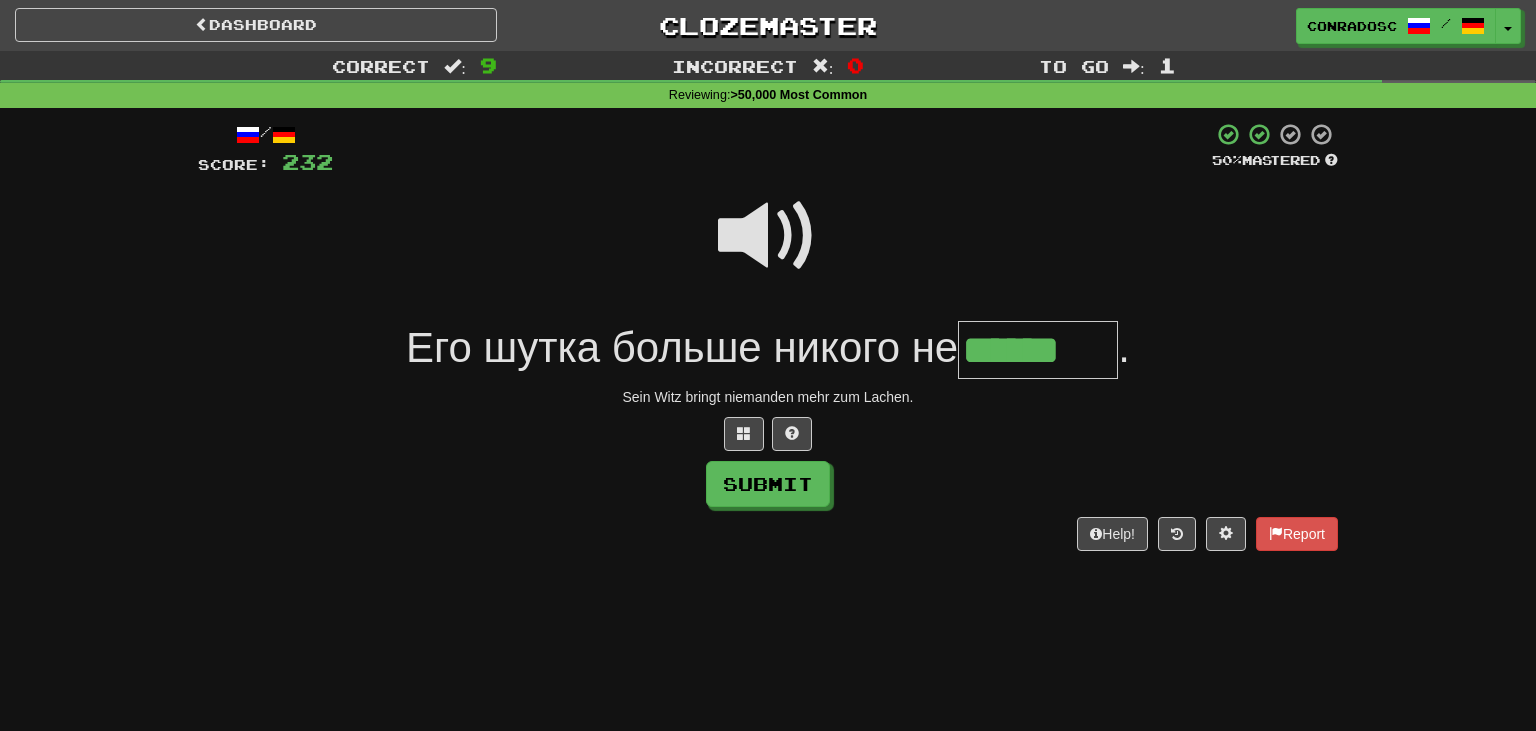 type on "******" 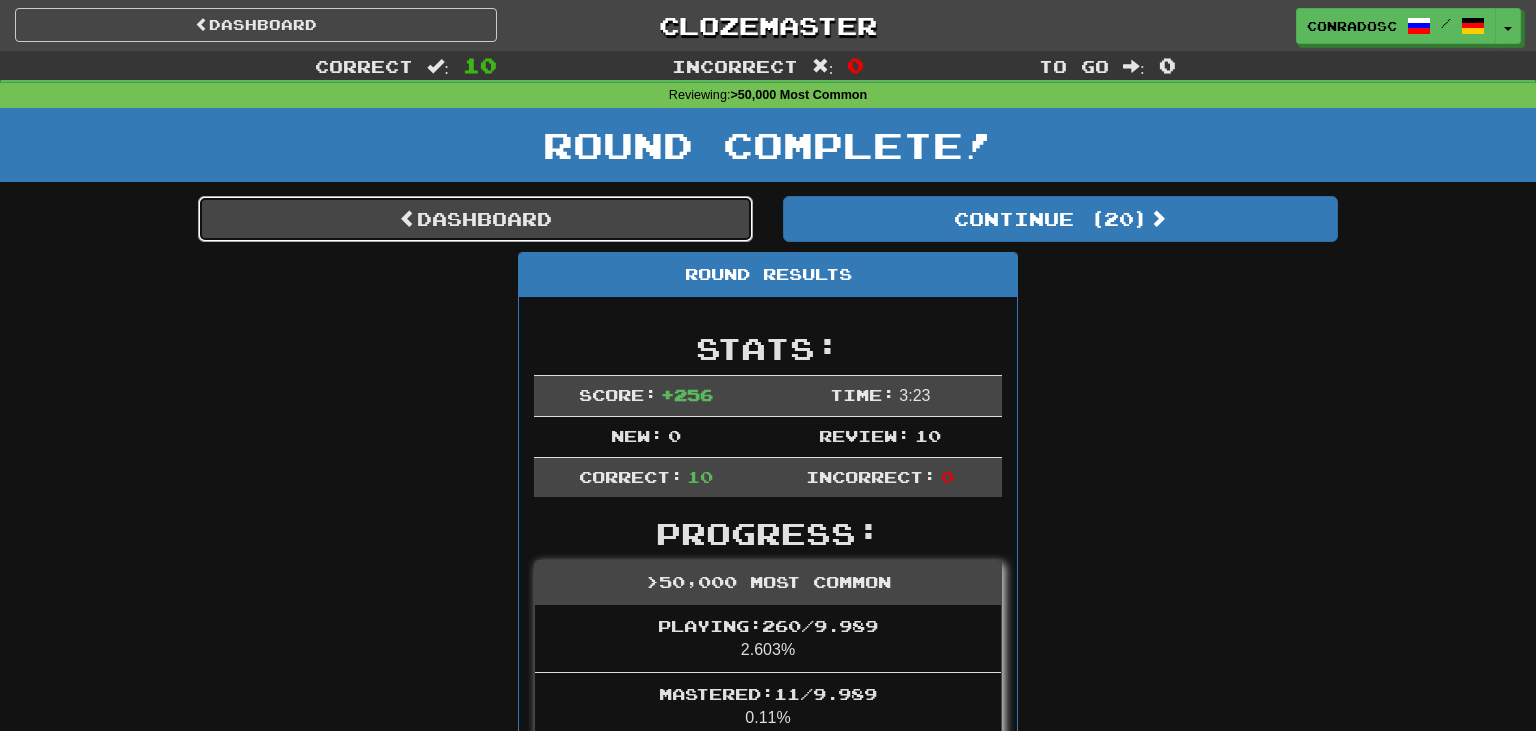 click on "Dashboard" at bounding box center [475, 219] 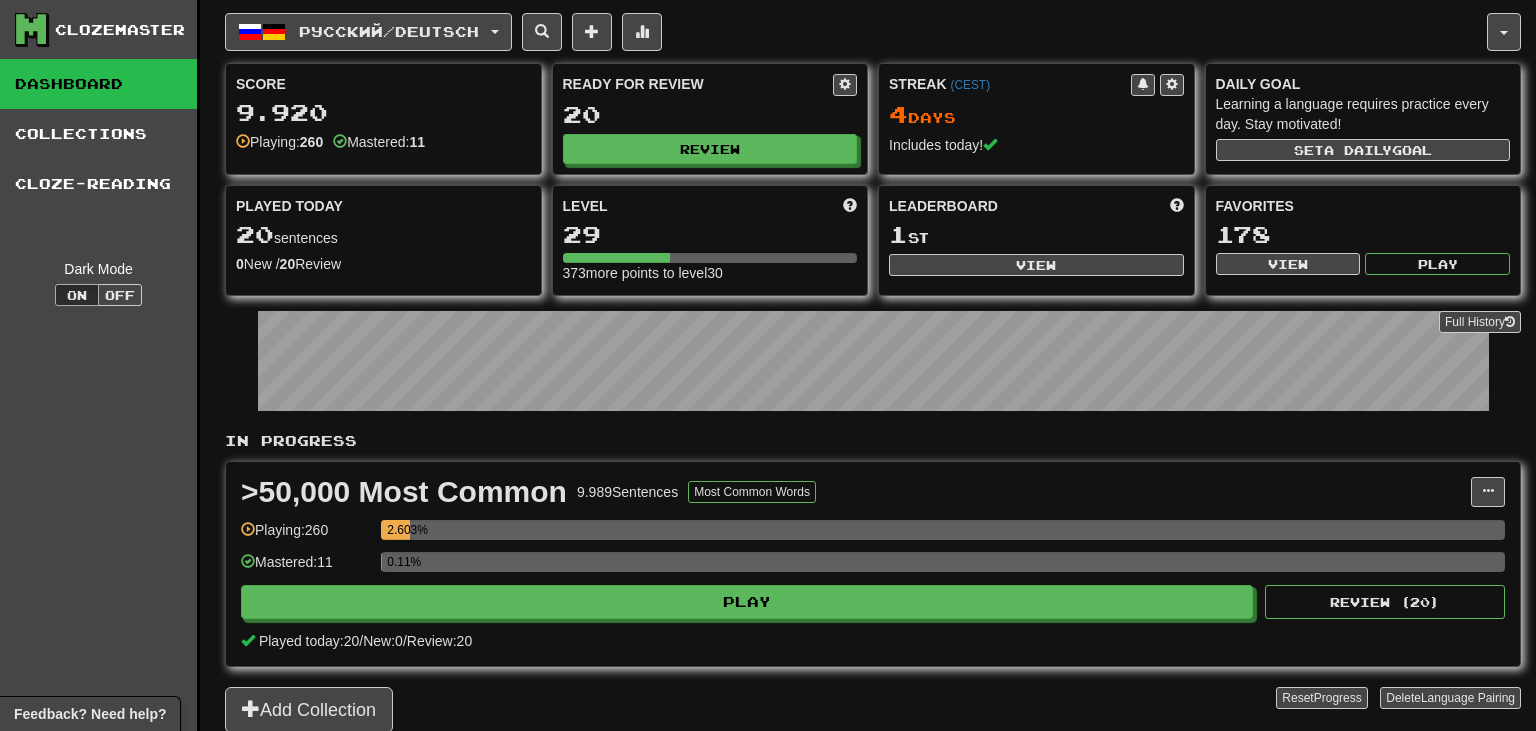 scroll, scrollTop: 0, scrollLeft: 0, axis: both 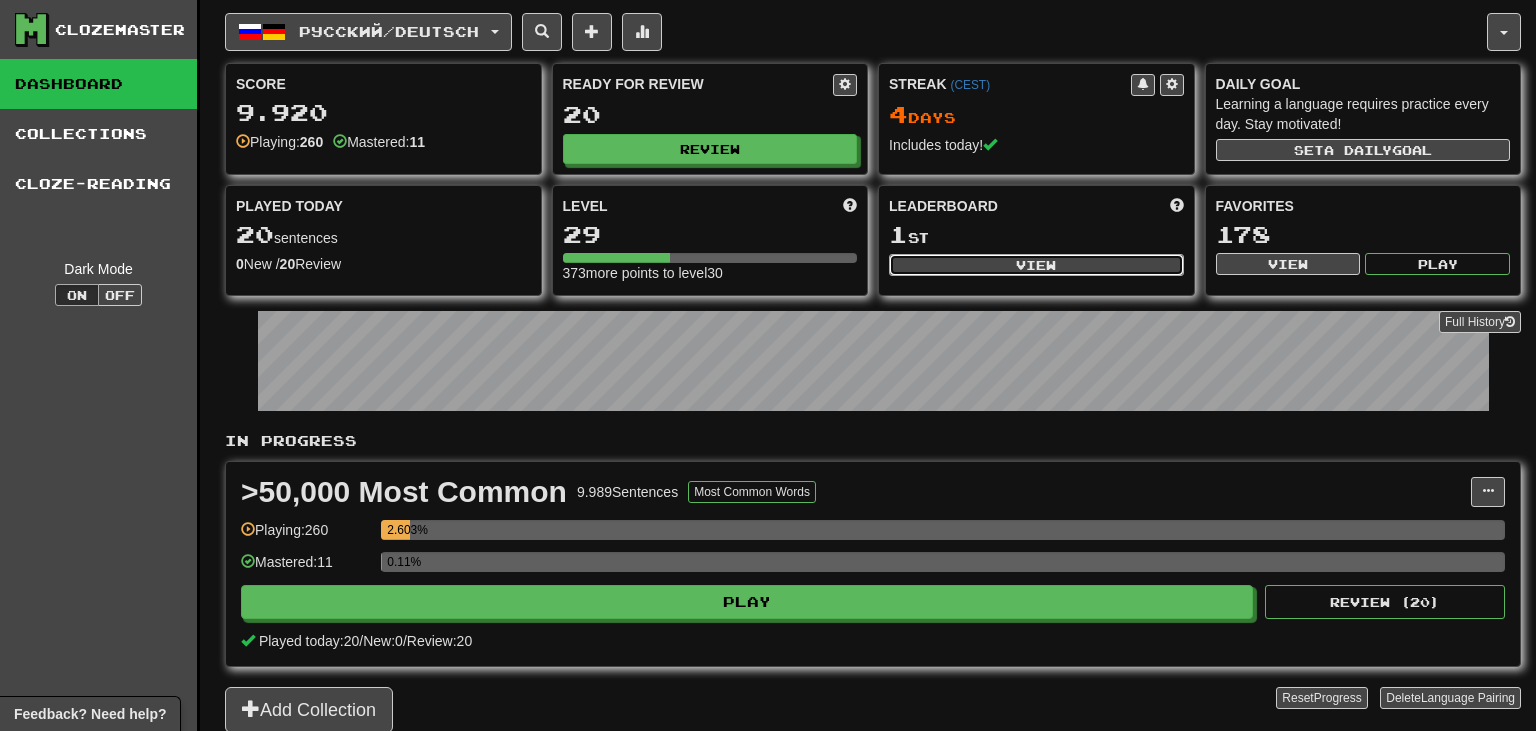 click on "View" at bounding box center (1036, 265) 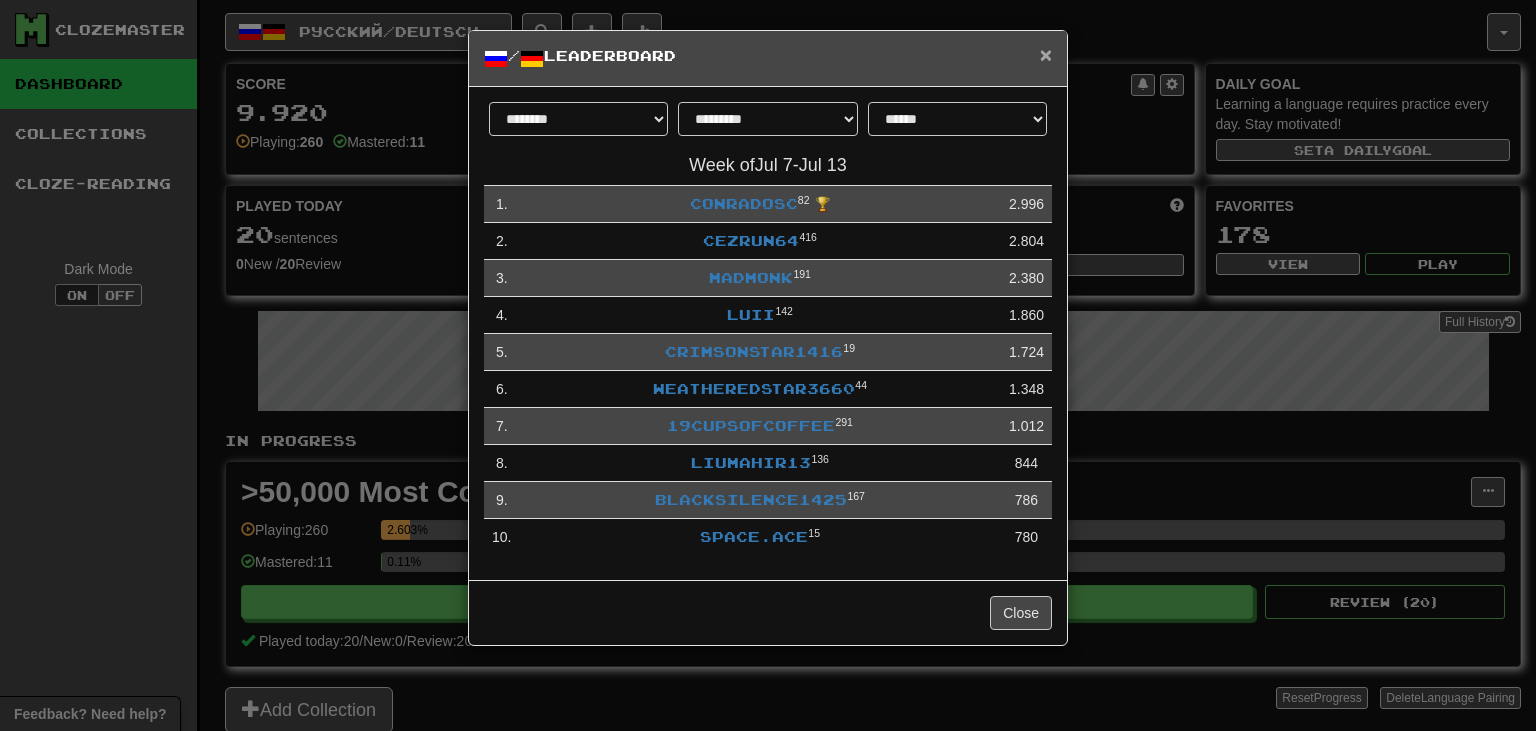 click on "×" at bounding box center [1046, 54] 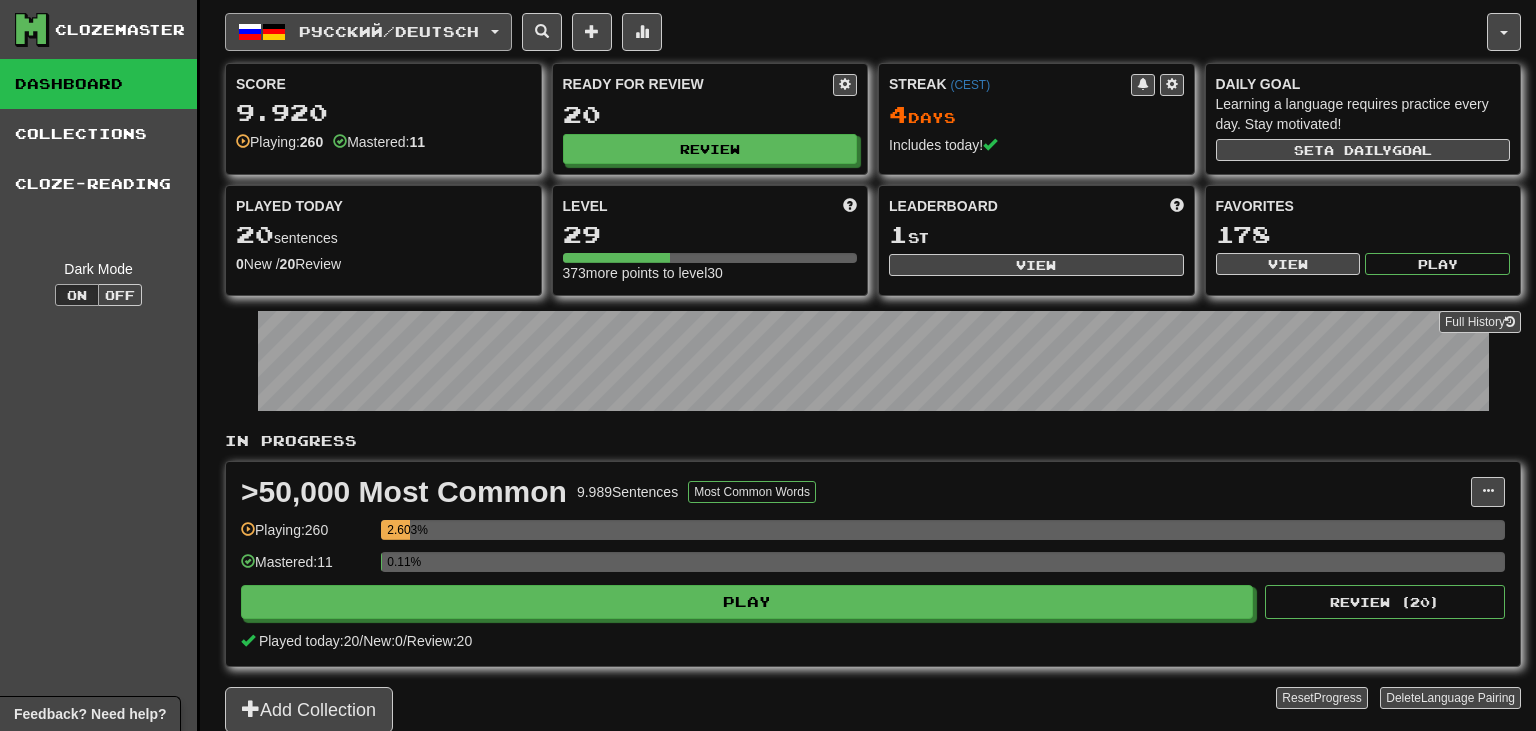 click on "Русский  /  Deutsch" at bounding box center [389, 31] 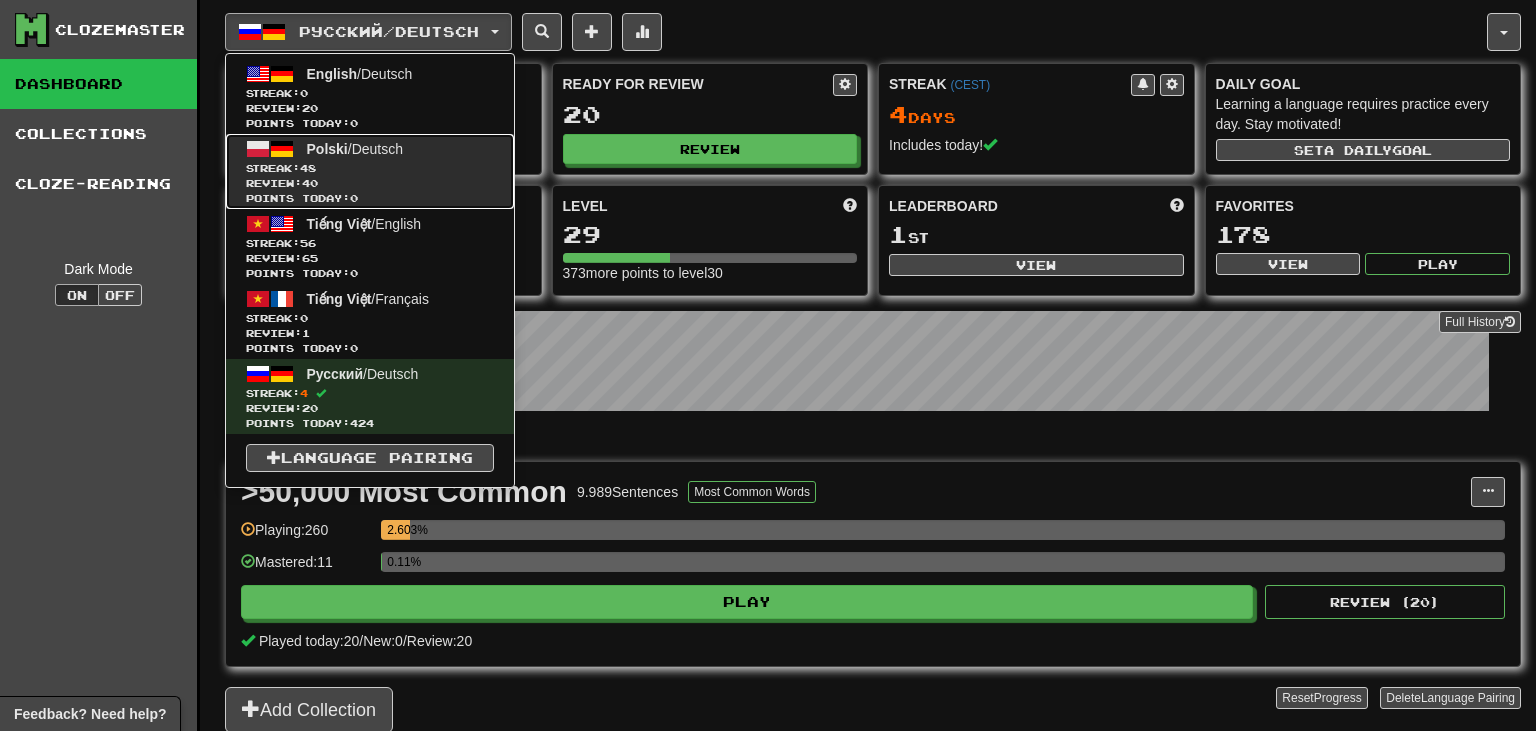 click on "Polski  /  Deutsch" at bounding box center (355, 149) 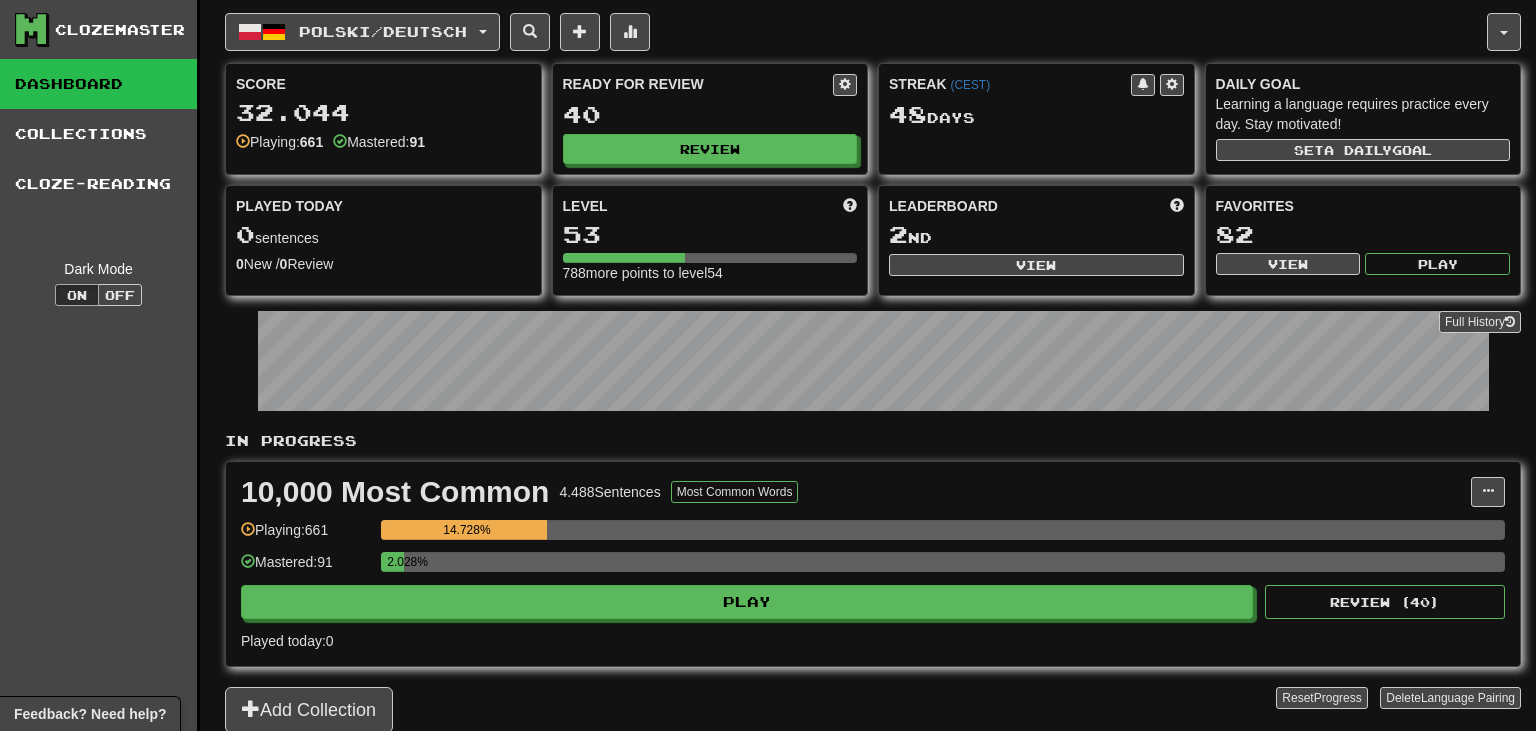 scroll, scrollTop: 0, scrollLeft: 0, axis: both 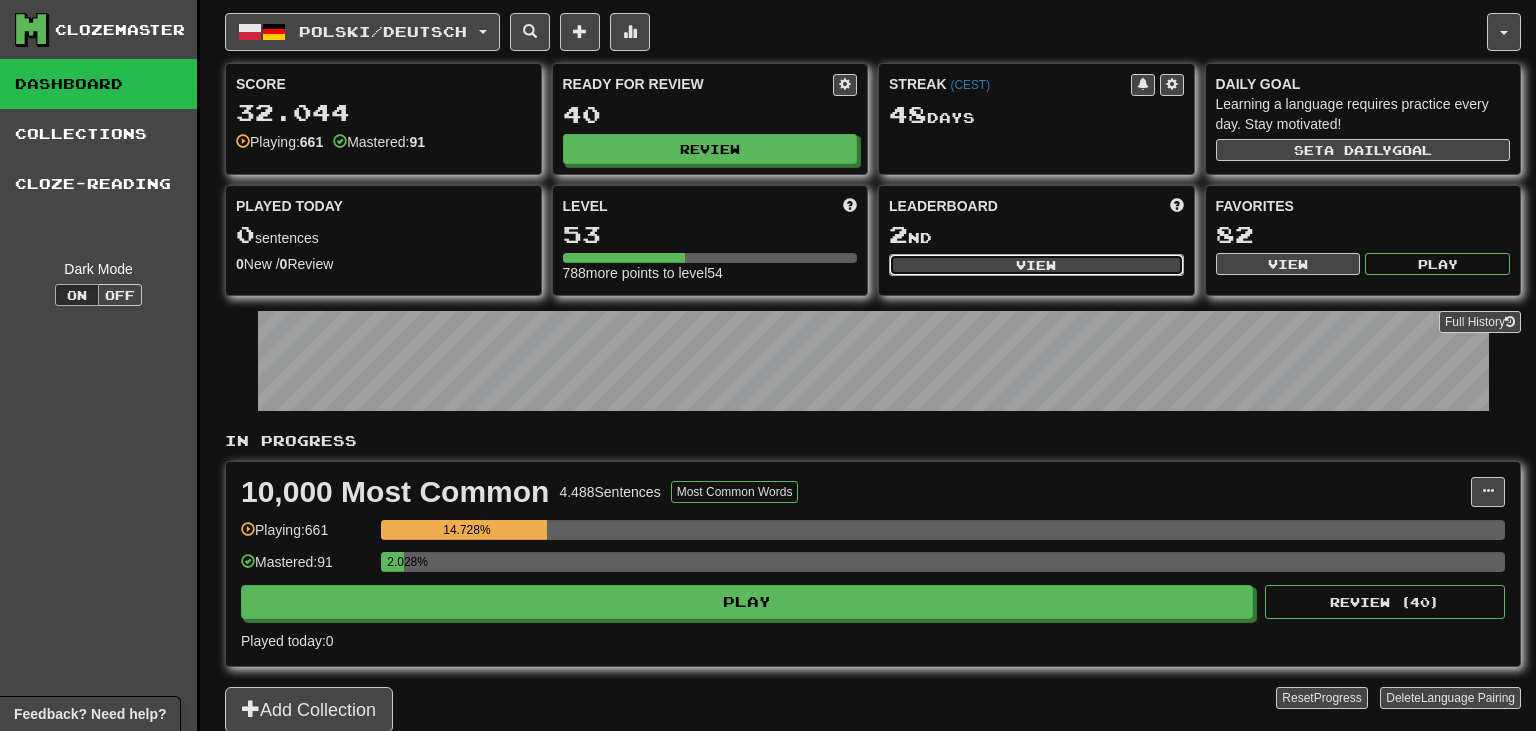 click on "View" at bounding box center [1036, 265] 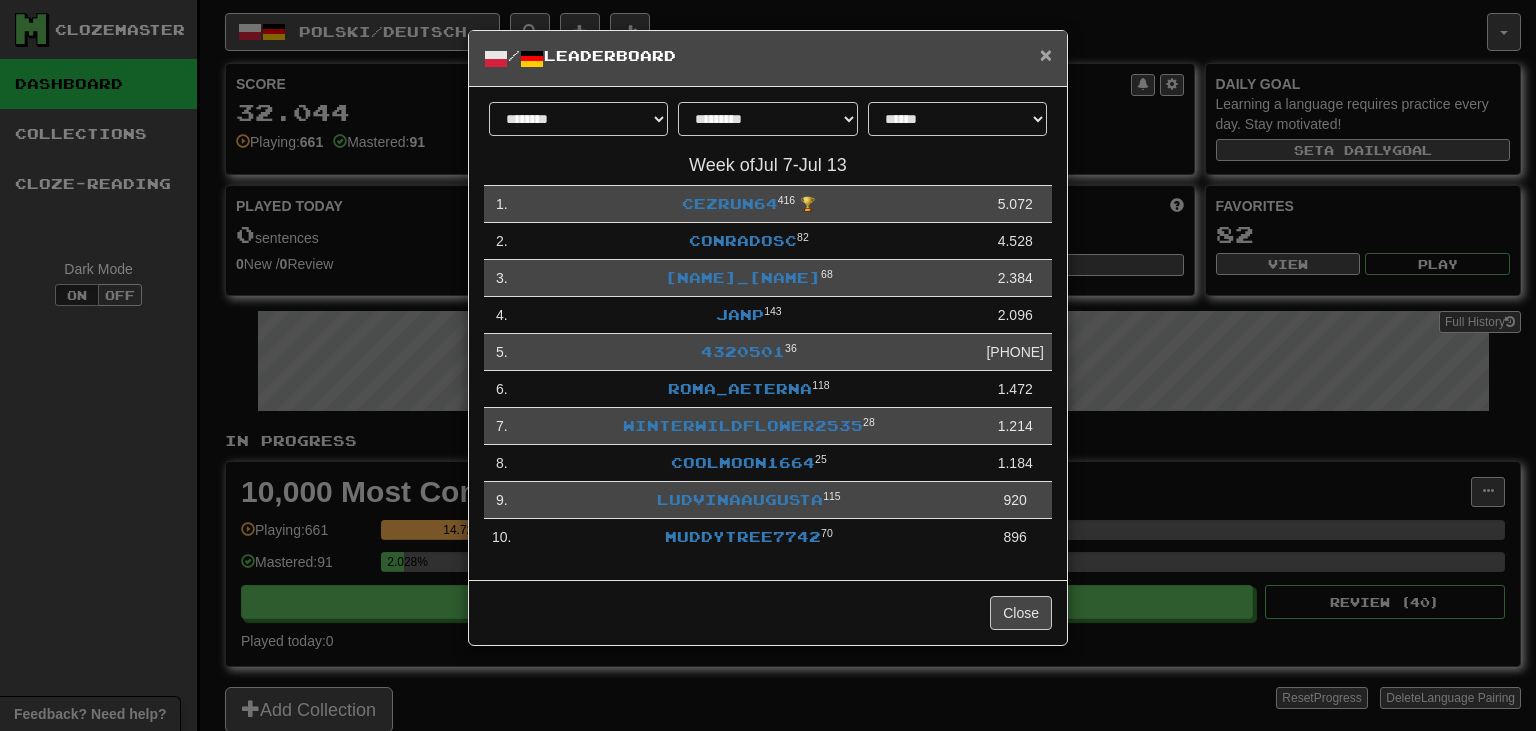 click on "×" at bounding box center [1046, 54] 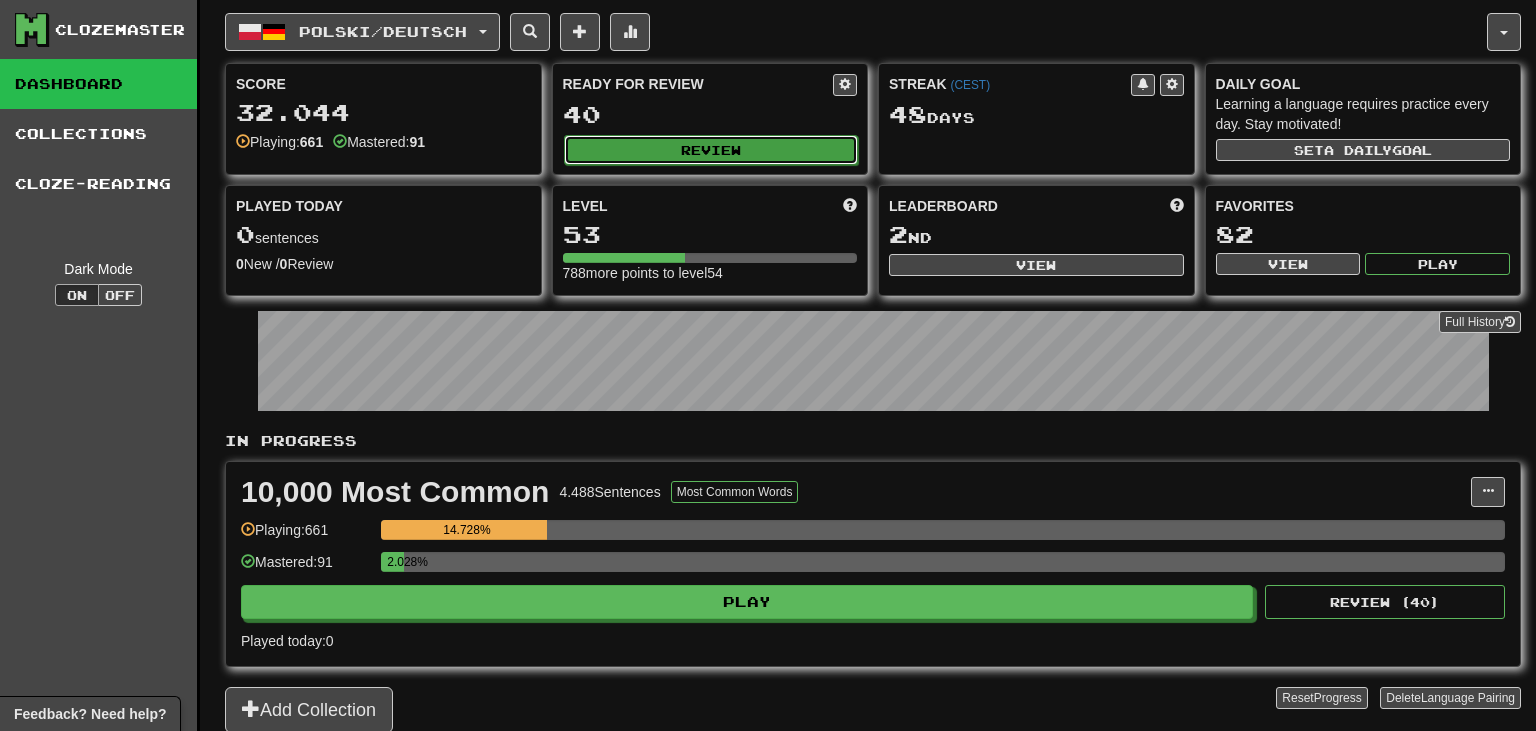 click on "Review" at bounding box center [711, 150] 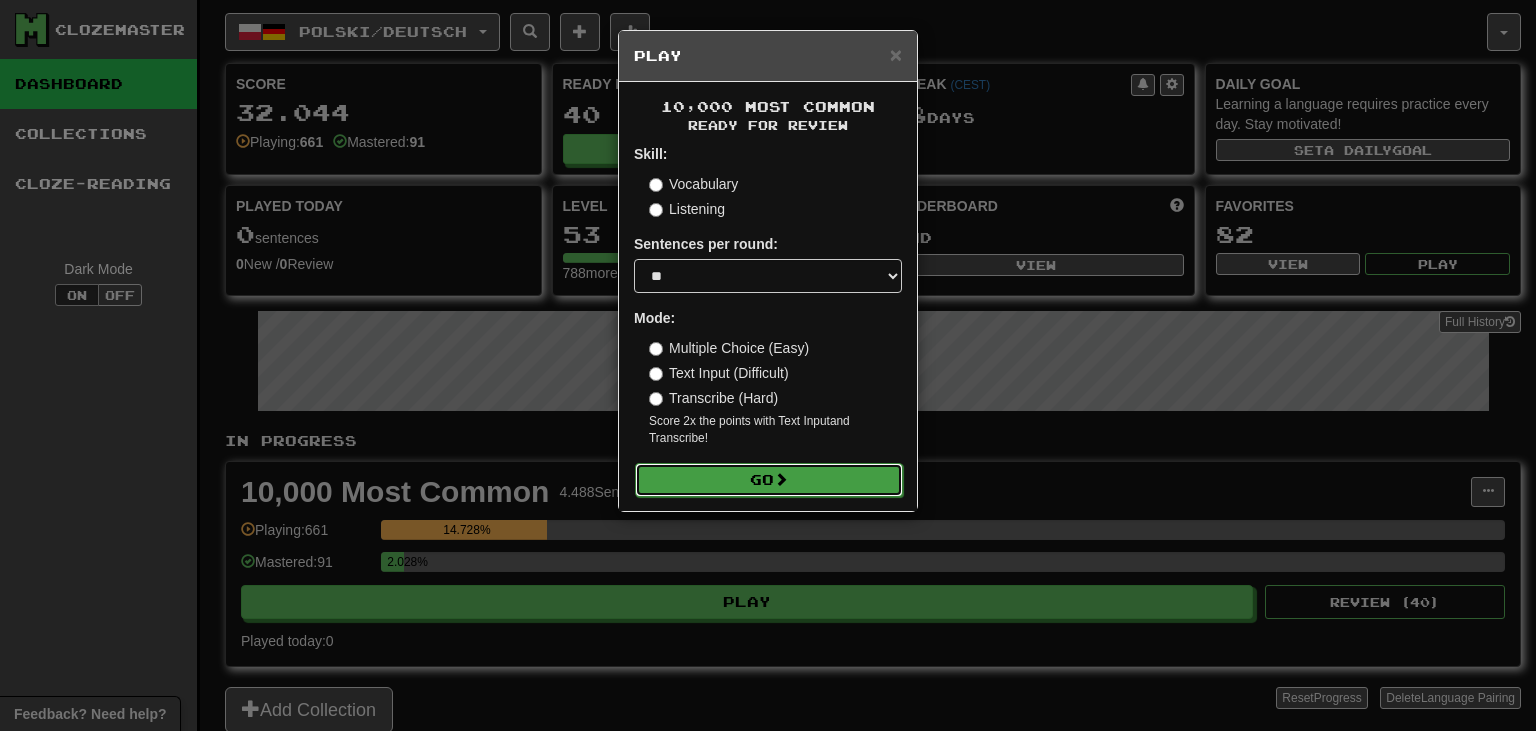 click on "Go" at bounding box center (769, 480) 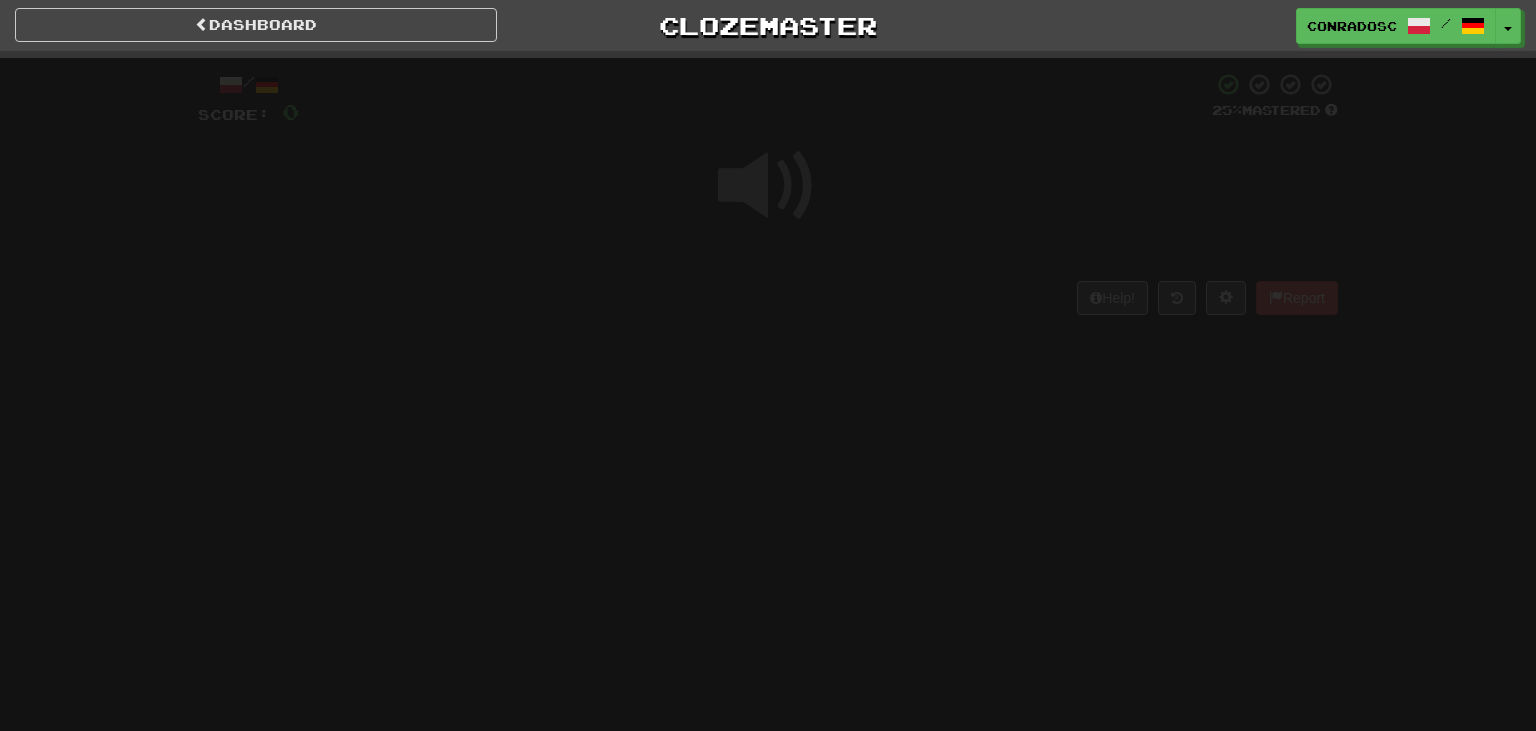 scroll, scrollTop: 0, scrollLeft: 0, axis: both 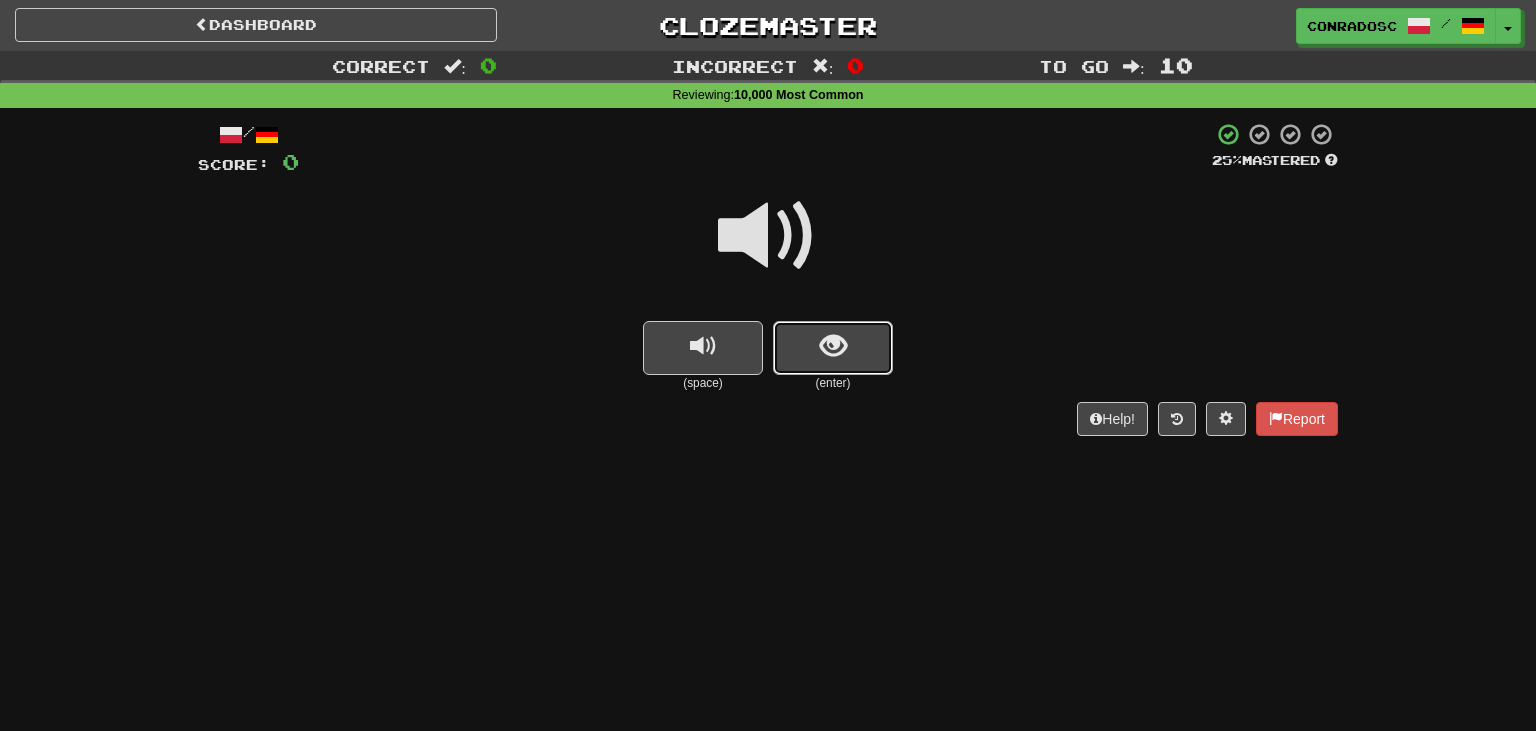 click at bounding box center (833, 346) 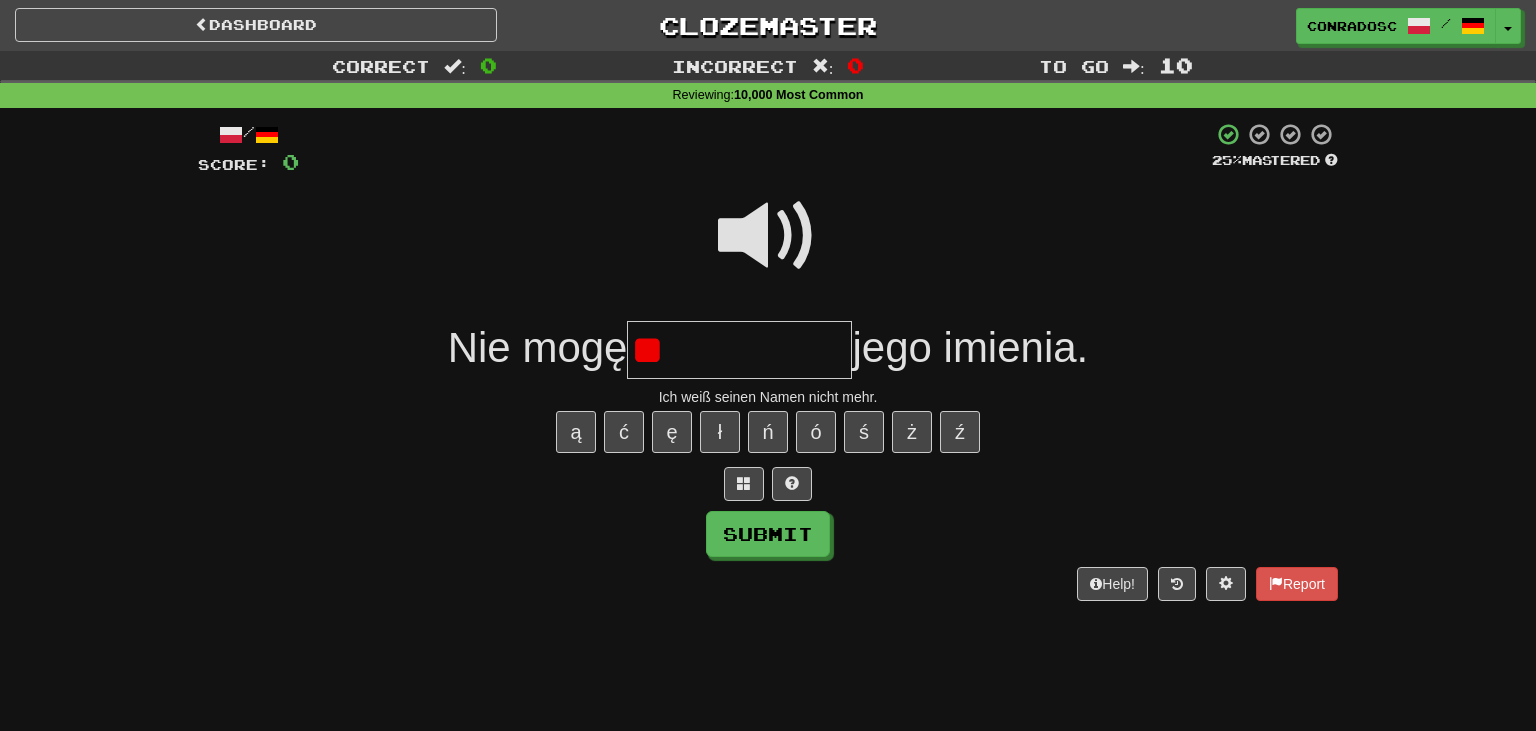 type on "*" 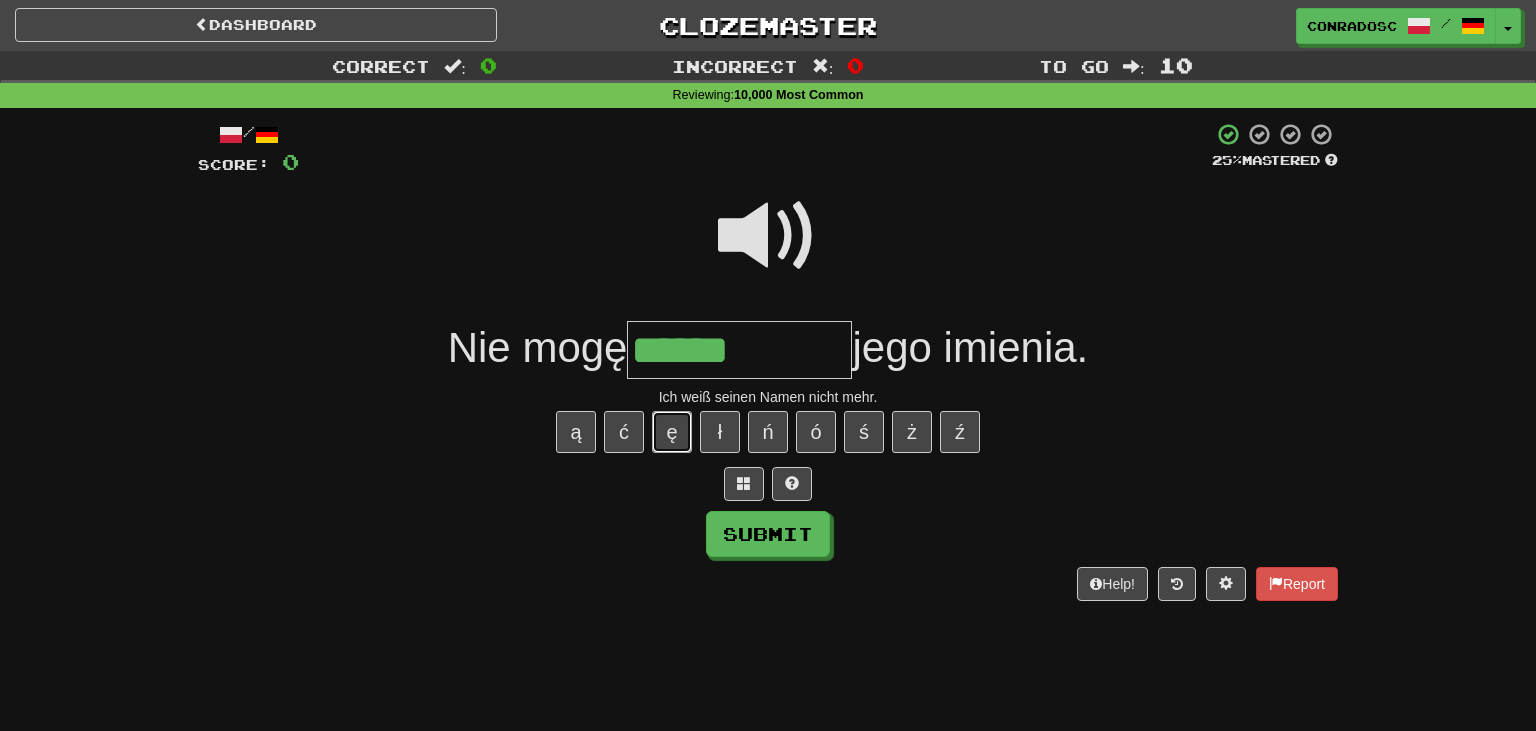 click on "ę" at bounding box center [672, 432] 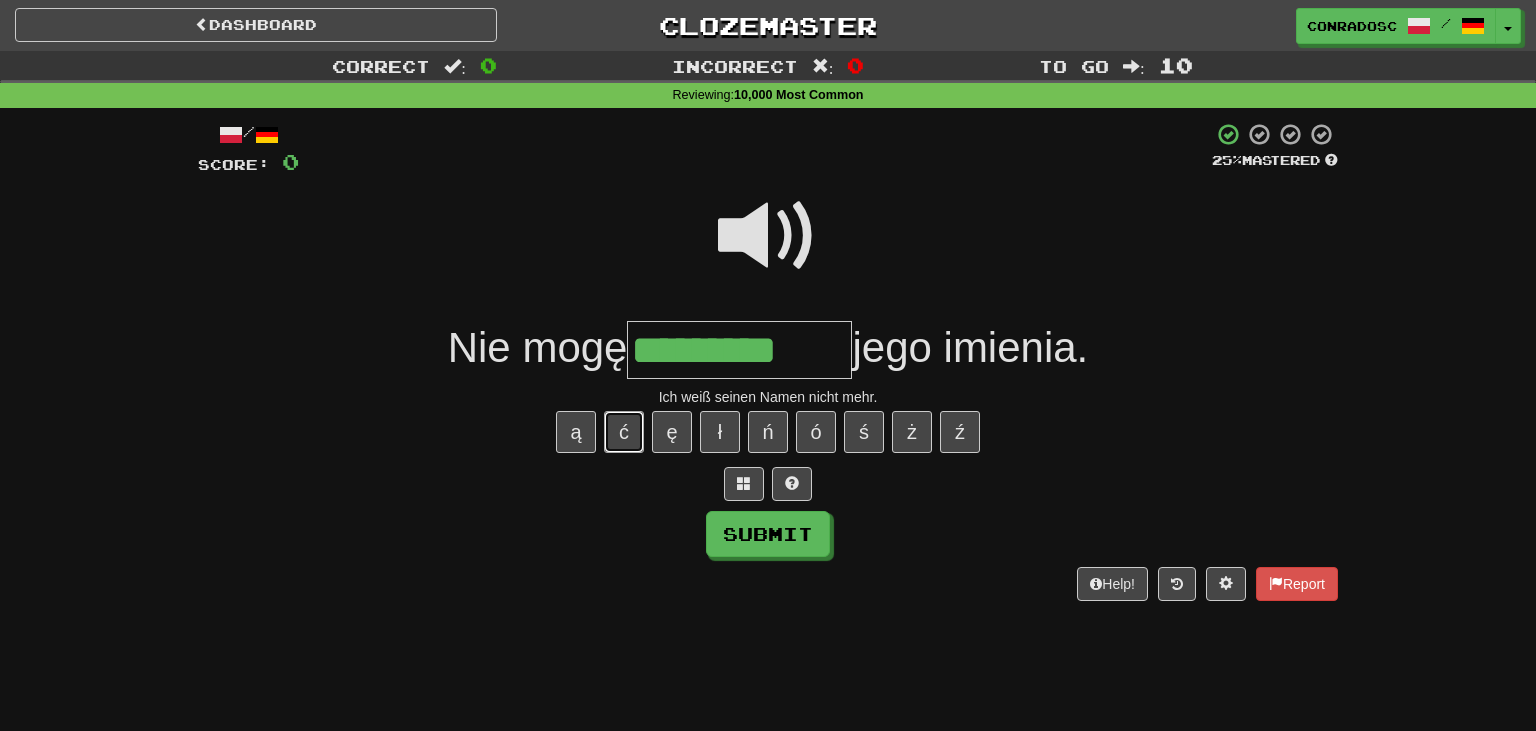 click on "ć" at bounding box center [624, 432] 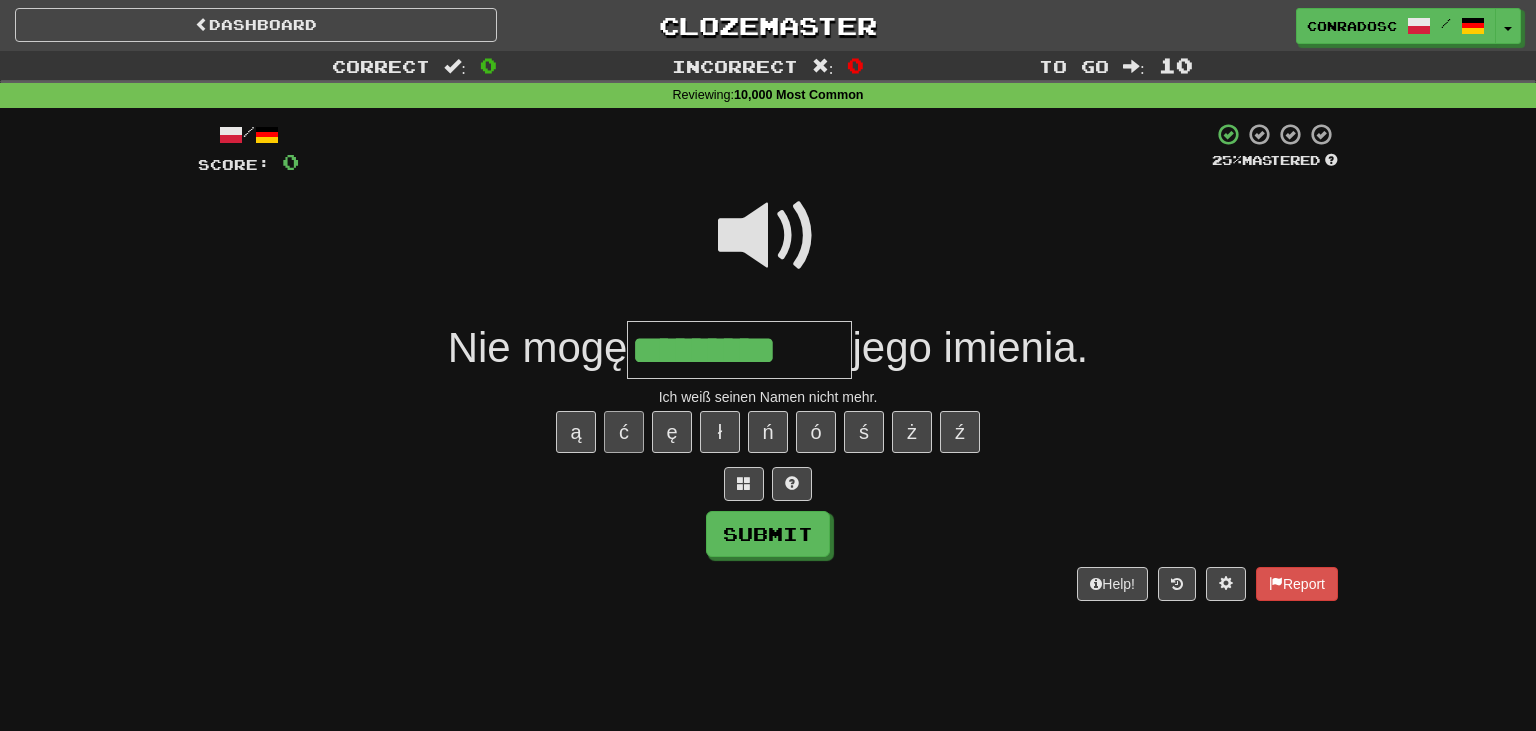type on "**********" 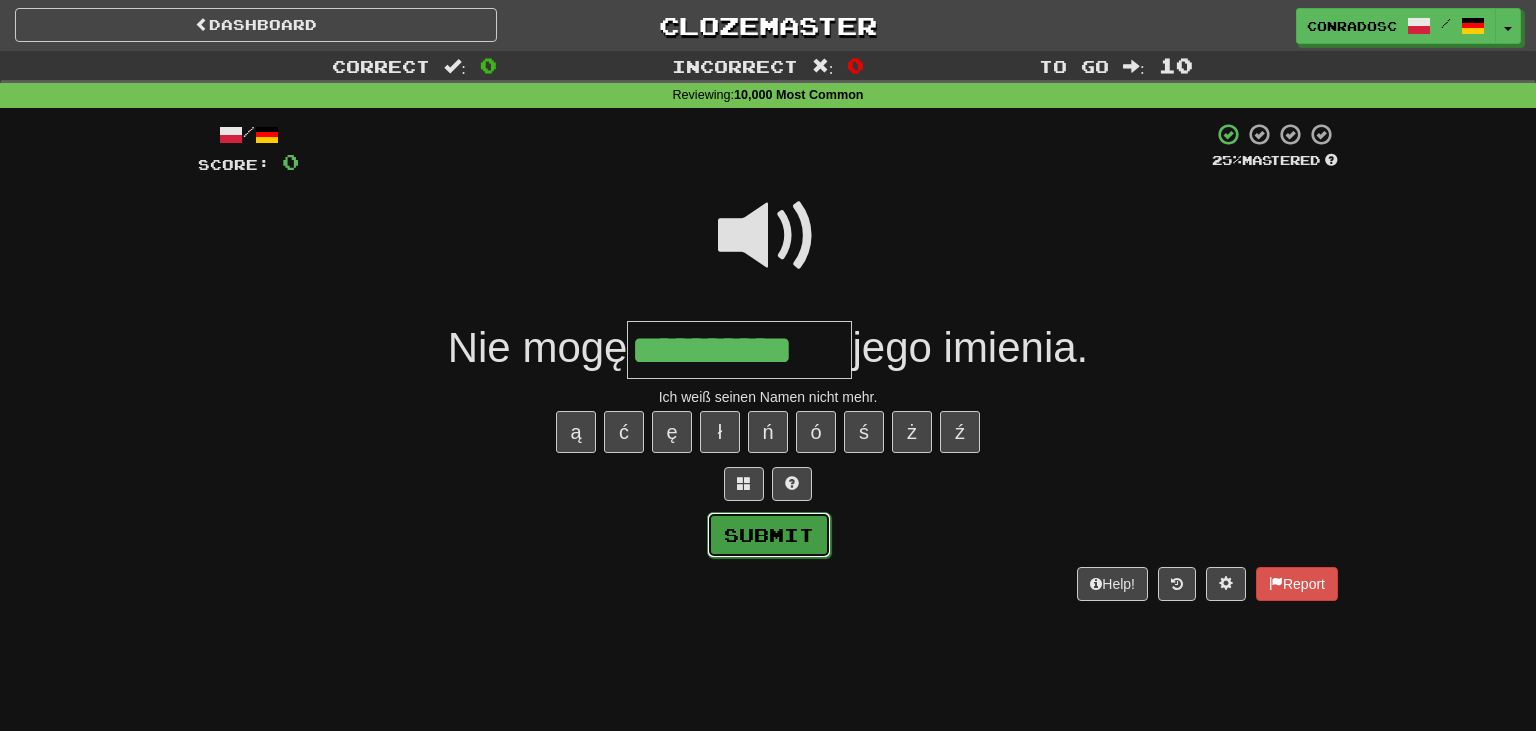 click on "Submit" at bounding box center [769, 535] 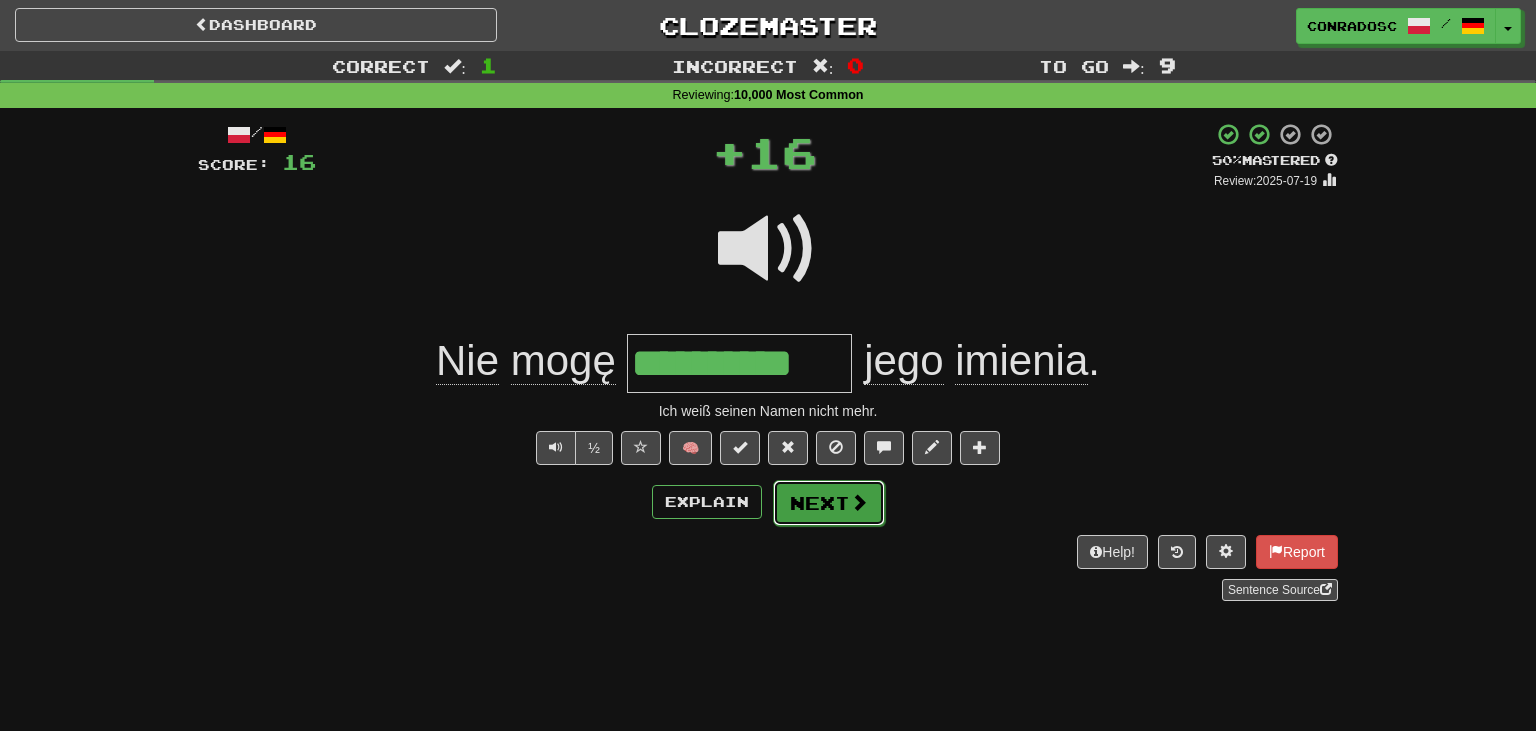 click on "Next" at bounding box center [829, 503] 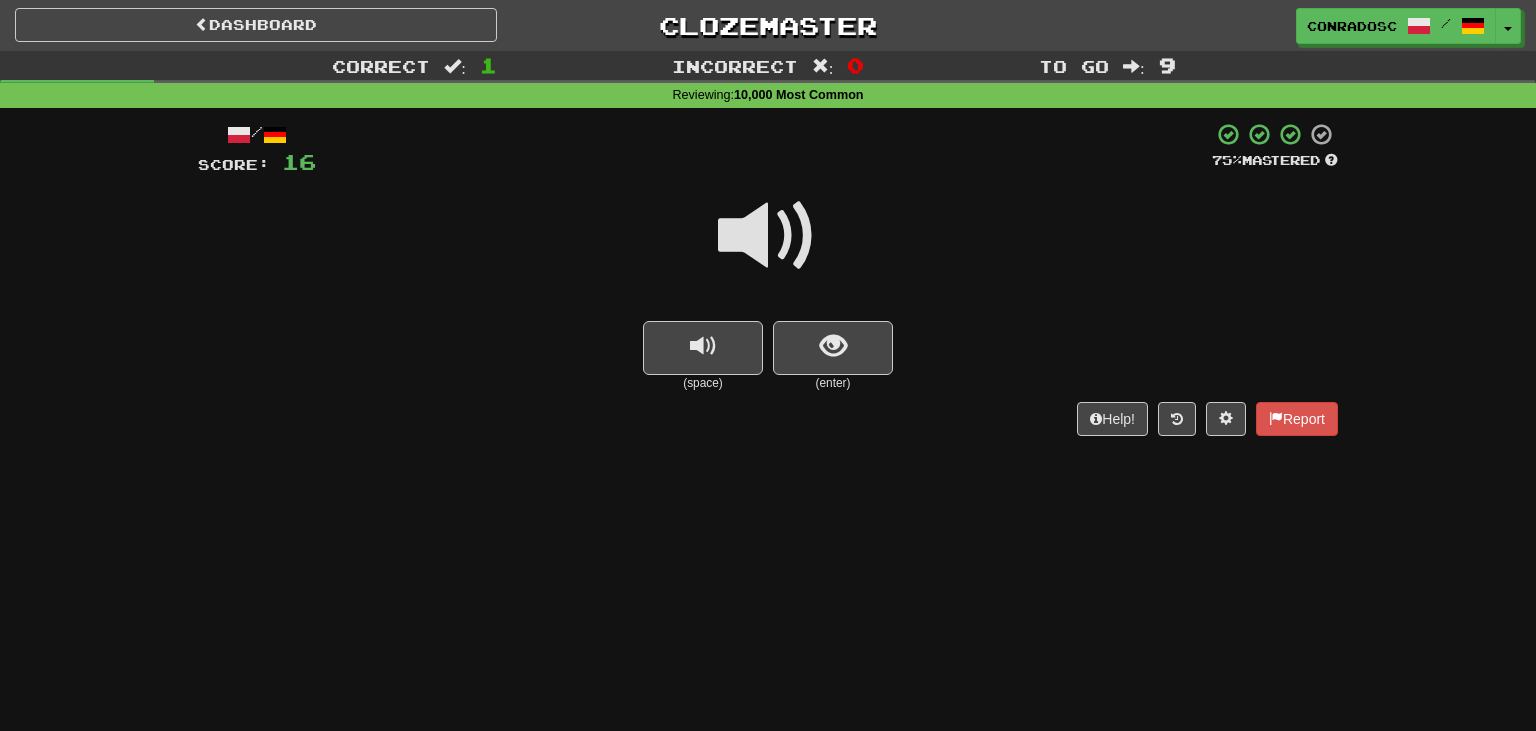 click on "(enter)" at bounding box center (833, 383) 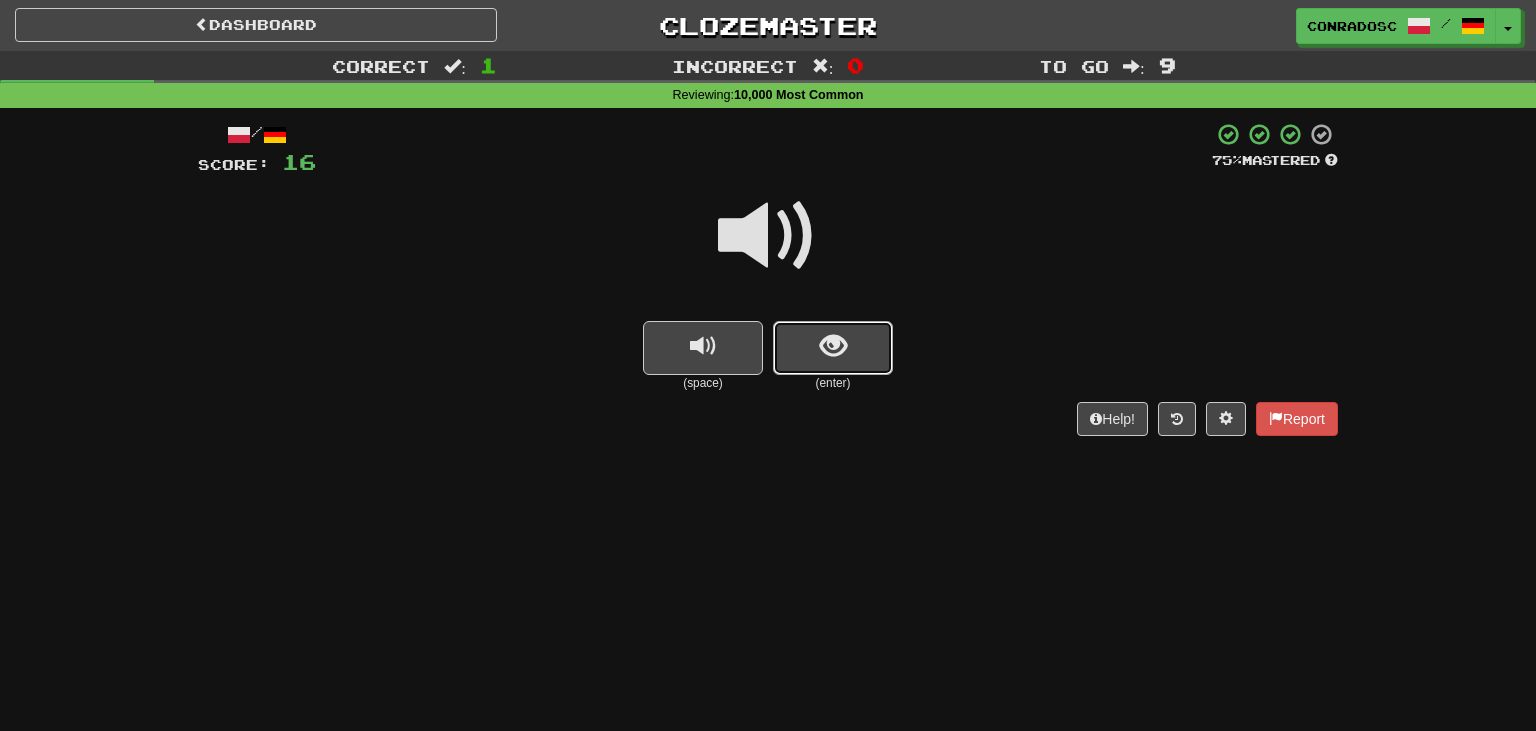 click at bounding box center (833, 348) 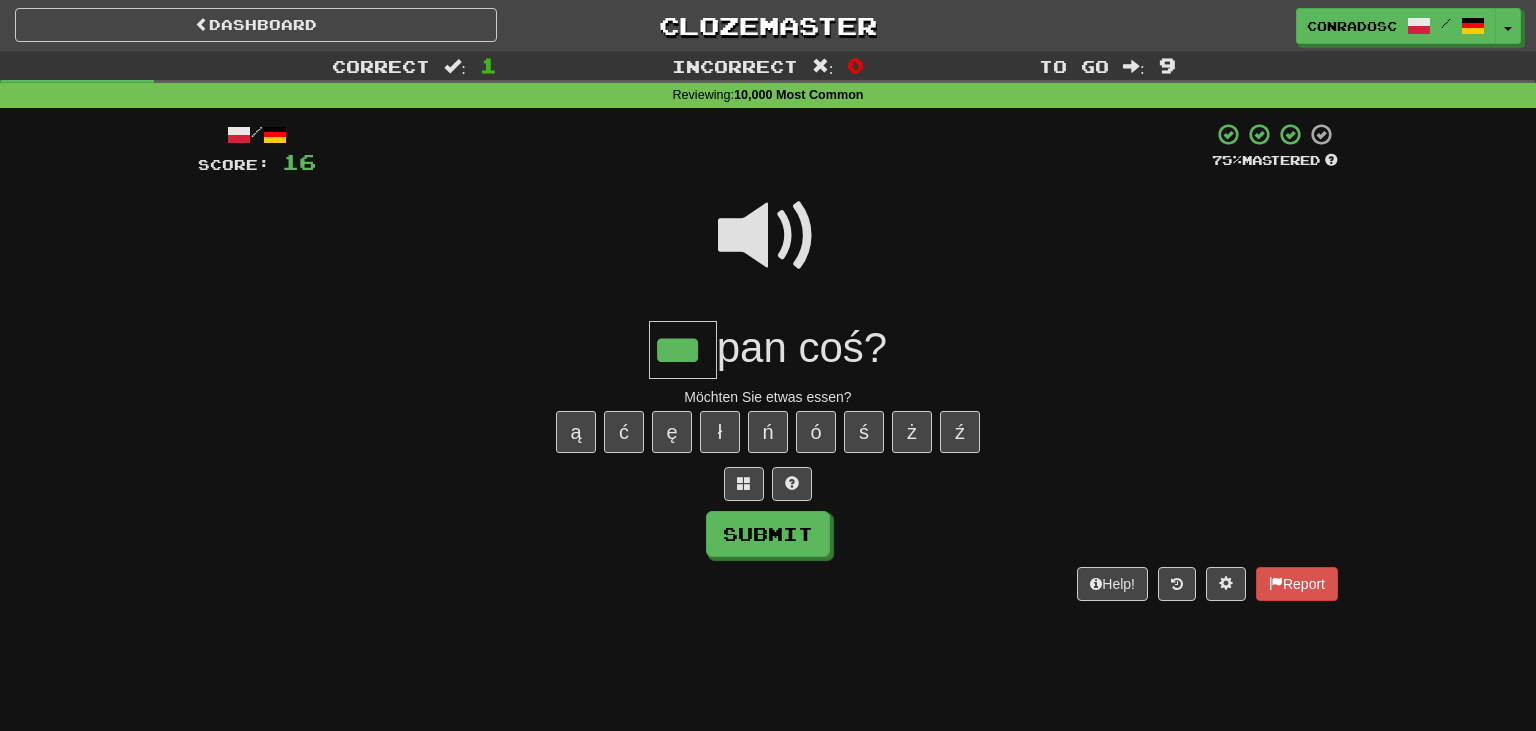 type on "***" 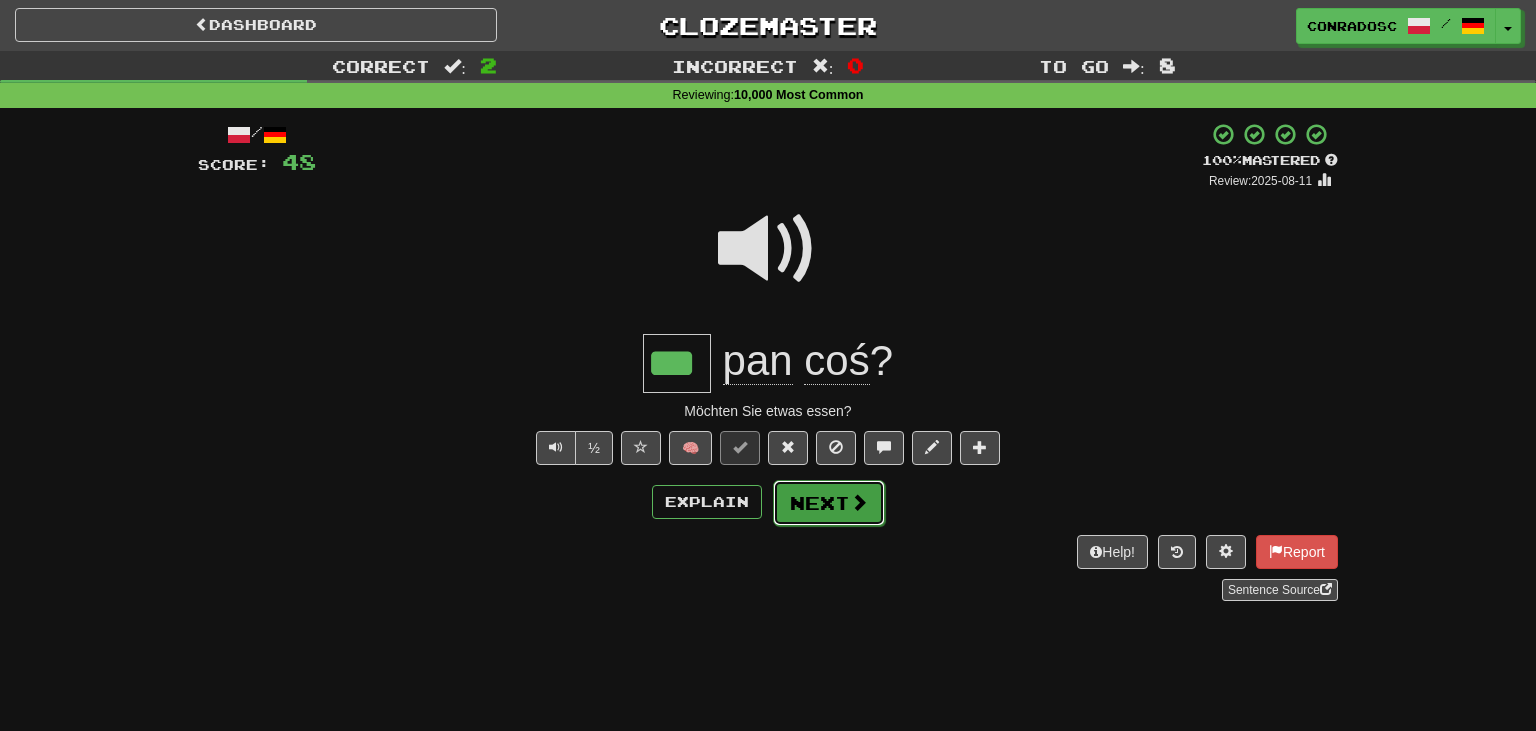 click on "Next" at bounding box center (829, 503) 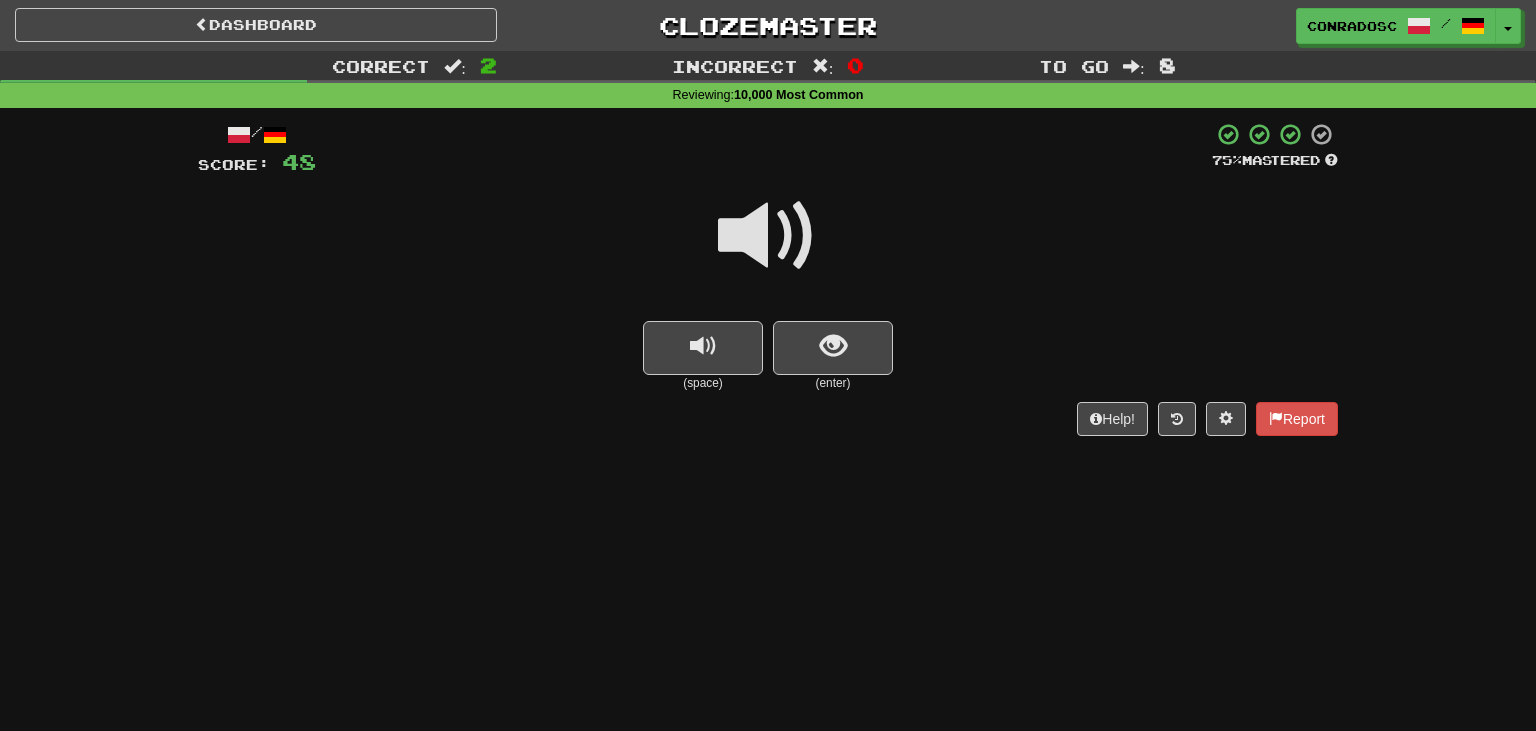 click at bounding box center (768, 236) 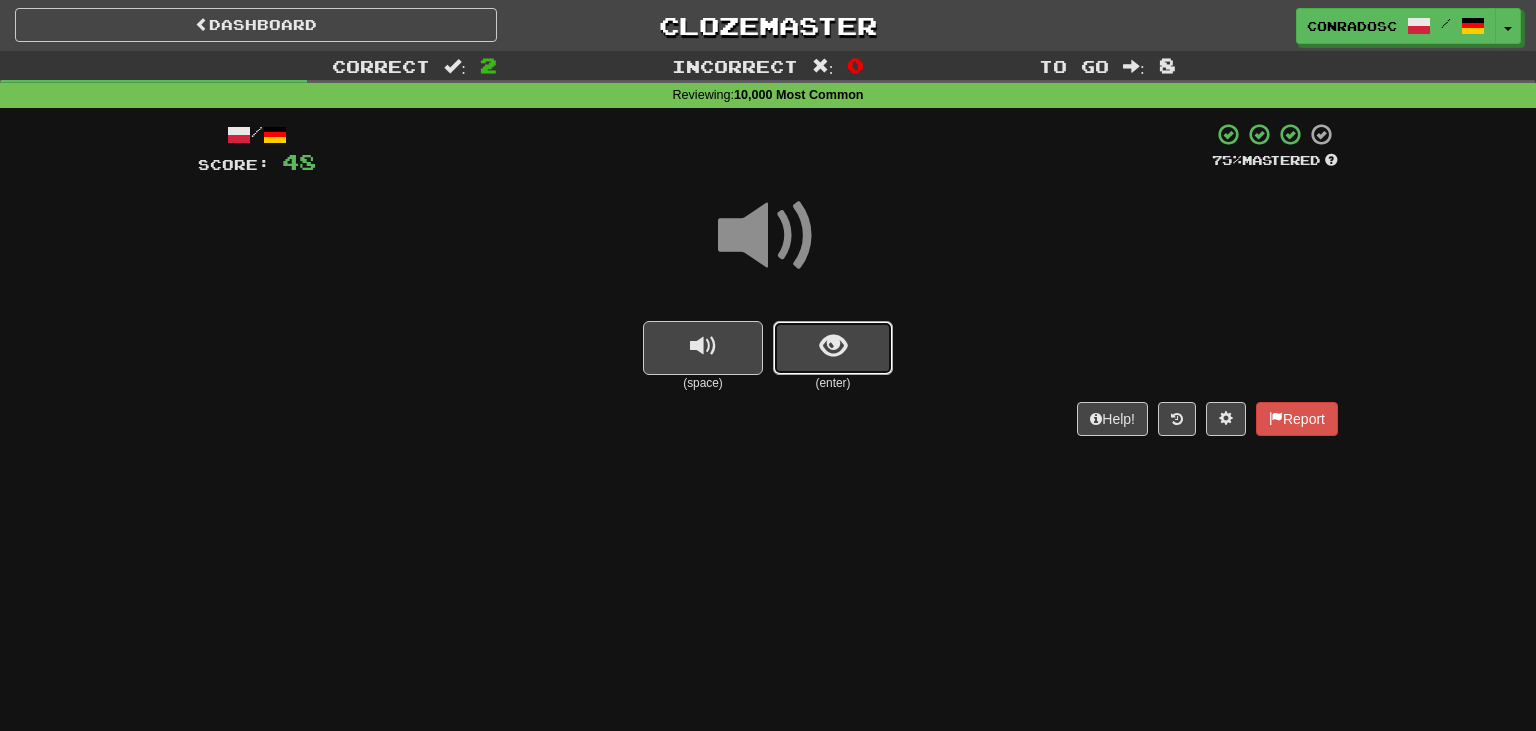 click at bounding box center (833, 348) 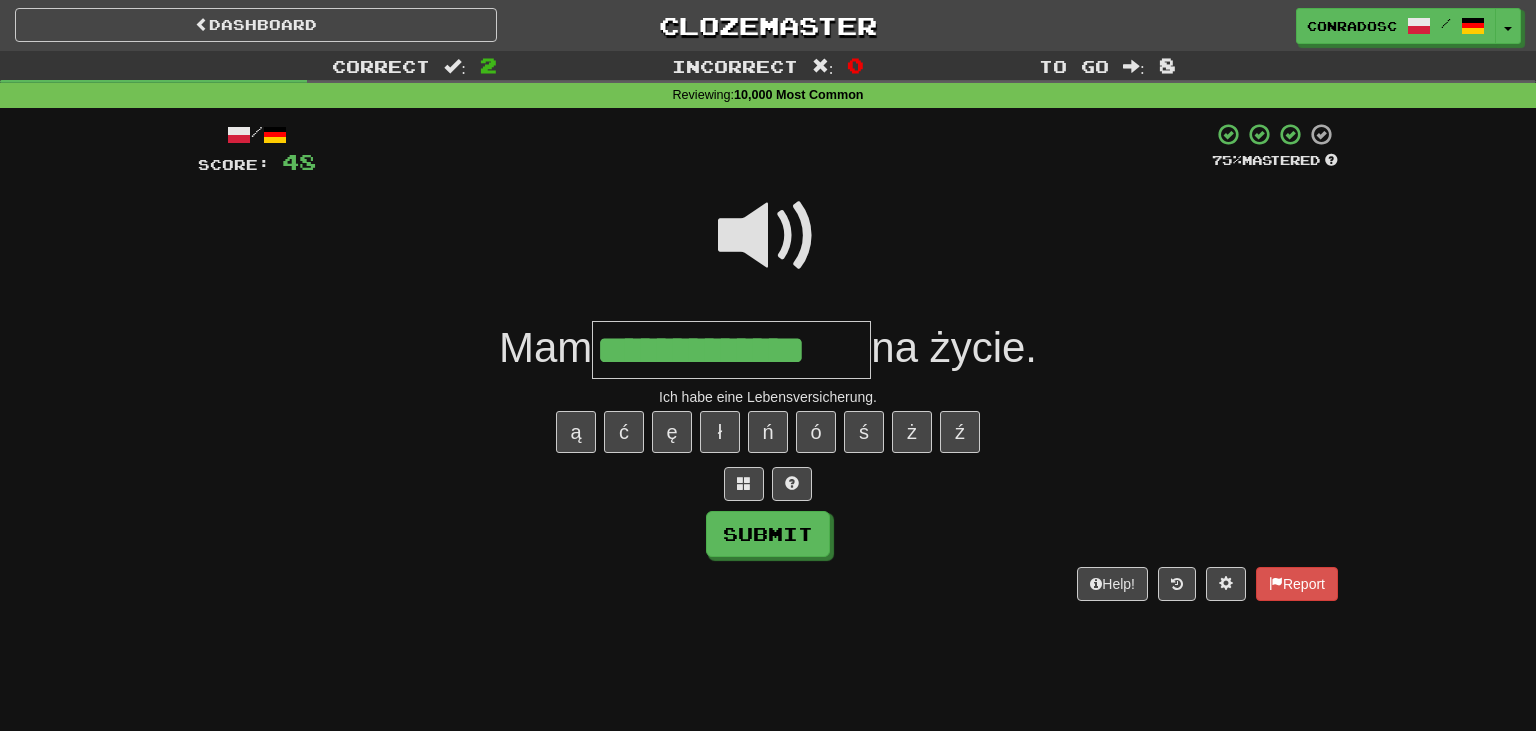 type on "**********" 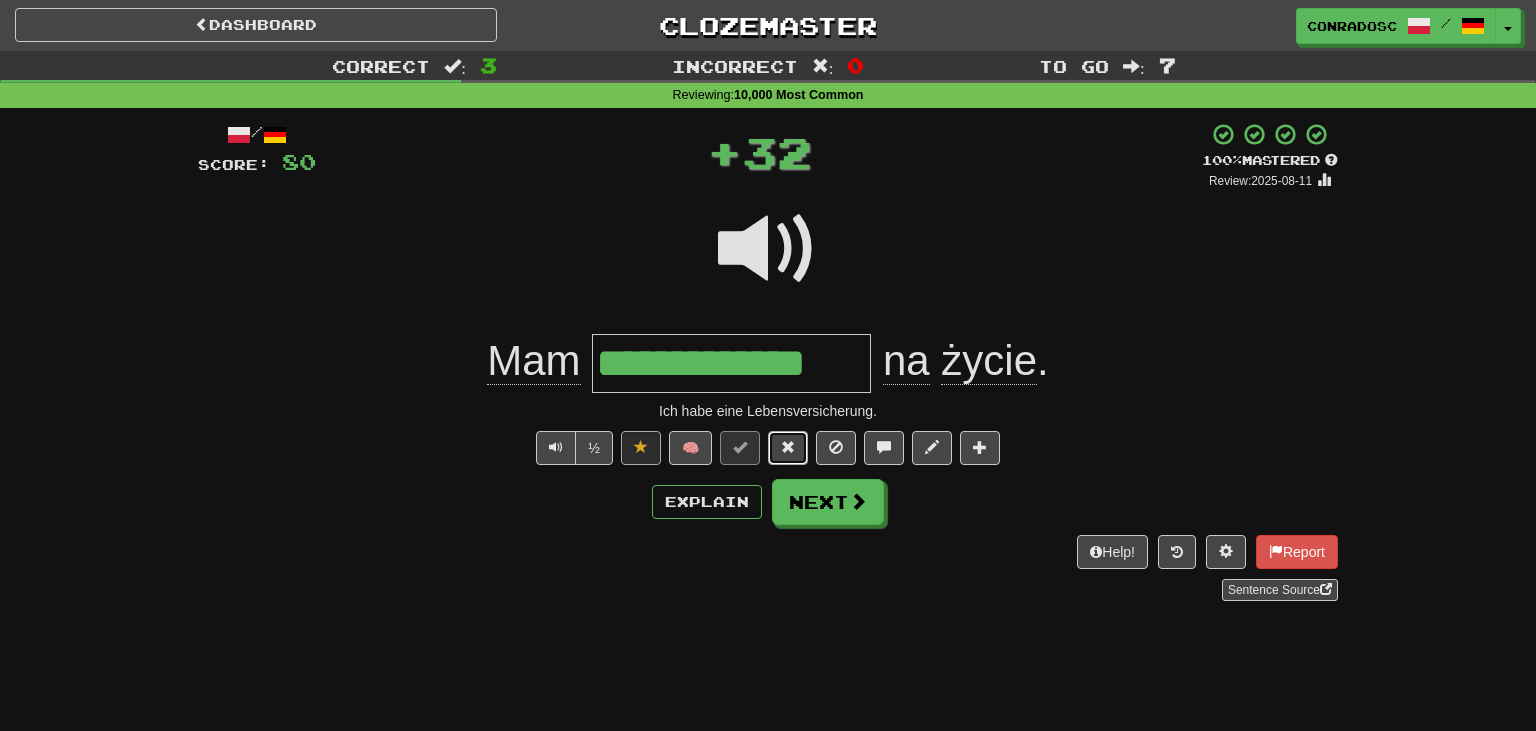 click at bounding box center [788, 448] 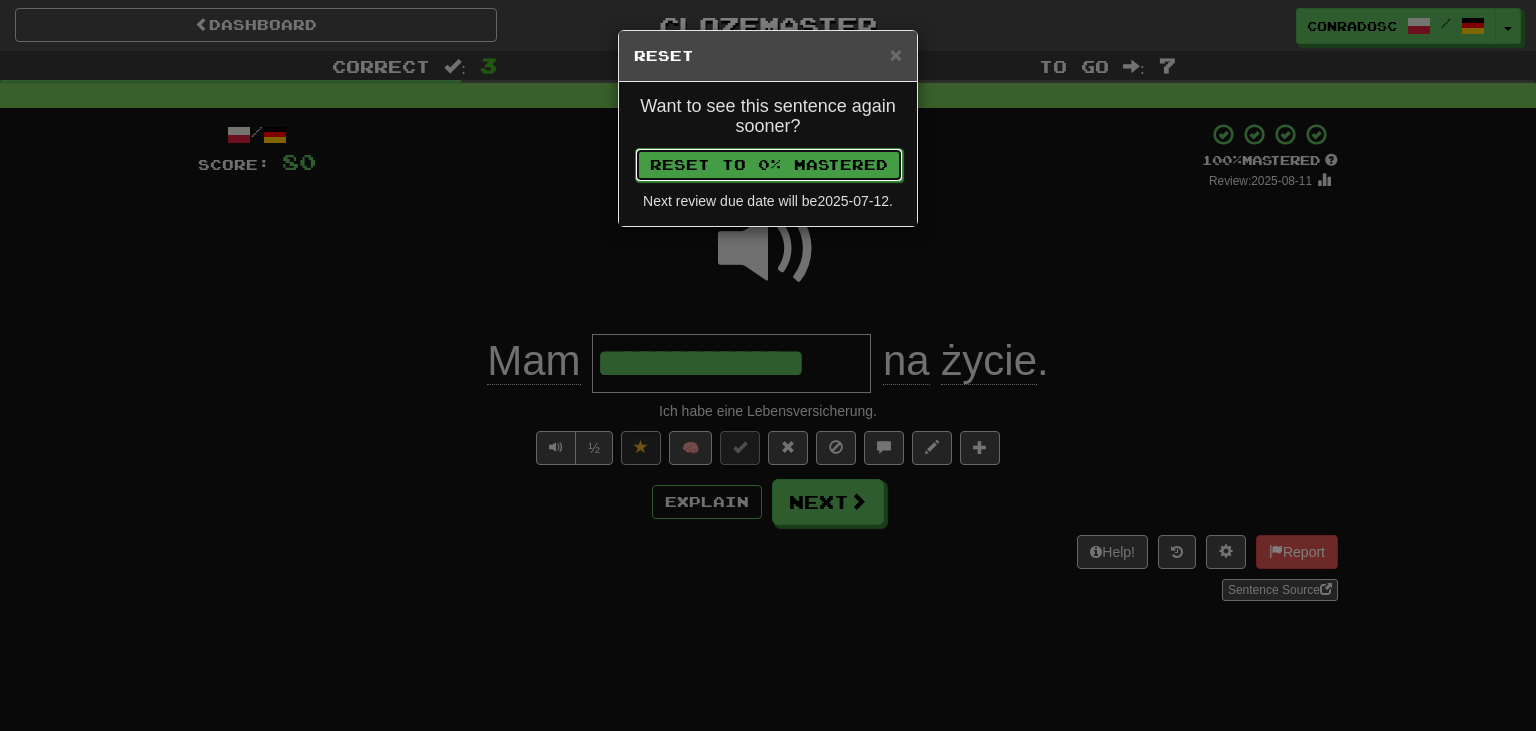 click on "Reset to 0% Mastered" at bounding box center [769, 165] 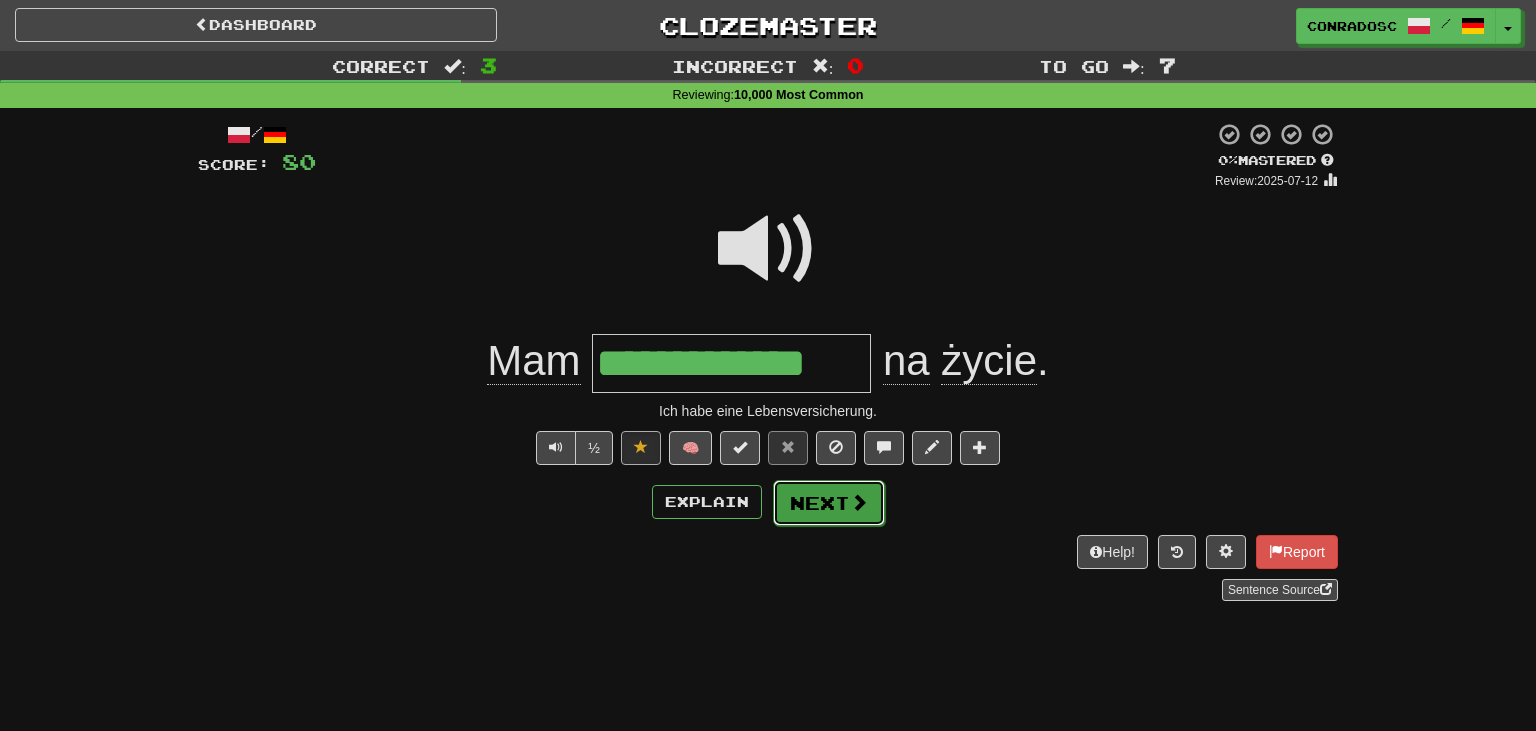 click on "Next" at bounding box center (829, 503) 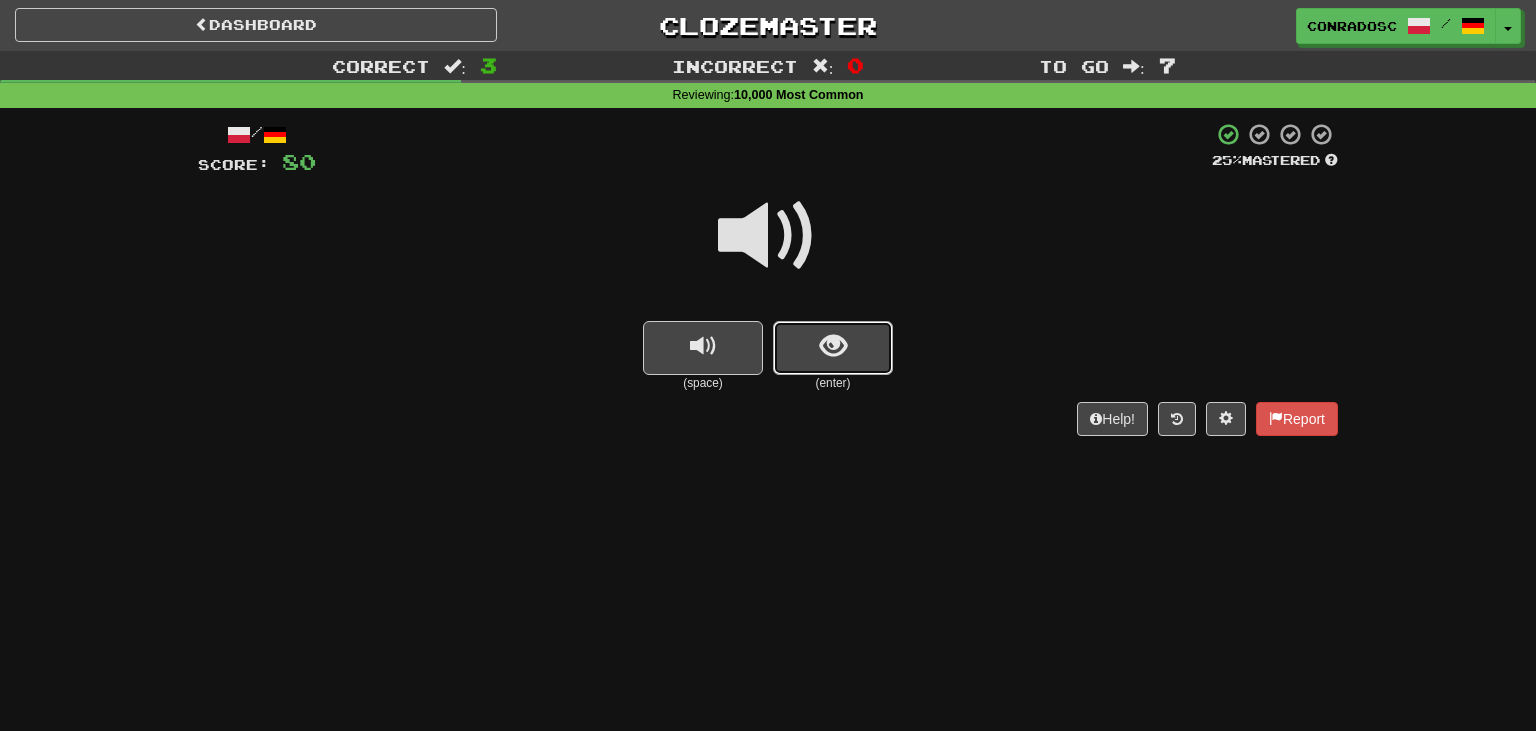 click at bounding box center (833, 348) 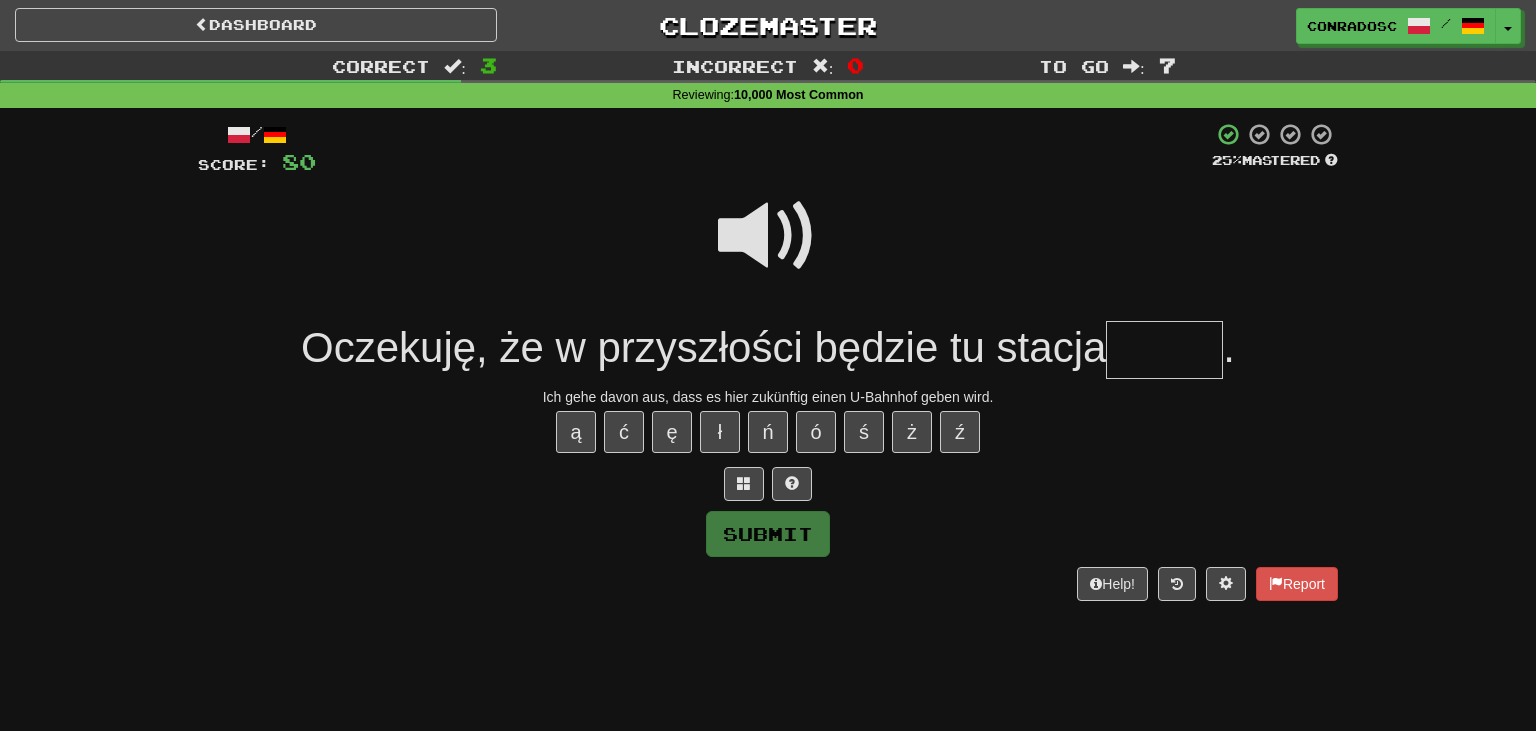 click at bounding box center (768, 236) 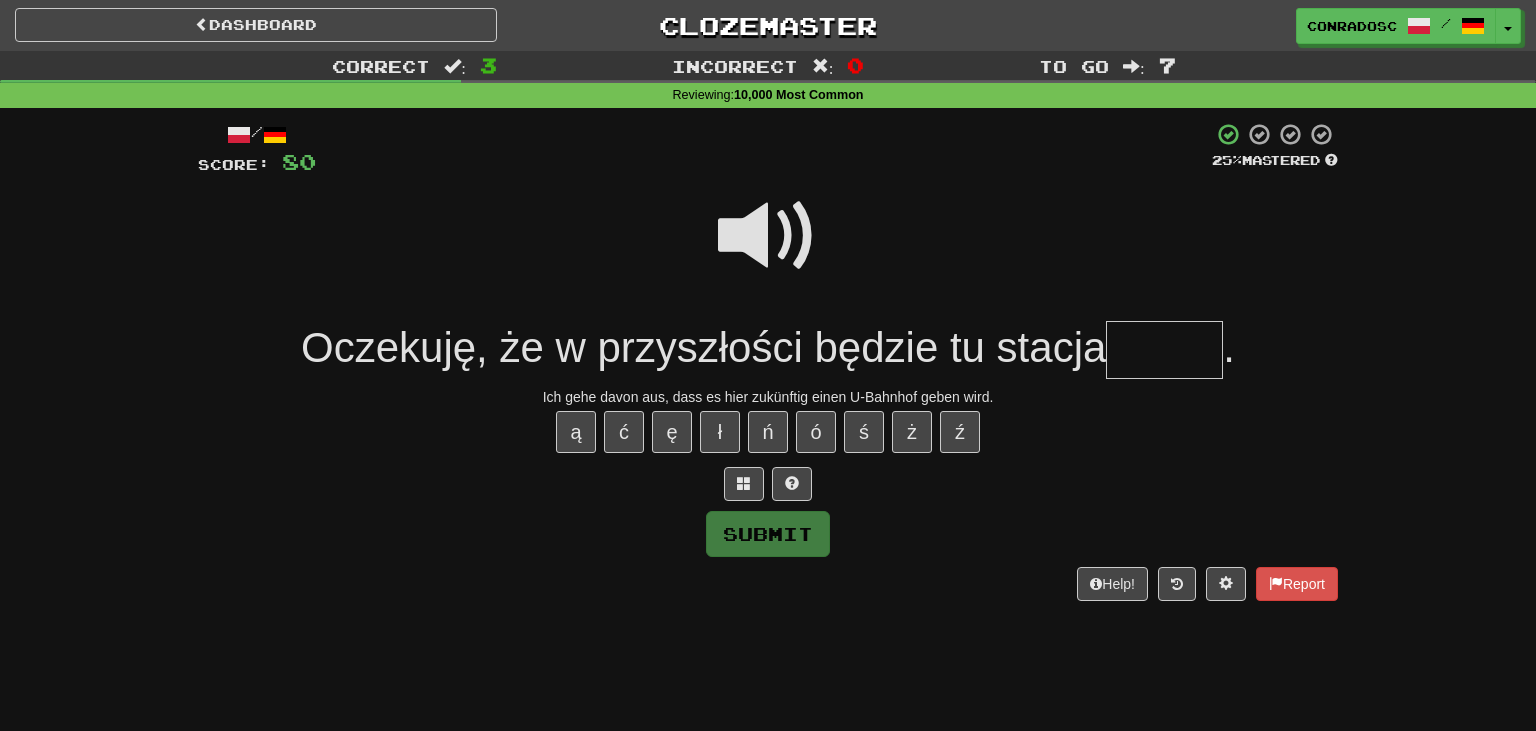 click at bounding box center [1164, 350] 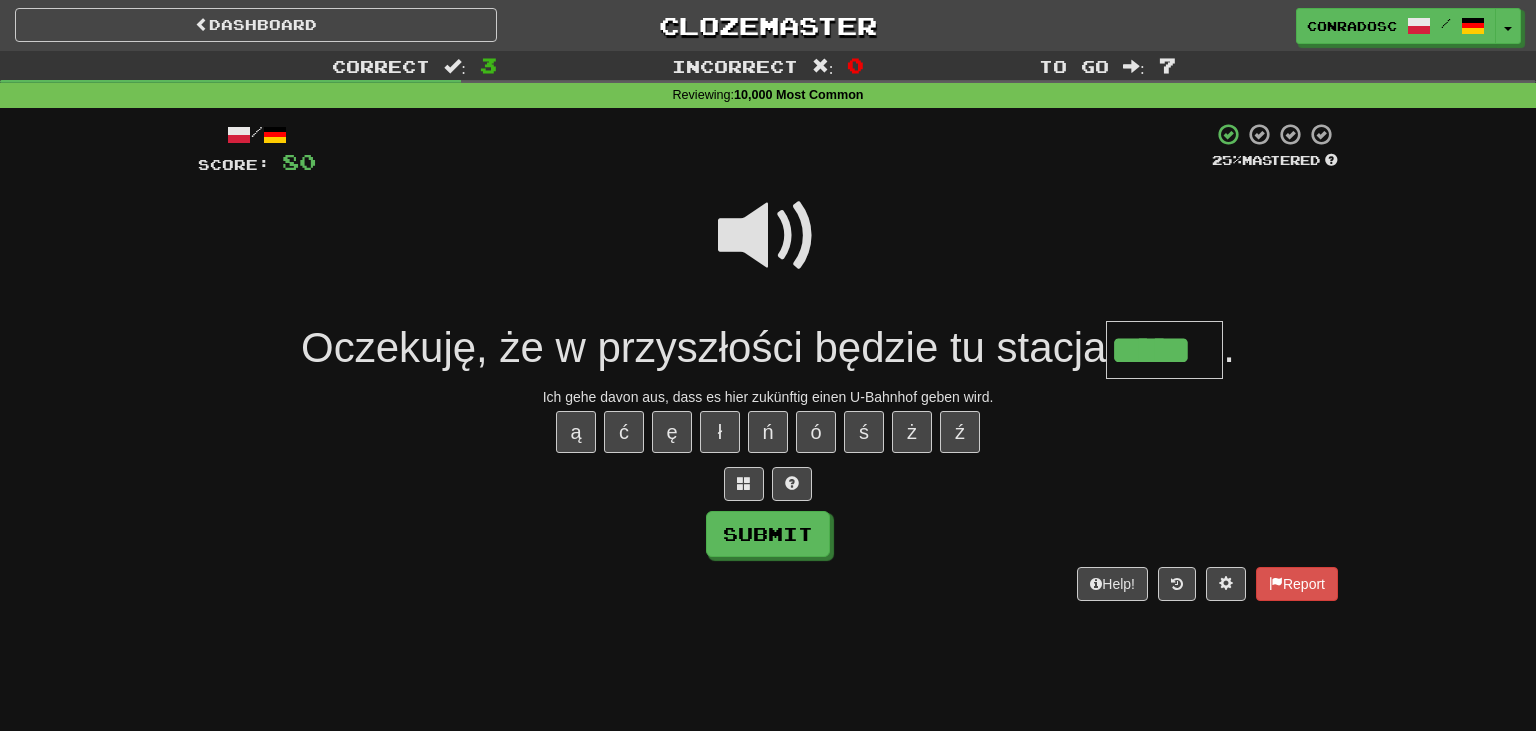 type on "*****" 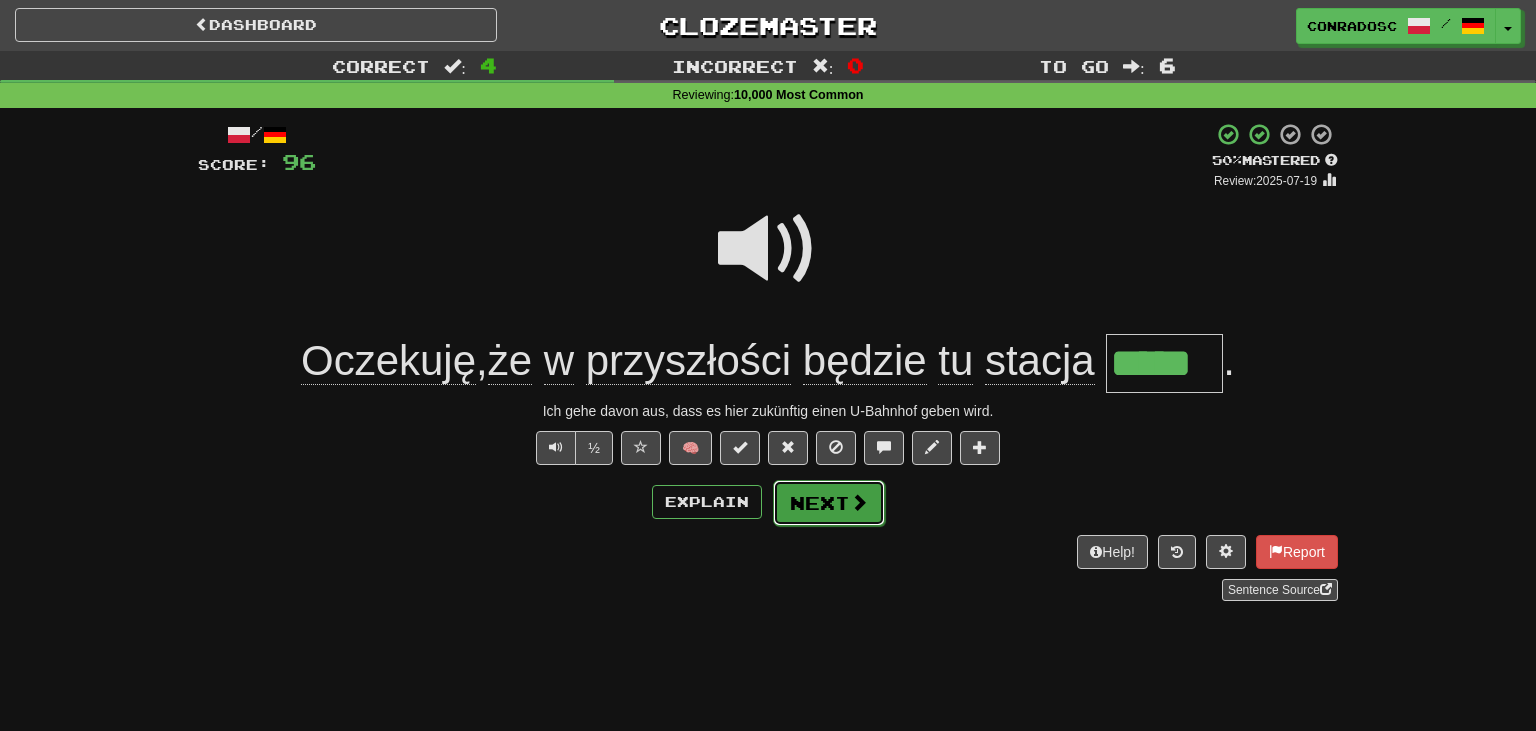 click on "Next" at bounding box center [829, 503] 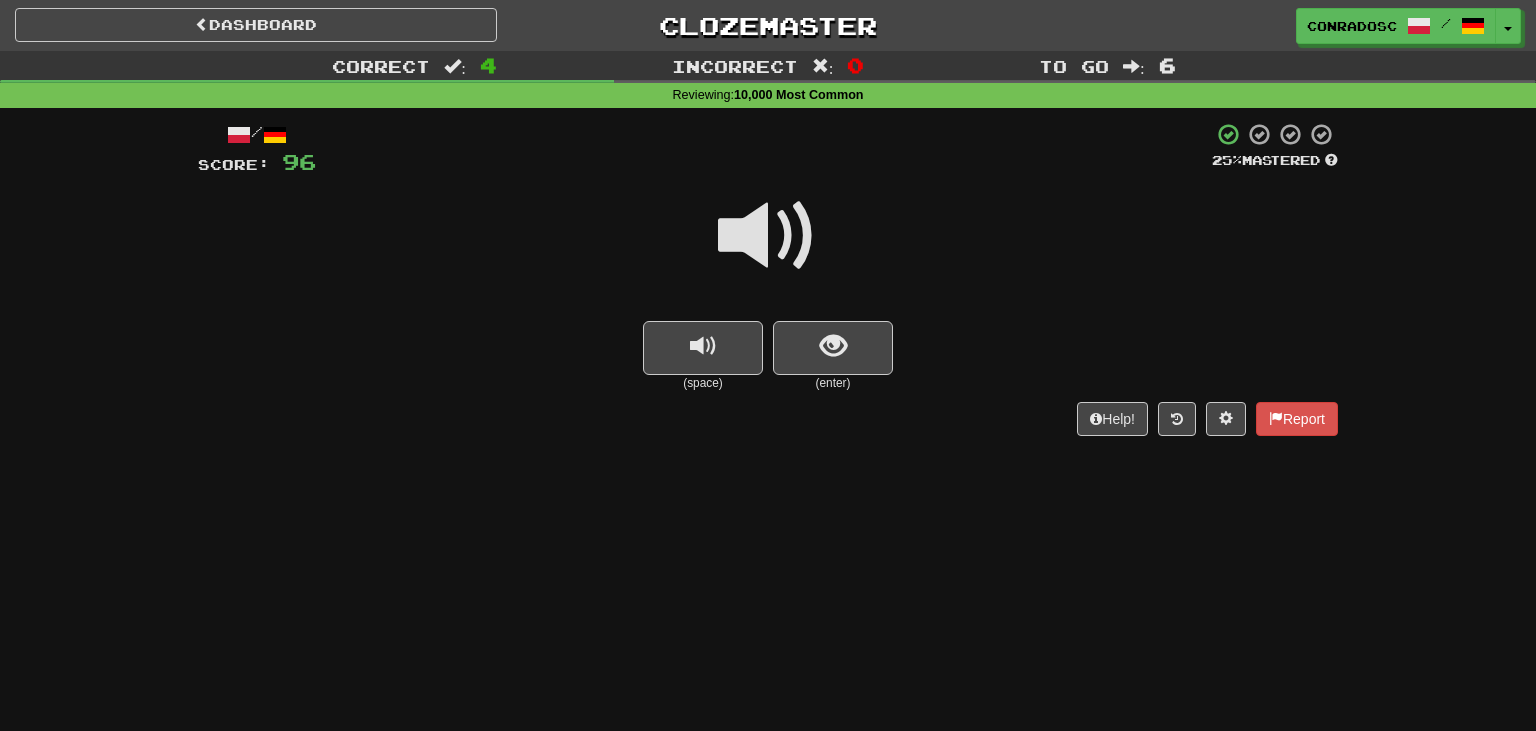 click at bounding box center (768, 236) 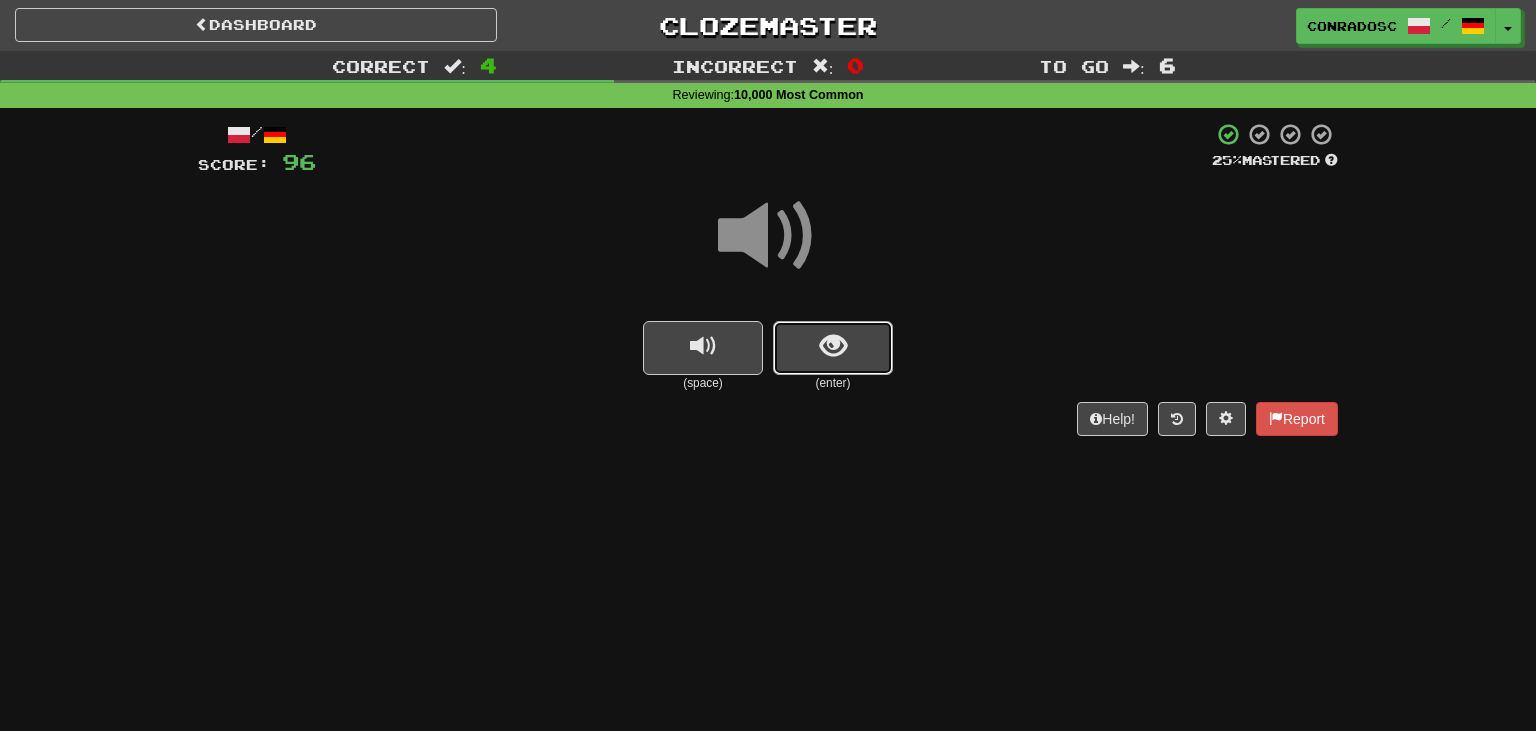 click at bounding box center (833, 348) 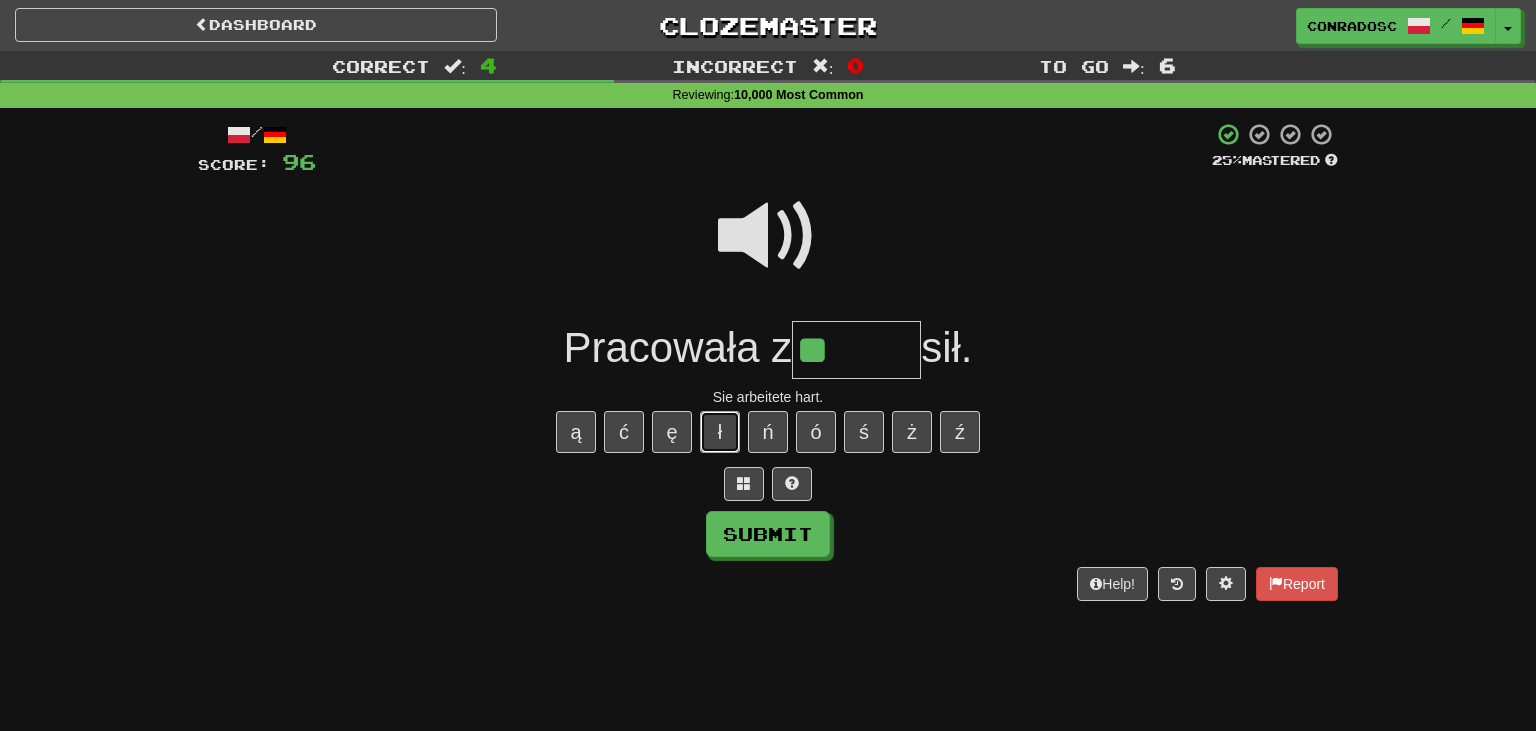 click on "ł" at bounding box center [720, 432] 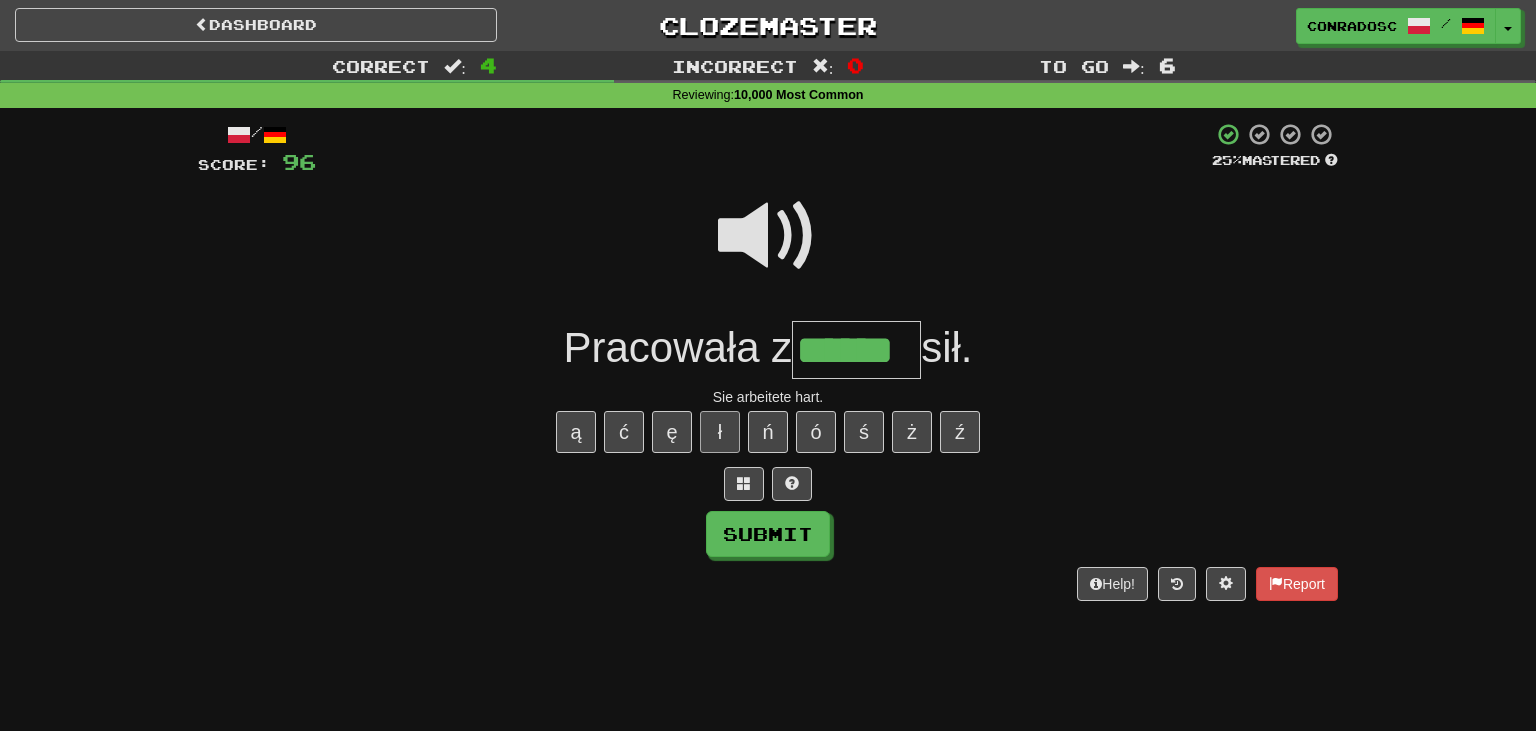 type on "******" 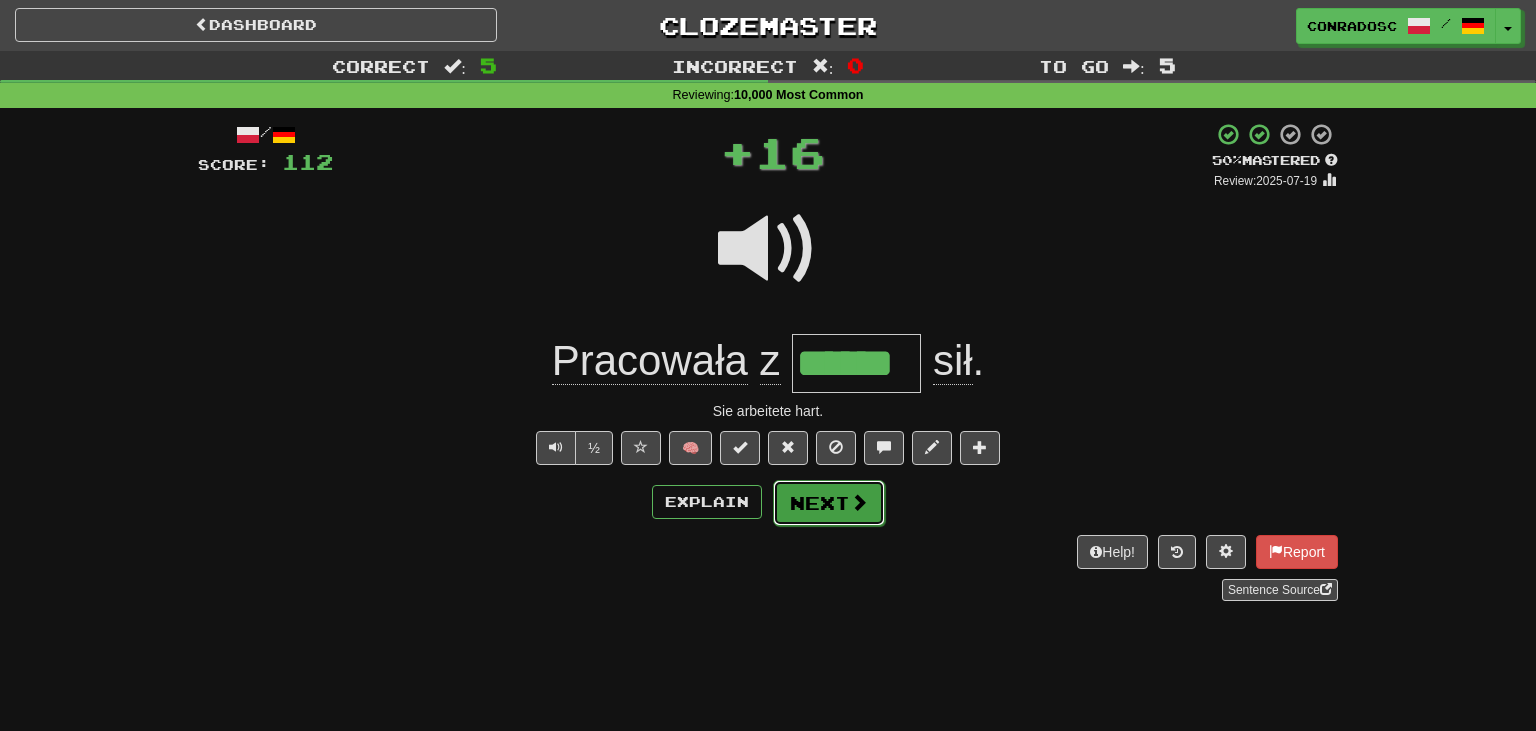 click at bounding box center [859, 502] 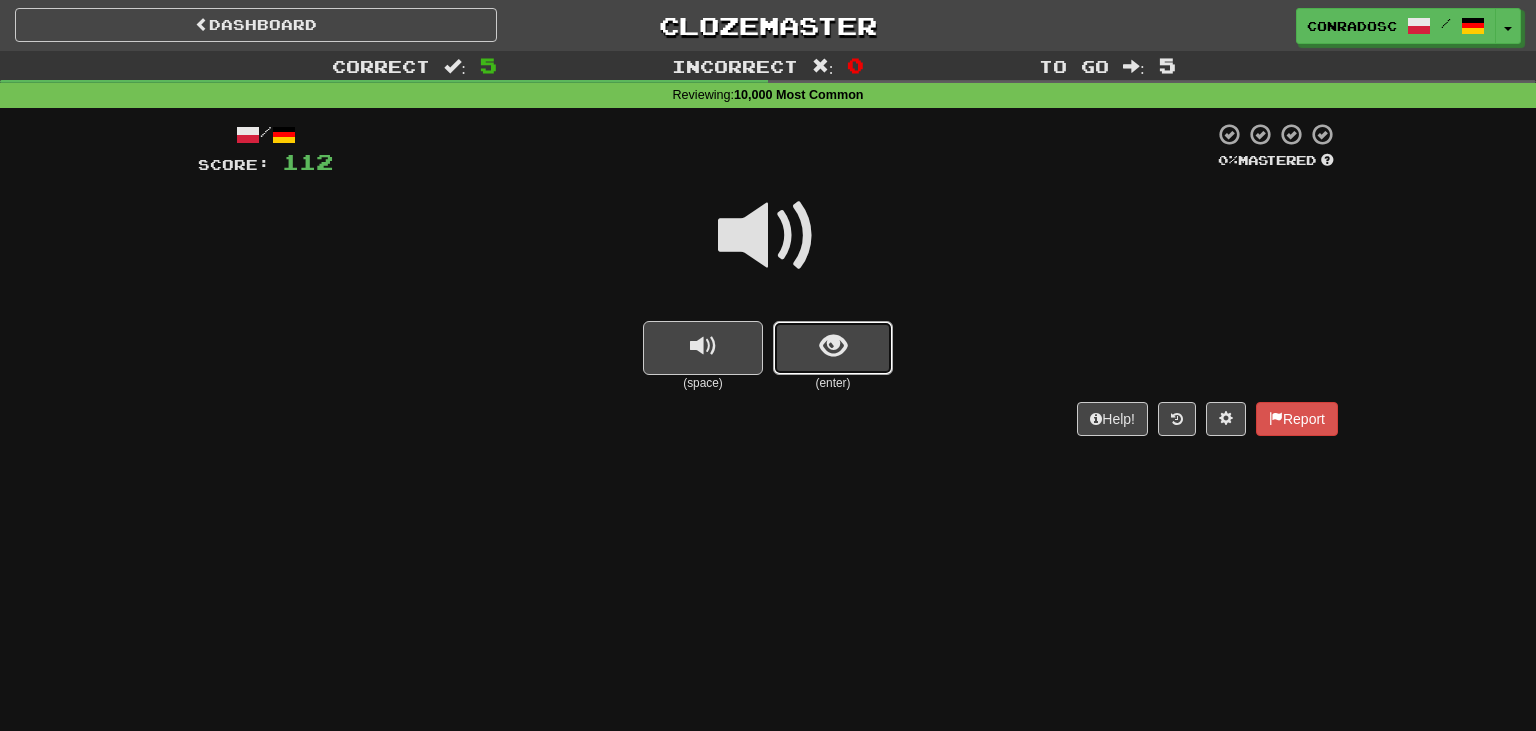 click at bounding box center [833, 348] 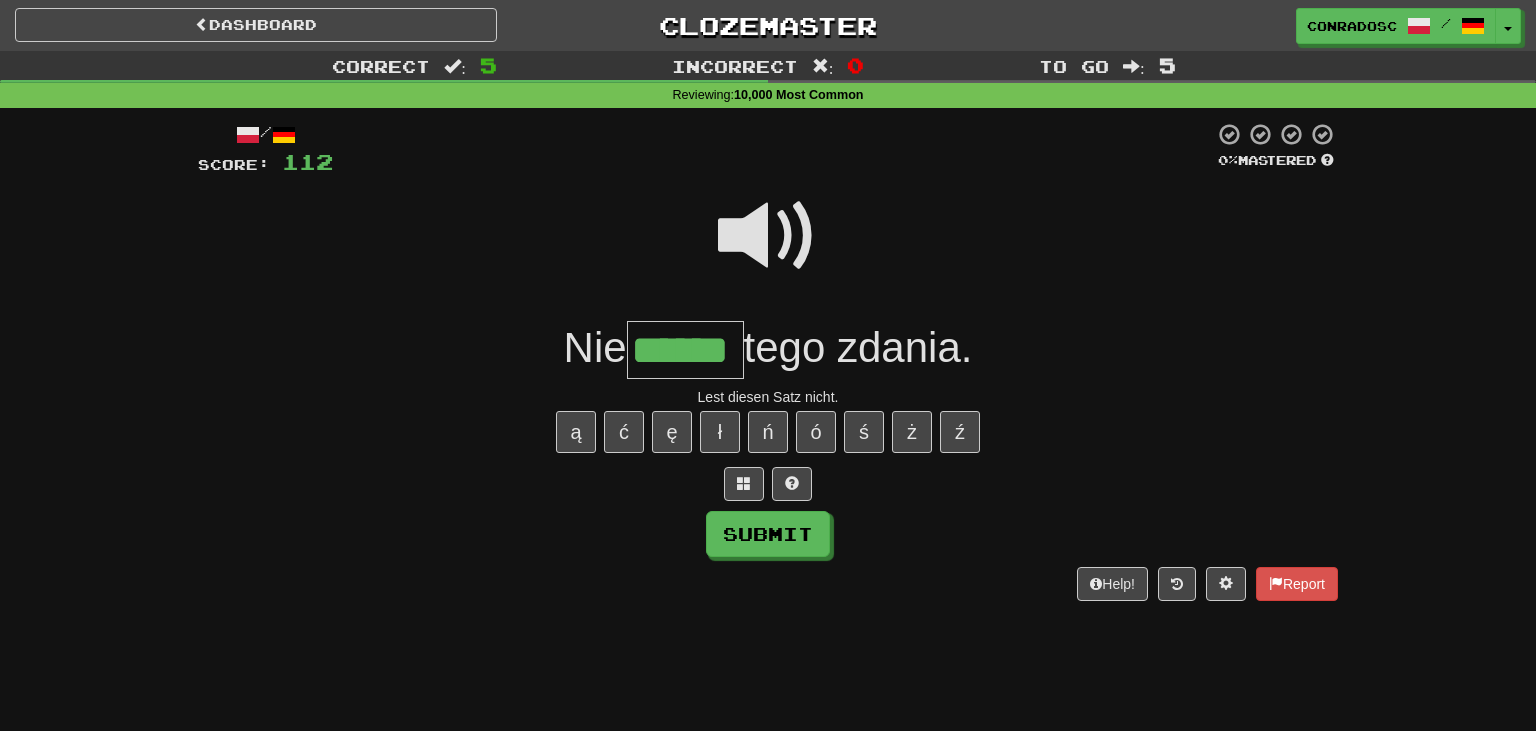 type on "******" 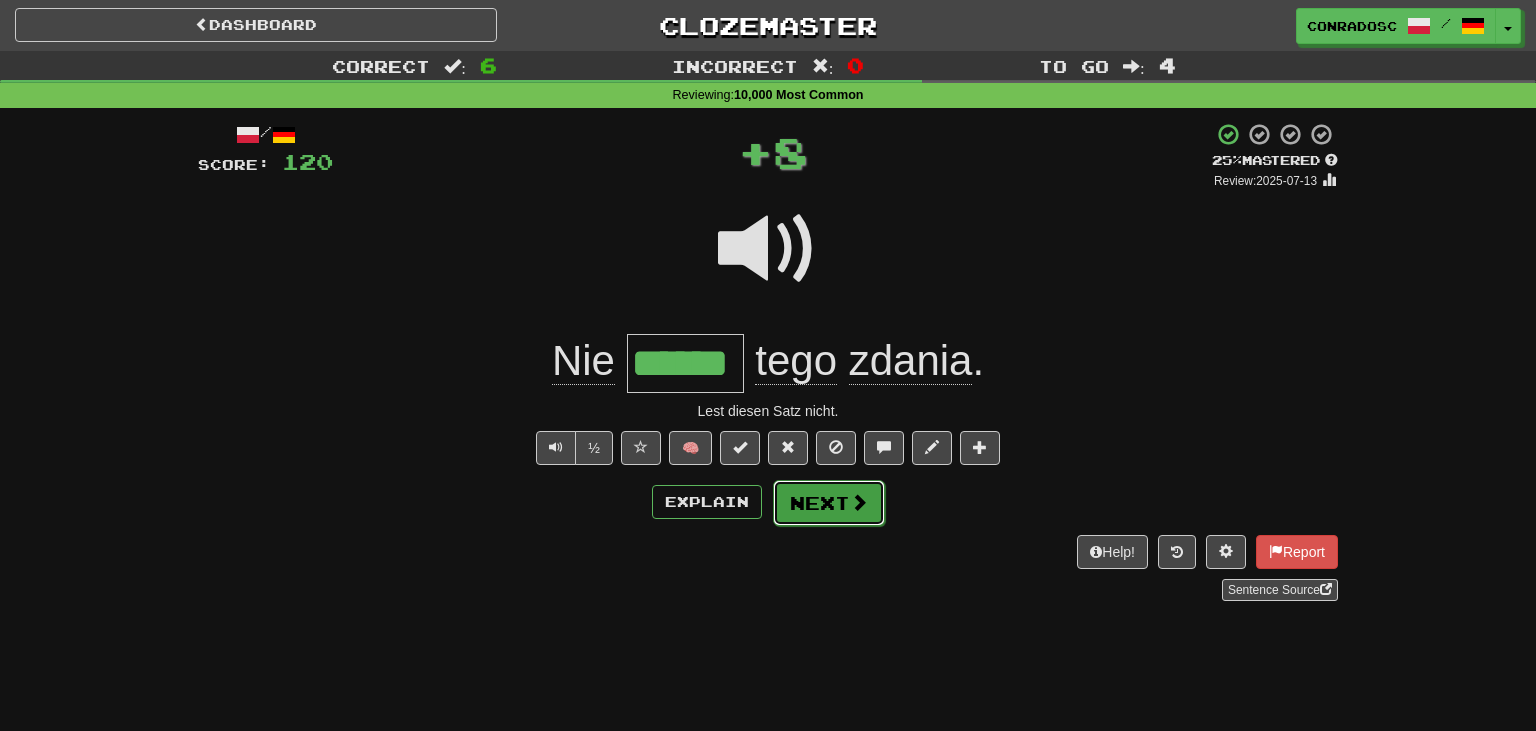 click on "Next" at bounding box center (829, 503) 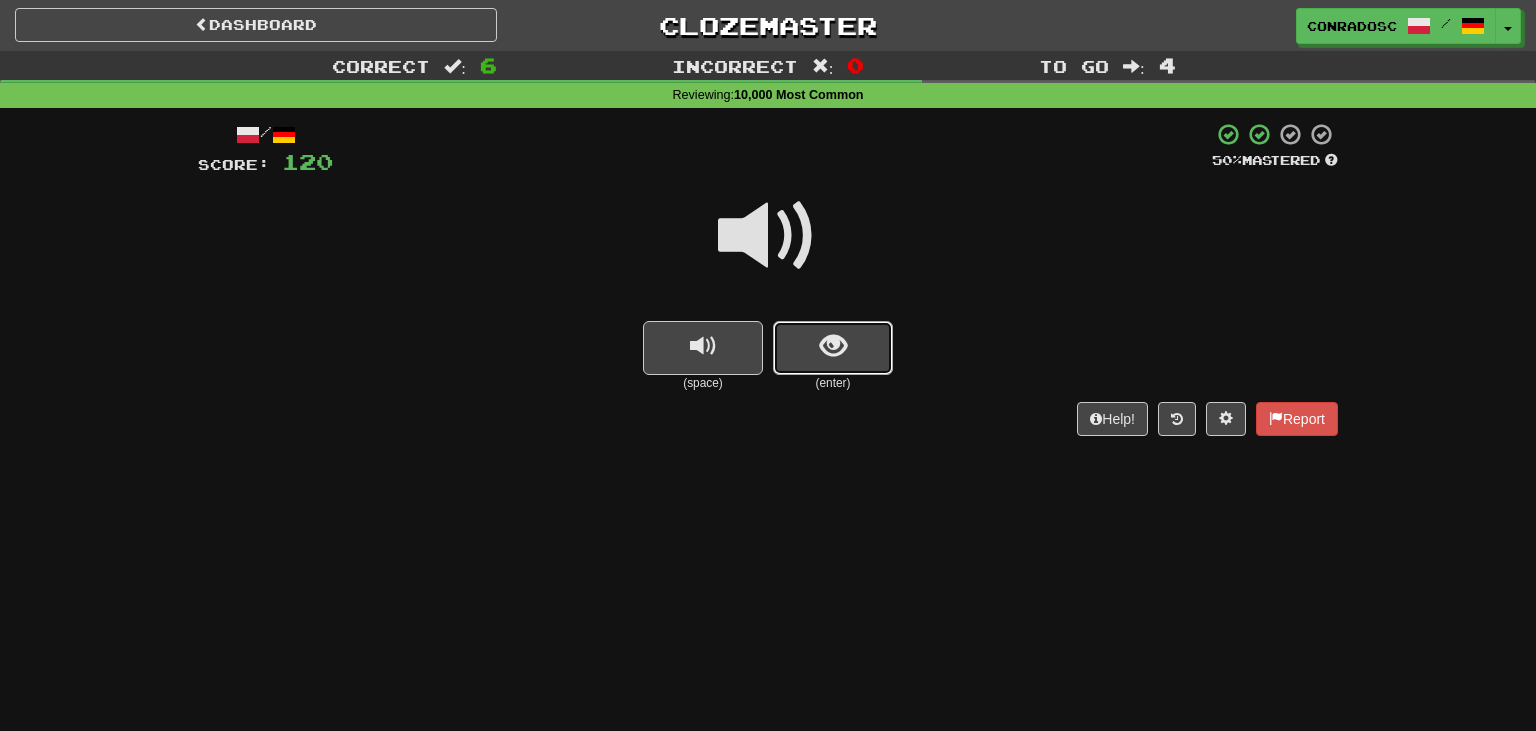 click at bounding box center [833, 346] 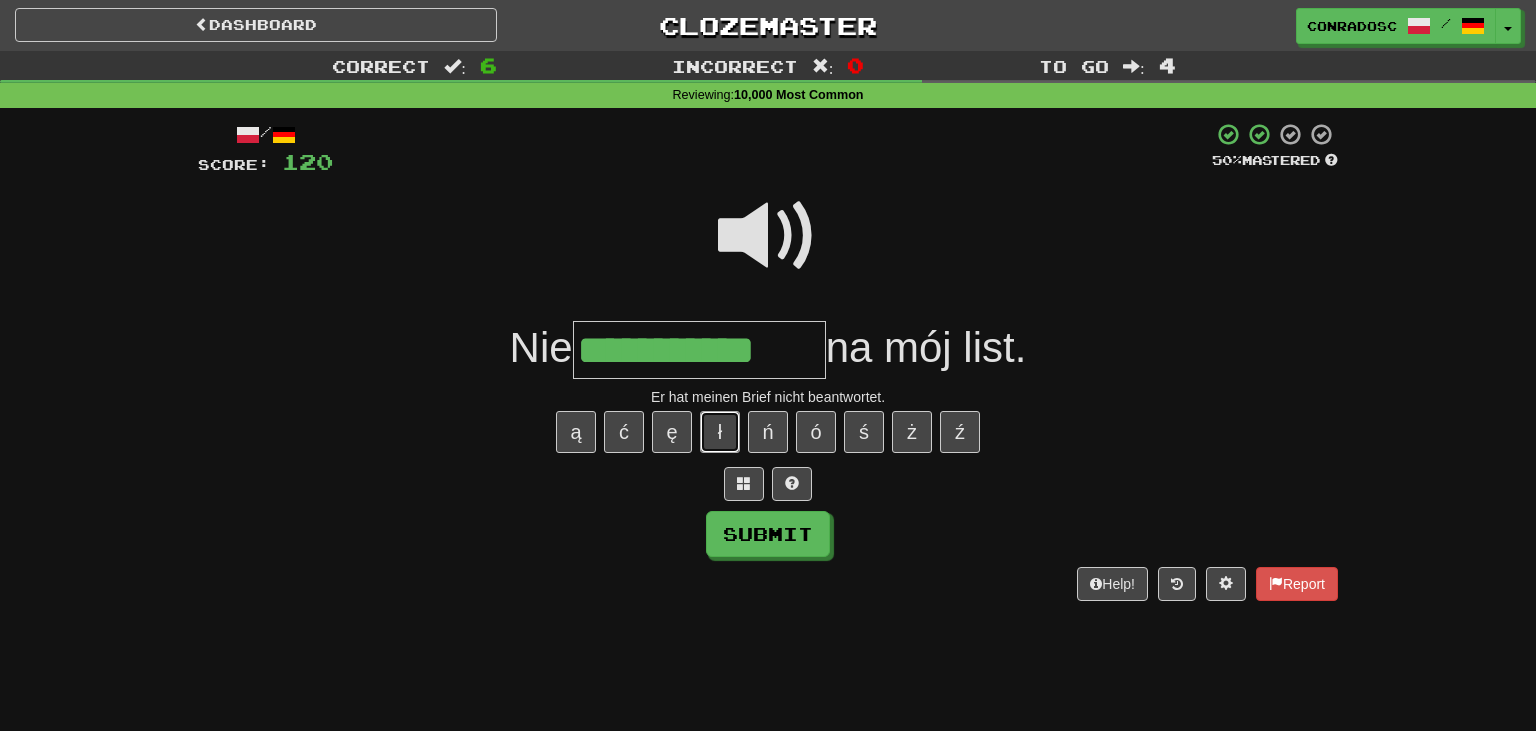click on "ł" at bounding box center [720, 432] 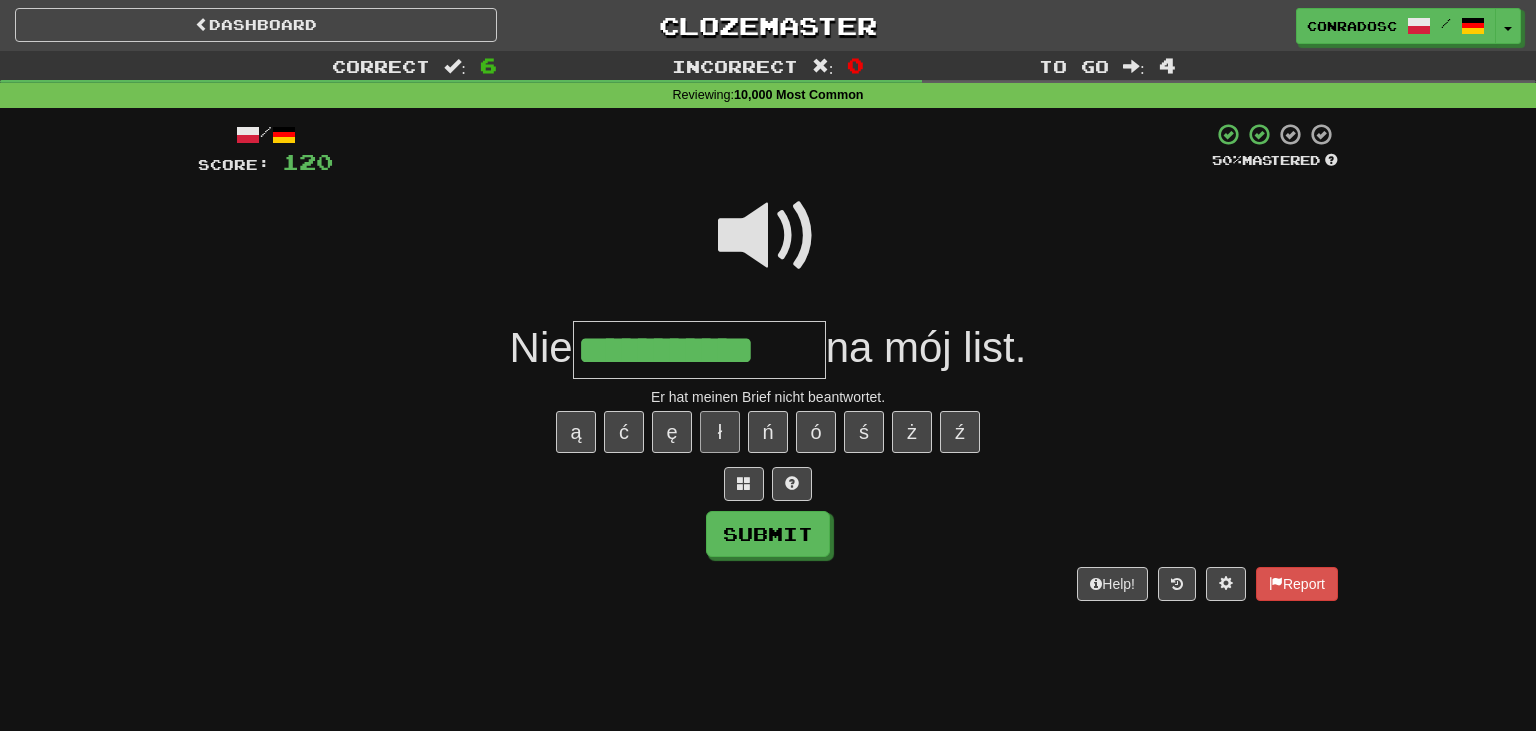 type on "**********" 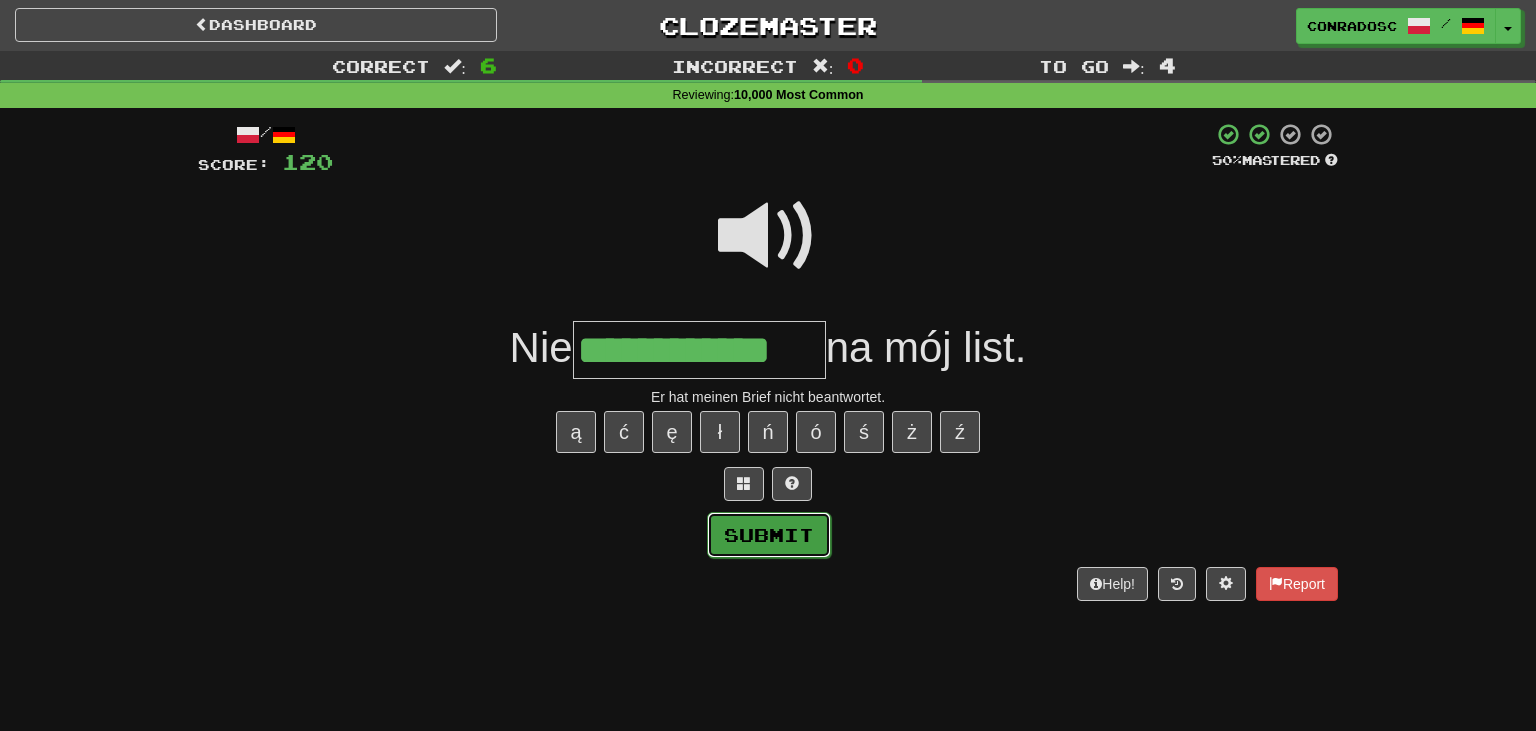 click on "Submit" at bounding box center (769, 535) 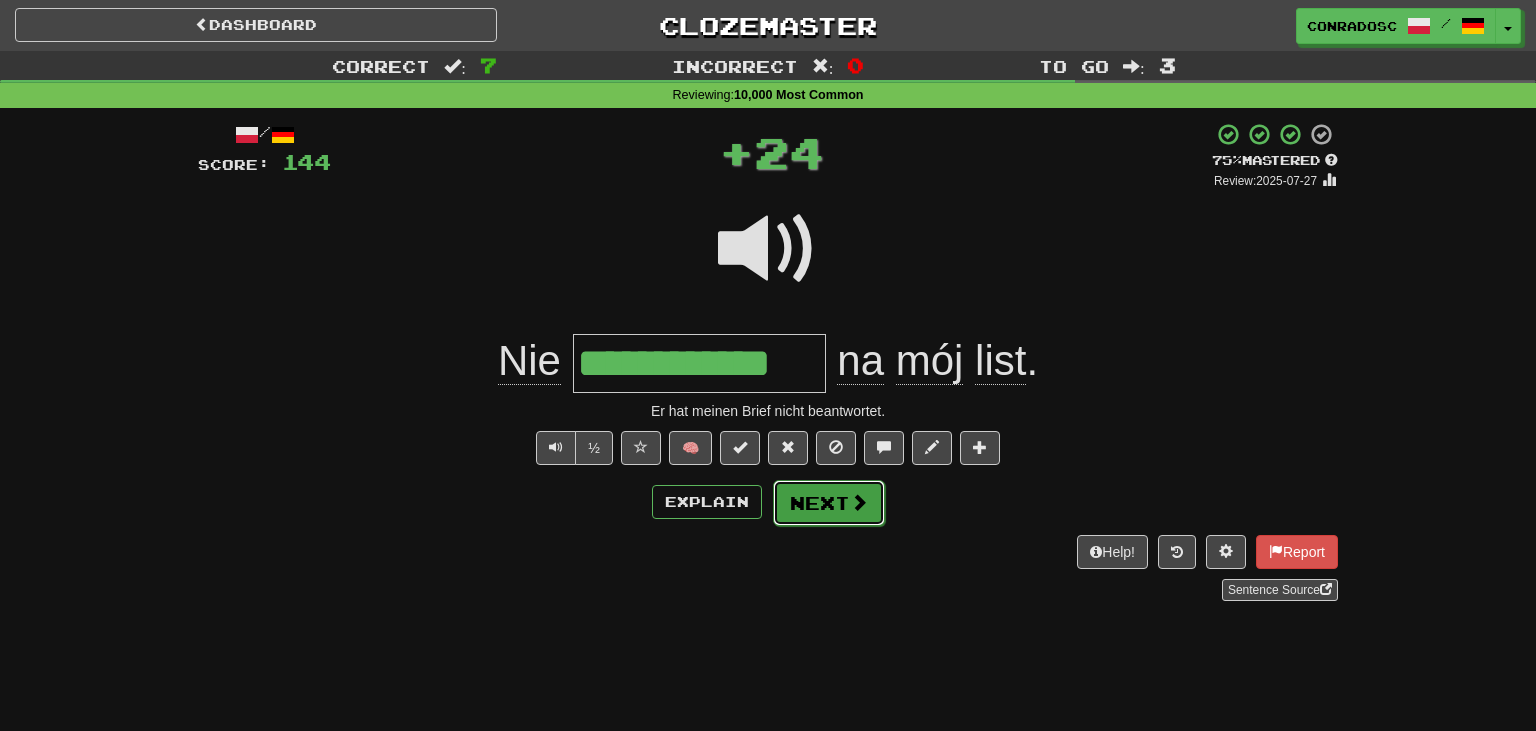 click on "Next" at bounding box center (829, 503) 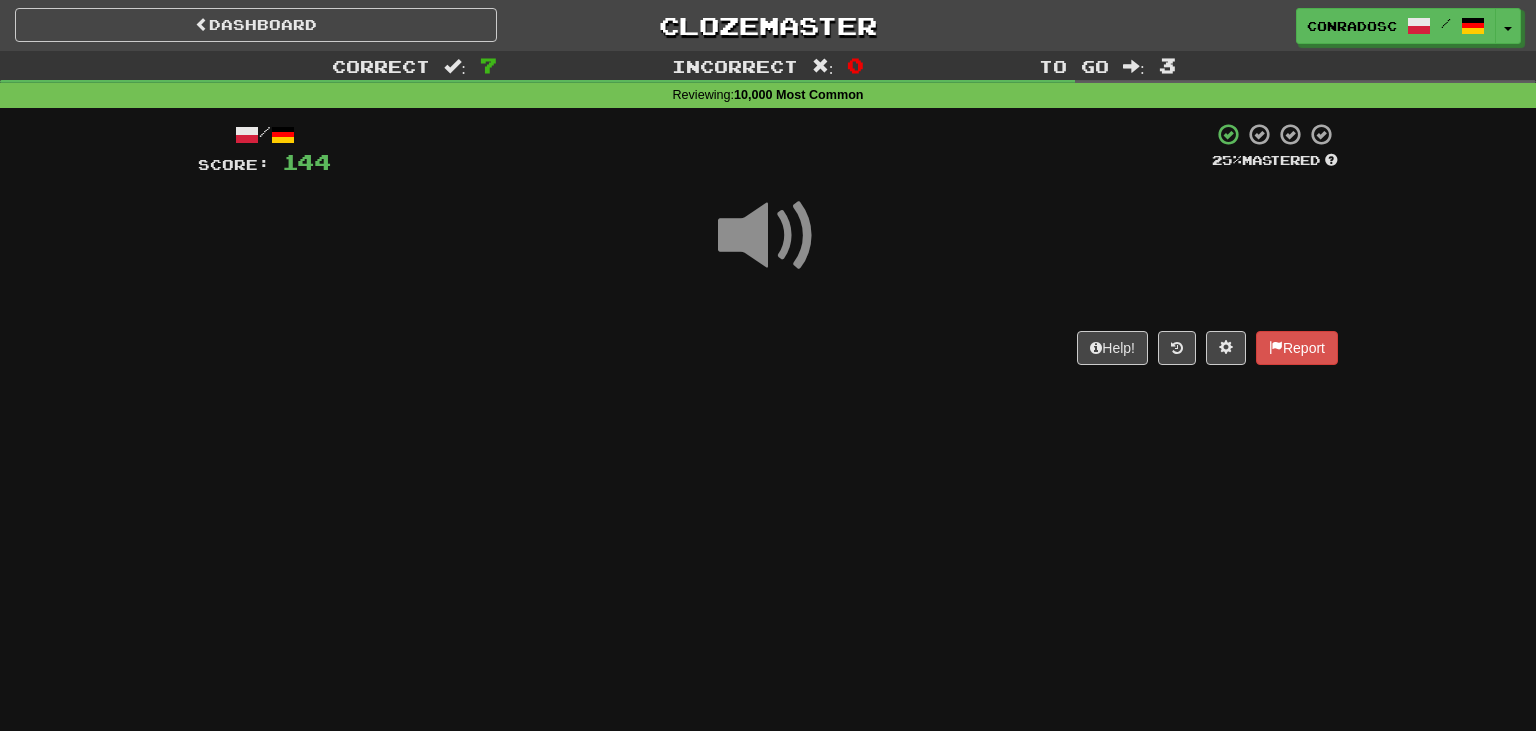 click at bounding box center (768, 236) 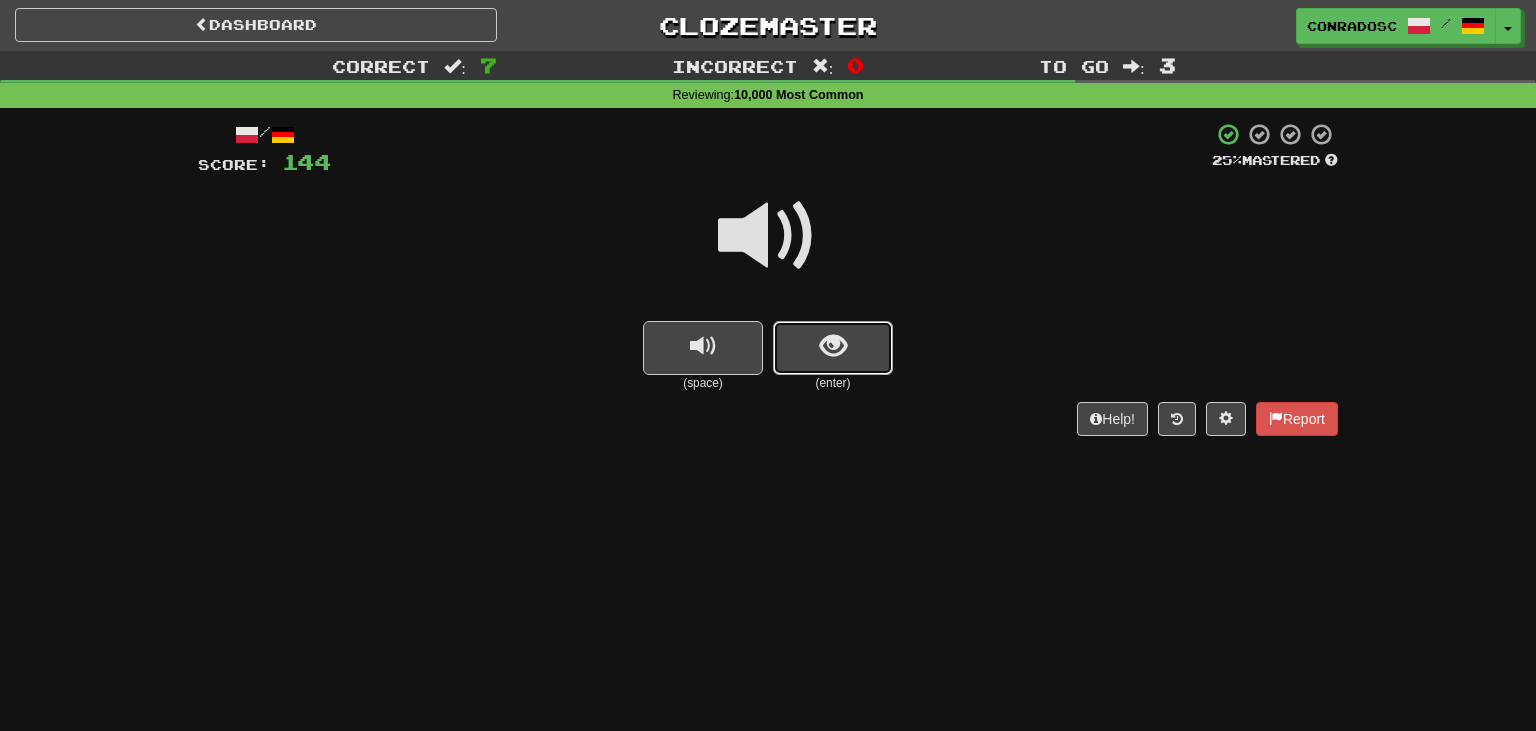 click at bounding box center [833, 348] 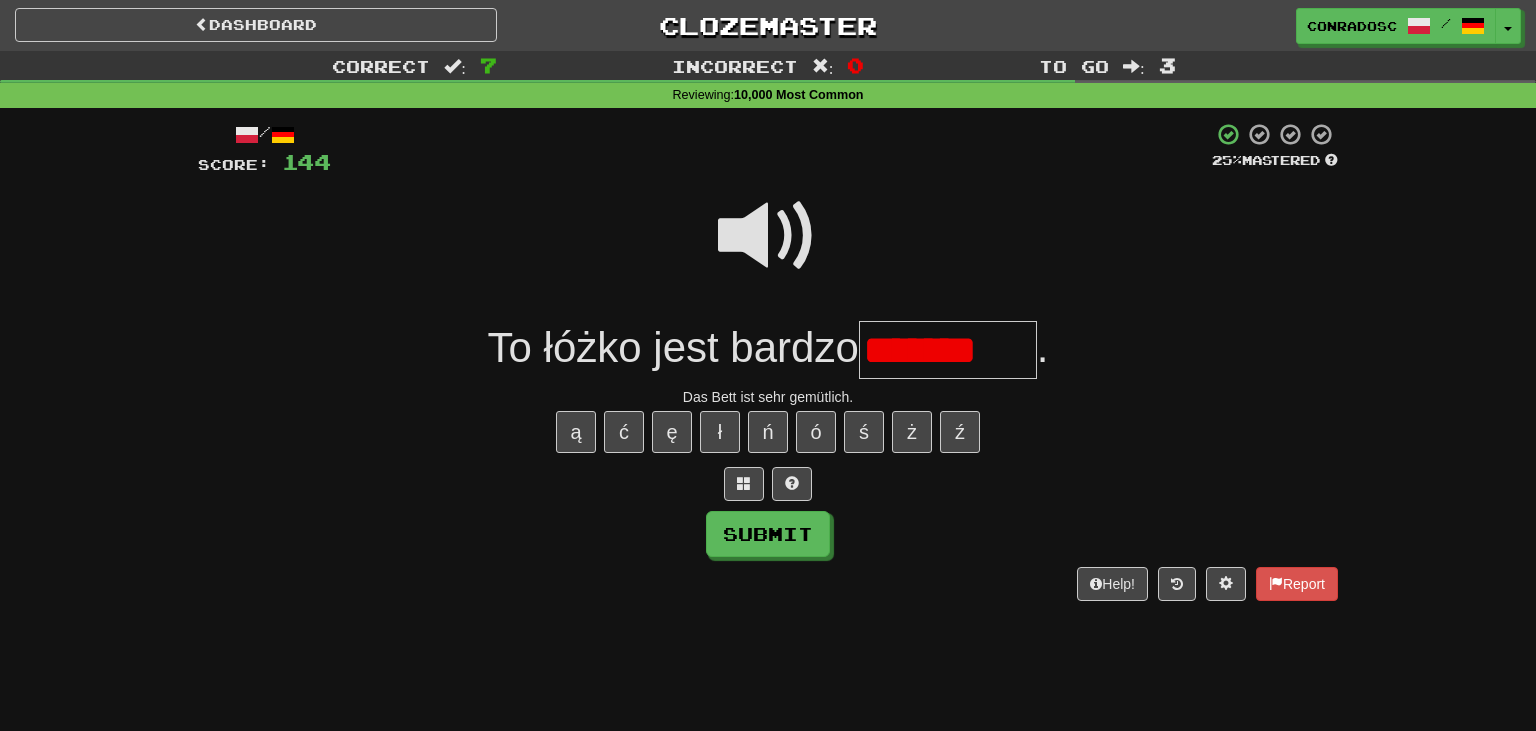 scroll, scrollTop: 0, scrollLeft: 0, axis: both 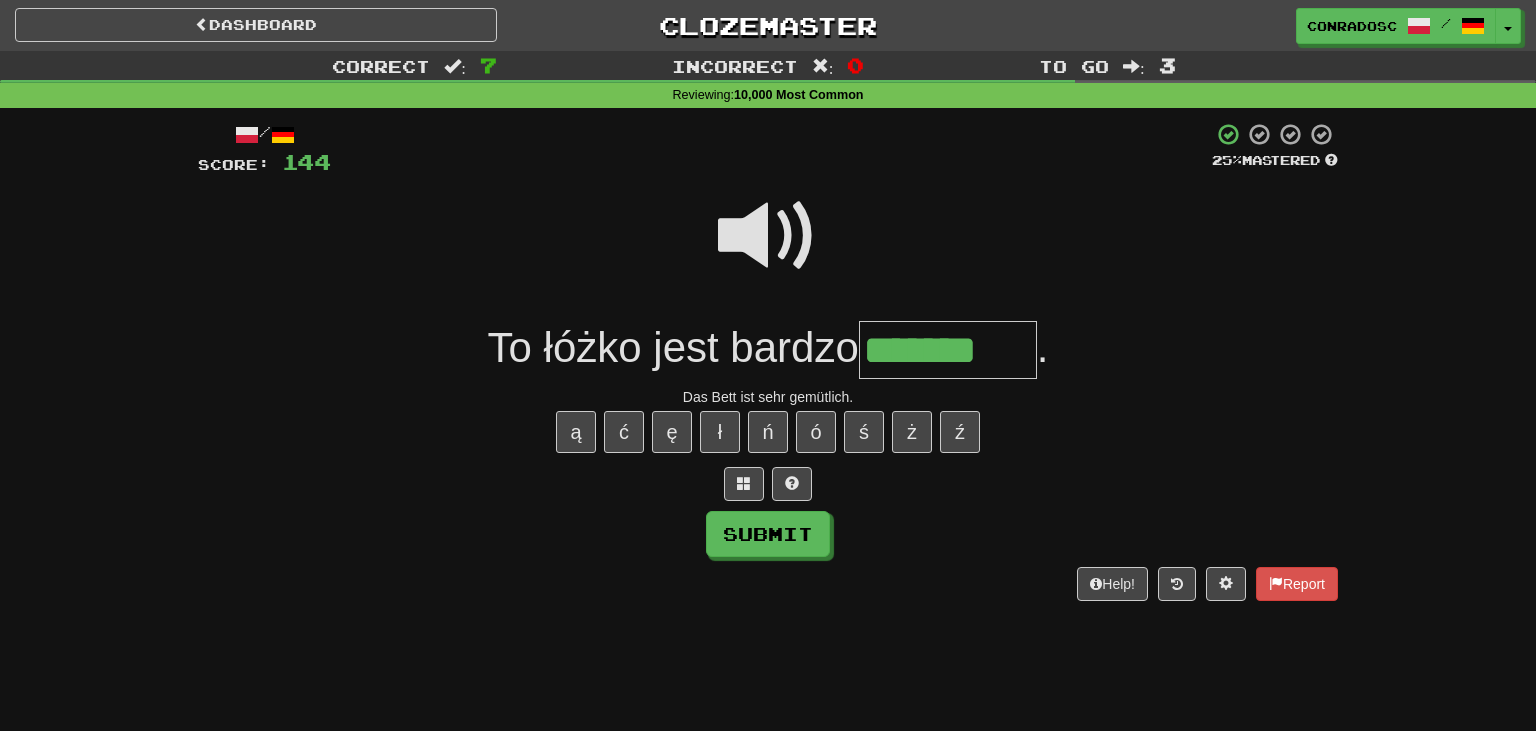 type on "*******" 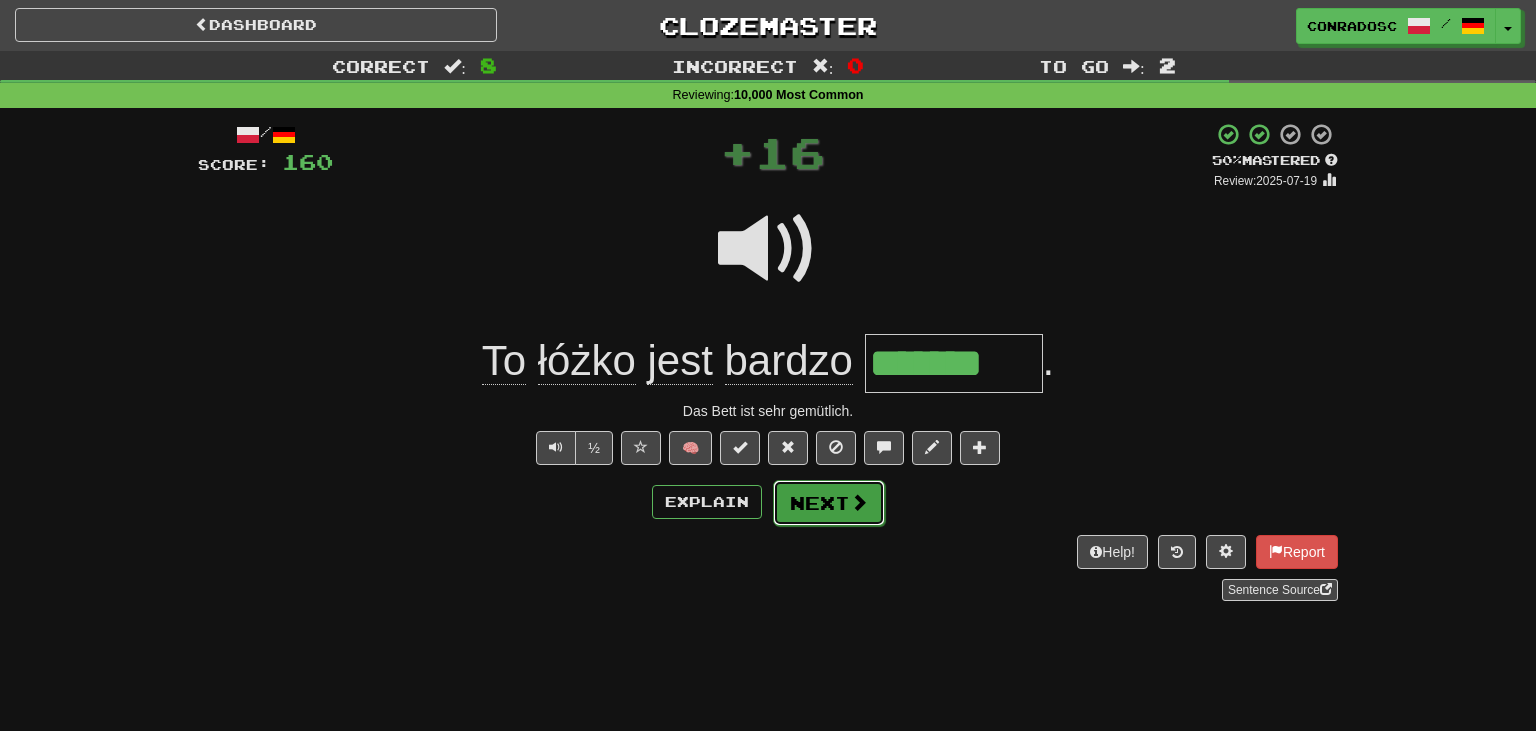 click on "Next" at bounding box center (829, 503) 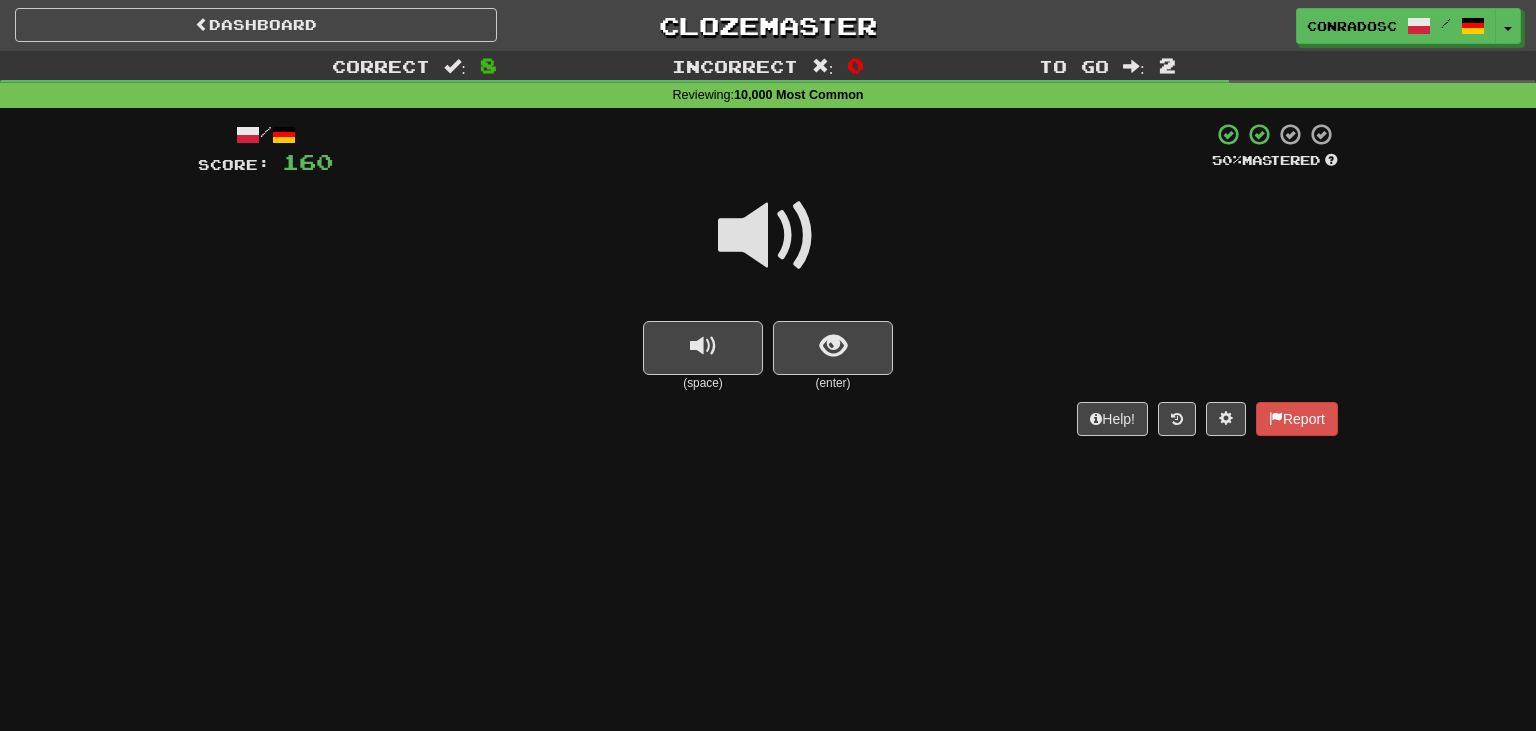 click at bounding box center (768, 236) 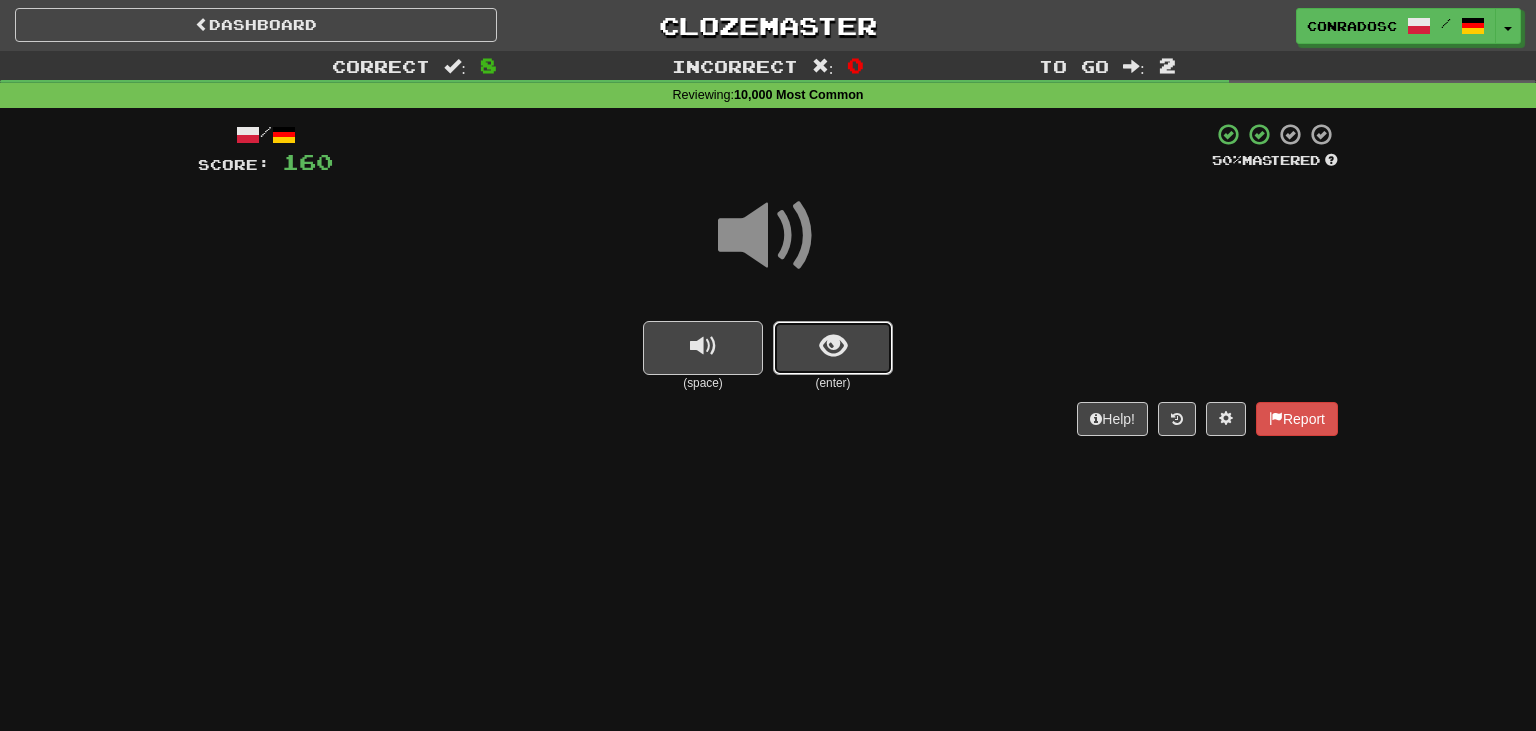 click at bounding box center (833, 348) 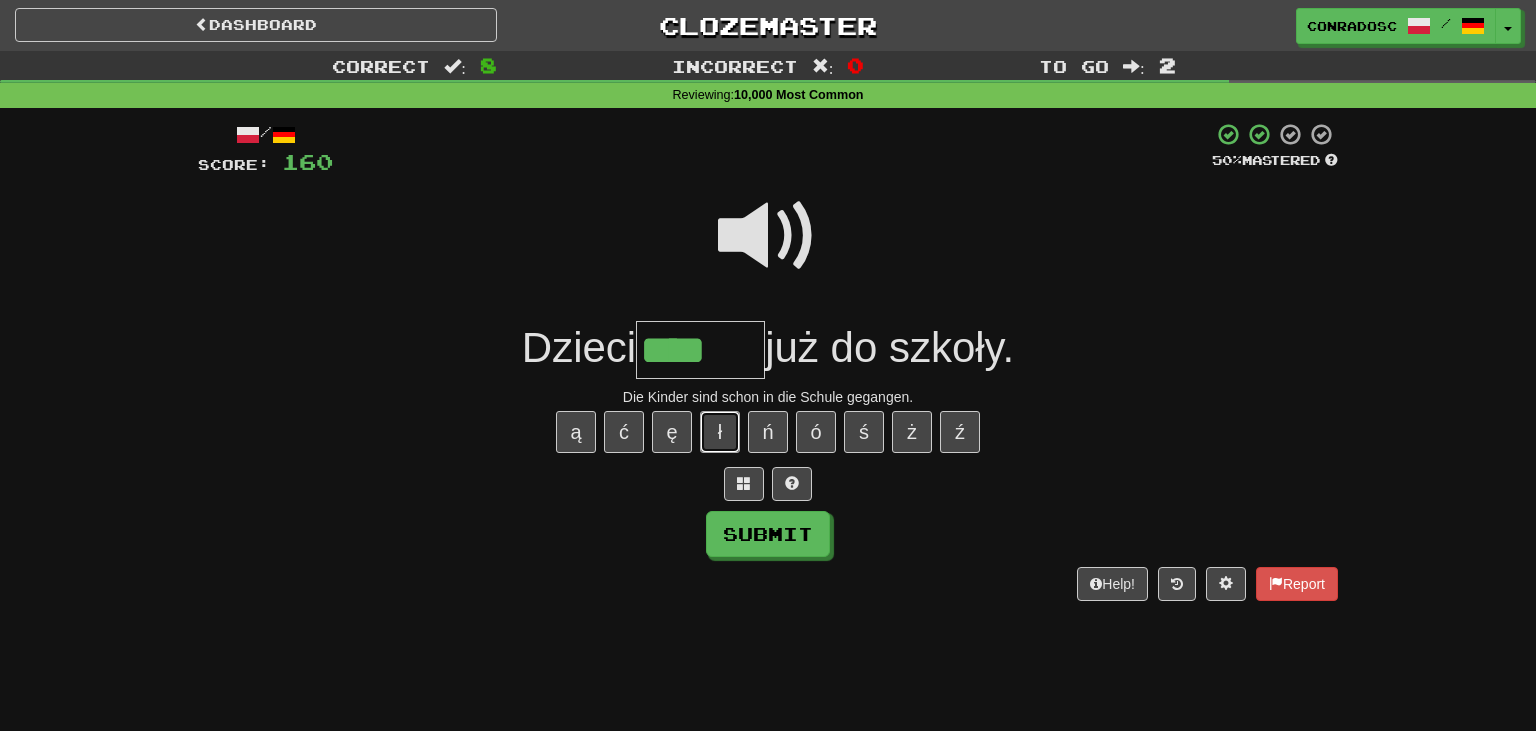 click on "ł" at bounding box center [720, 432] 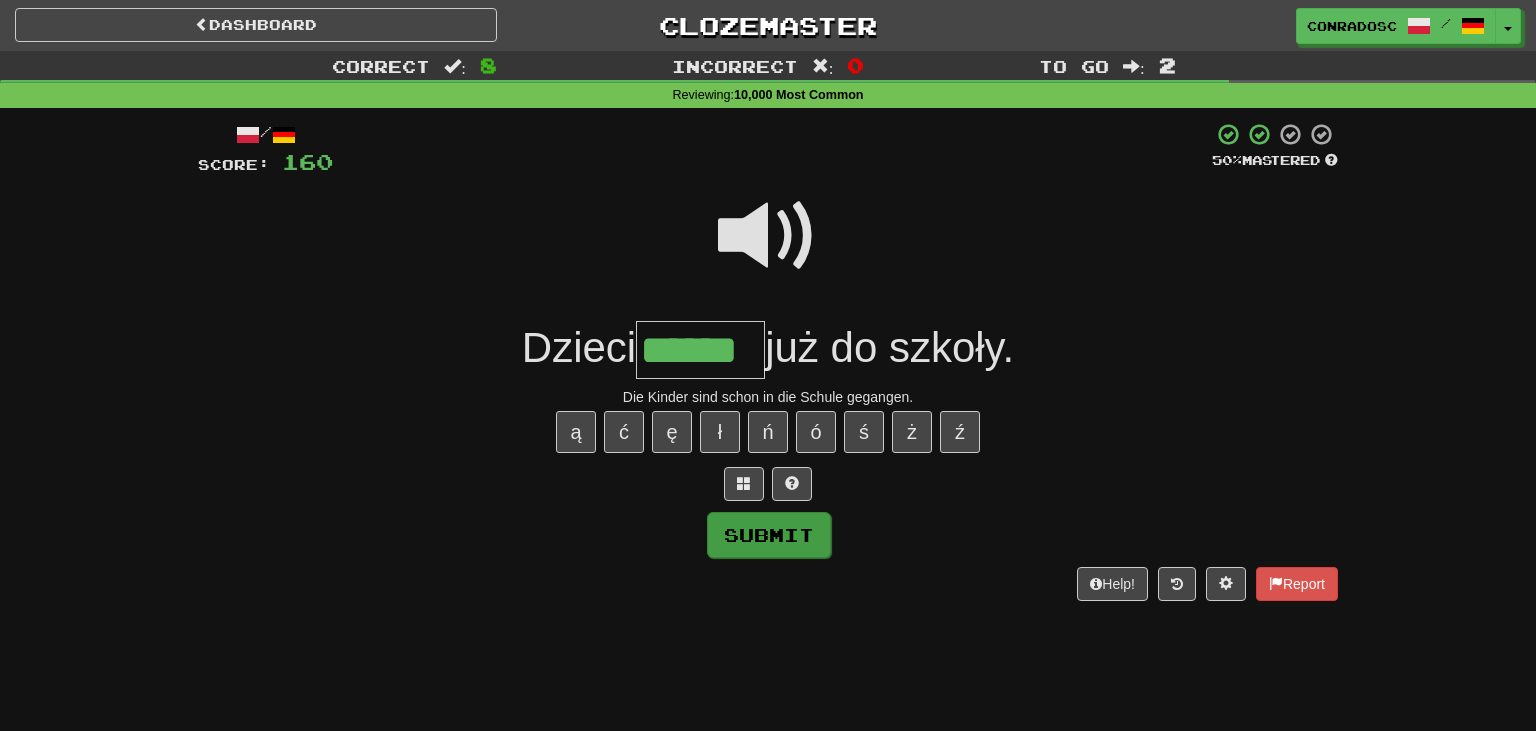 type on "******" 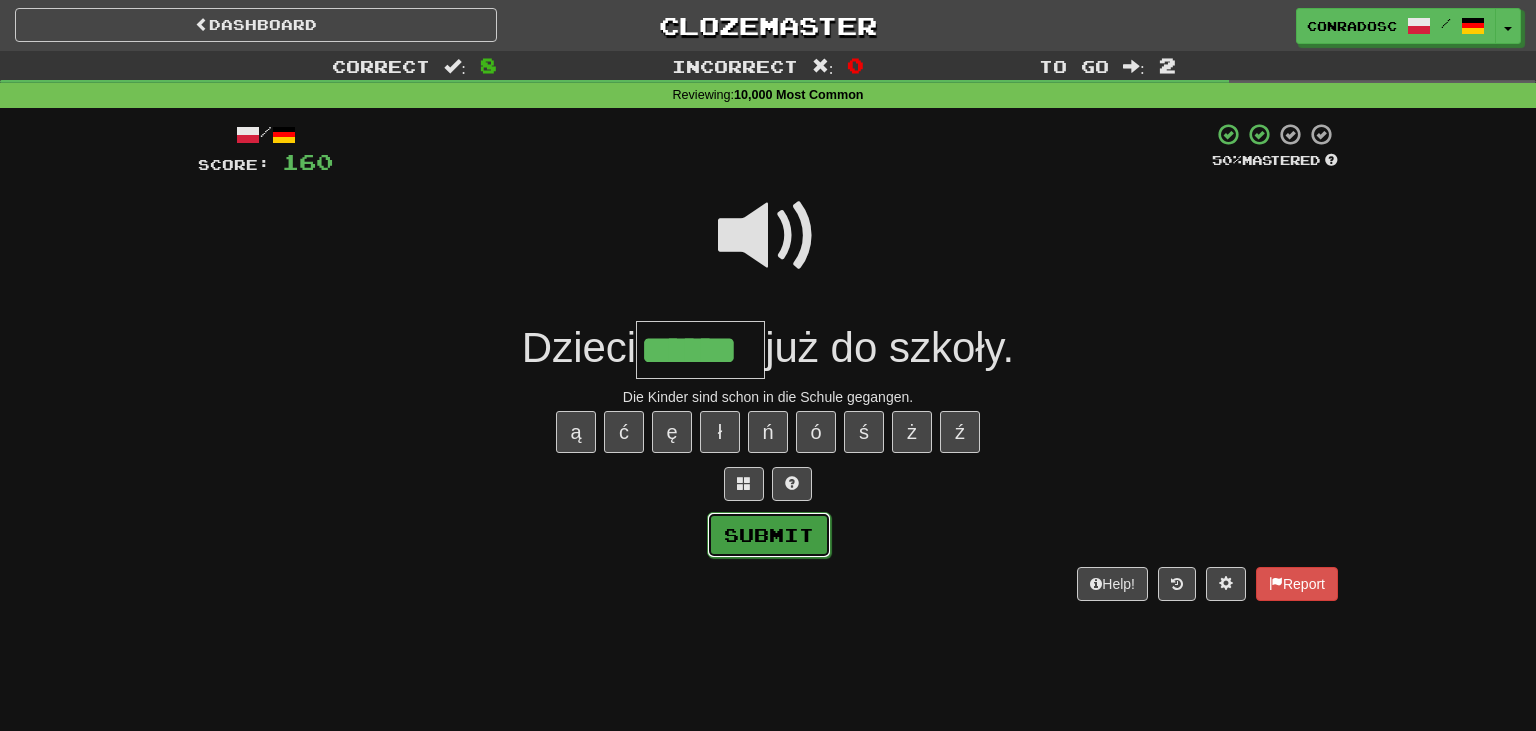 click on "Submit" at bounding box center (769, 535) 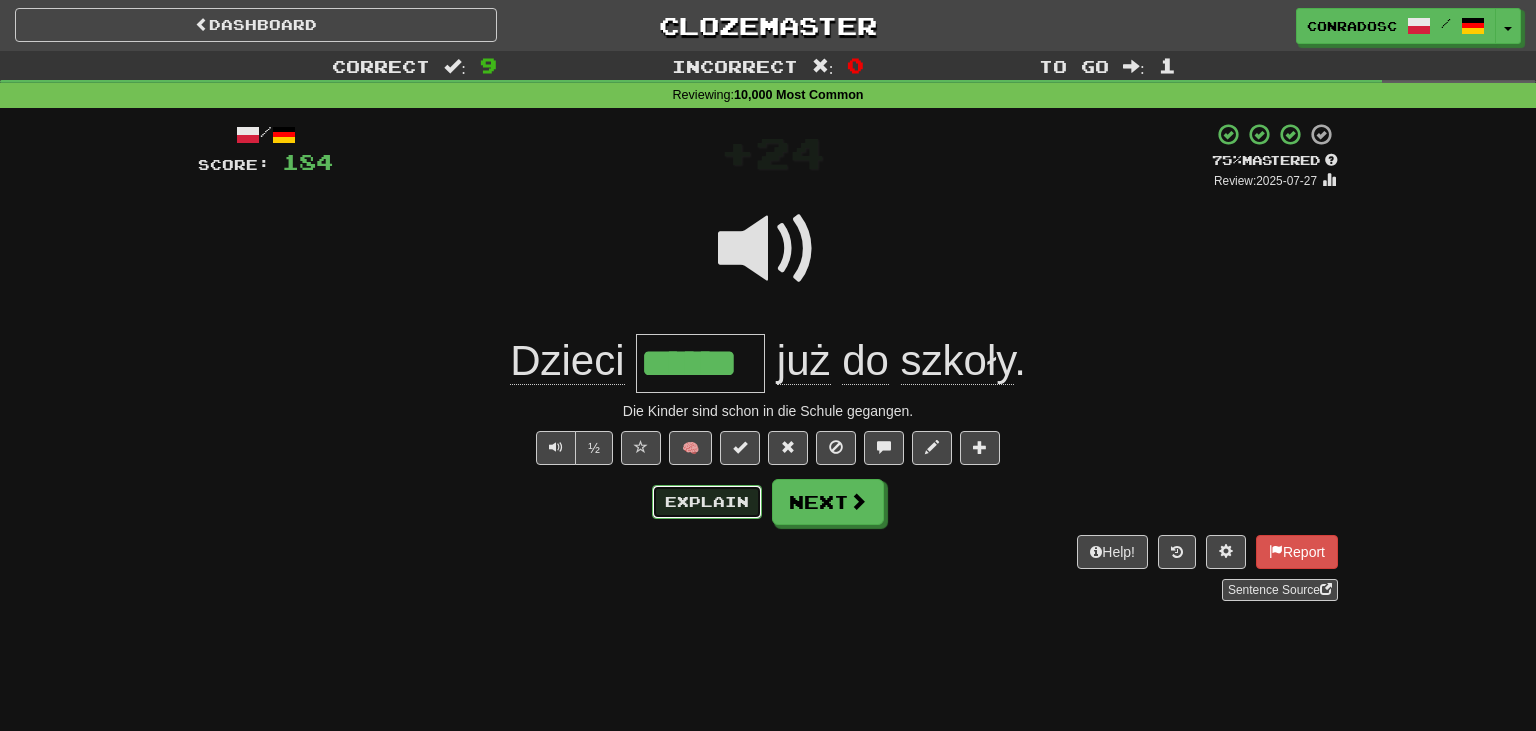 click on "Explain" at bounding box center (707, 502) 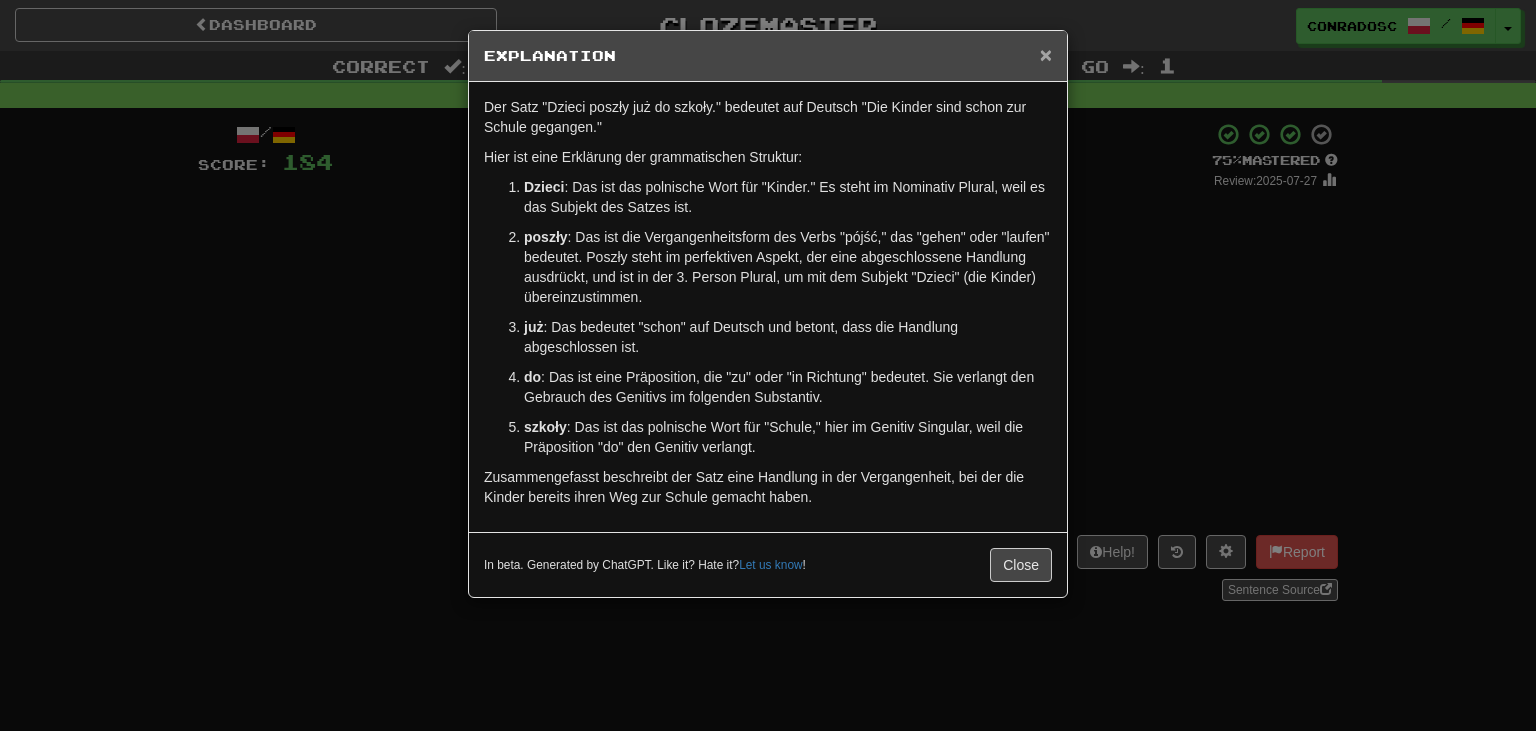 click on "×" at bounding box center (1046, 54) 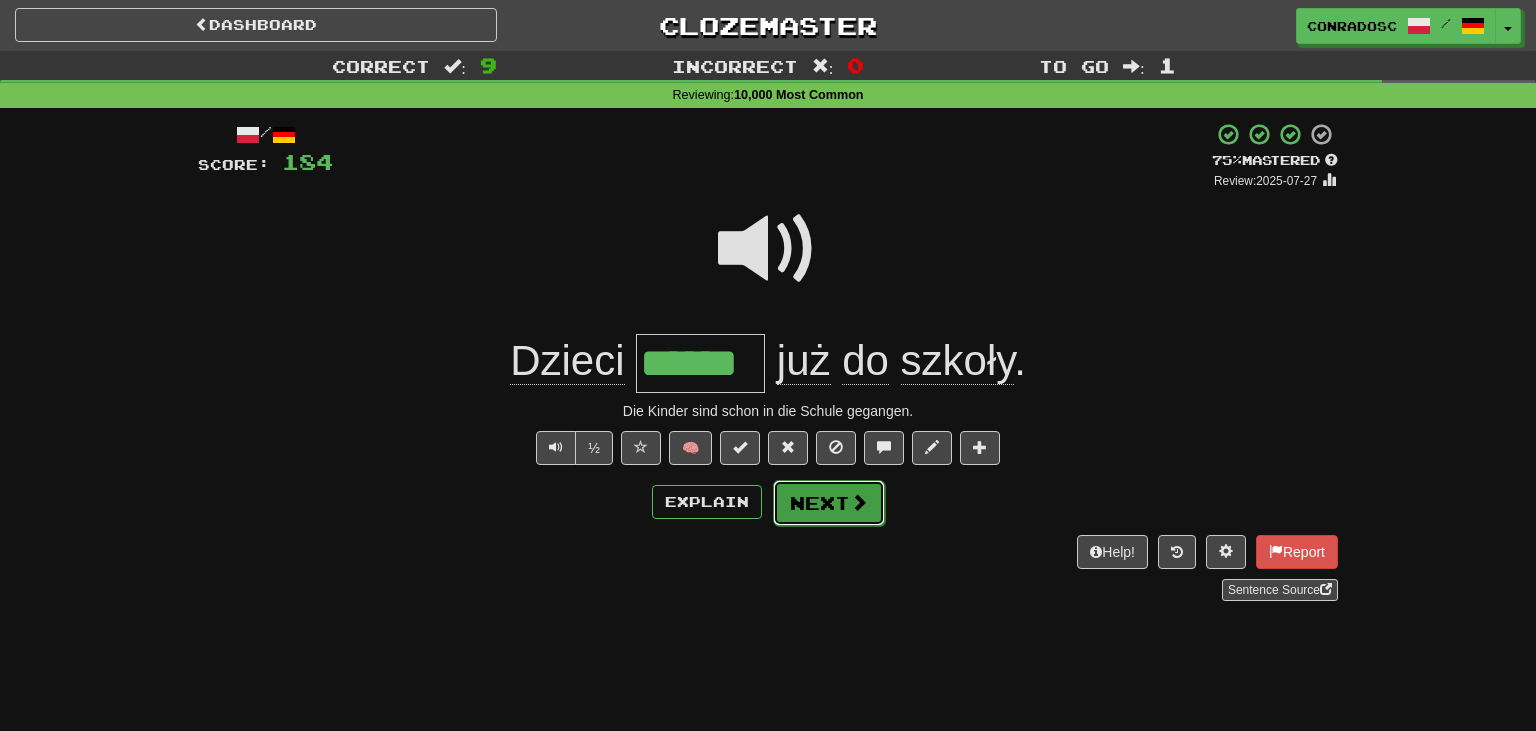 click at bounding box center (859, 502) 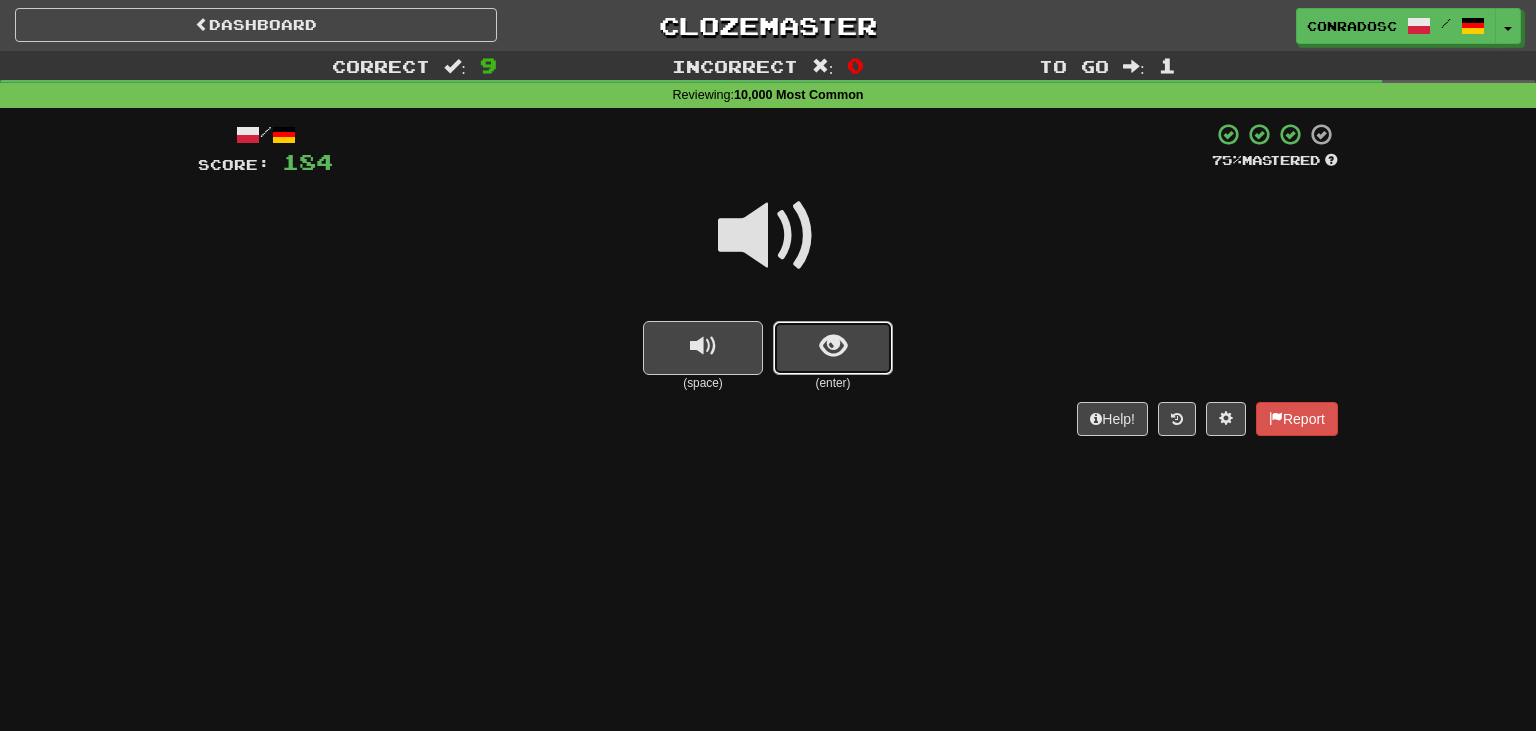 click at bounding box center [833, 348] 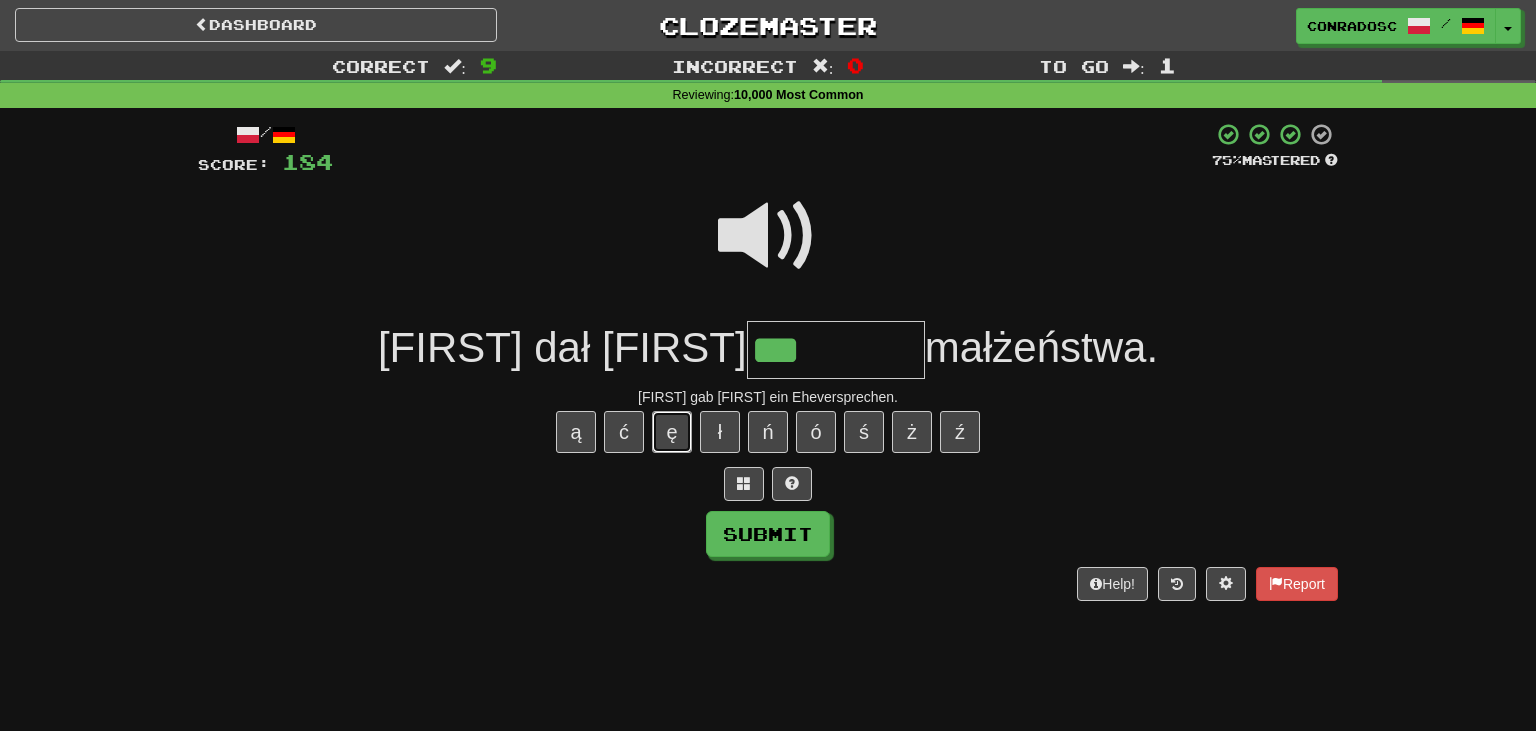 click on "ę" at bounding box center [672, 432] 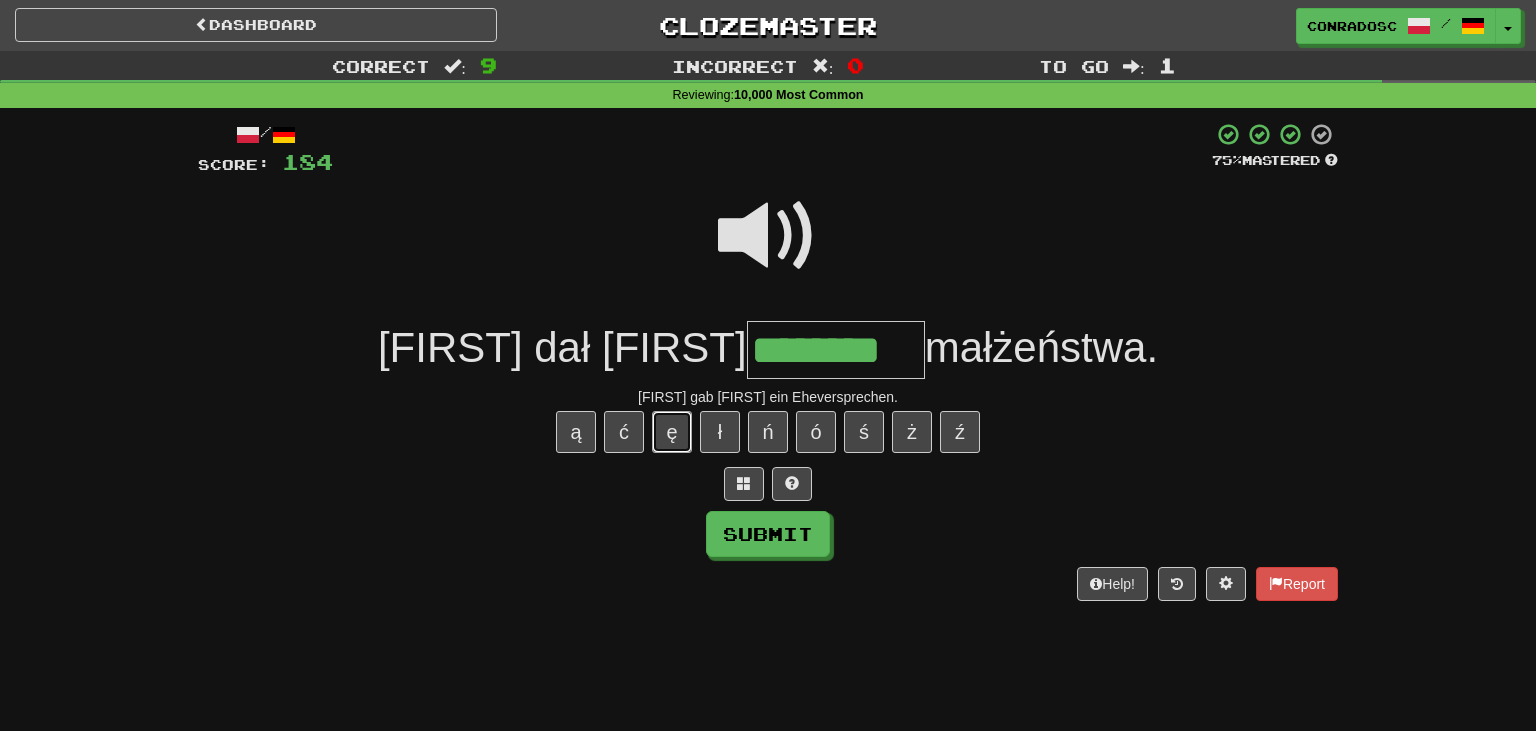 click on "ę" at bounding box center [672, 432] 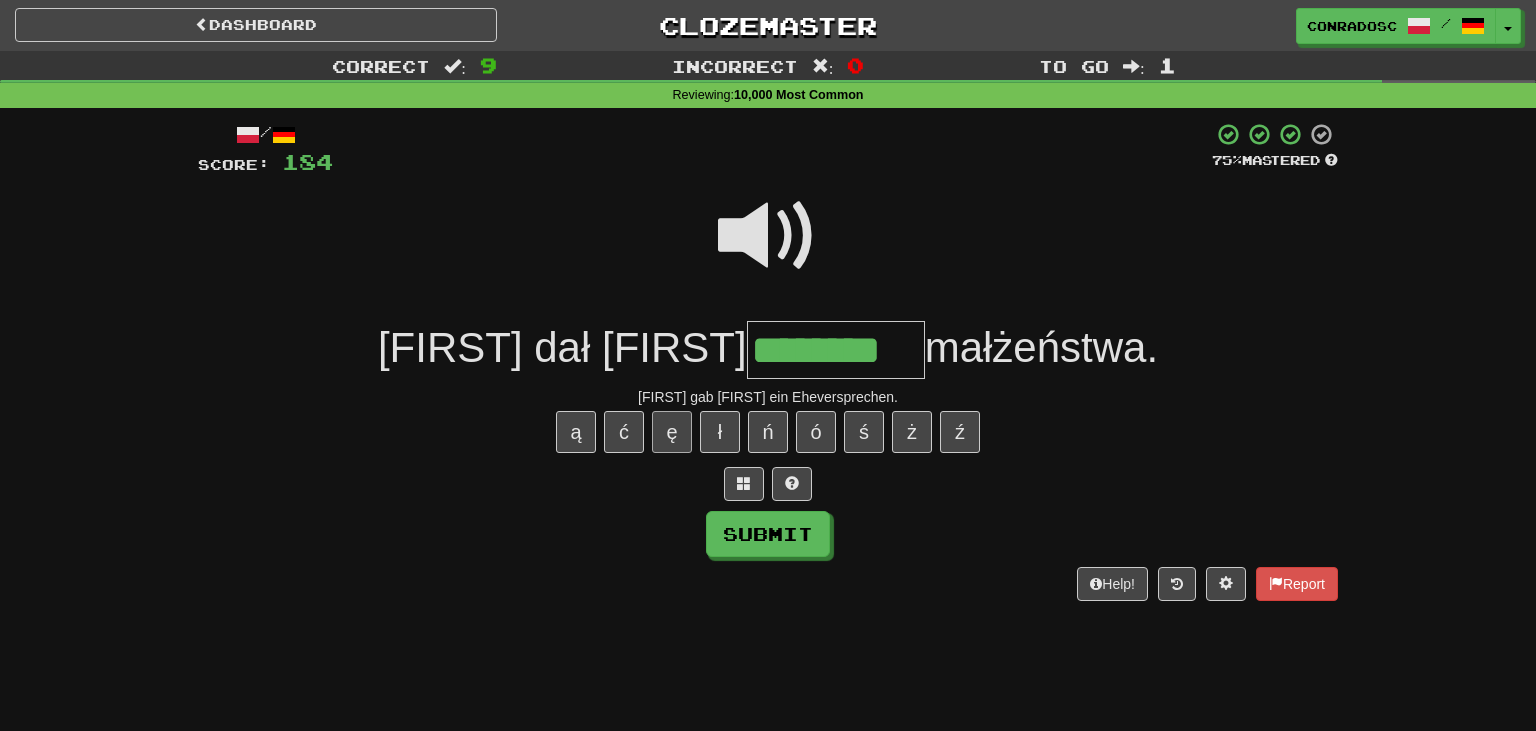 type on "*********" 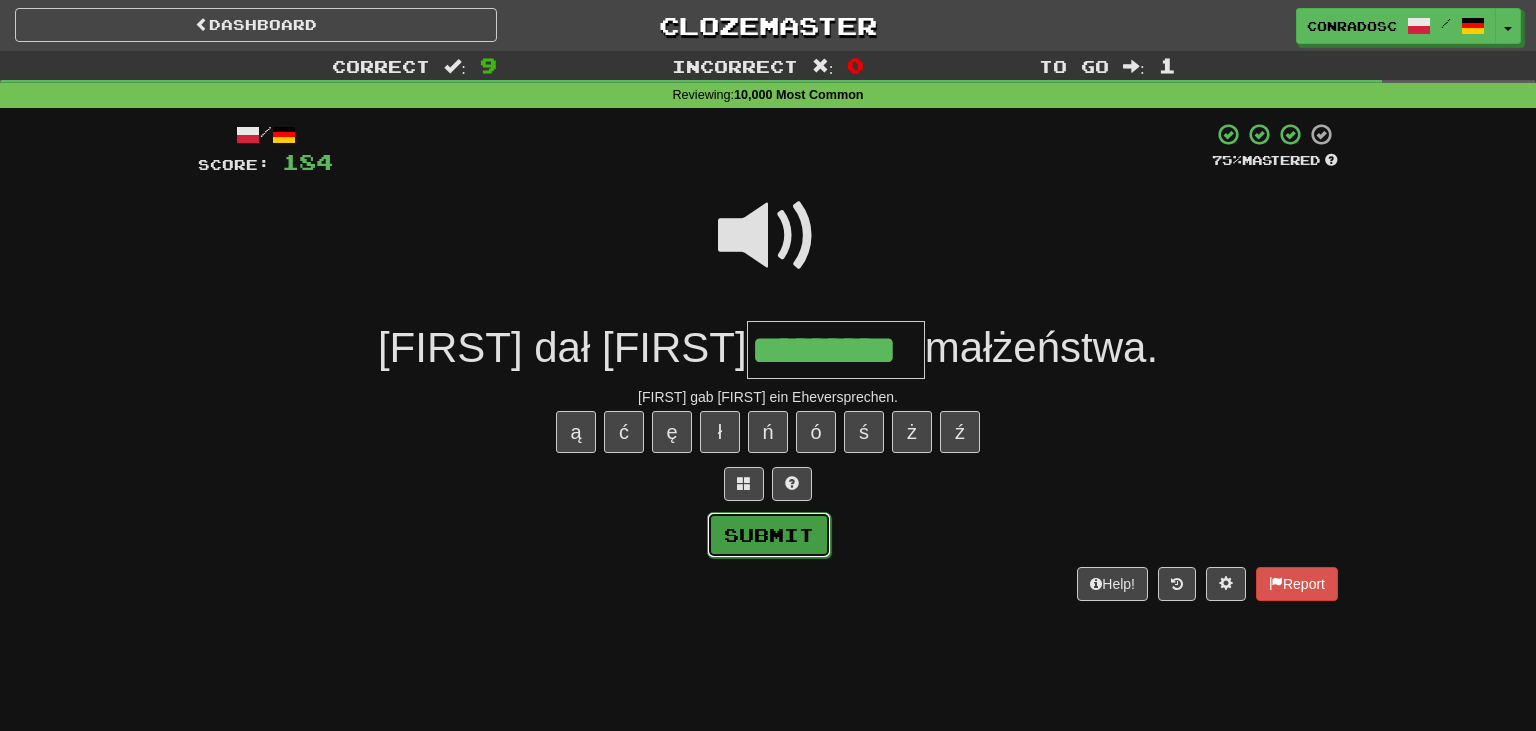 click on "Submit" at bounding box center (769, 535) 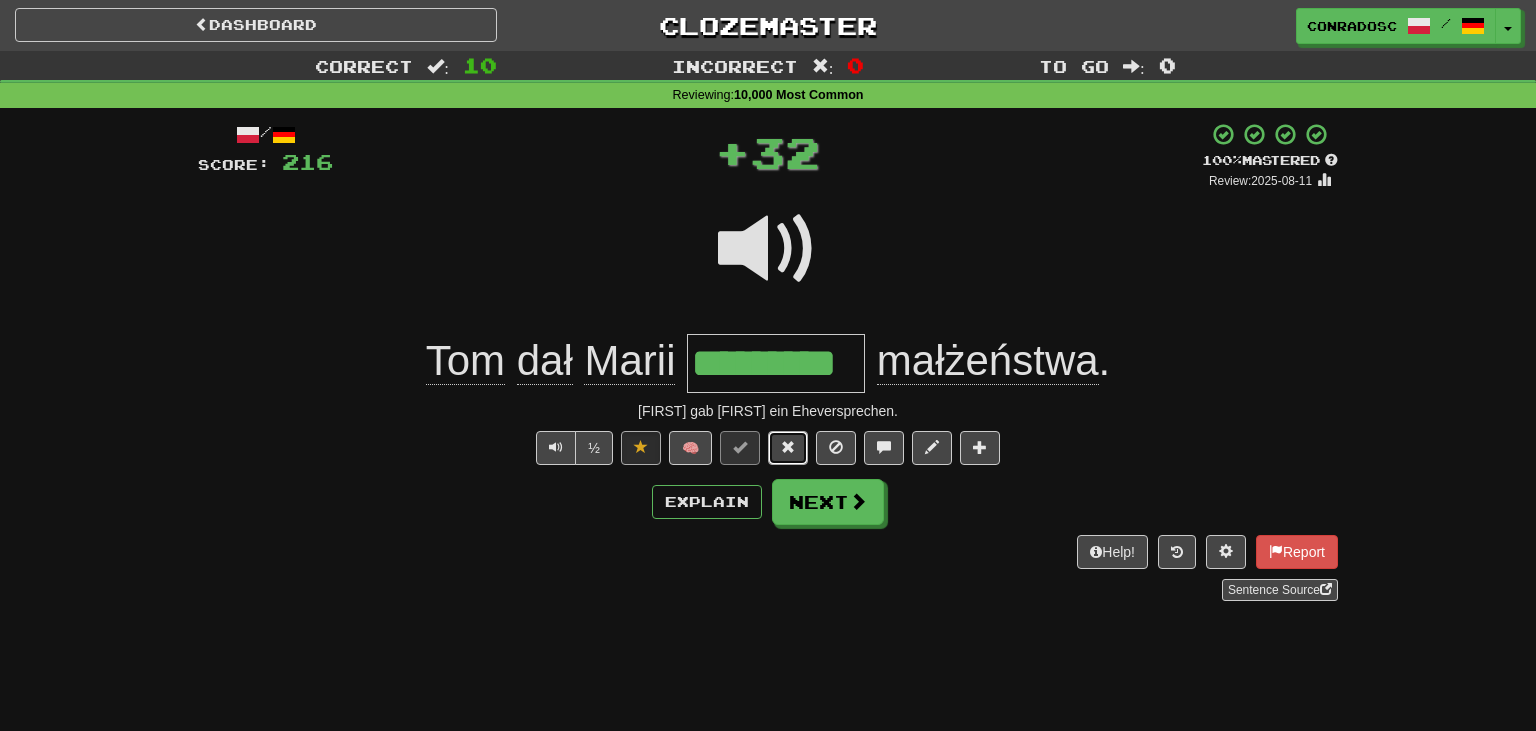 click at bounding box center [788, 448] 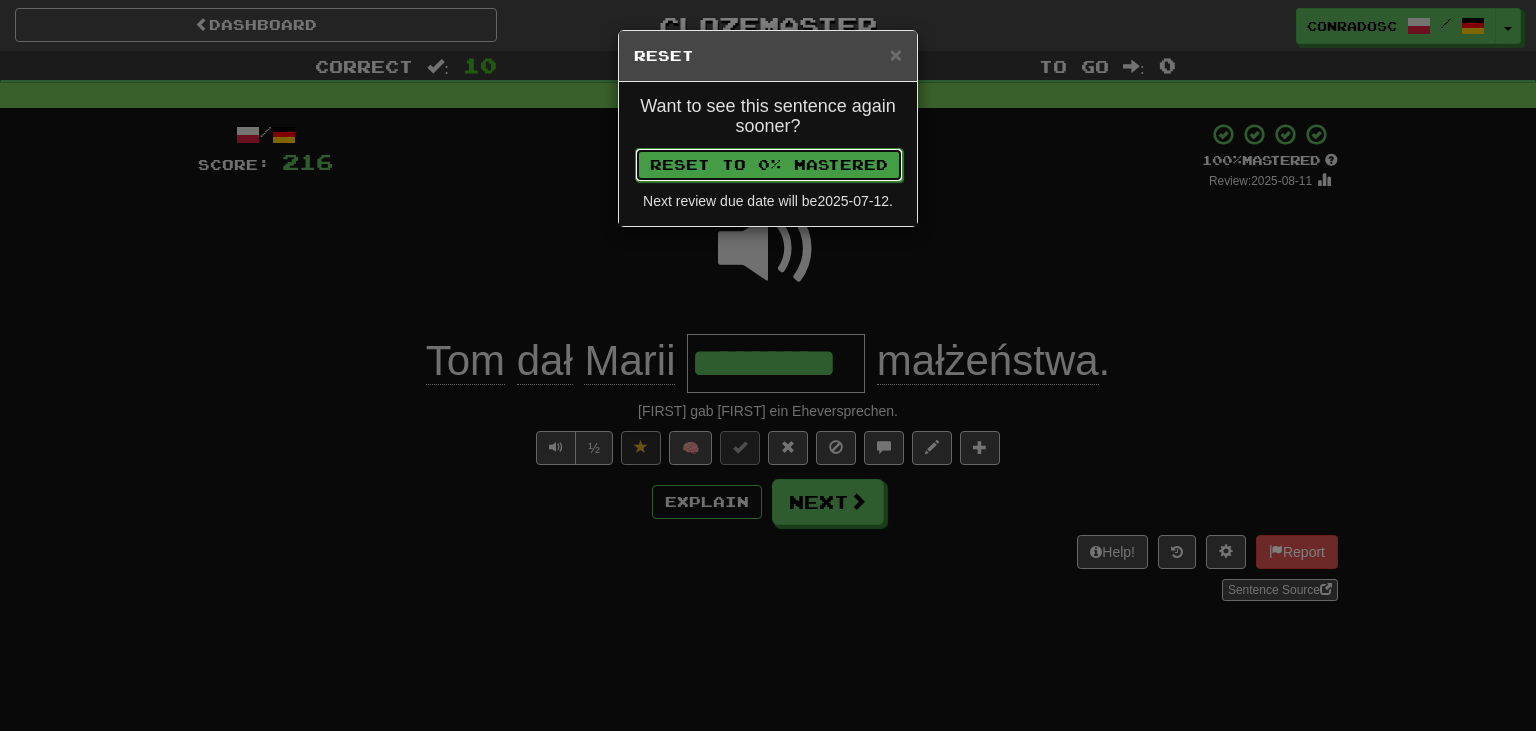 click on "Reset to 0% Mastered" at bounding box center [769, 165] 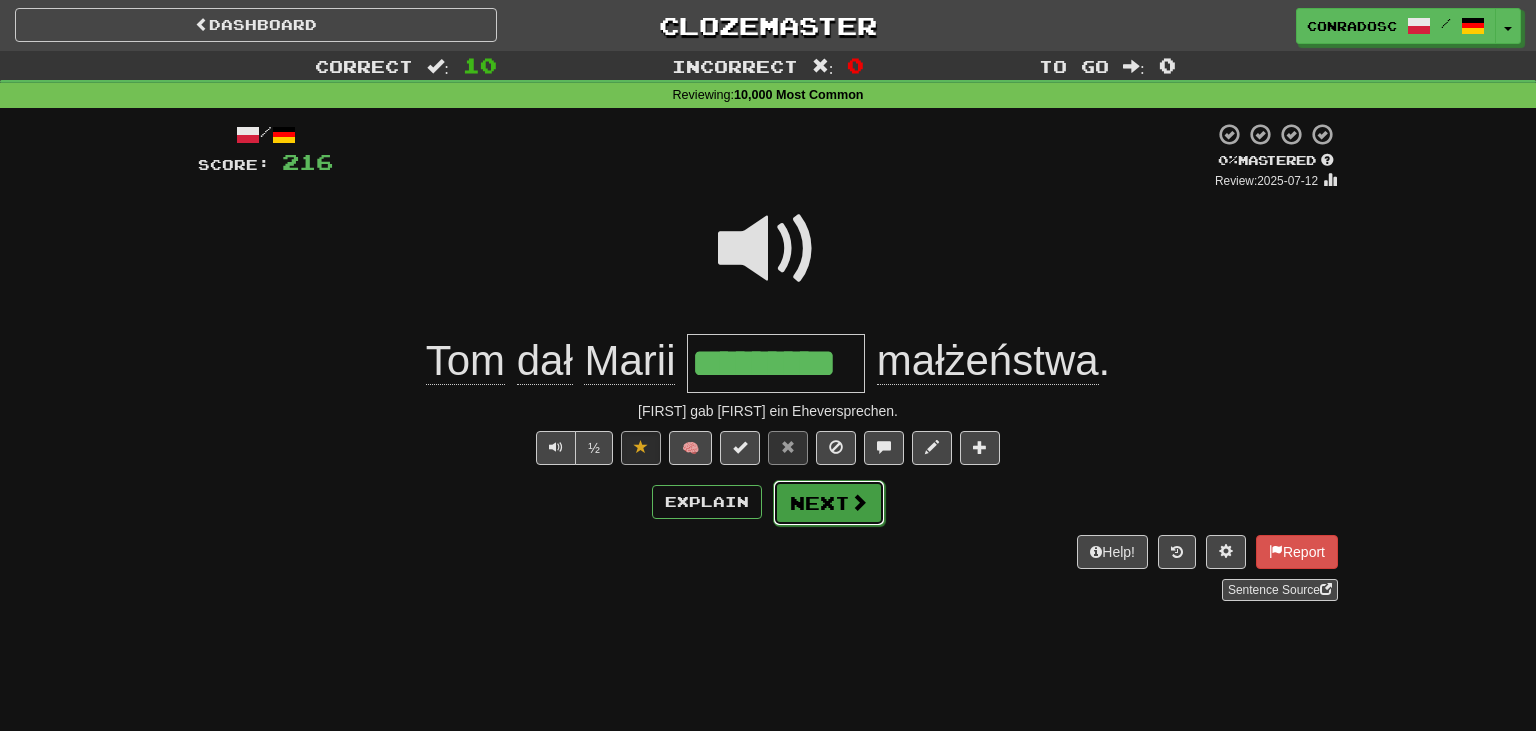 click on "Next" at bounding box center (829, 503) 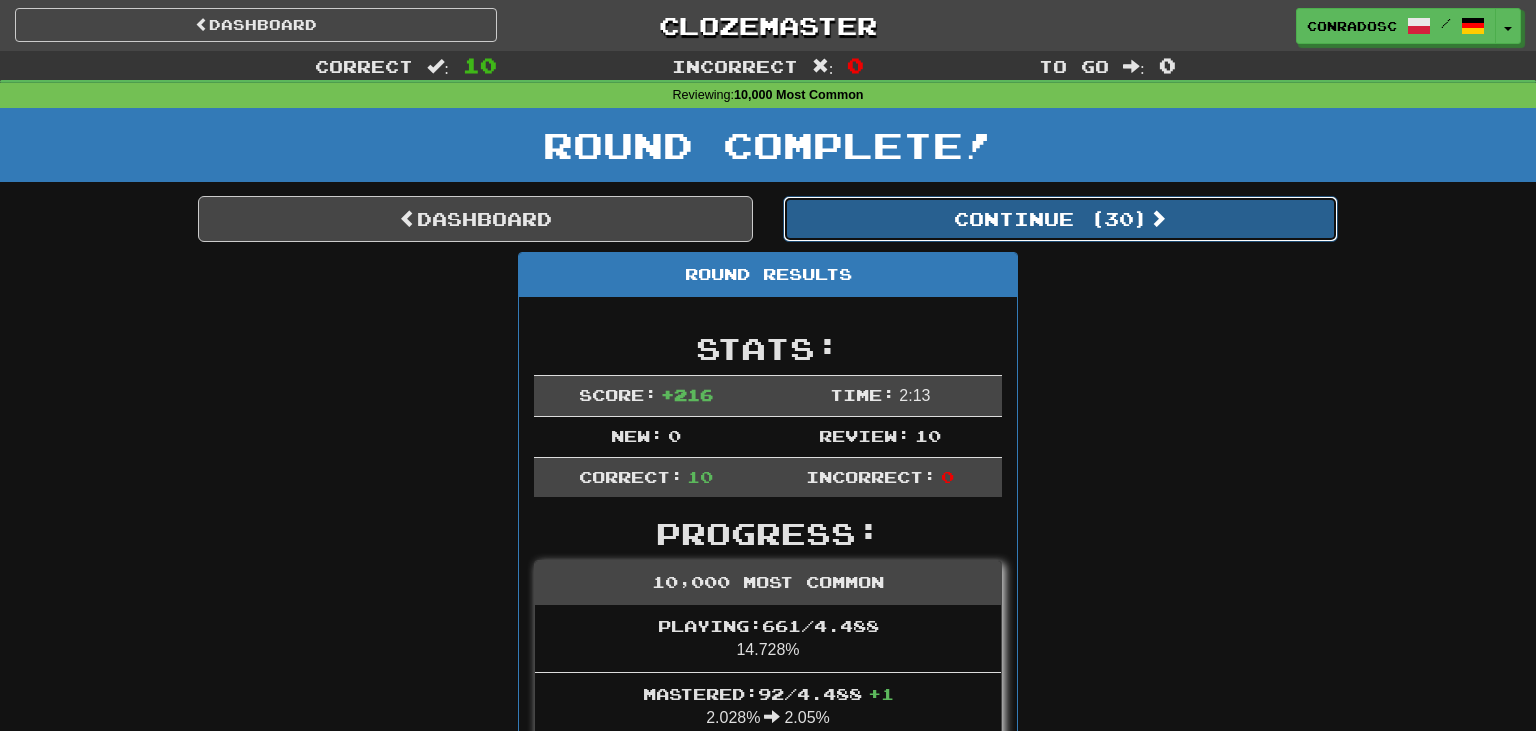 click on "Continue ( 30 )" at bounding box center (1060, 219) 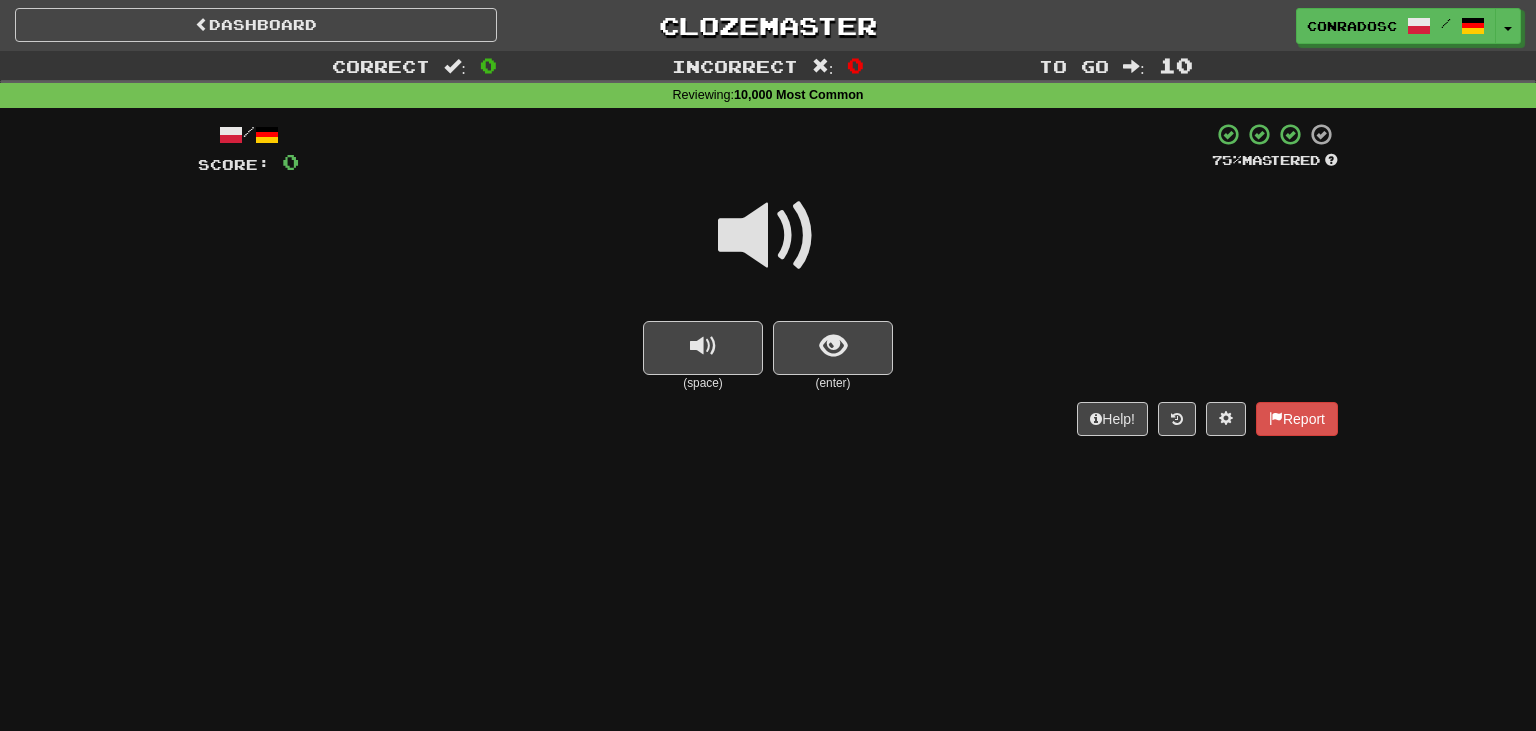 click at bounding box center [768, 236] 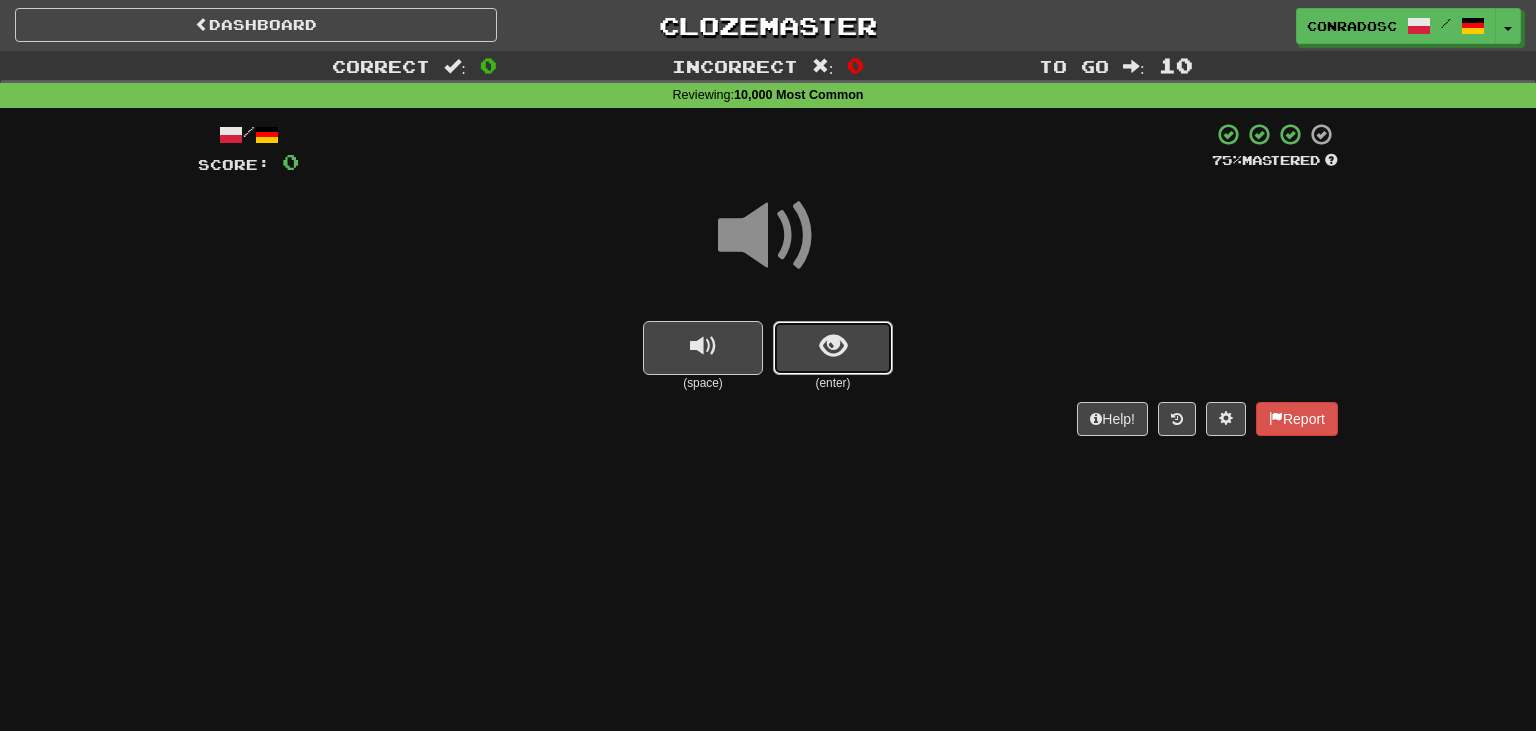 click at bounding box center (833, 346) 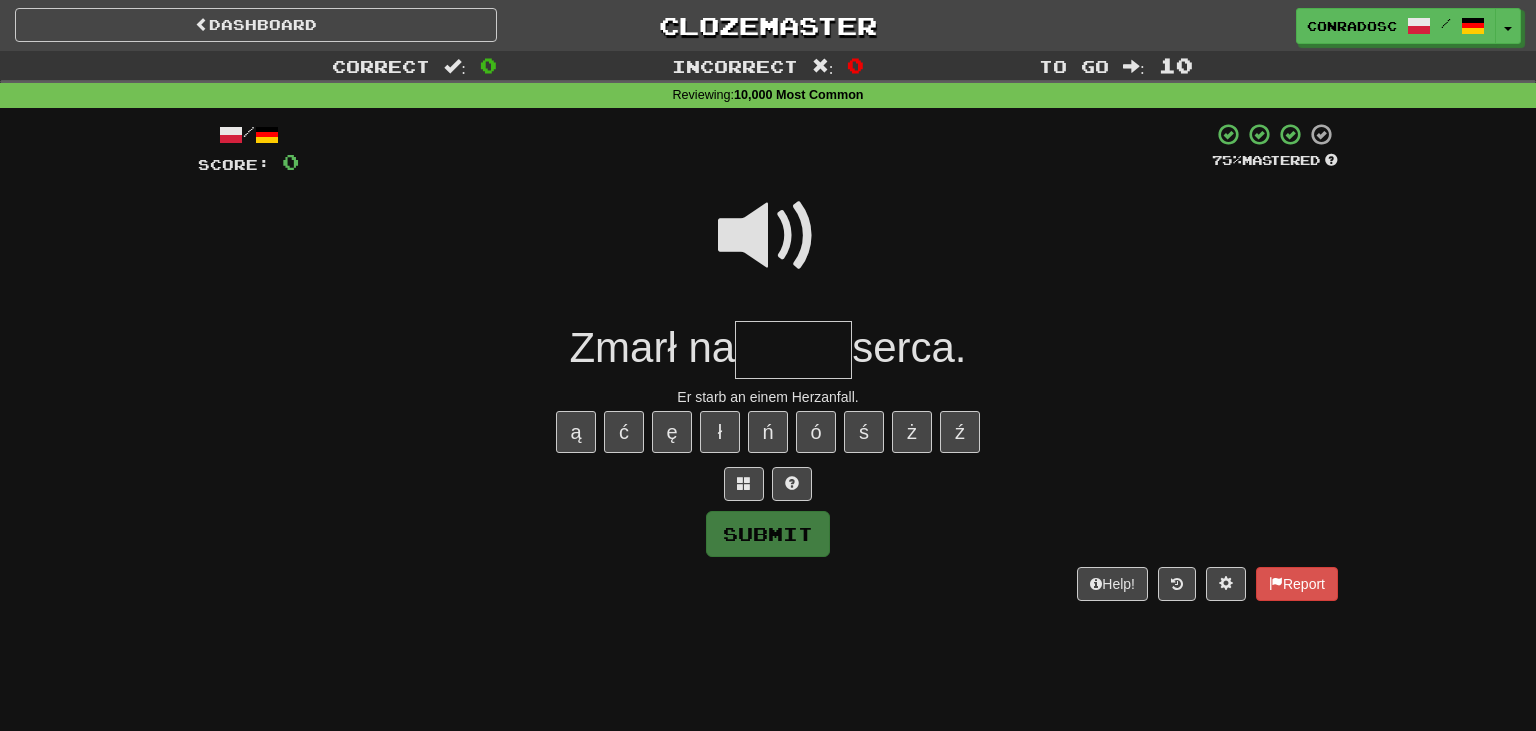 click at bounding box center [768, 236] 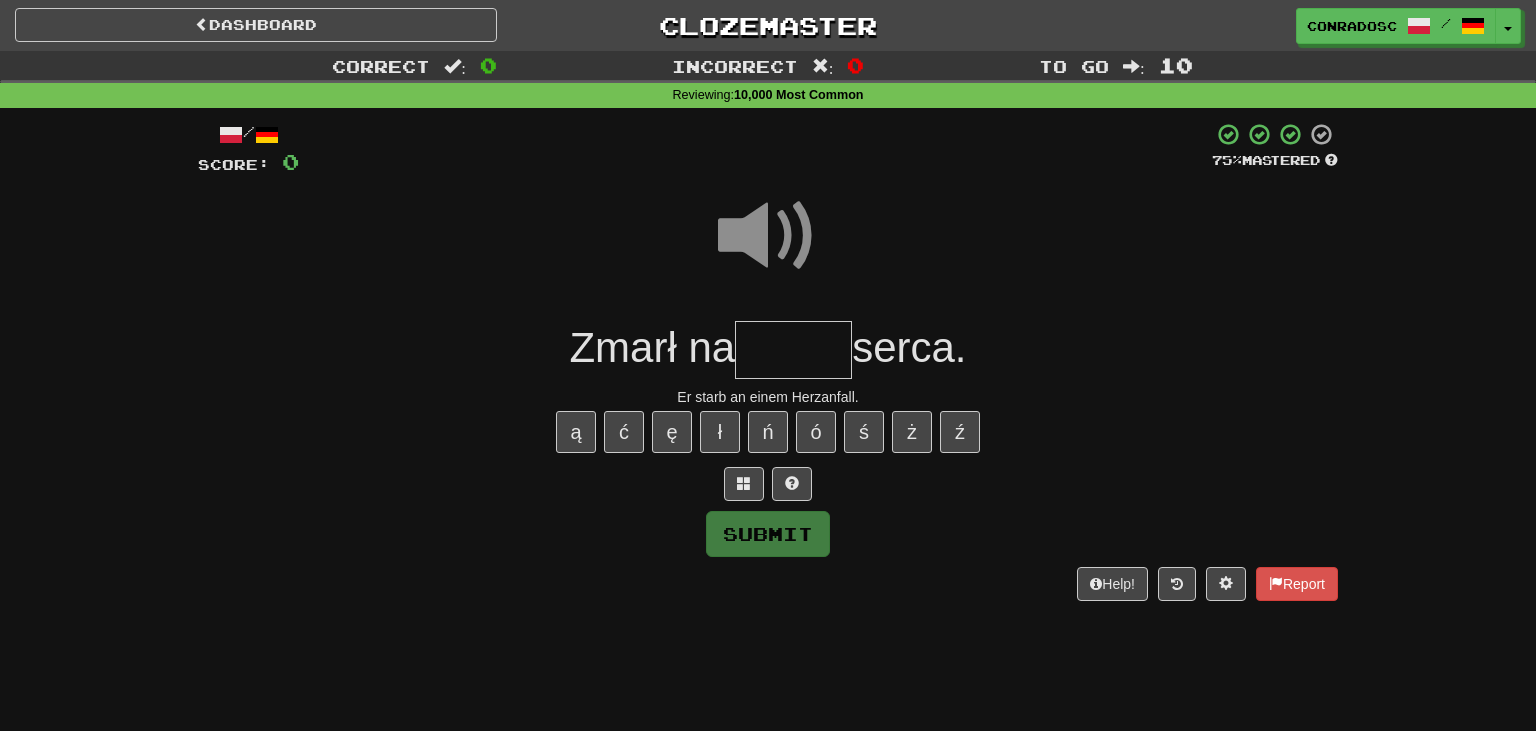 click at bounding box center [793, 350] 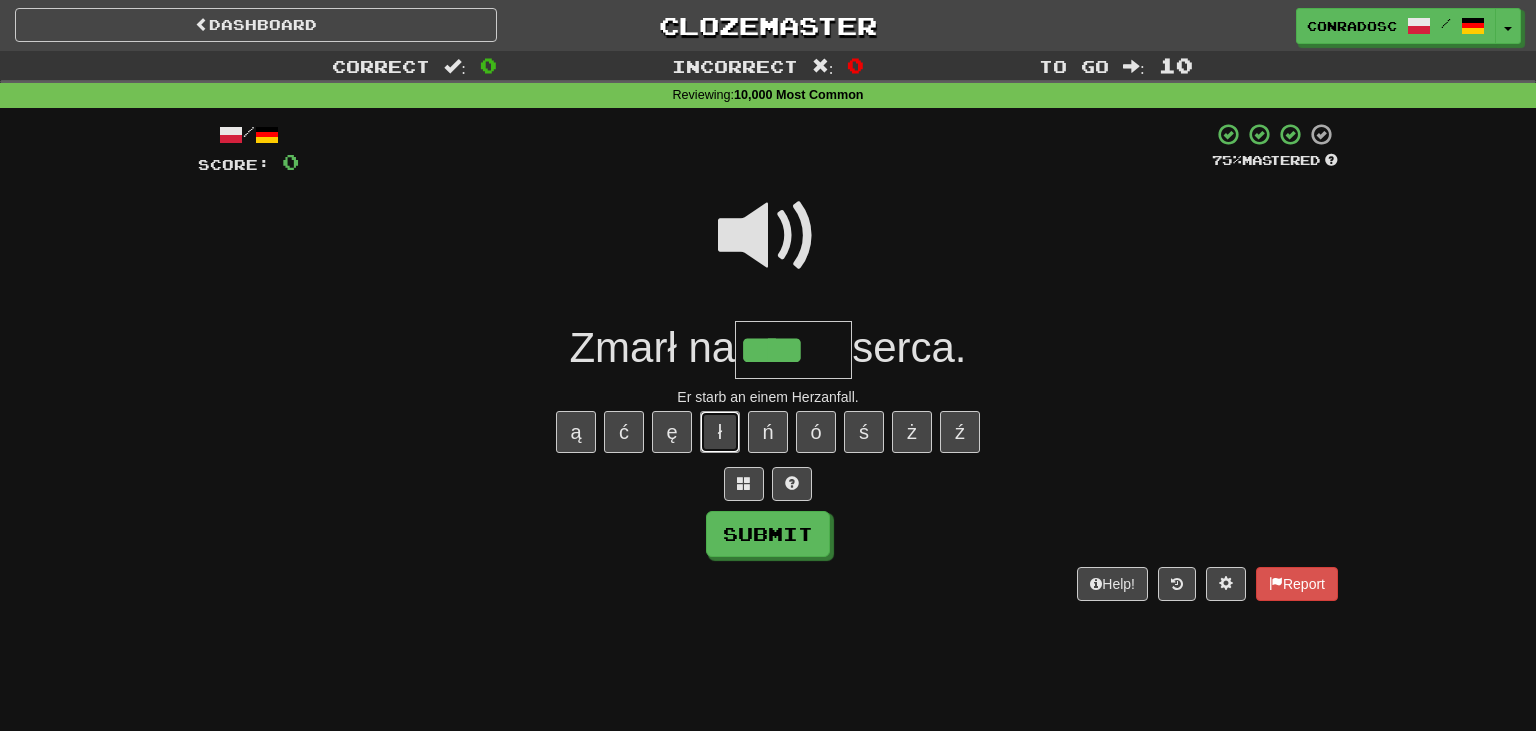 click on "ł" at bounding box center [720, 432] 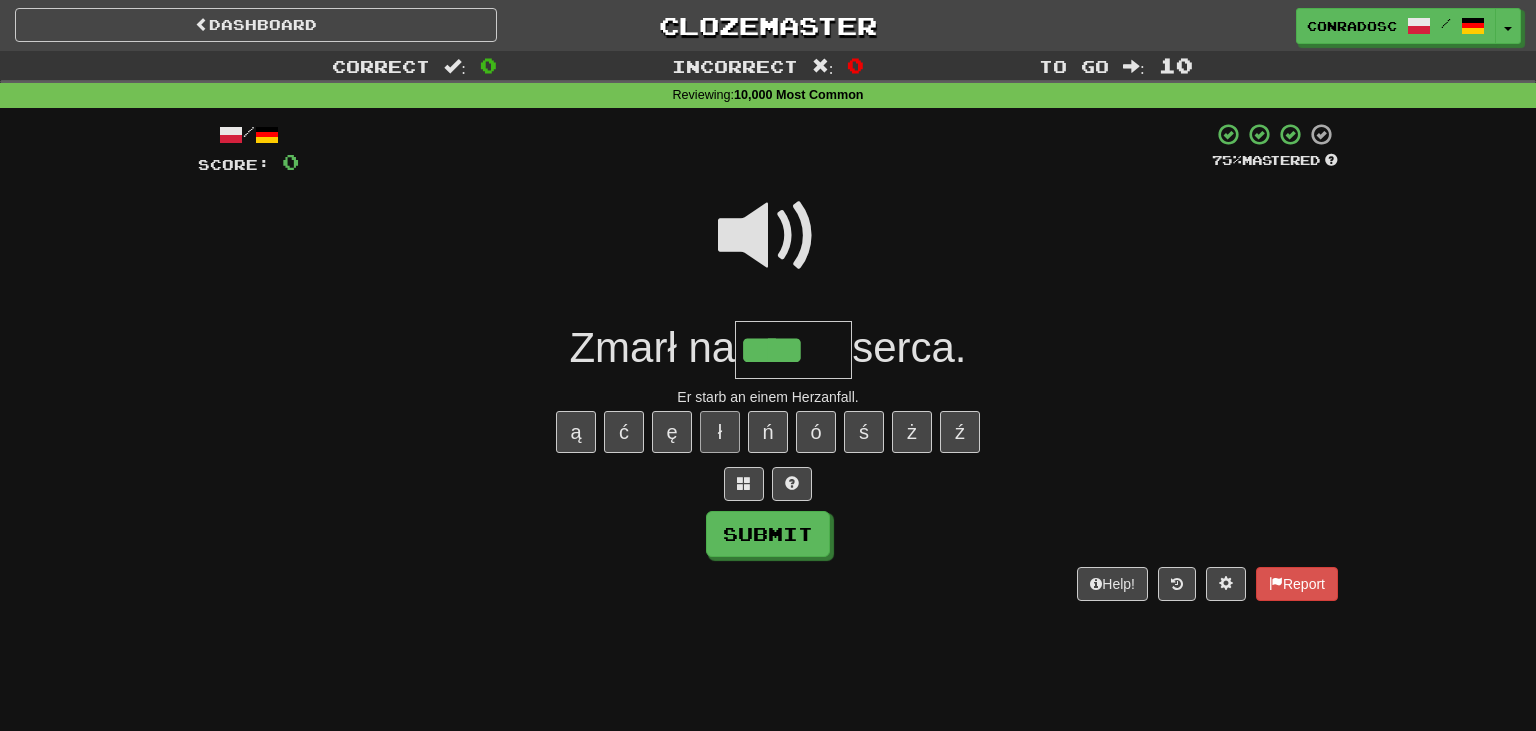 type on "*****" 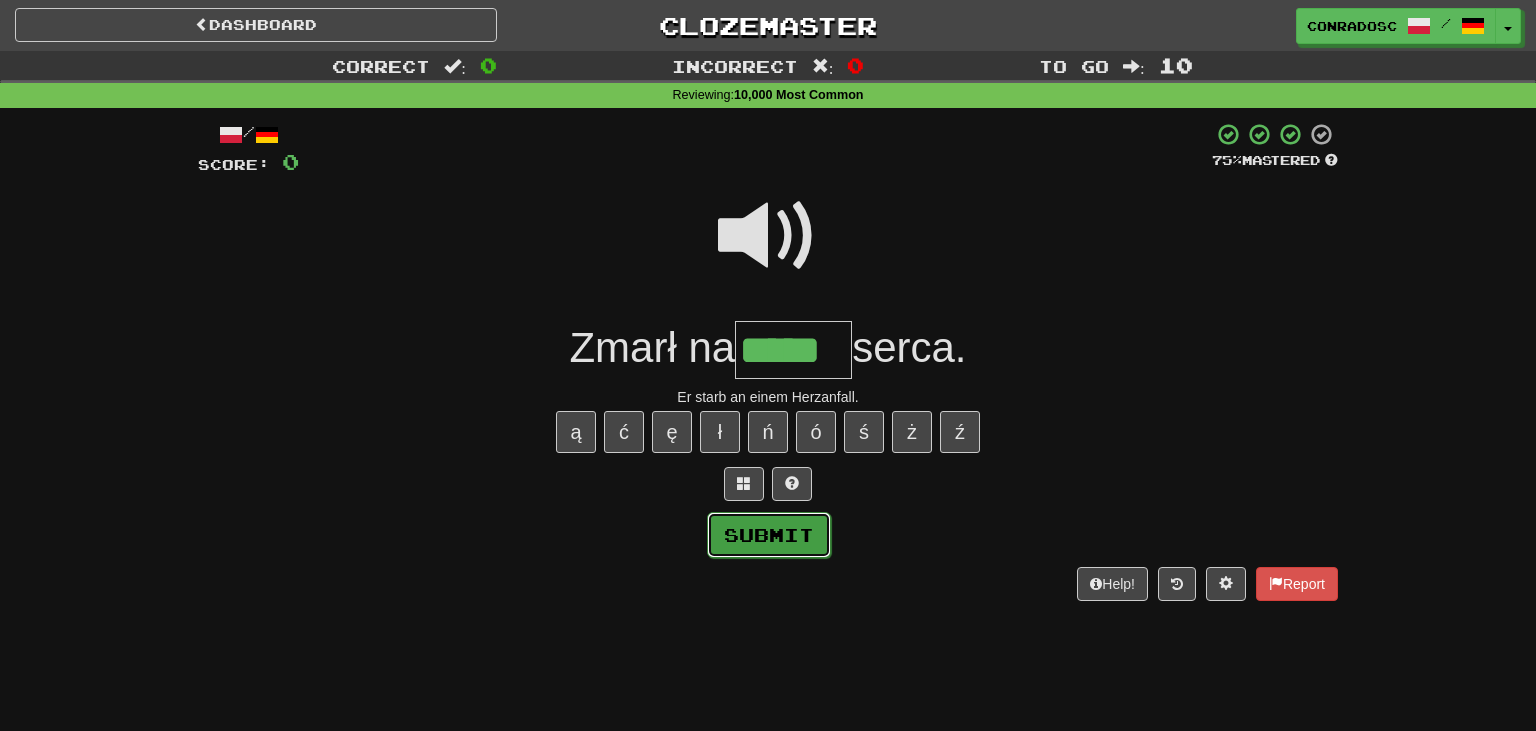 click on "Submit" at bounding box center [769, 535] 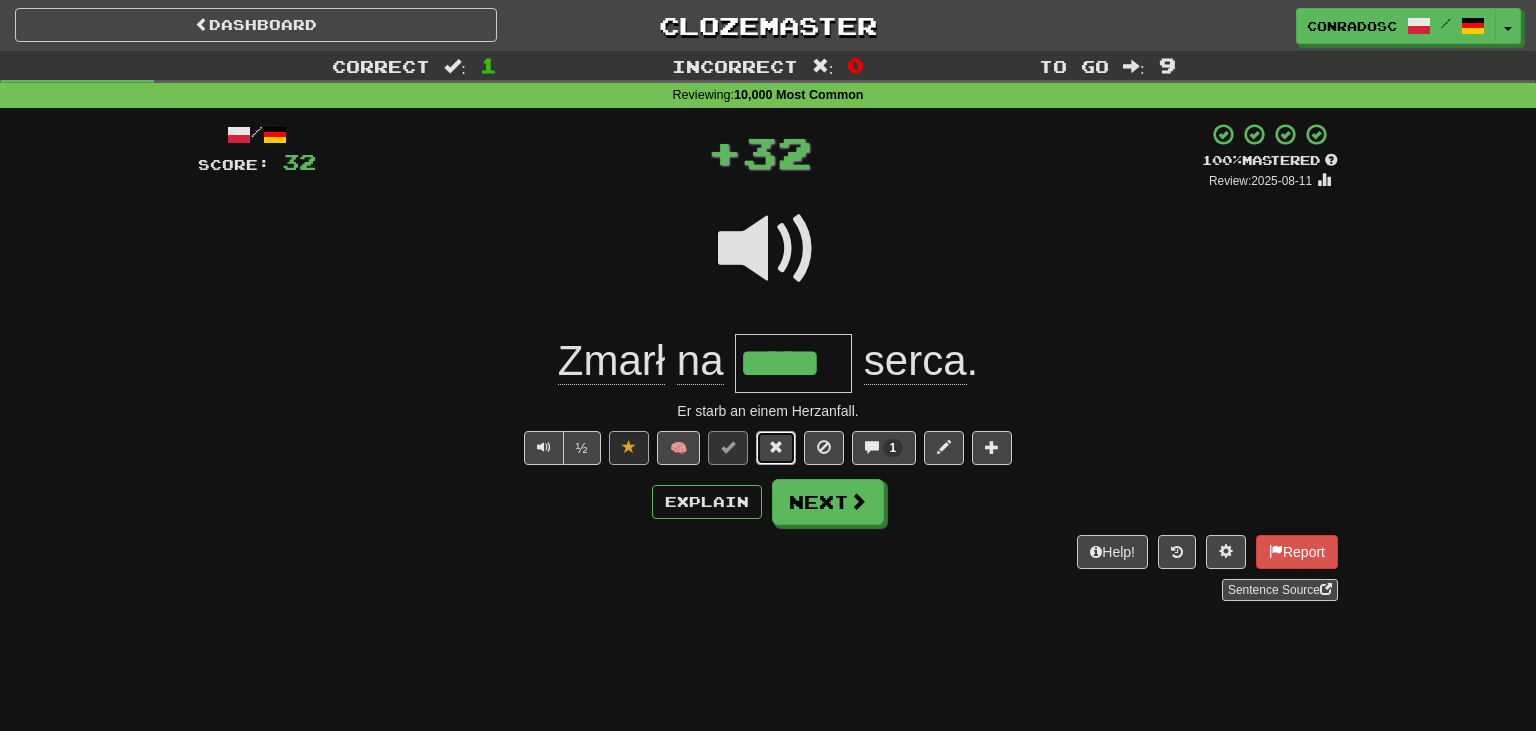 click at bounding box center (776, 448) 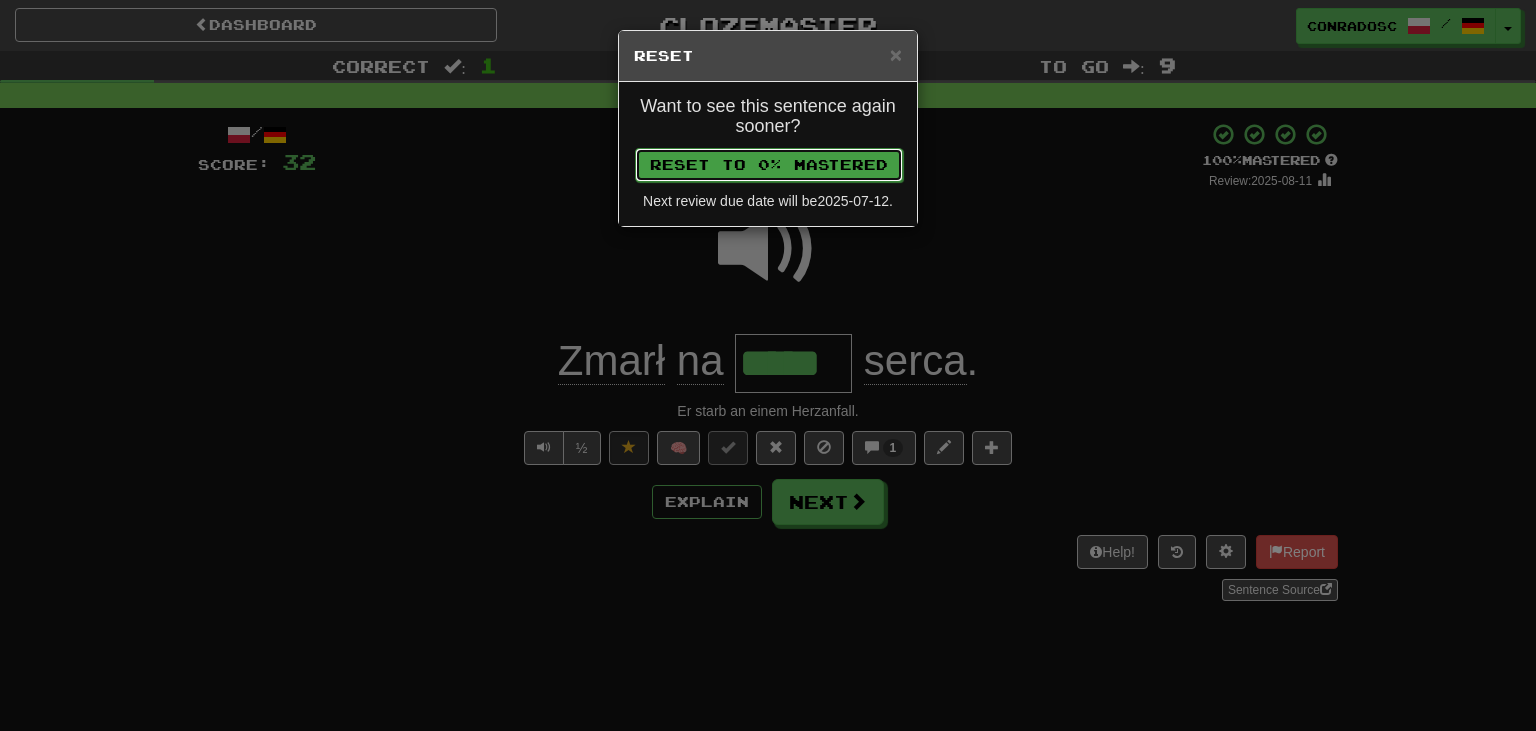 click on "Reset to 0% Mastered" at bounding box center [769, 165] 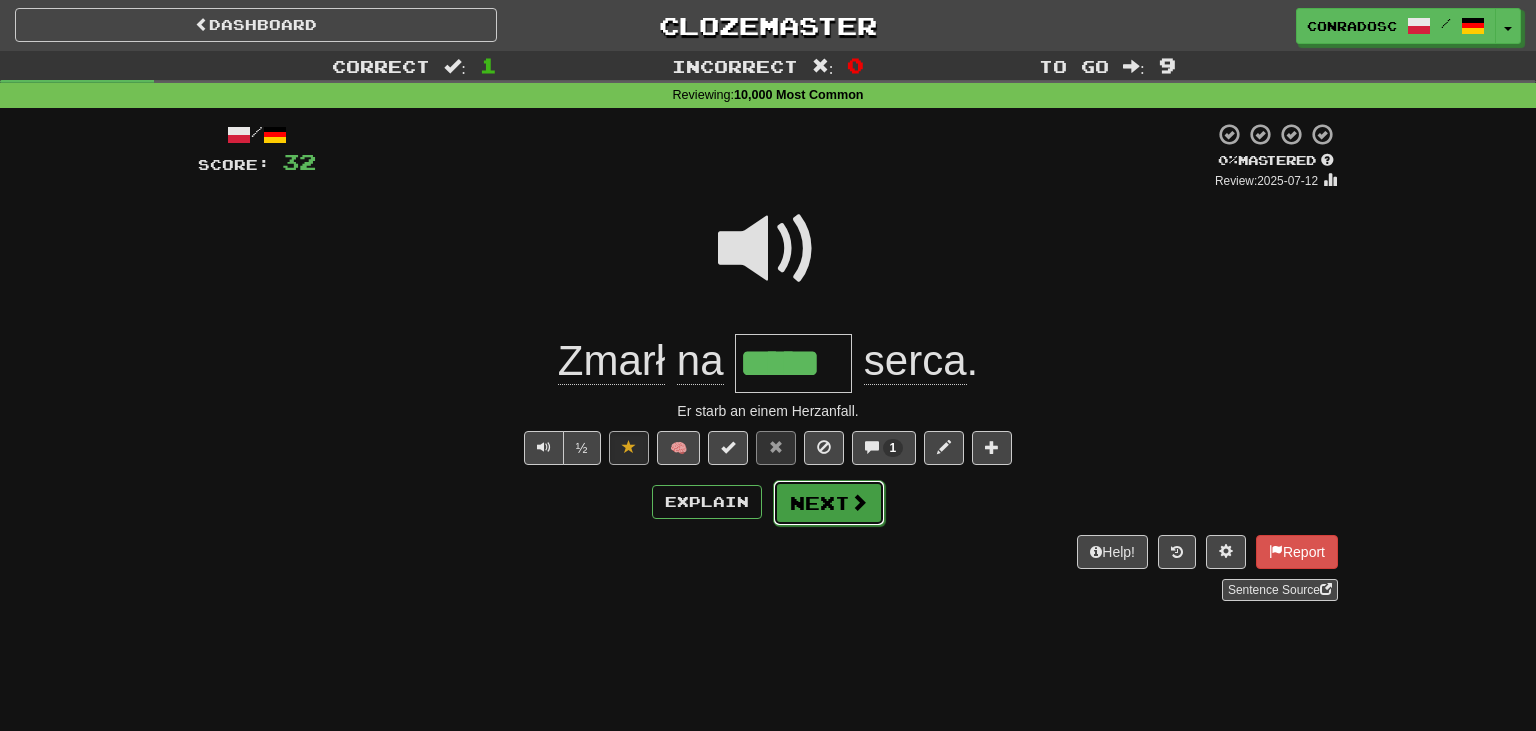 click on "Next" at bounding box center [829, 503] 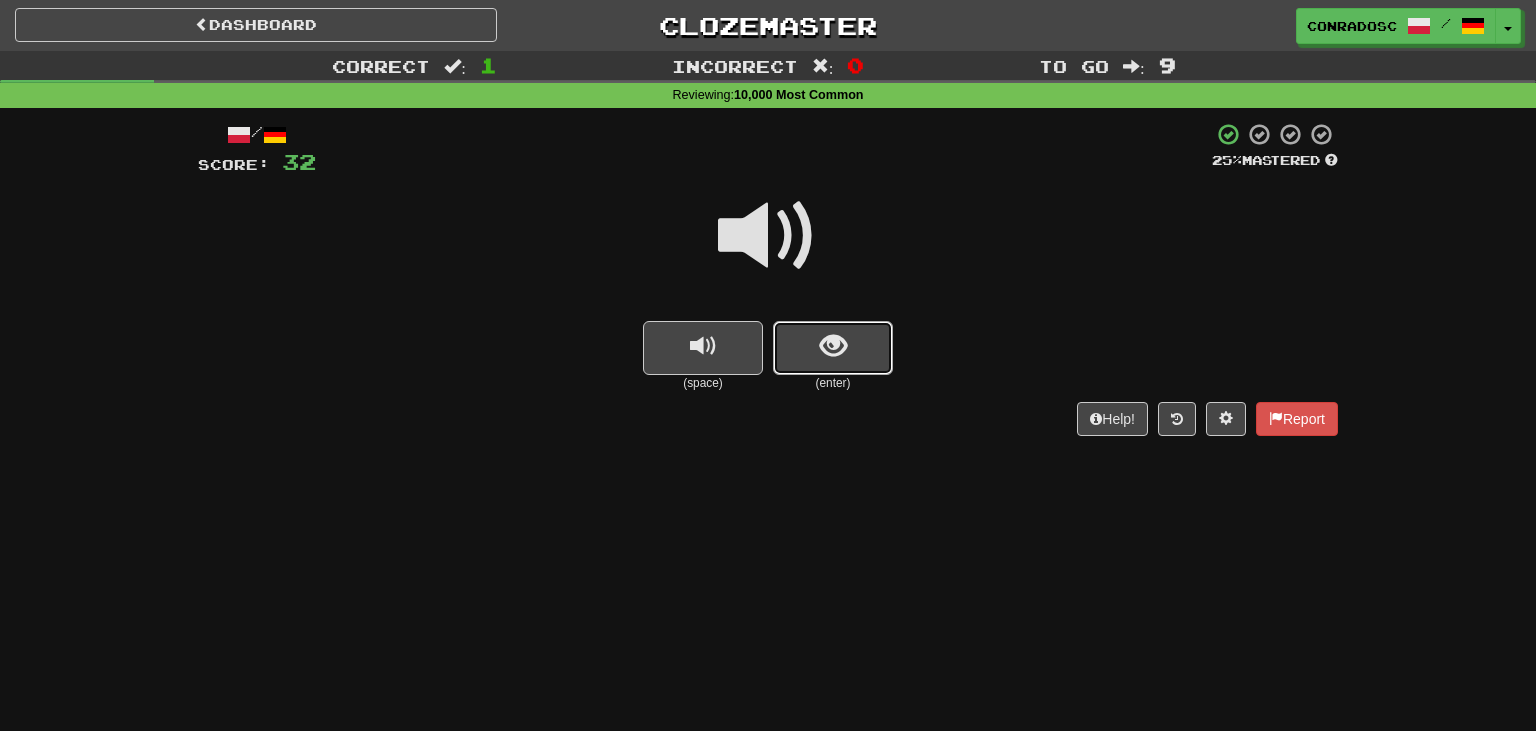 click at bounding box center [833, 348] 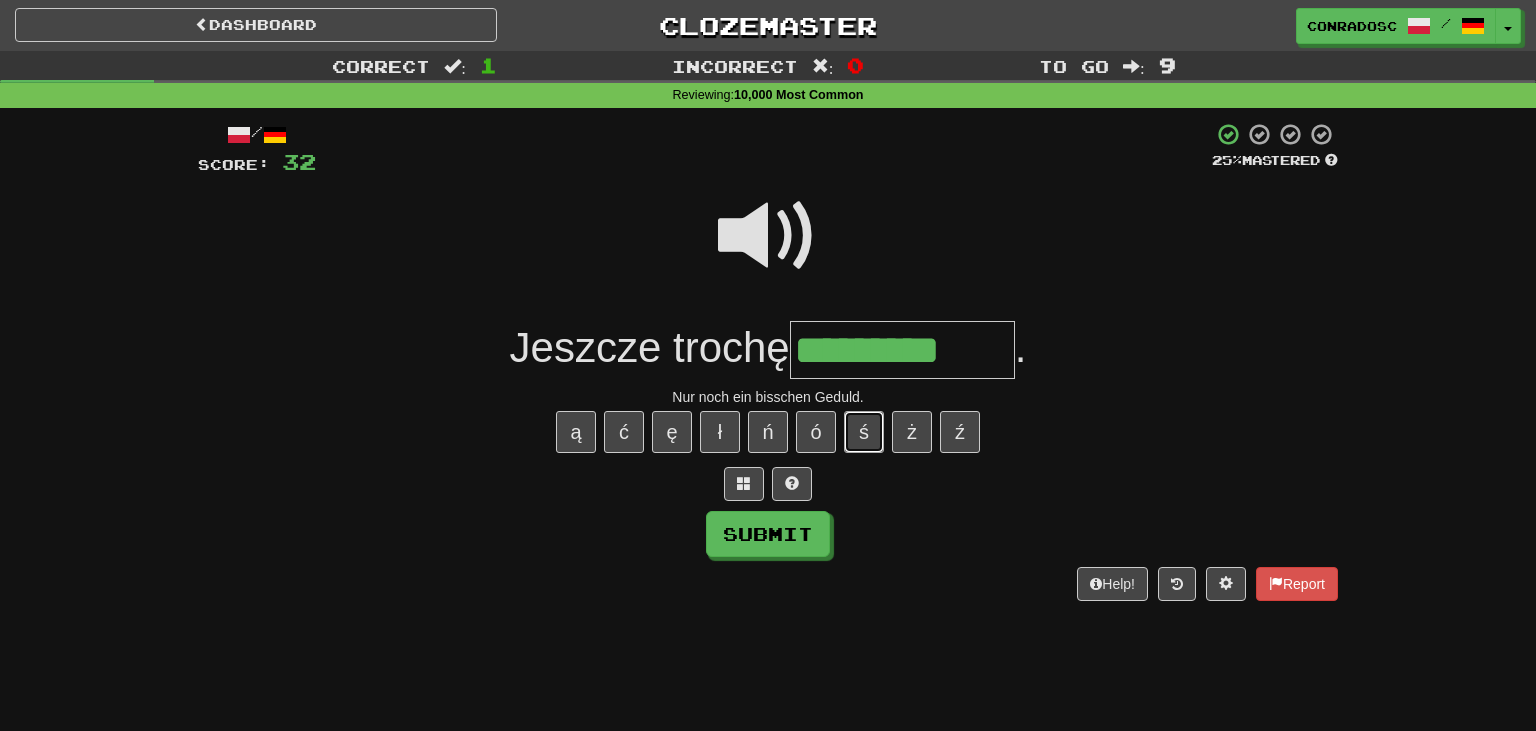 click on "ś" at bounding box center (864, 432) 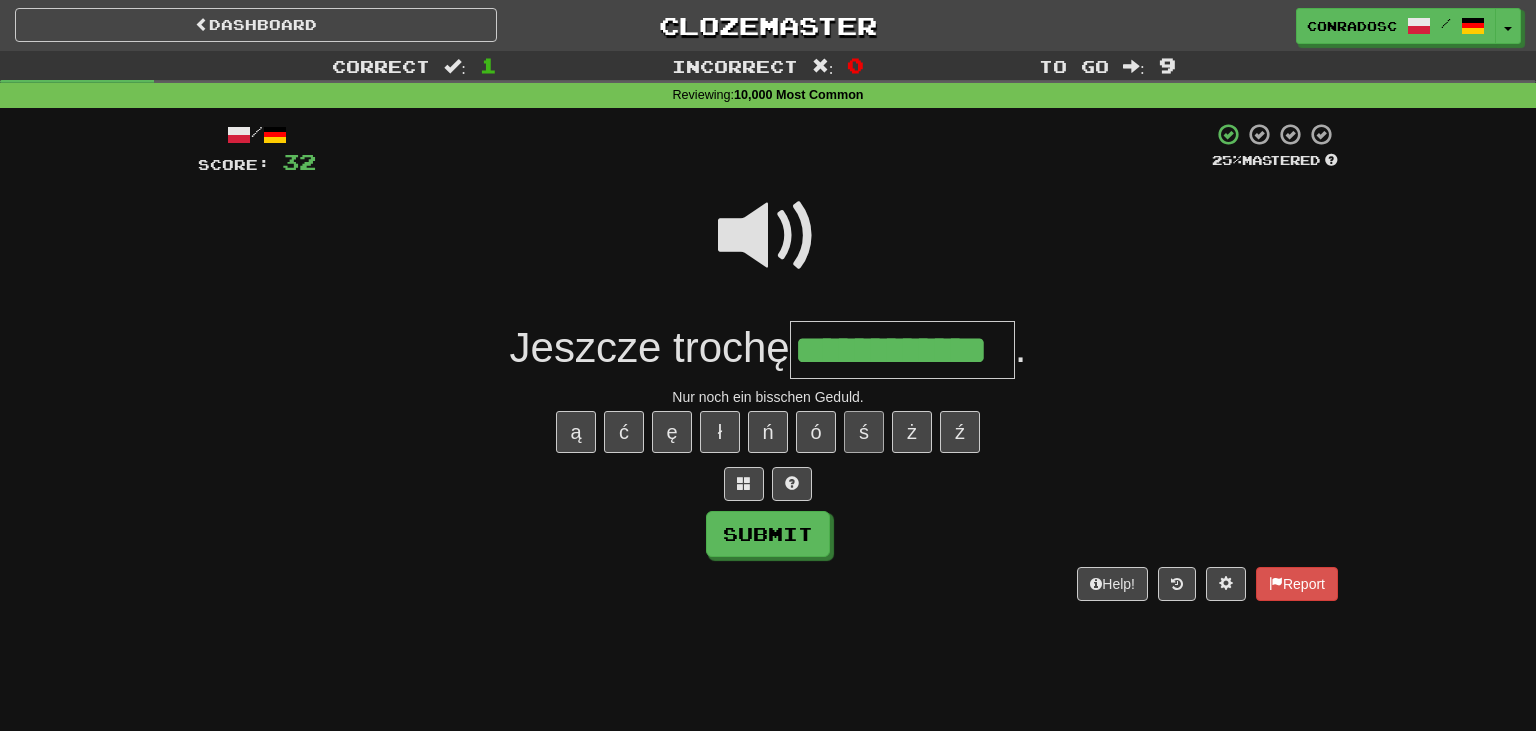 type on "**********" 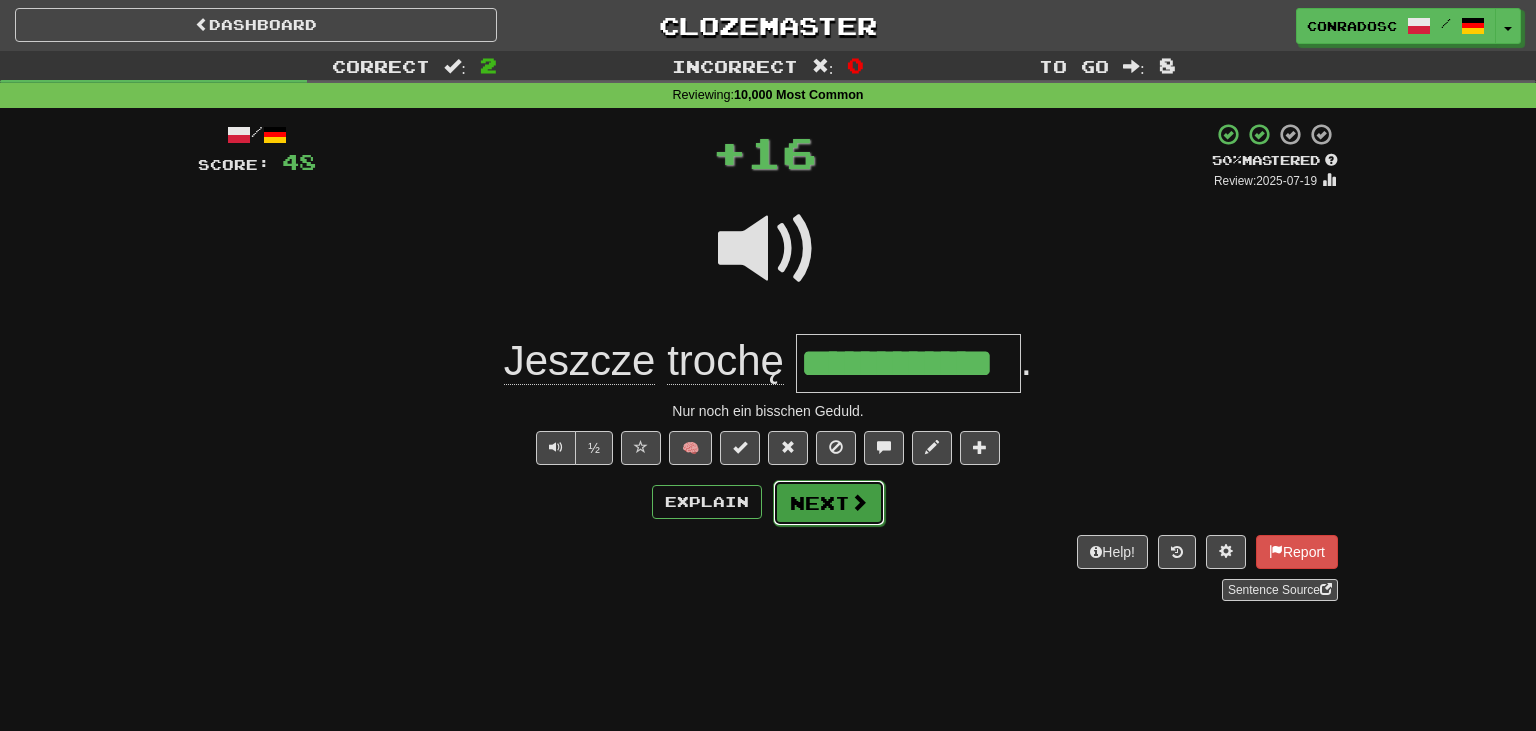 click on "Next" at bounding box center (829, 503) 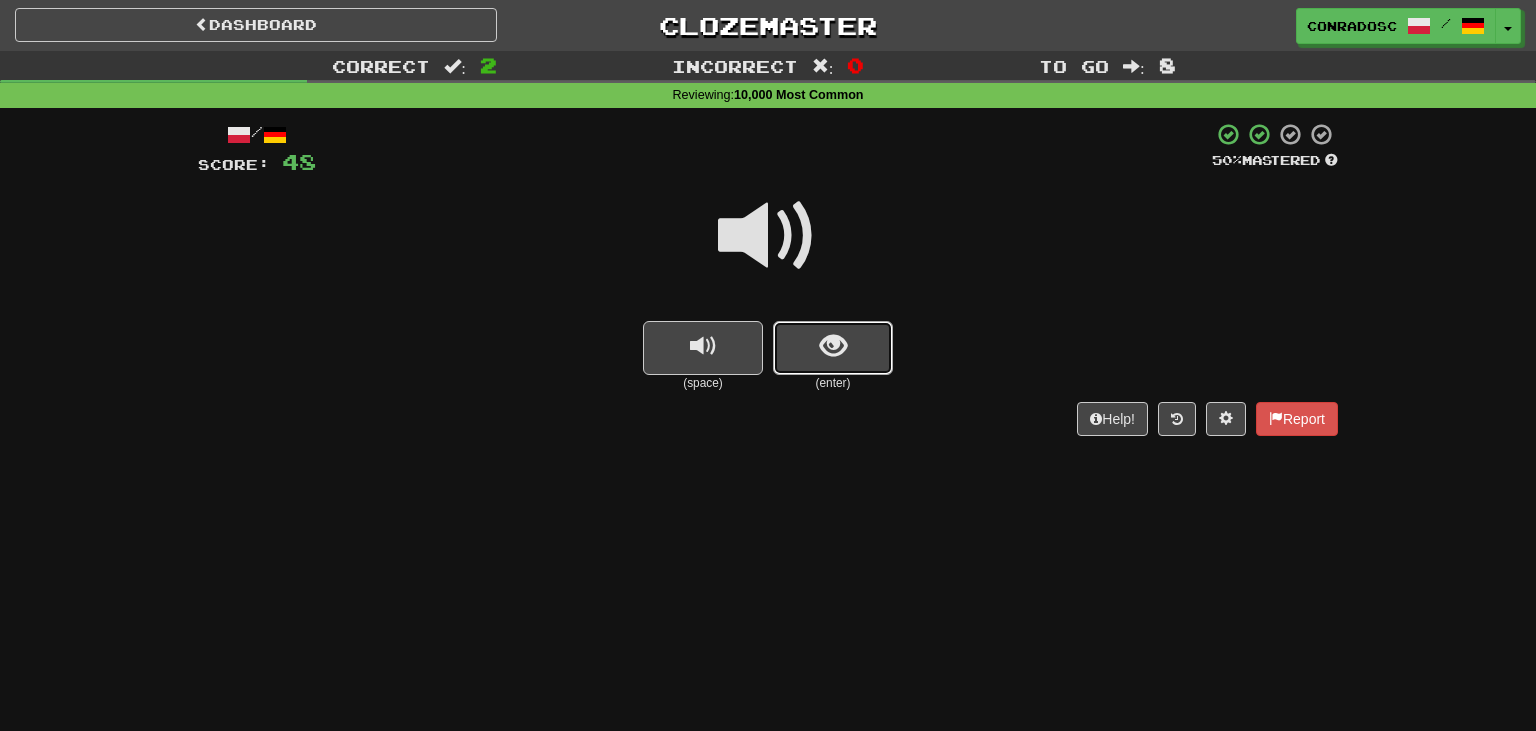 click at bounding box center (833, 346) 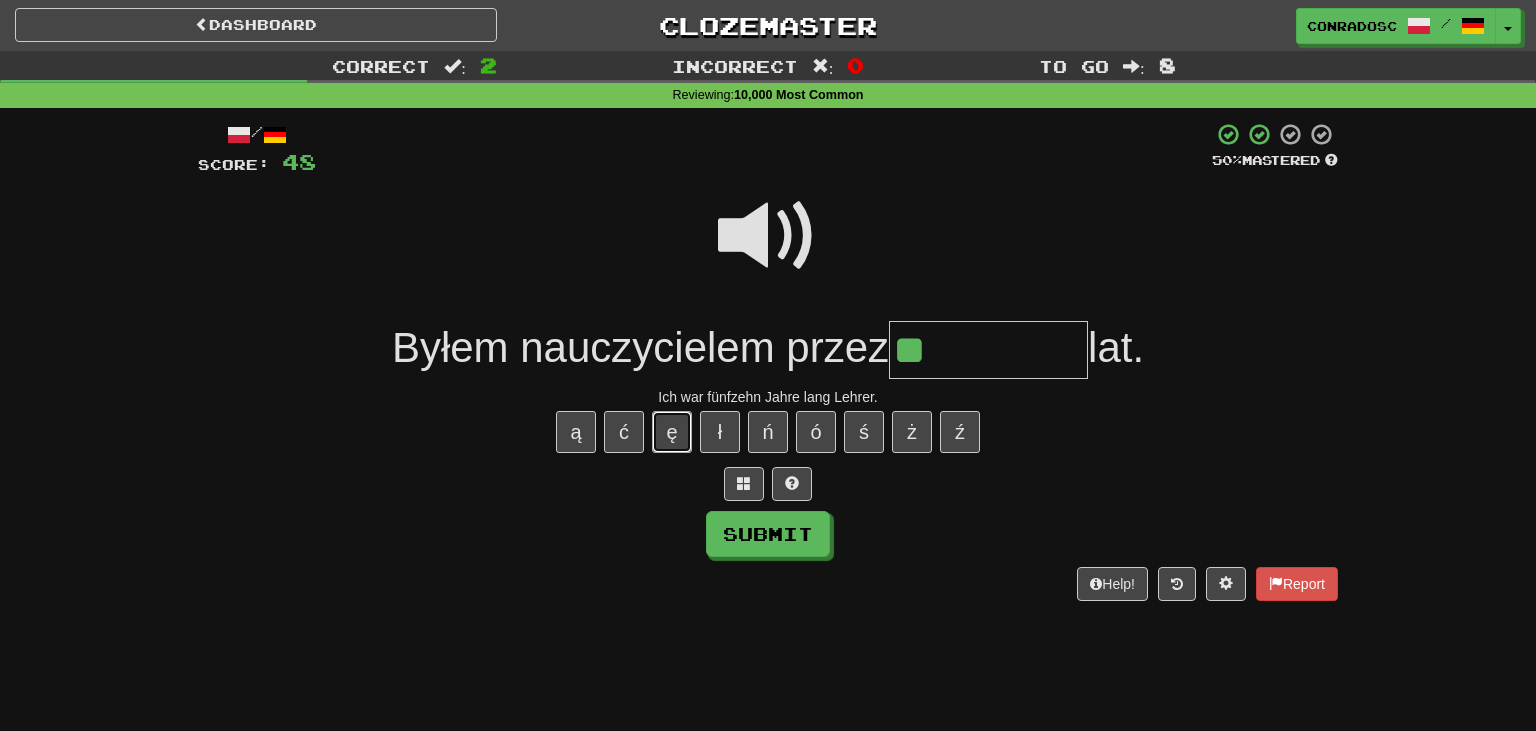 click on "ę" at bounding box center (672, 432) 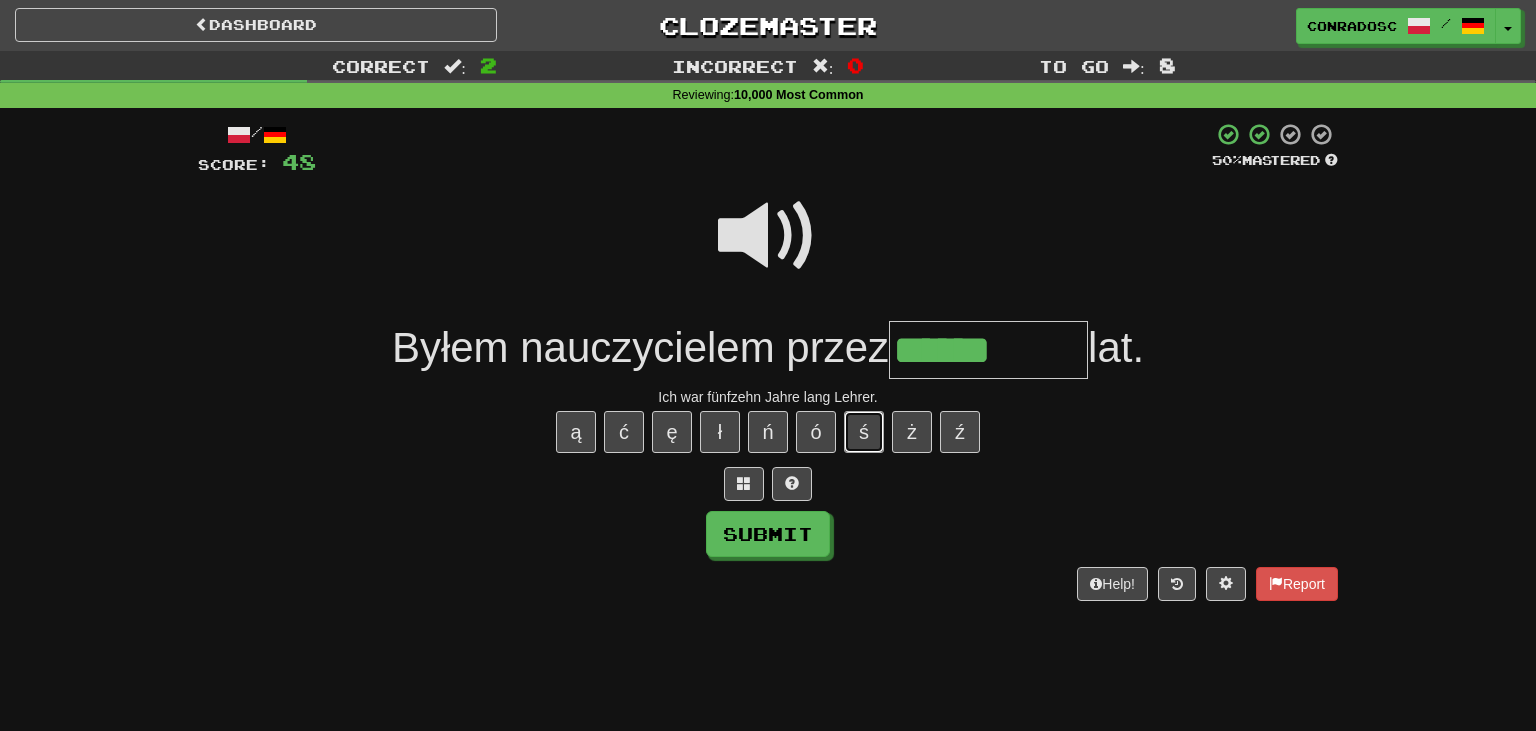 click on "ś" at bounding box center [864, 432] 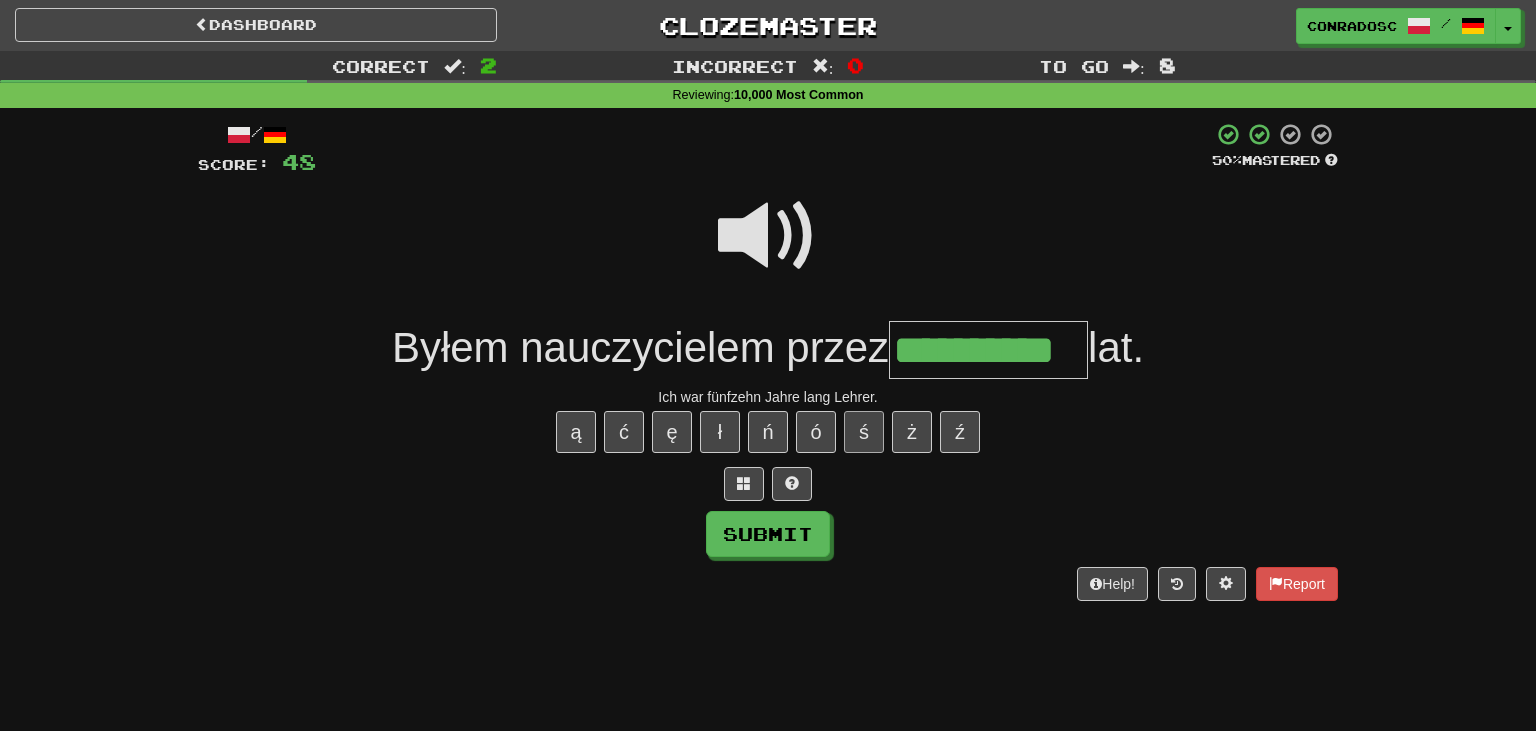 type on "**********" 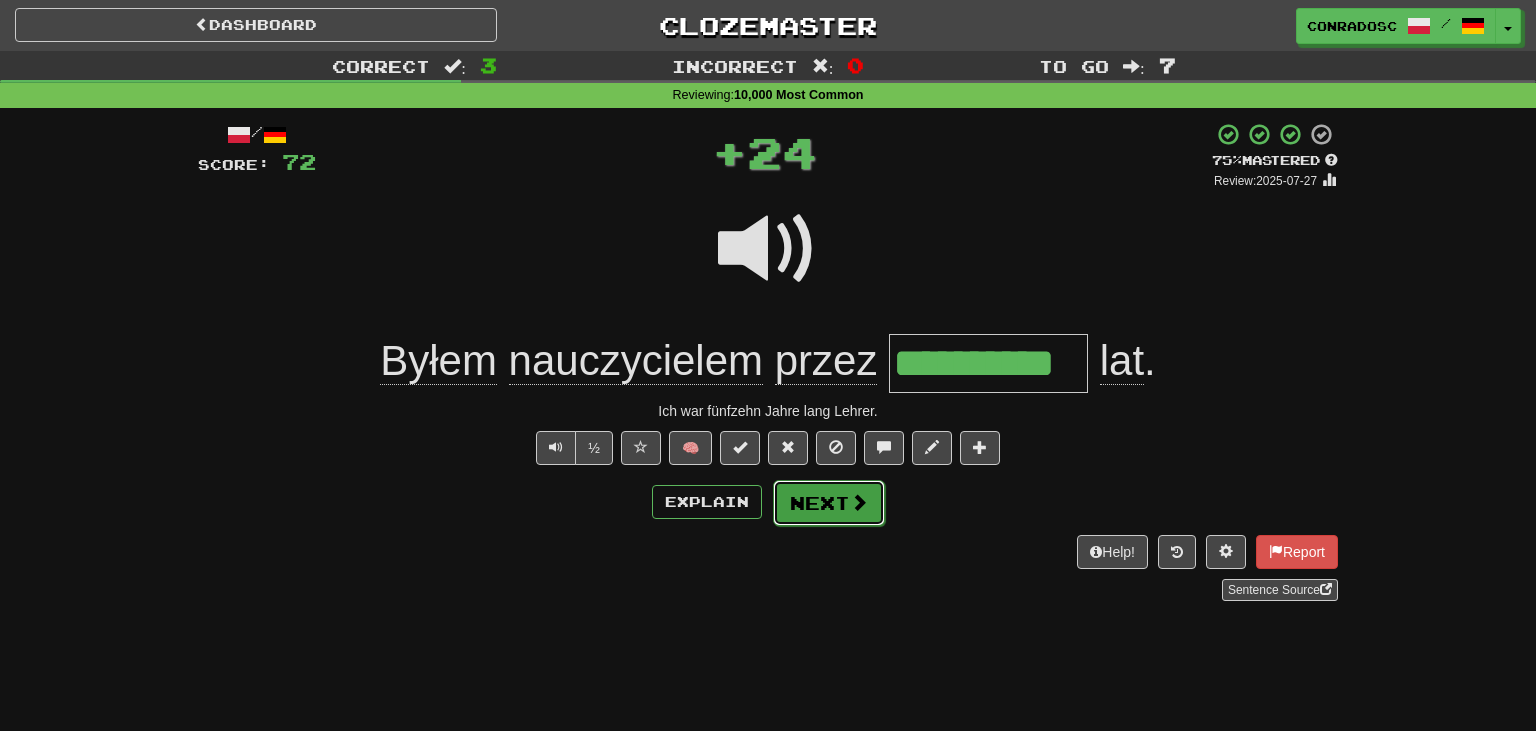 click on "Next" at bounding box center [829, 503] 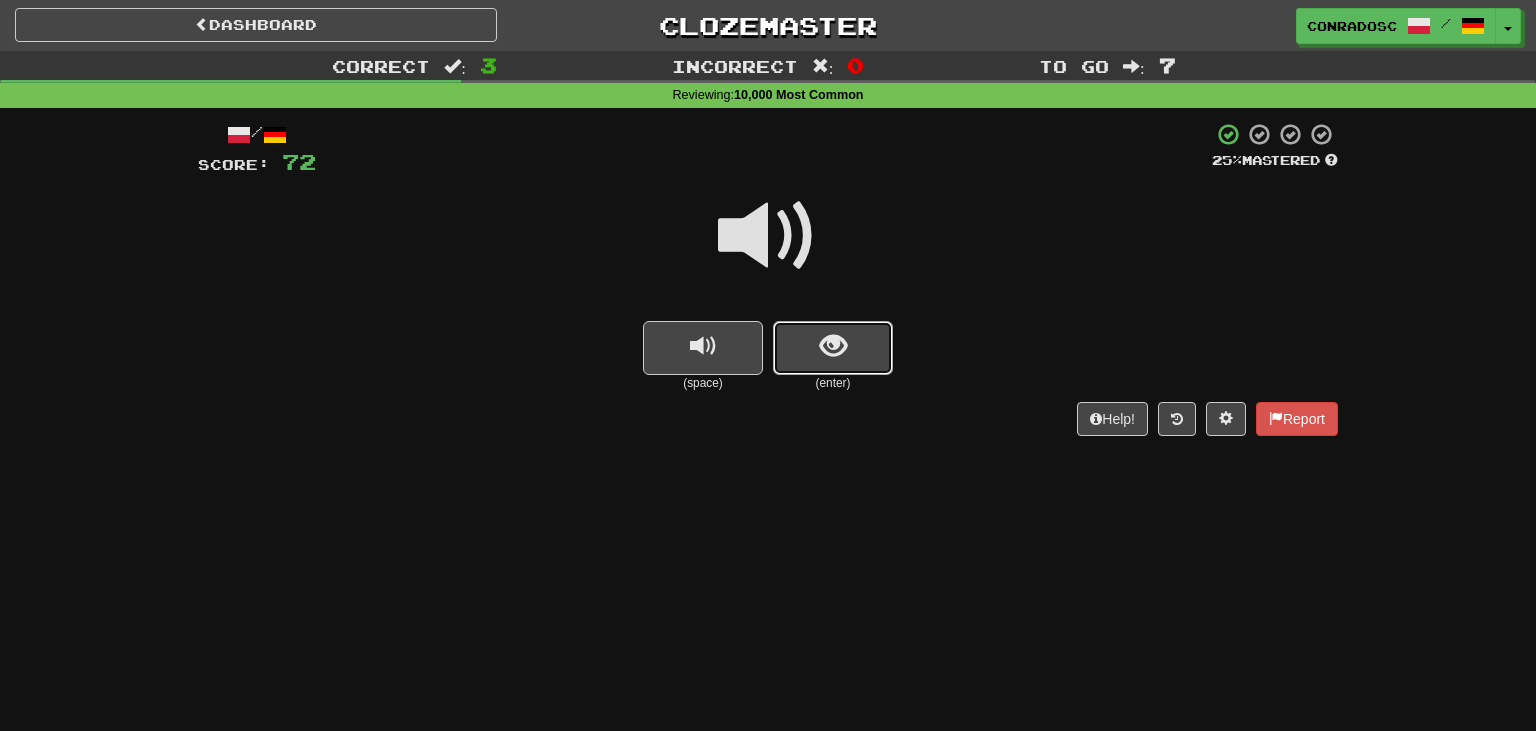click at bounding box center [833, 348] 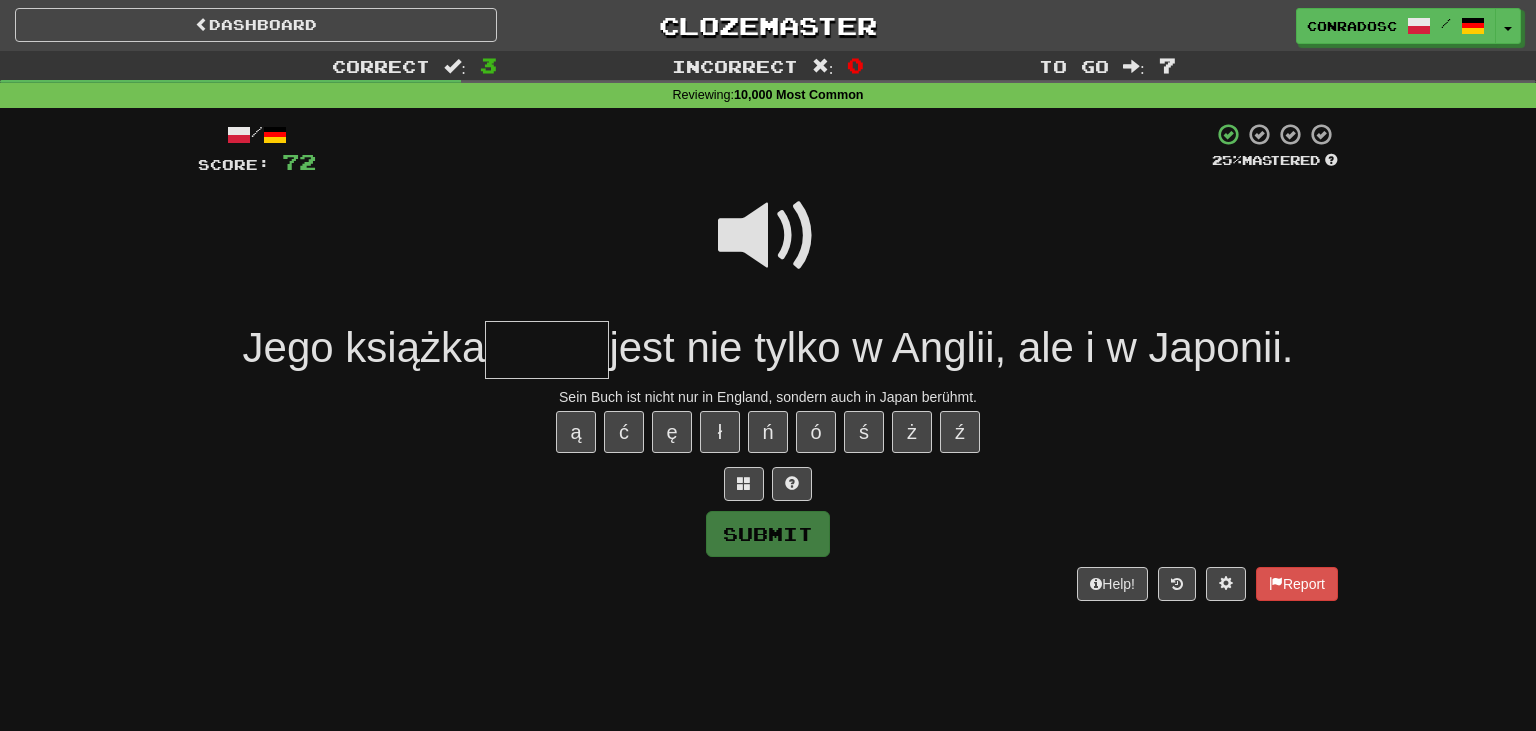 click at bounding box center [768, 236] 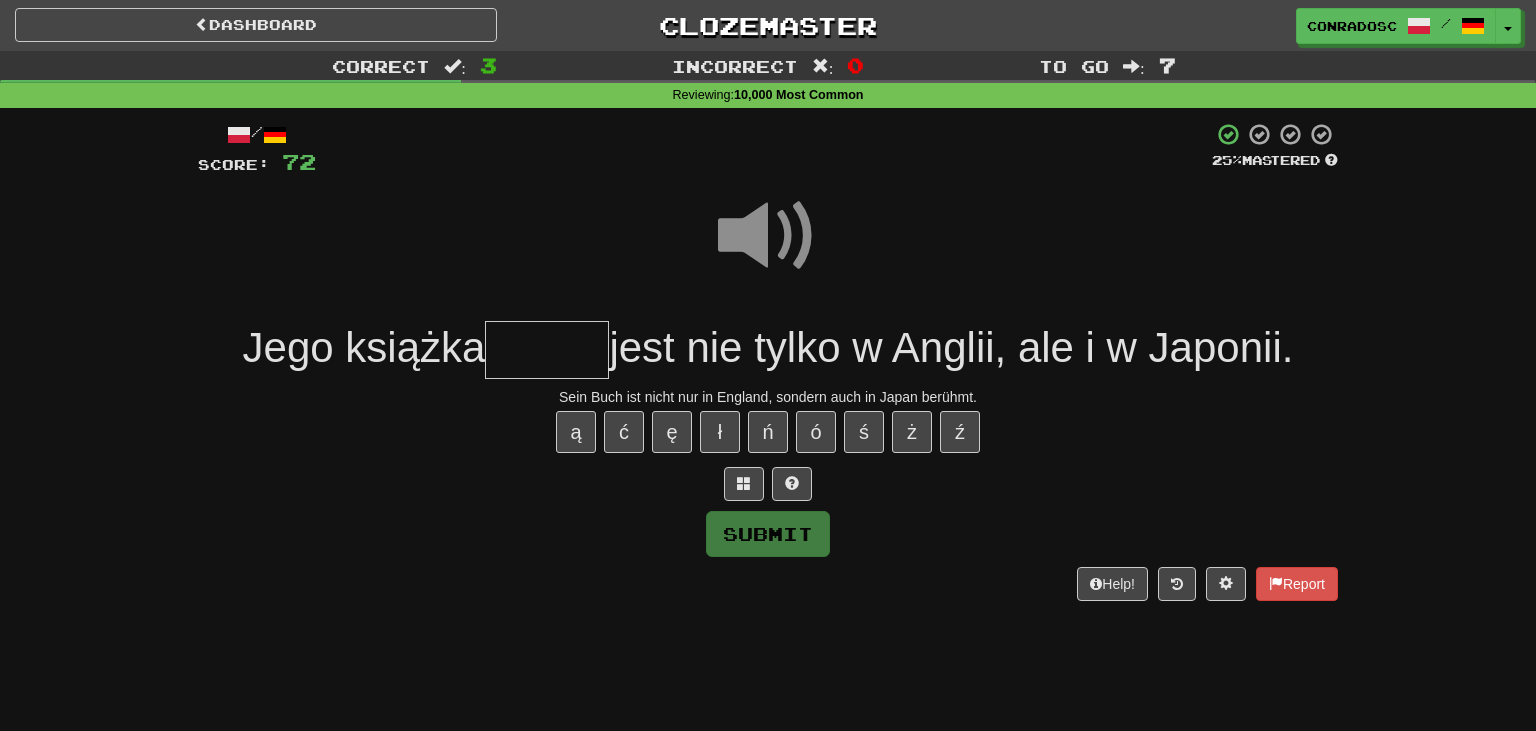 click at bounding box center (547, 350) 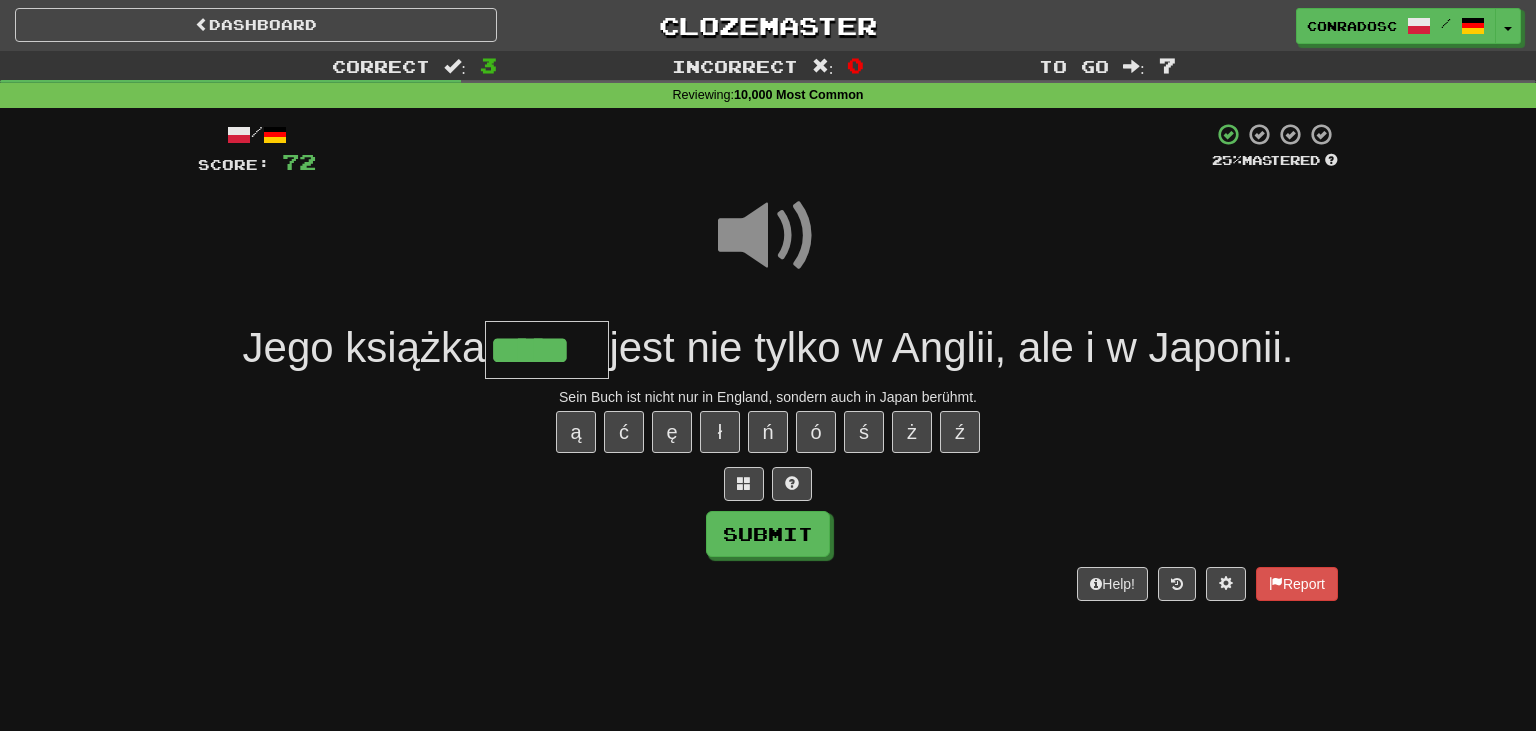 type on "*****" 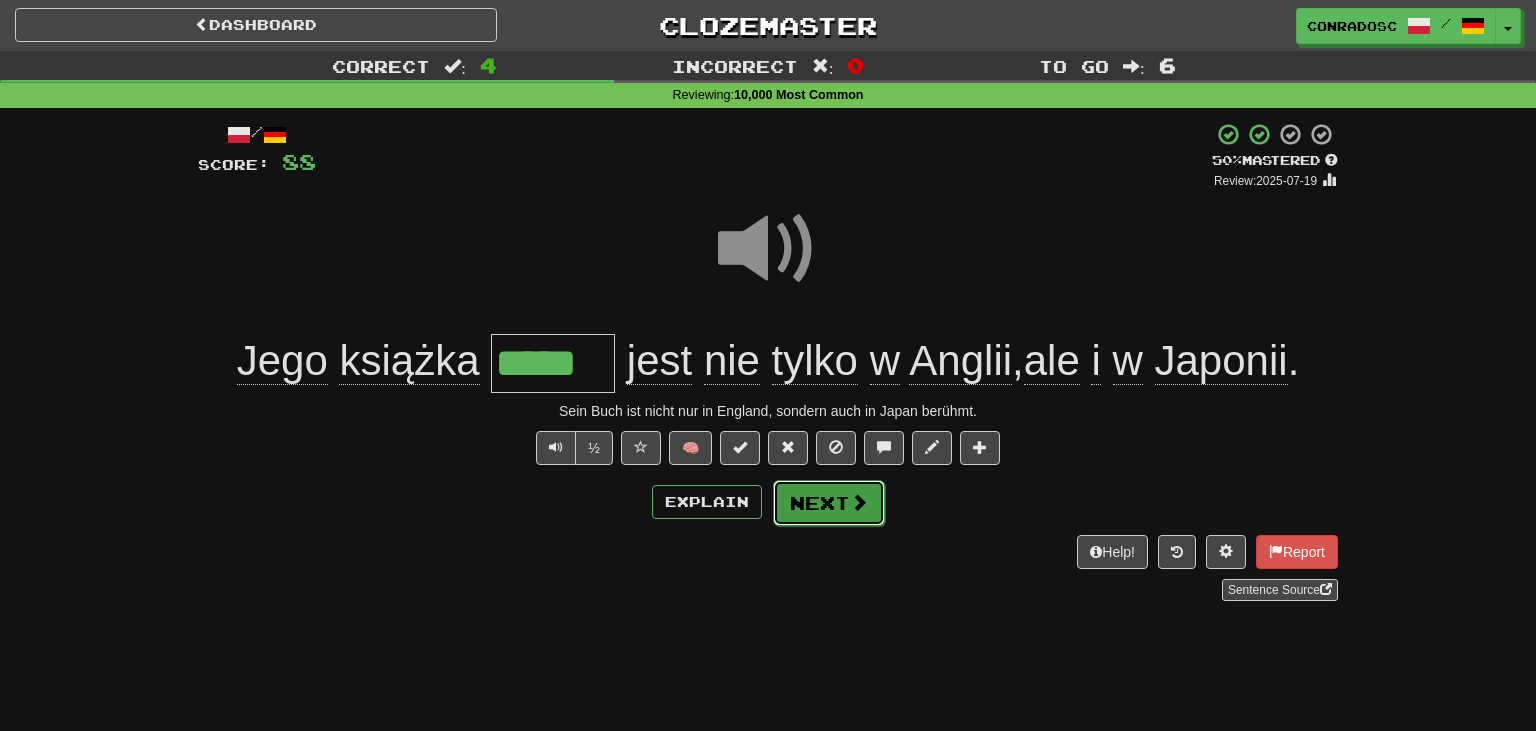 click on "Next" at bounding box center [829, 503] 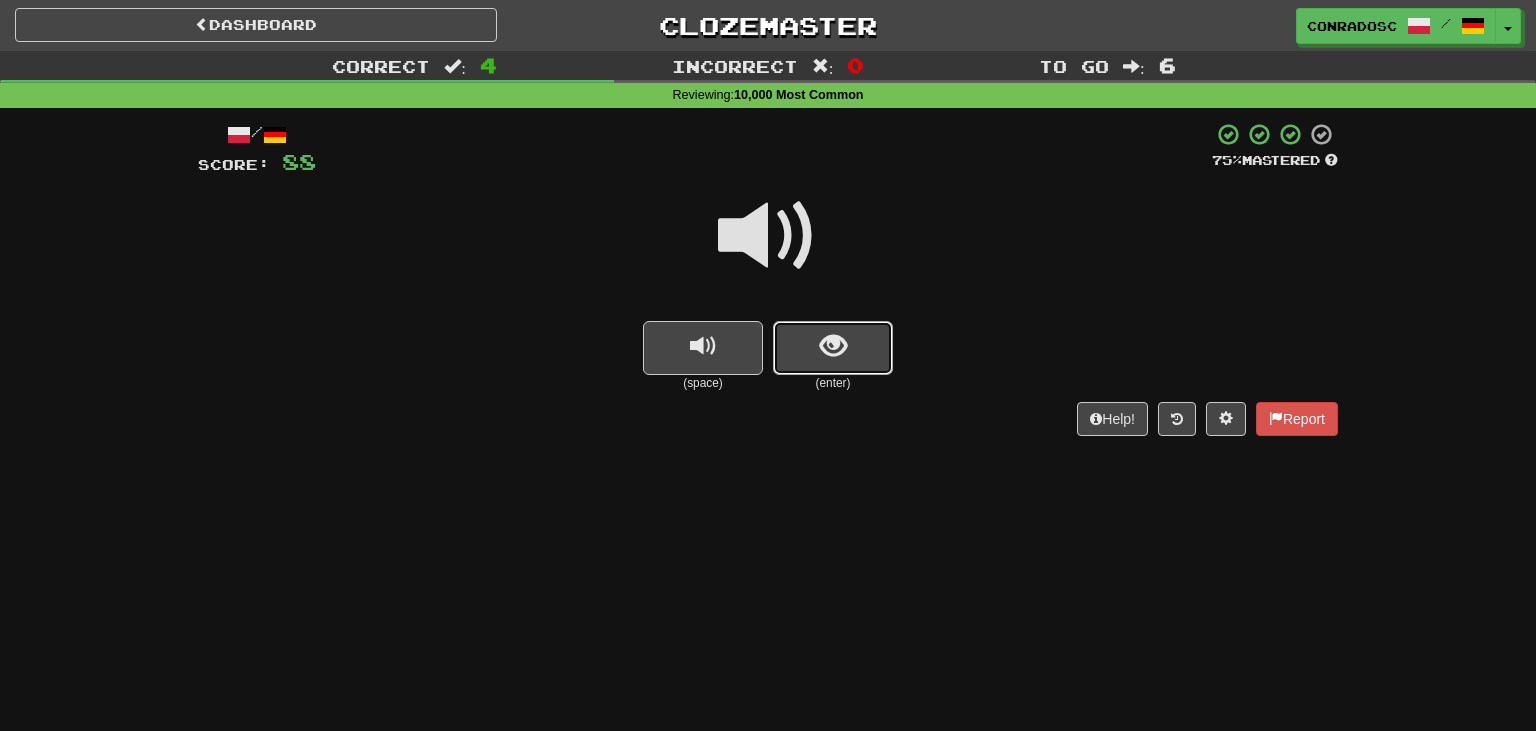 click at bounding box center (833, 348) 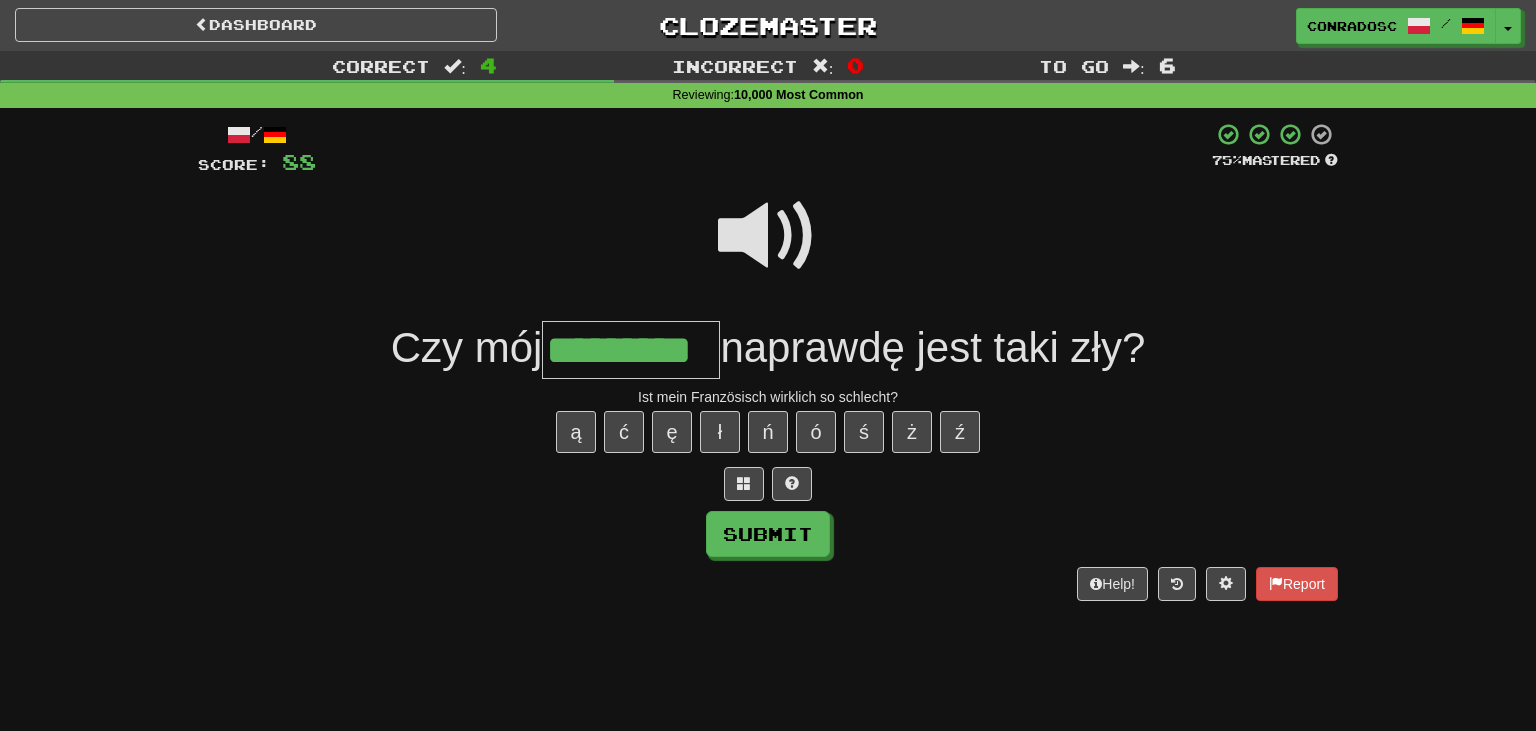 type on "*********" 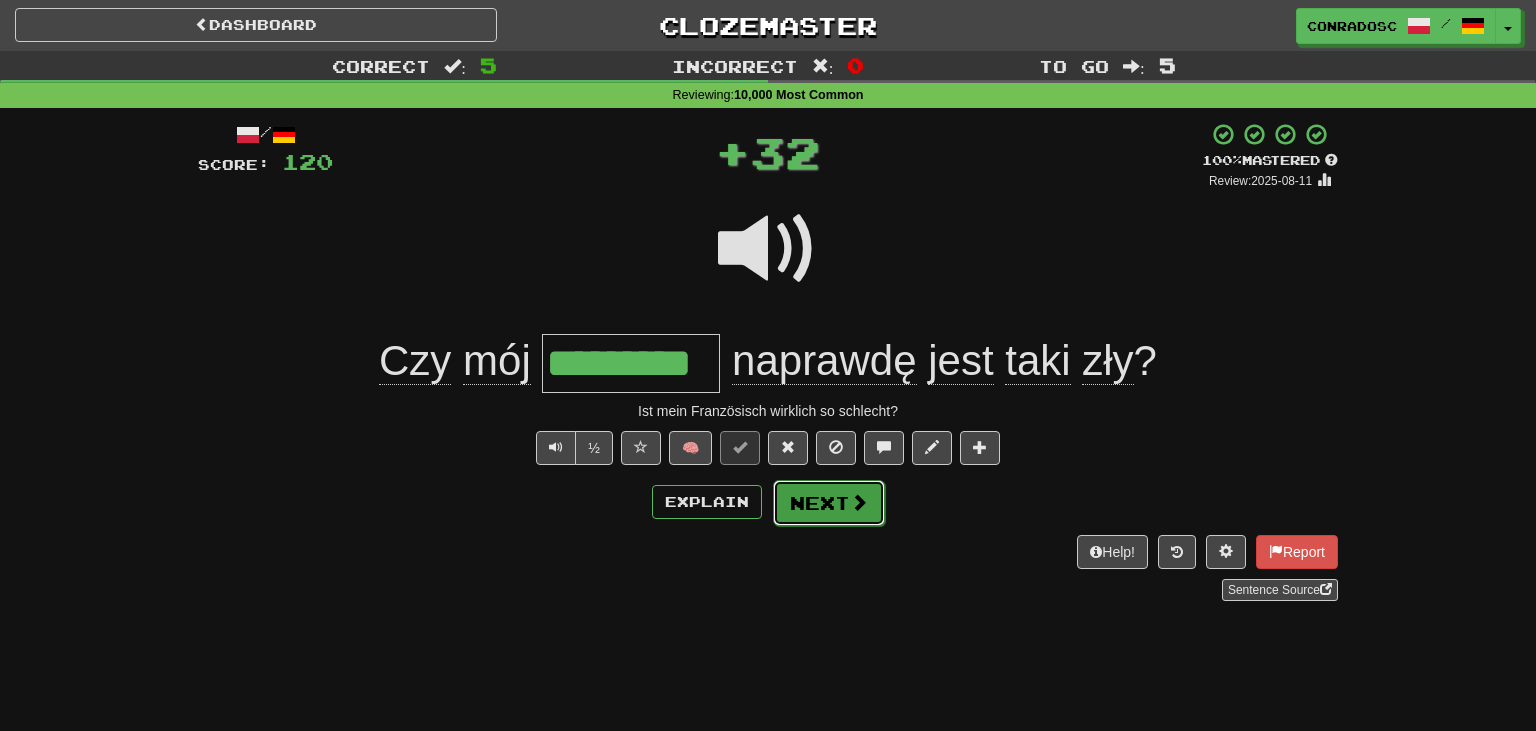 click on "Next" at bounding box center (829, 503) 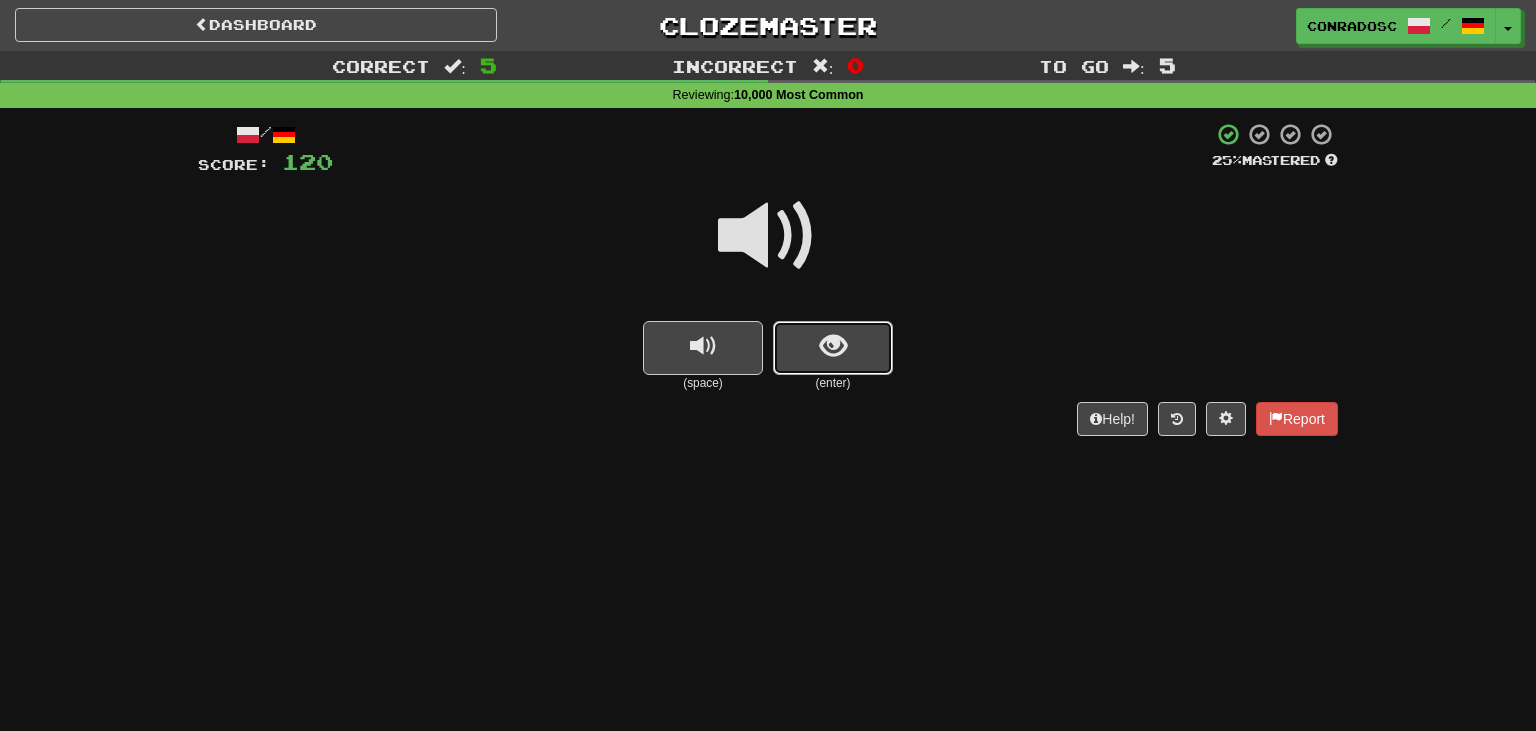 click at bounding box center [833, 348] 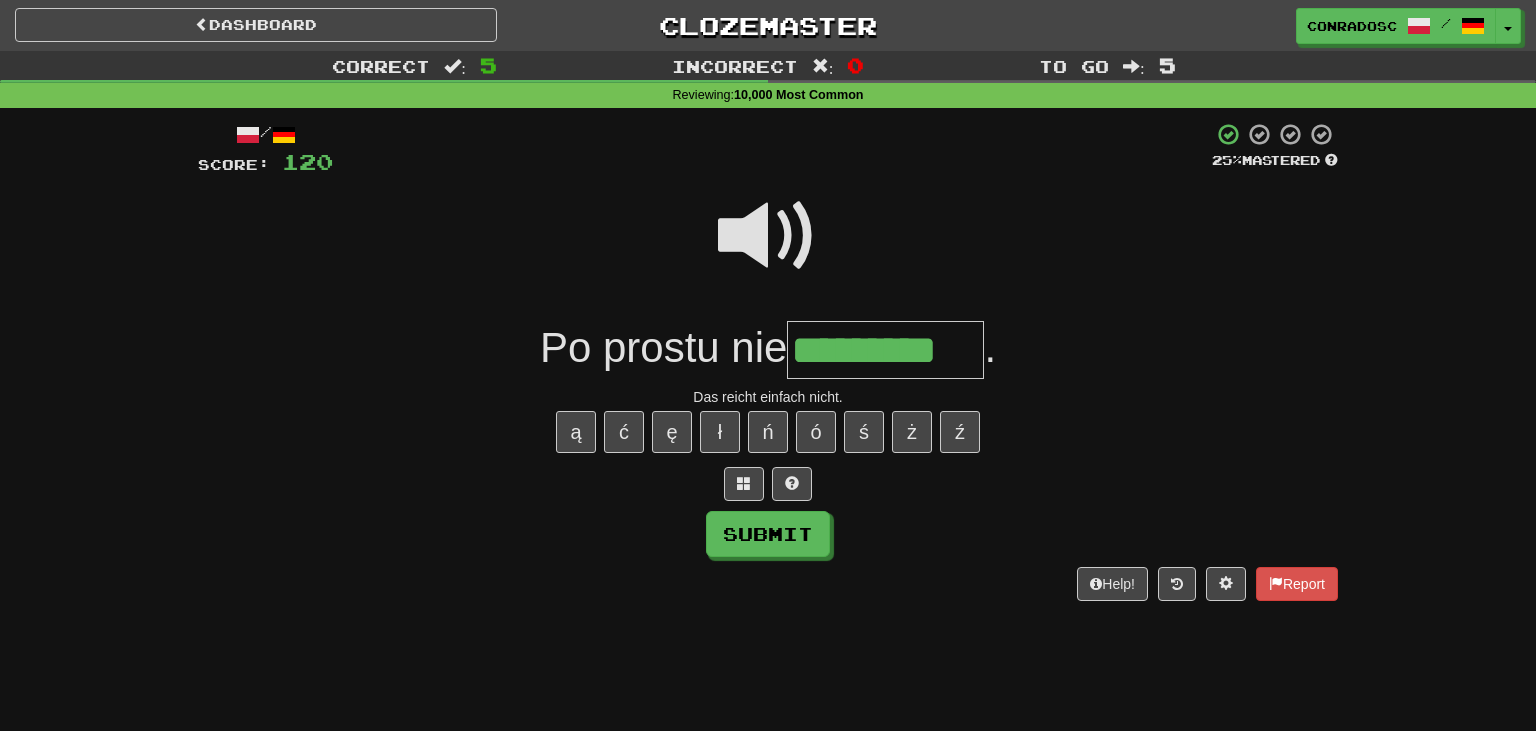 type on "*********" 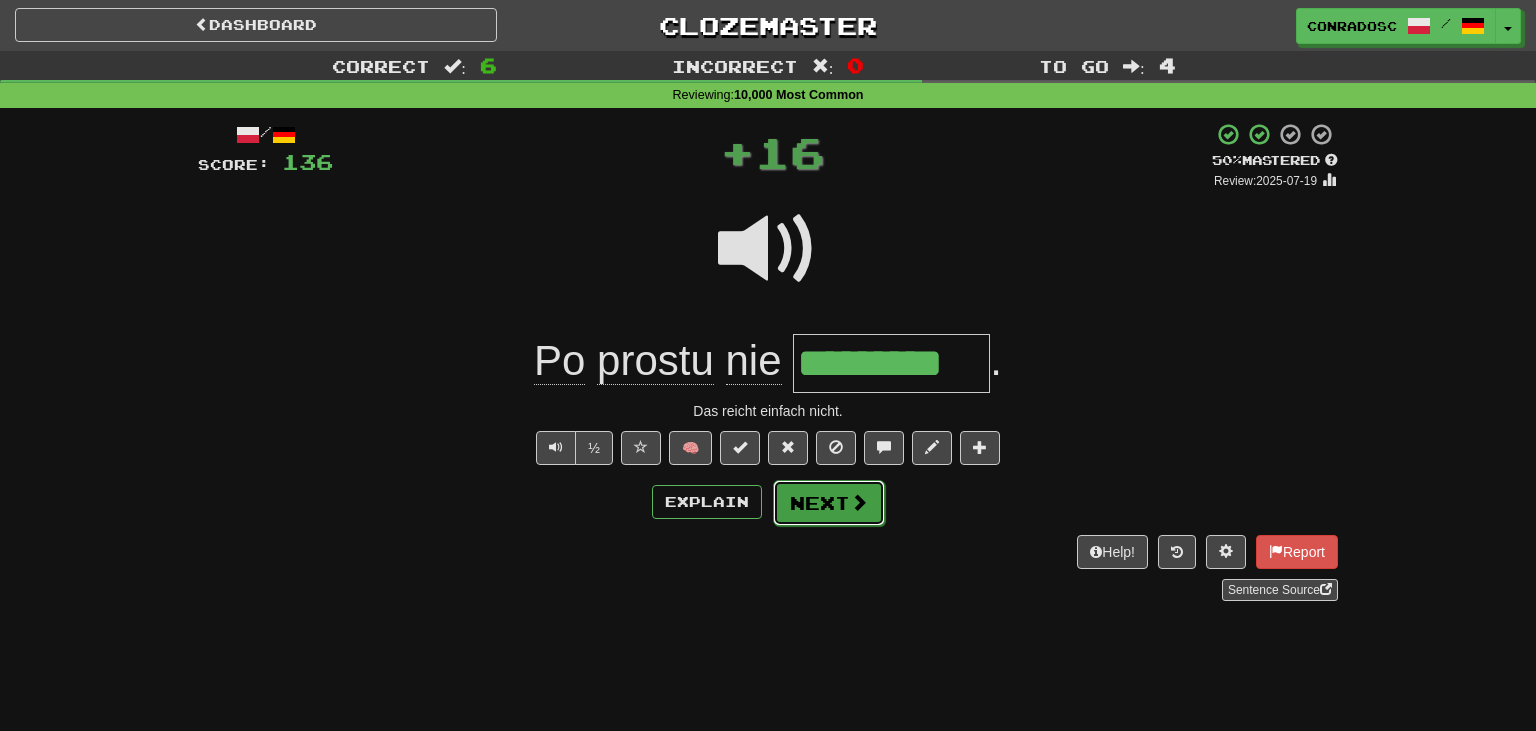 click on "Next" at bounding box center [829, 503] 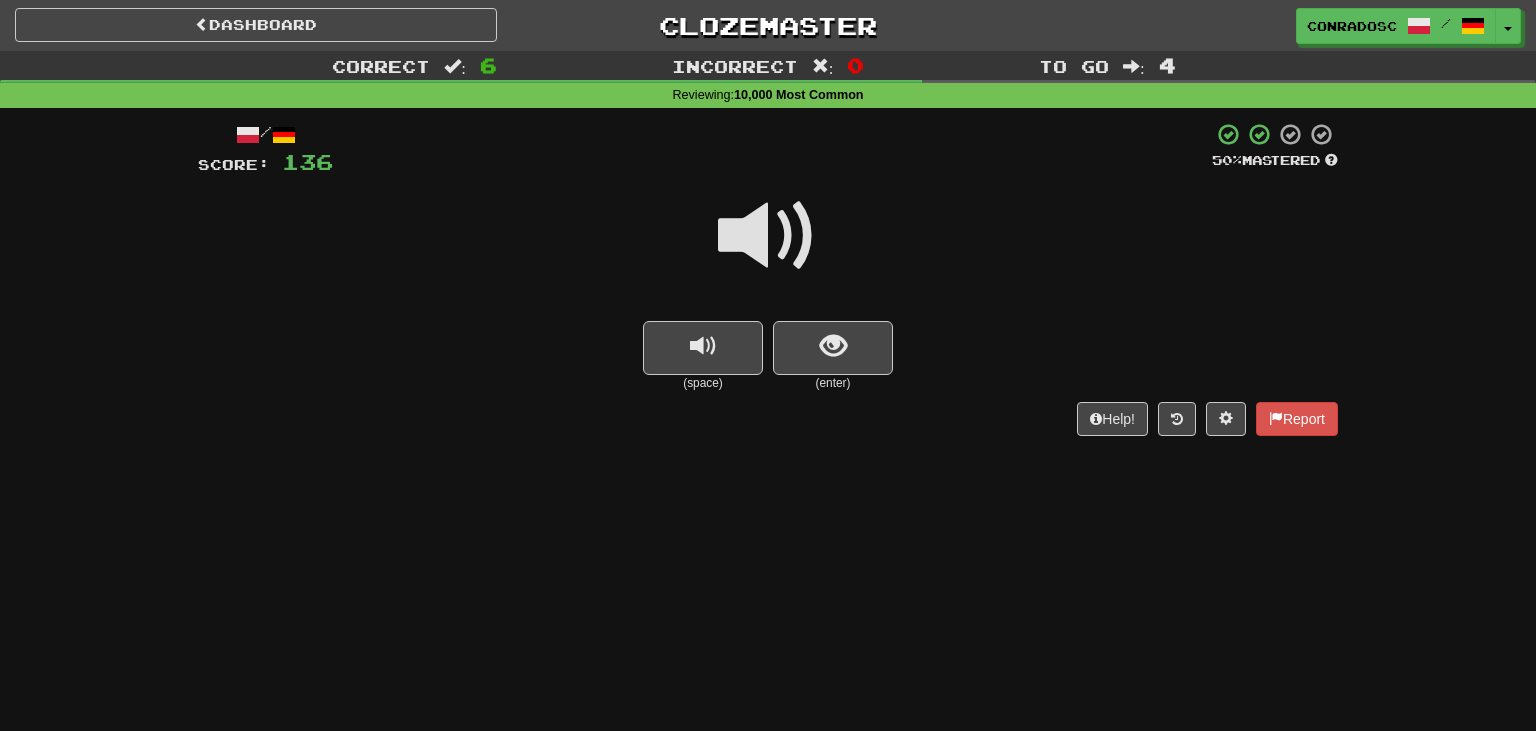 click at bounding box center [768, 249] 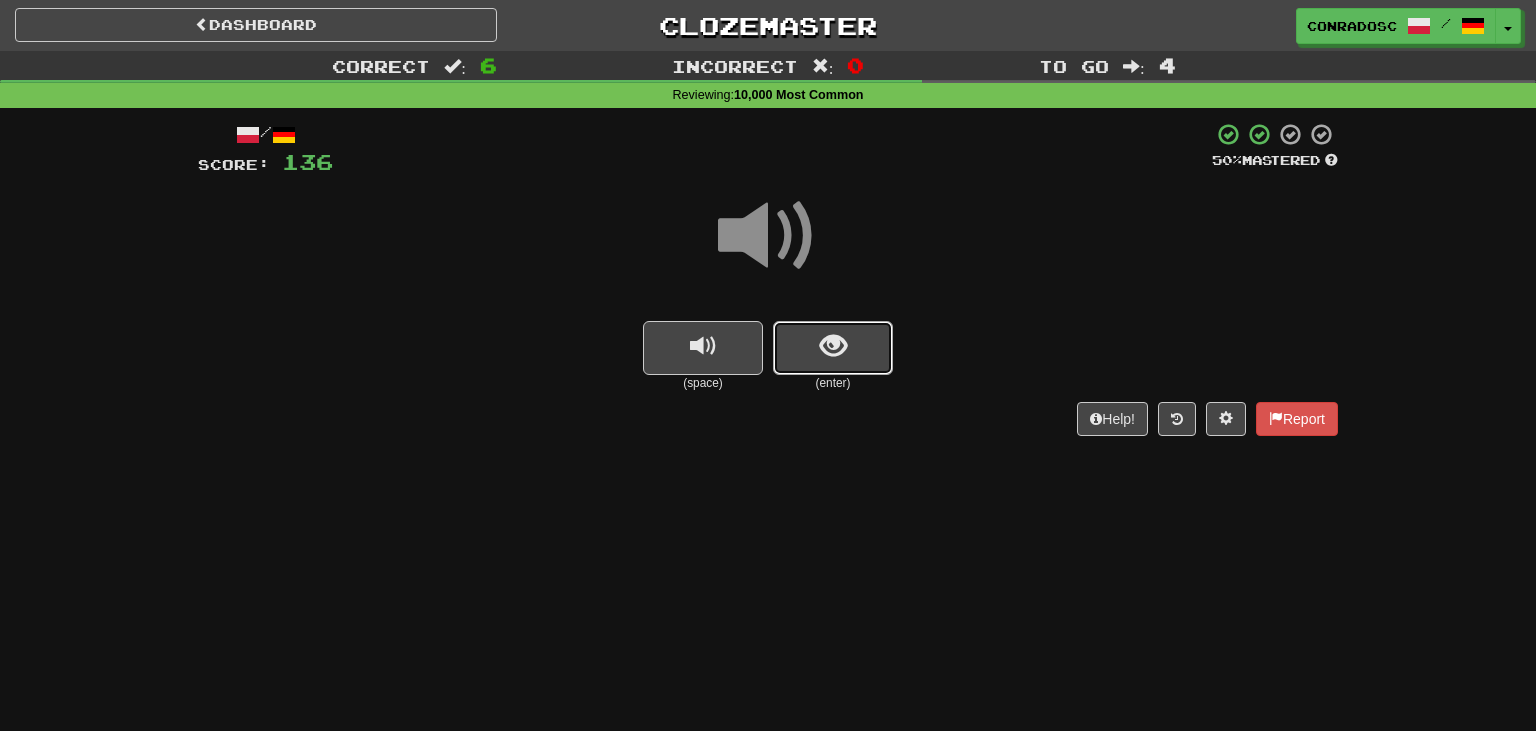 click at bounding box center [833, 346] 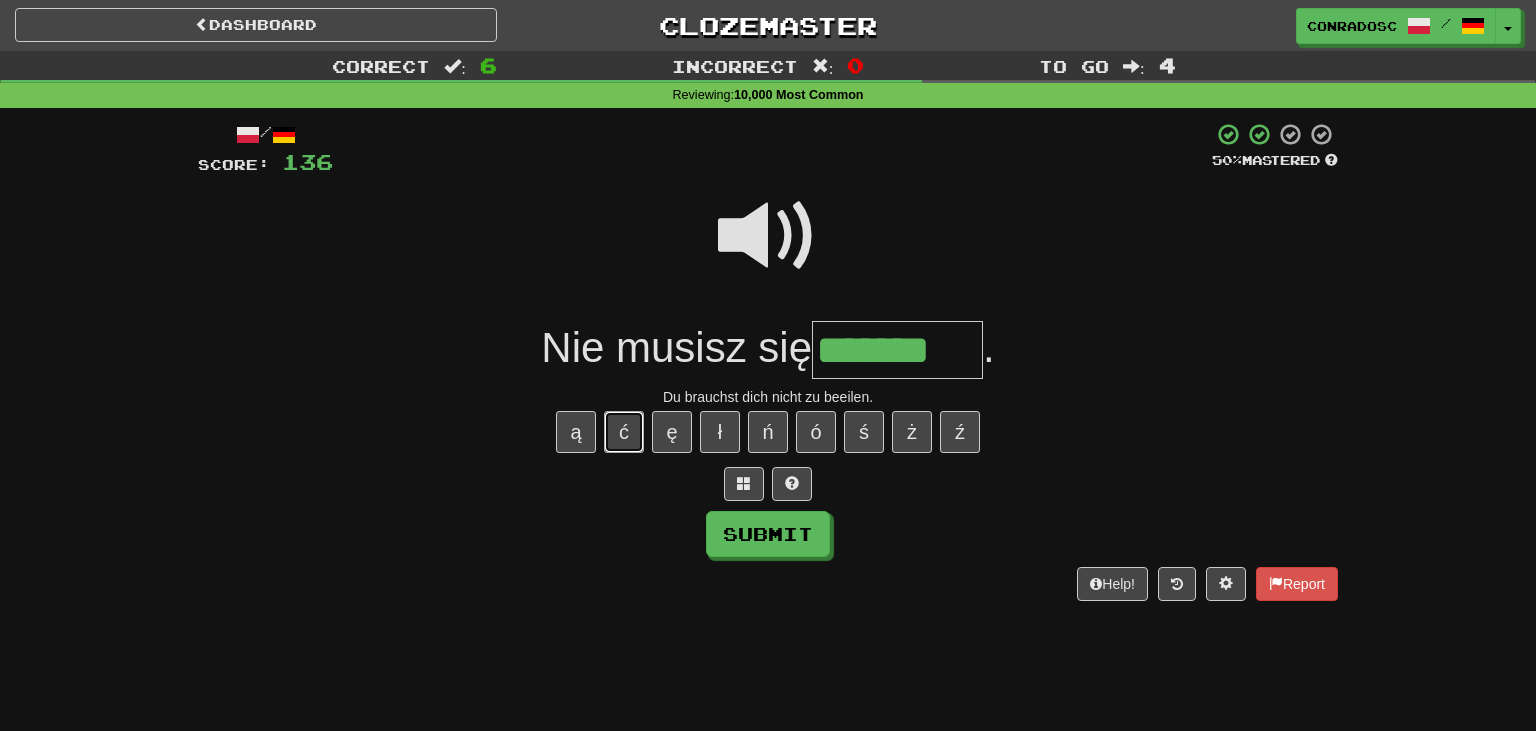 click on "ć" at bounding box center [624, 432] 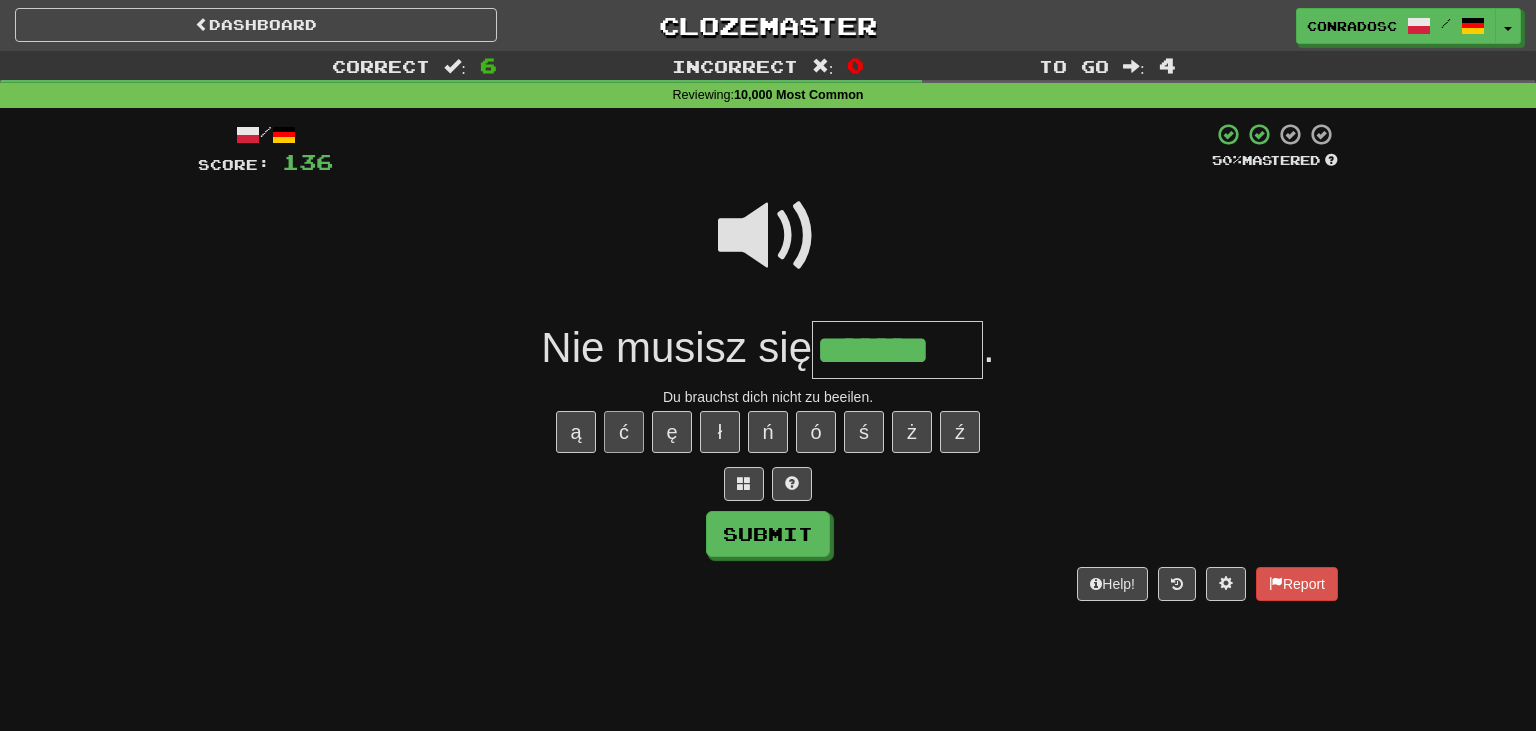 type on "********" 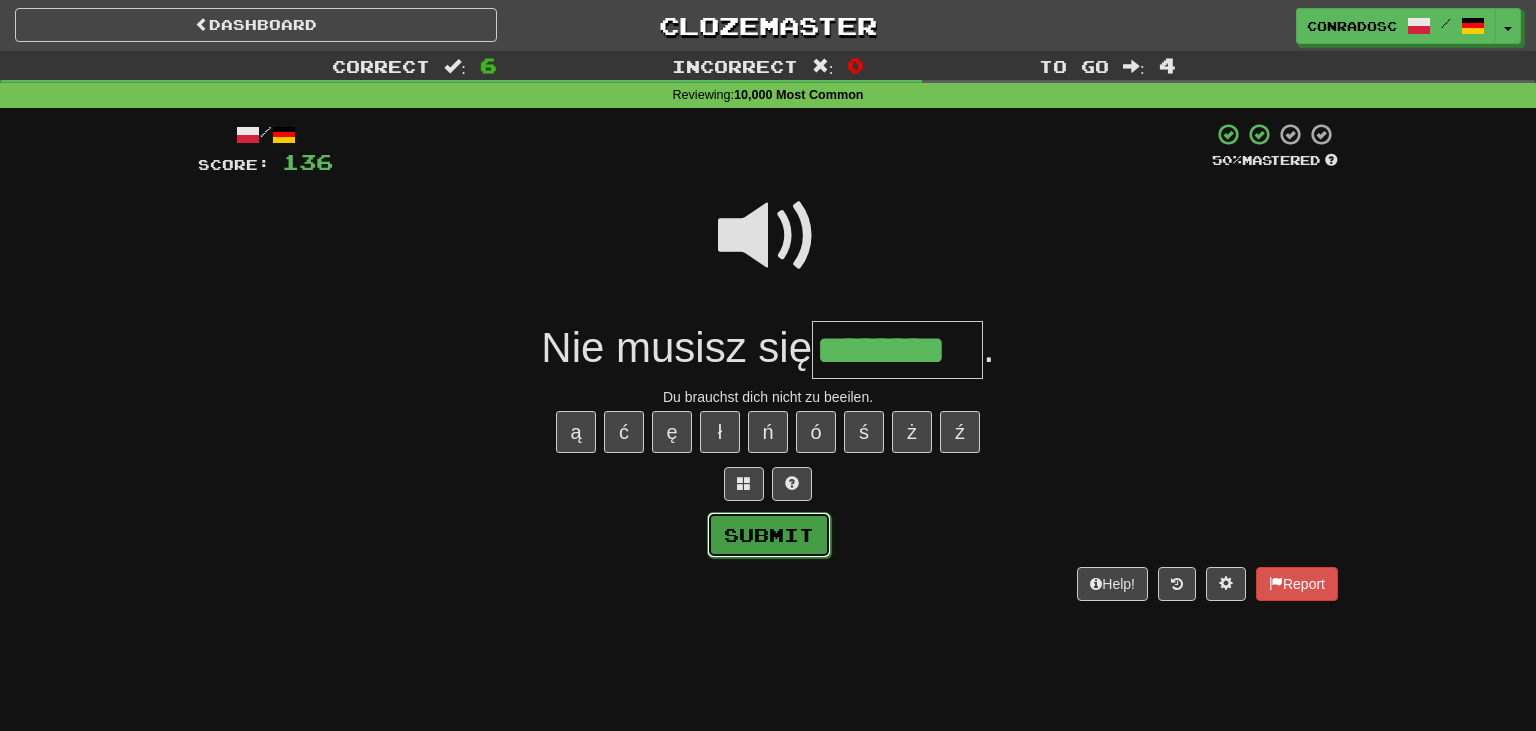 click on "Submit" at bounding box center (769, 535) 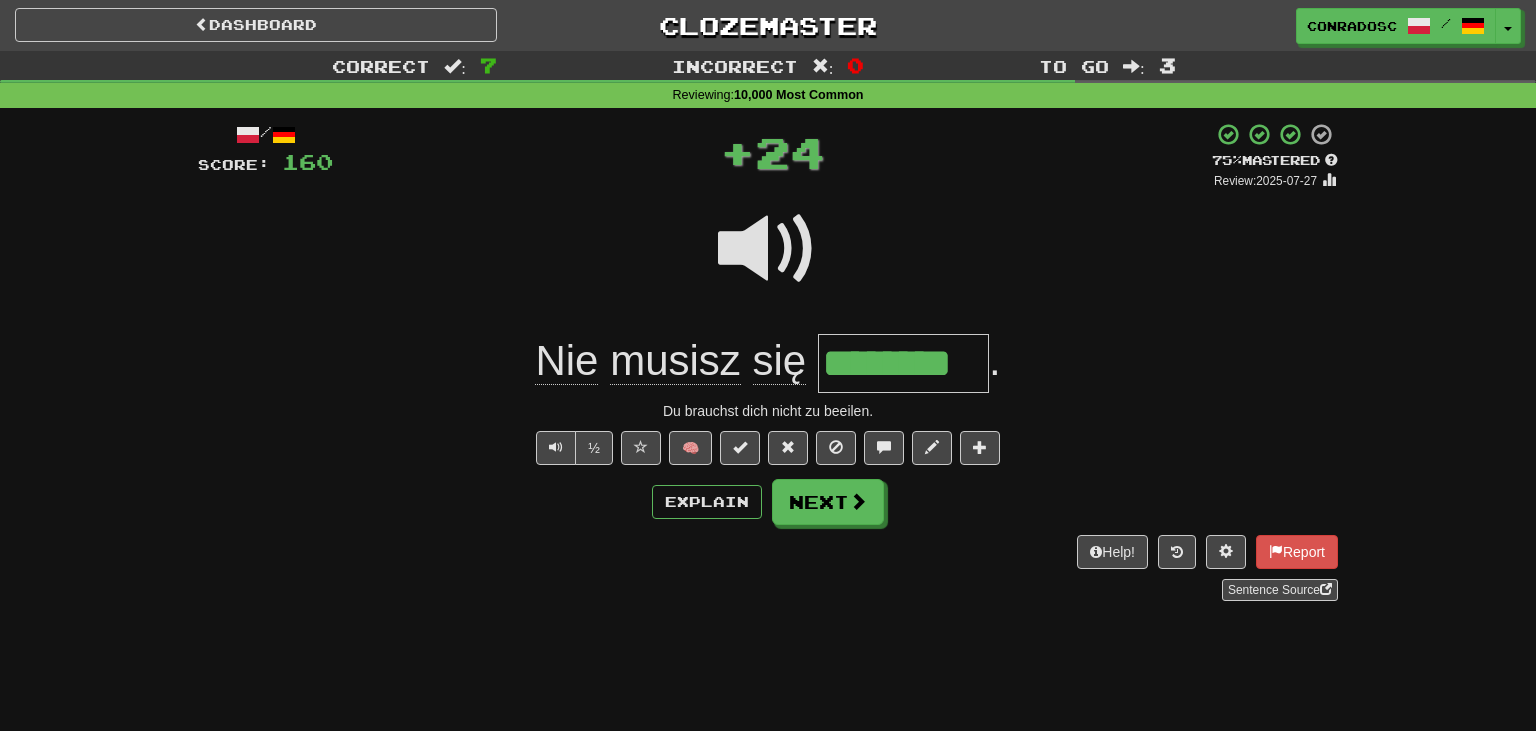 click on "/  Score:   160 + 24 75 %  Mastered Review:  2025-07-27 Nie   musisz   się   ******** . Du brauchst dich nicht zu beeilen. ½ 🧠 Explain Next  Help!  Report Sentence Source" at bounding box center (768, 361) 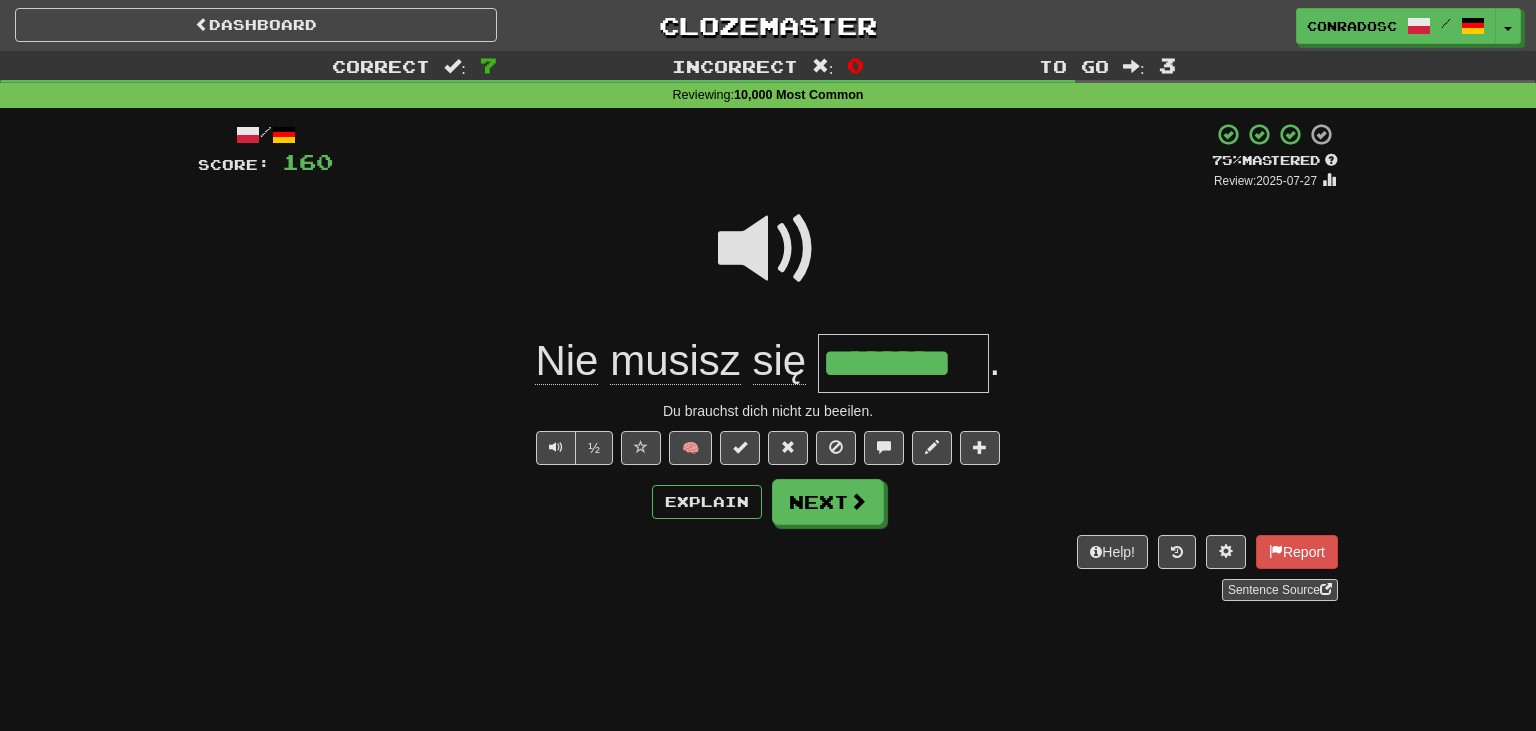 click on "/  Score:   160 + 24 75 %  Mastered Review:  2025-07-27 Nie   musisz   się   ******** . Du brauchst dich nicht zu beeilen. ½ 🧠 Explain Next  Help!  Report Sentence Source" at bounding box center (768, 361) 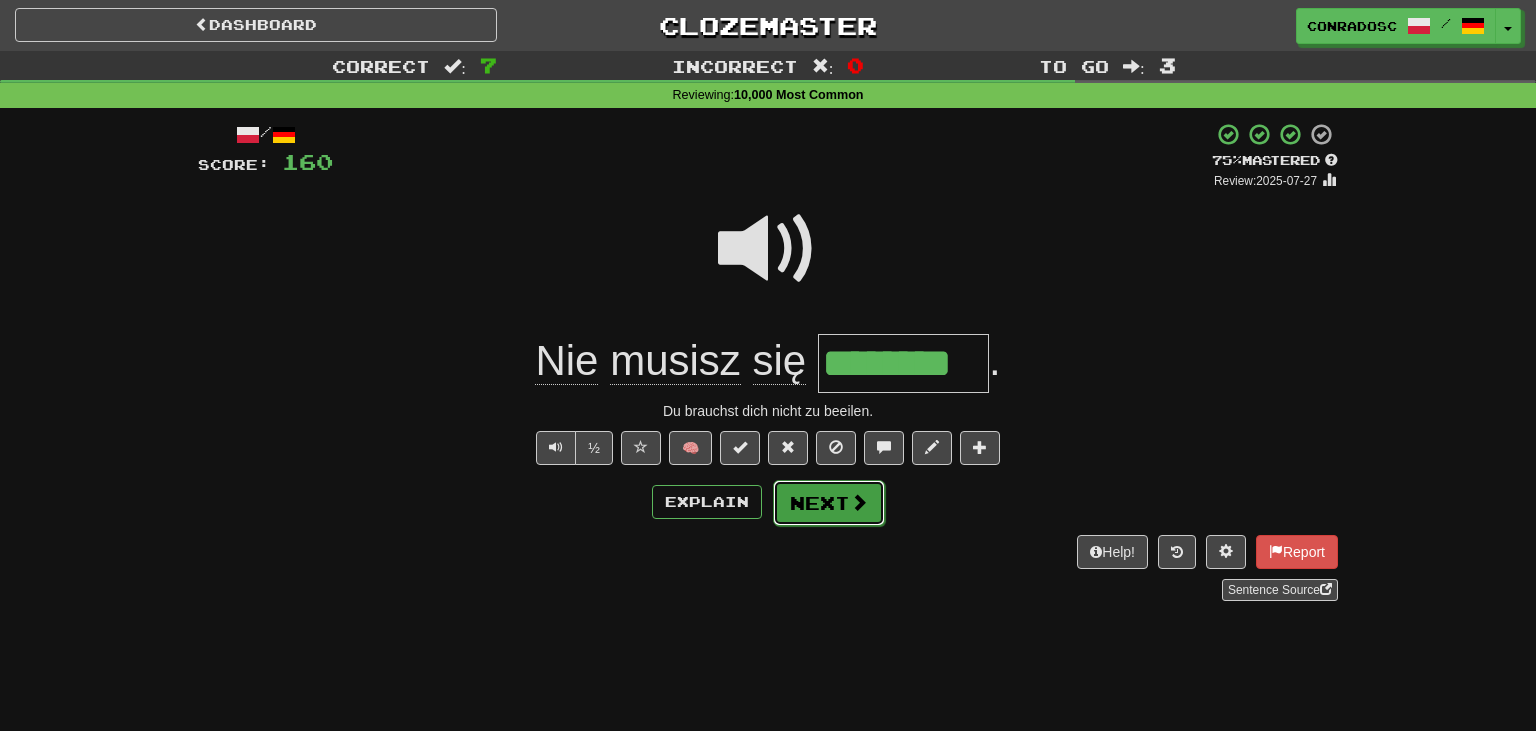click on "Next" at bounding box center [829, 503] 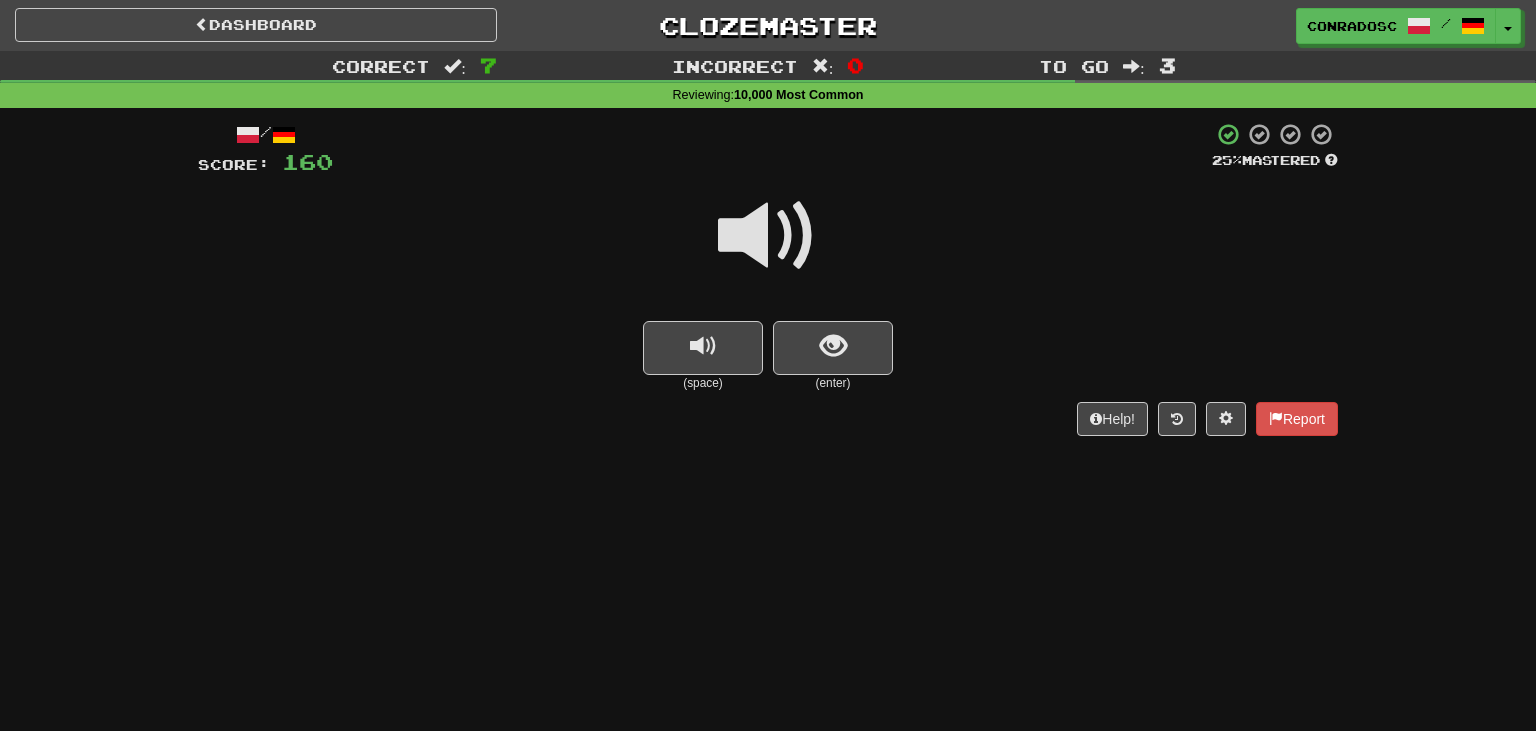 click at bounding box center (768, 236) 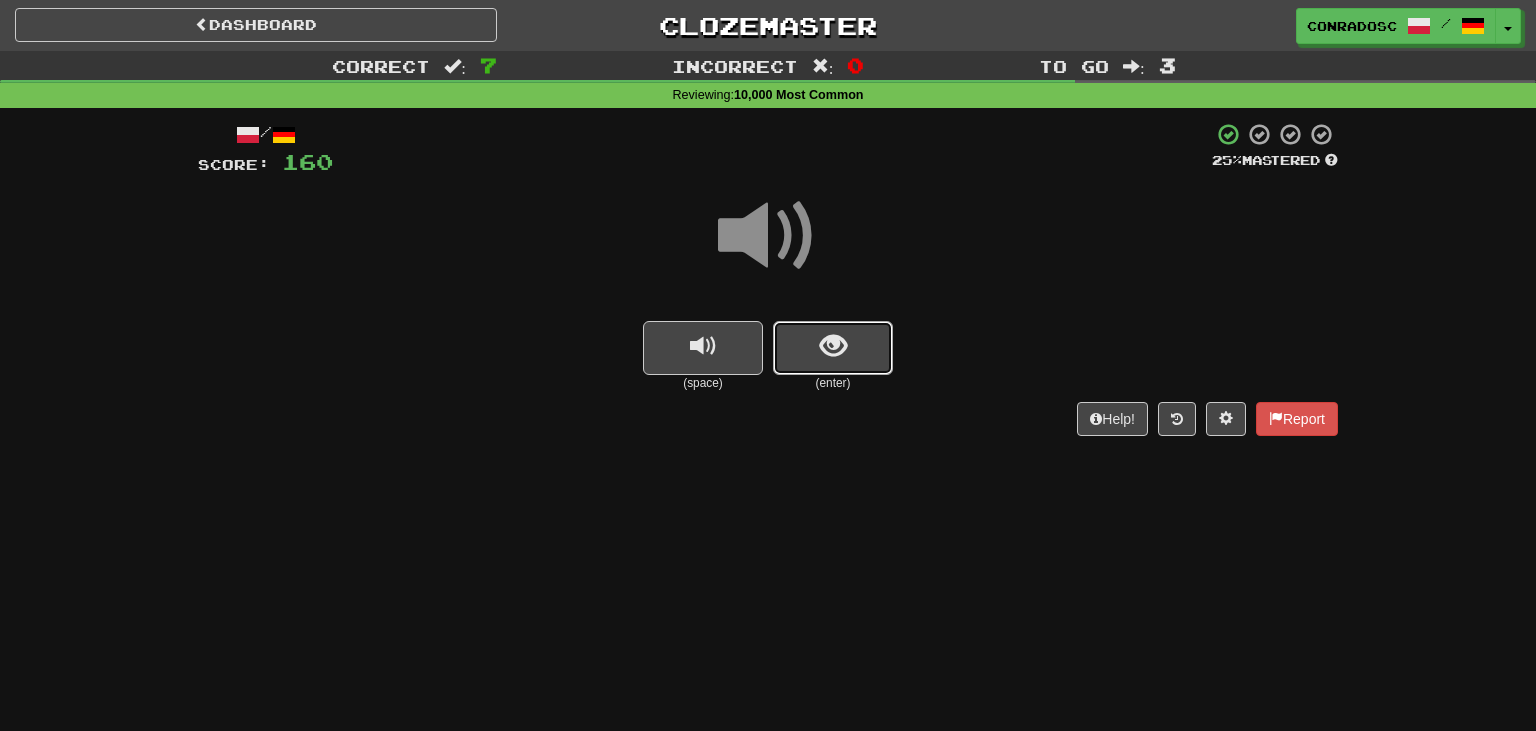 click at bounding box center [833, 346] 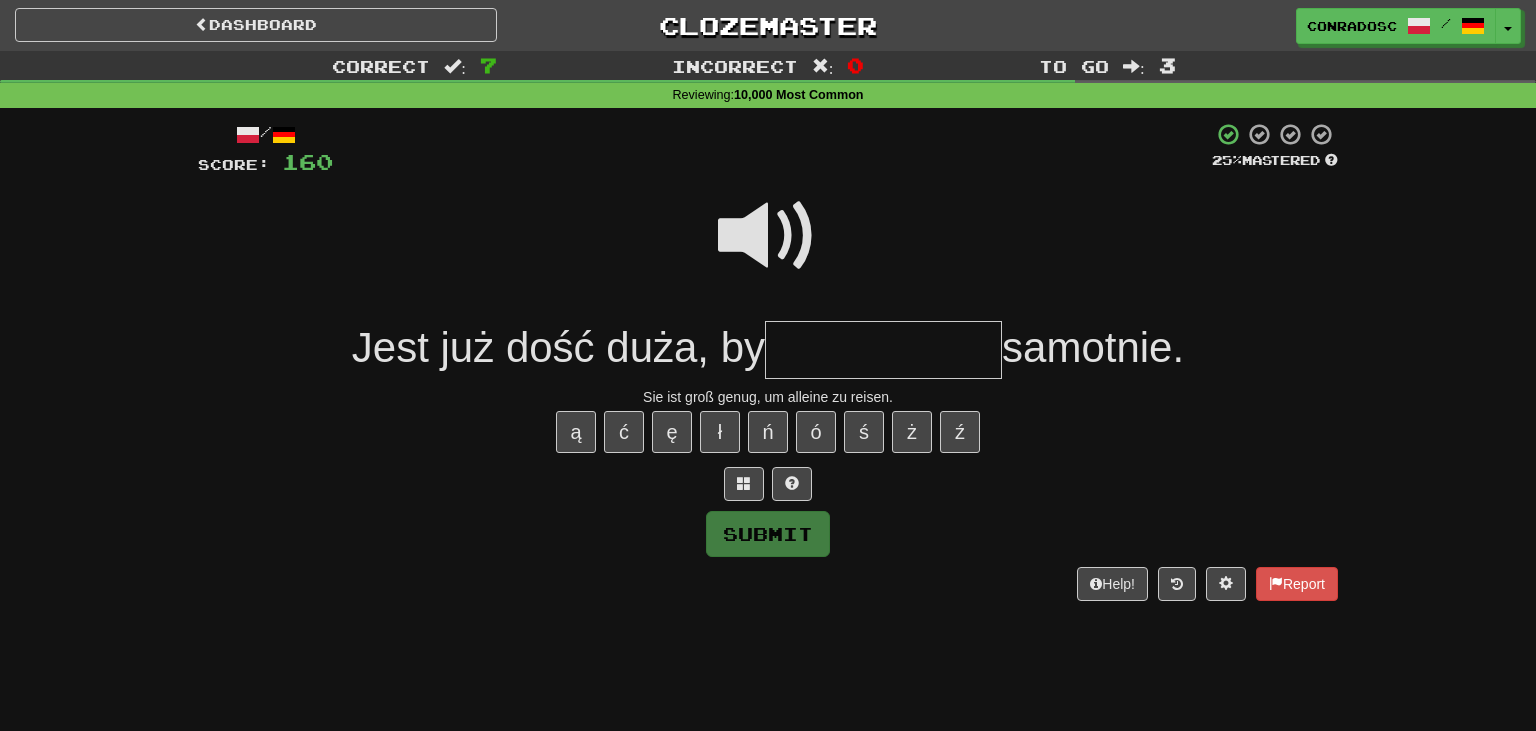 click at bounding box center [768, 236] 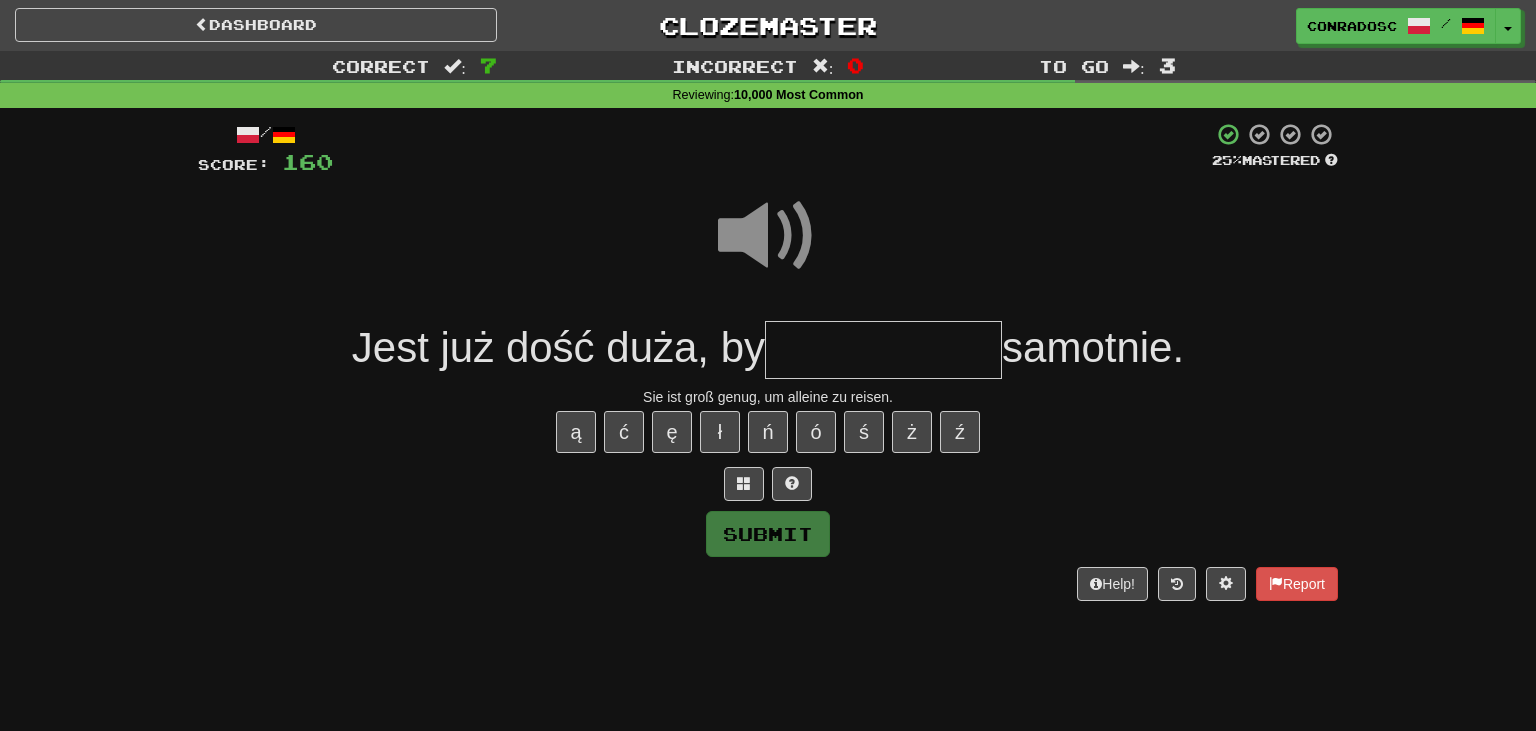 click at bounding box center (883, 350) 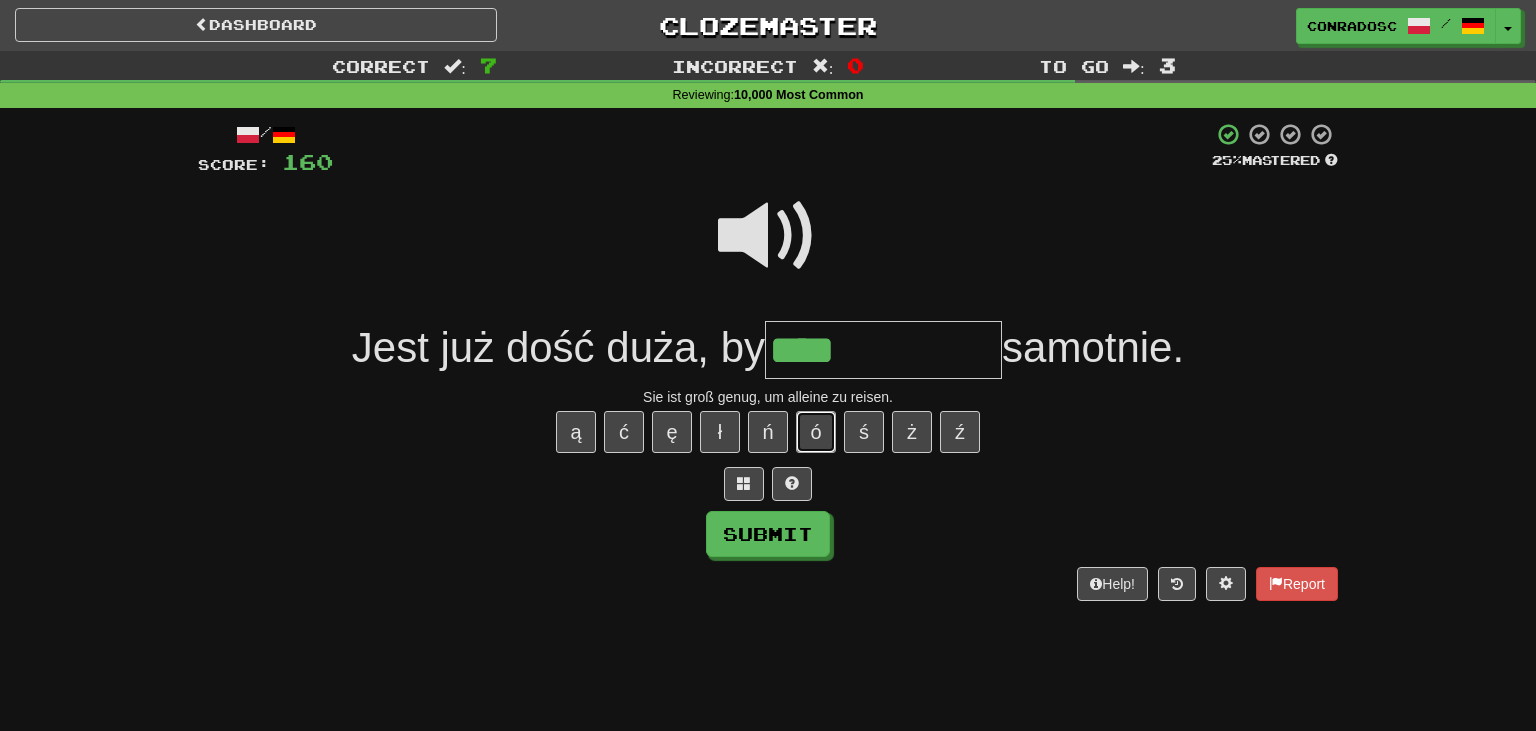 click on "ó" at bounding box center [816, 432] 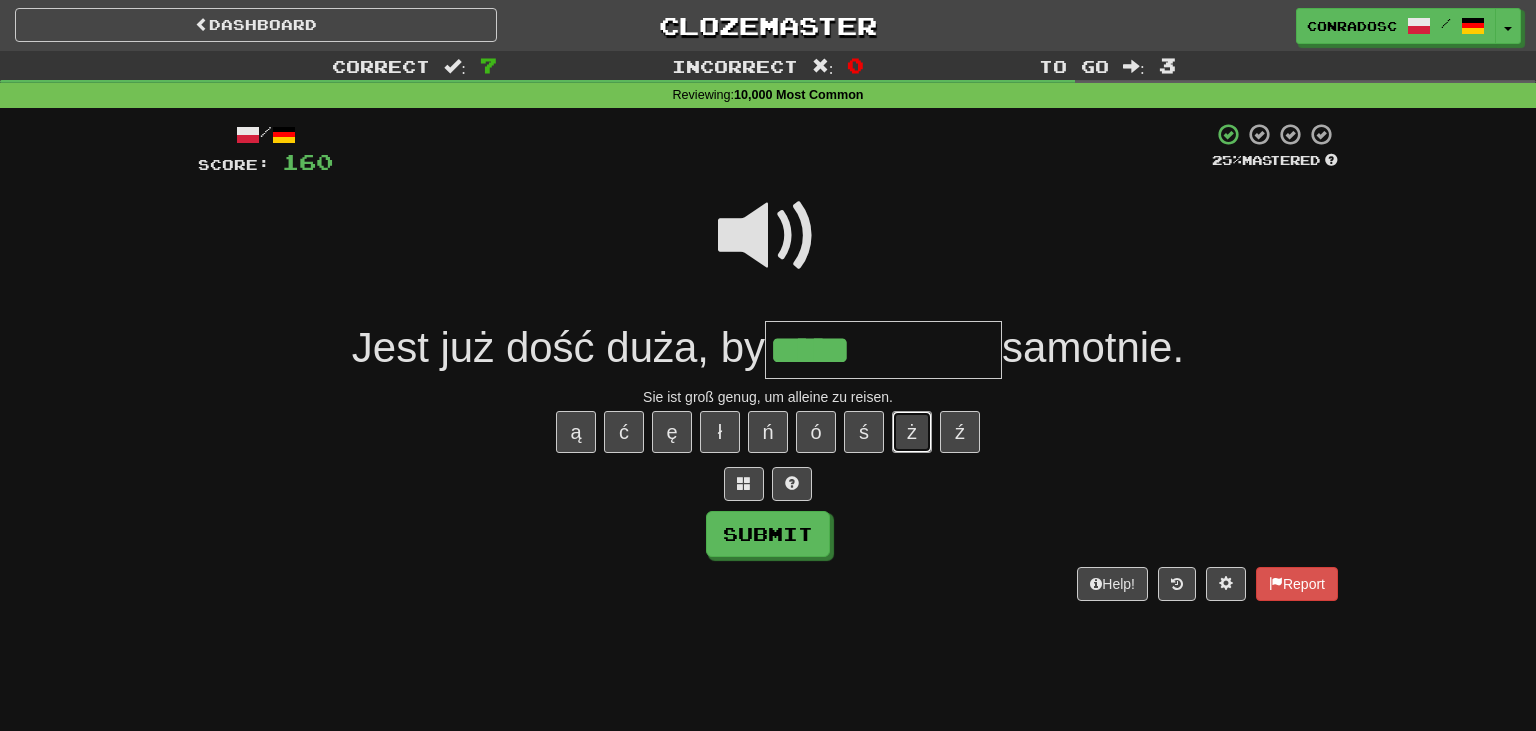 click on "ż" at bounding box center (912, 432) 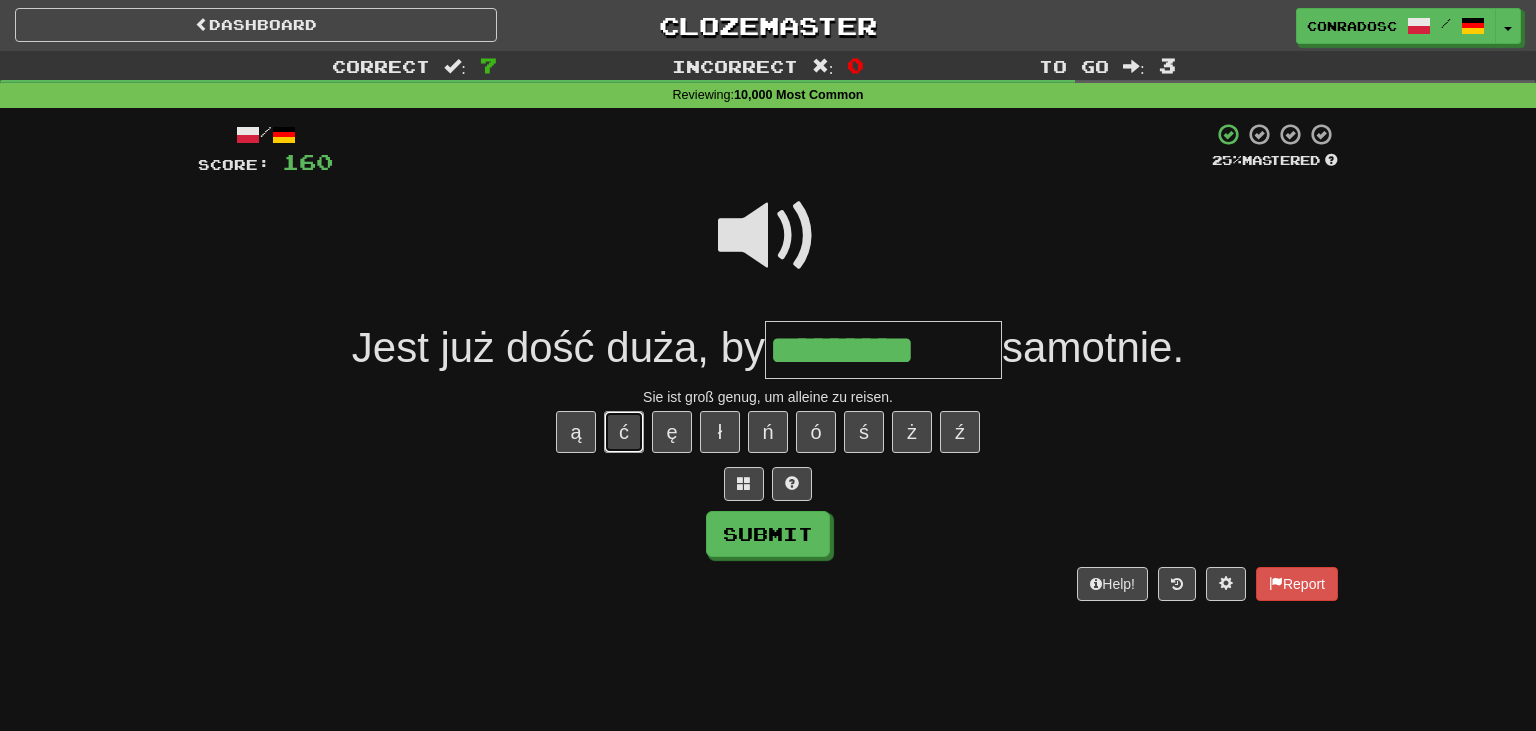click on "ć" at bounding box center [624, 432] 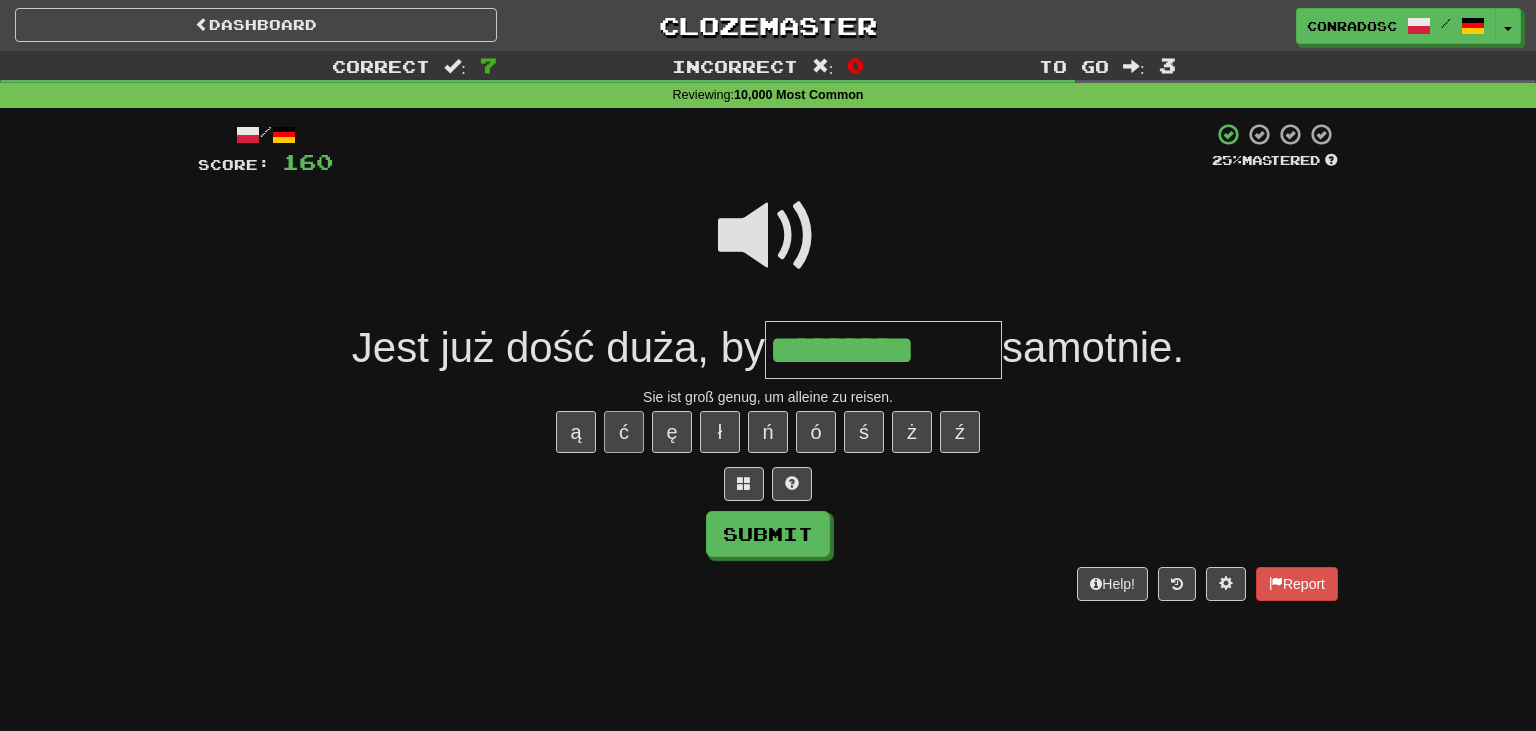 type on "**********" 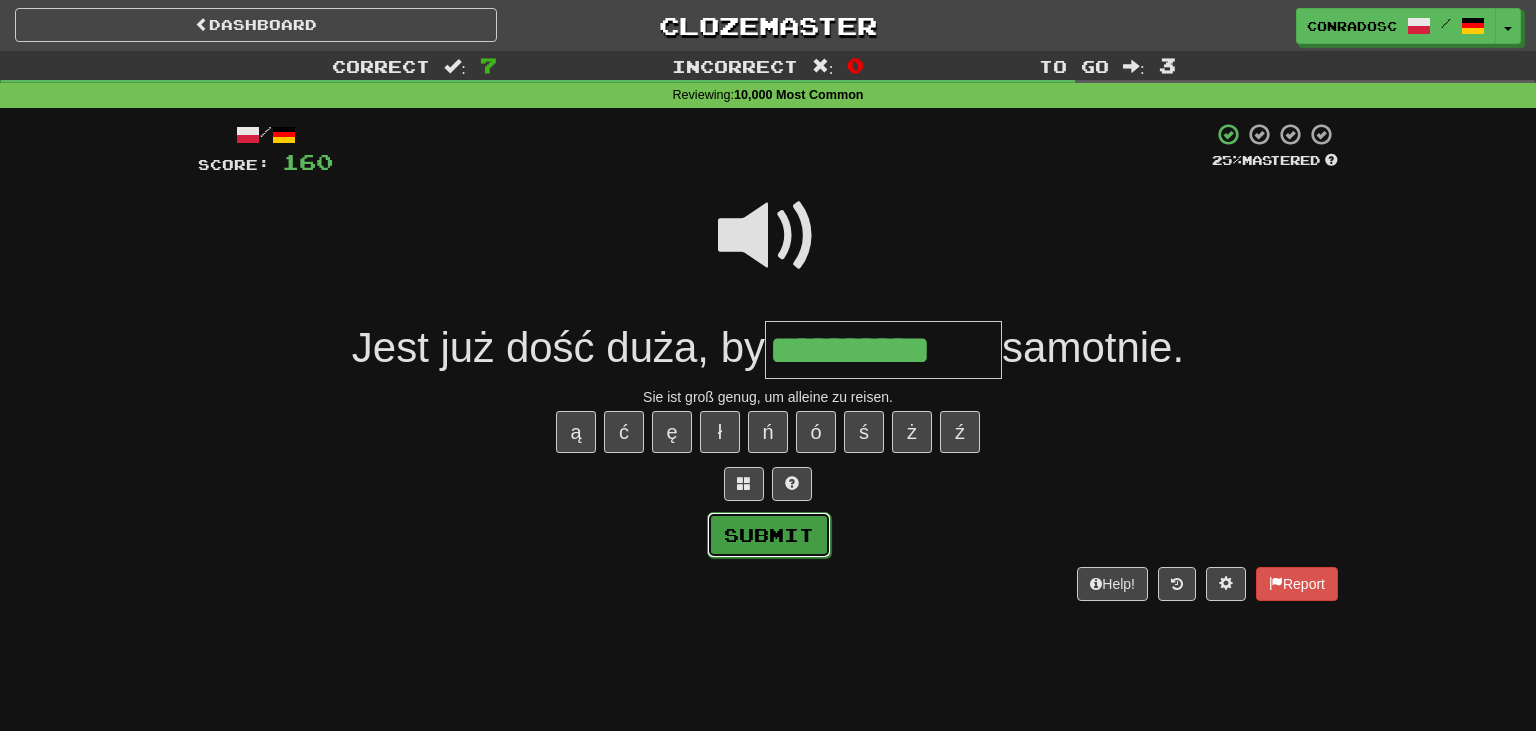 click on "Submit" at bounding box center [769, 535] 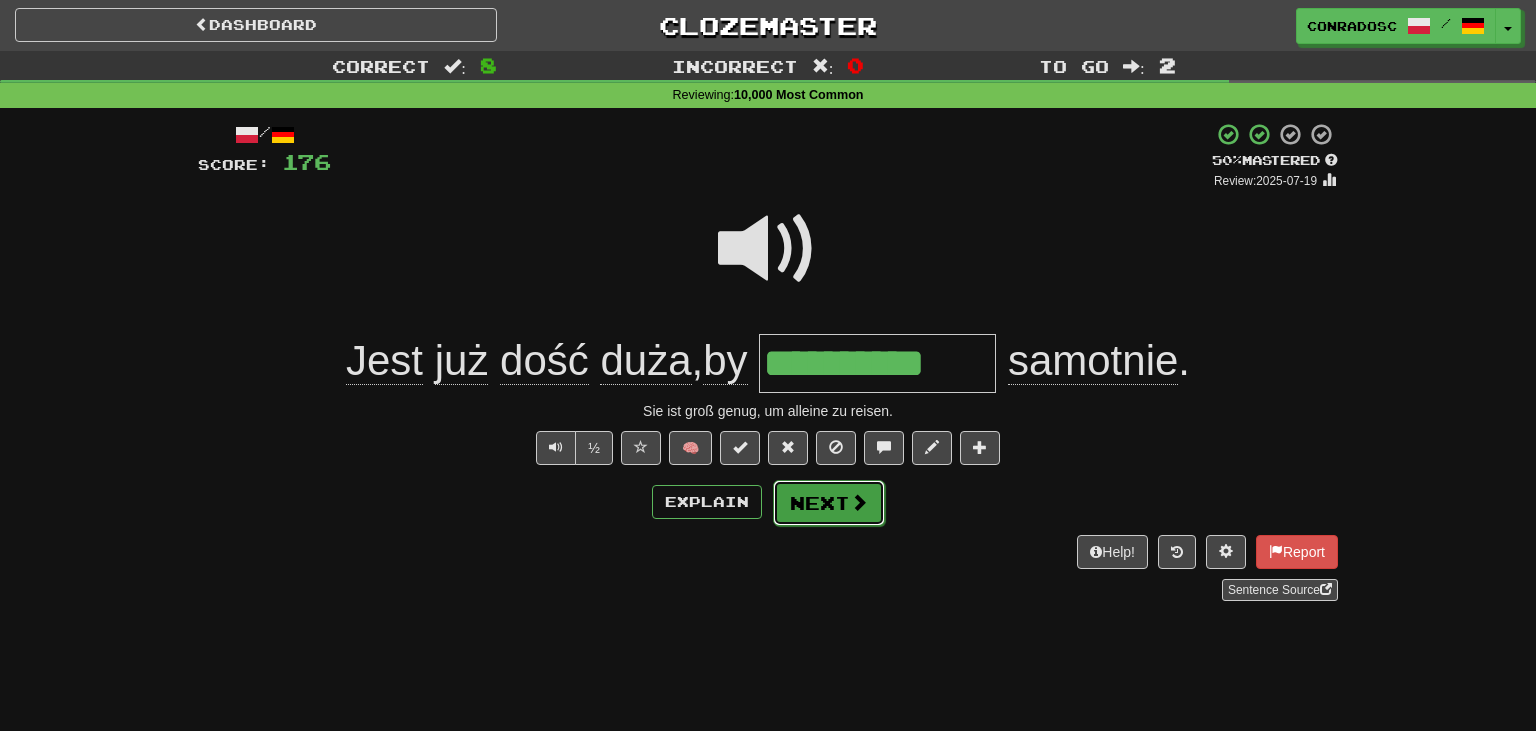 click on "Next" at bounding box center (829, 503) 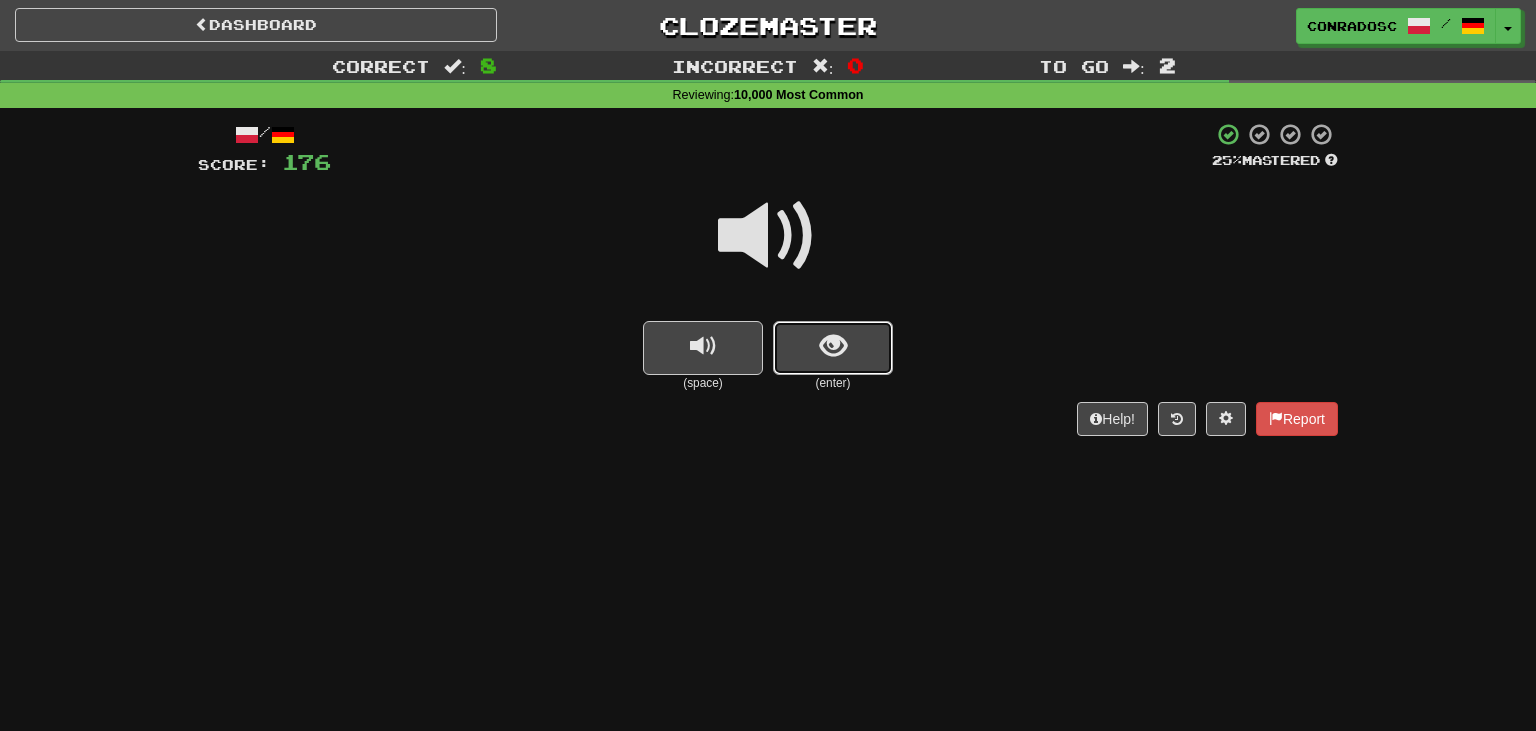 click at bounding box center [833, 348] 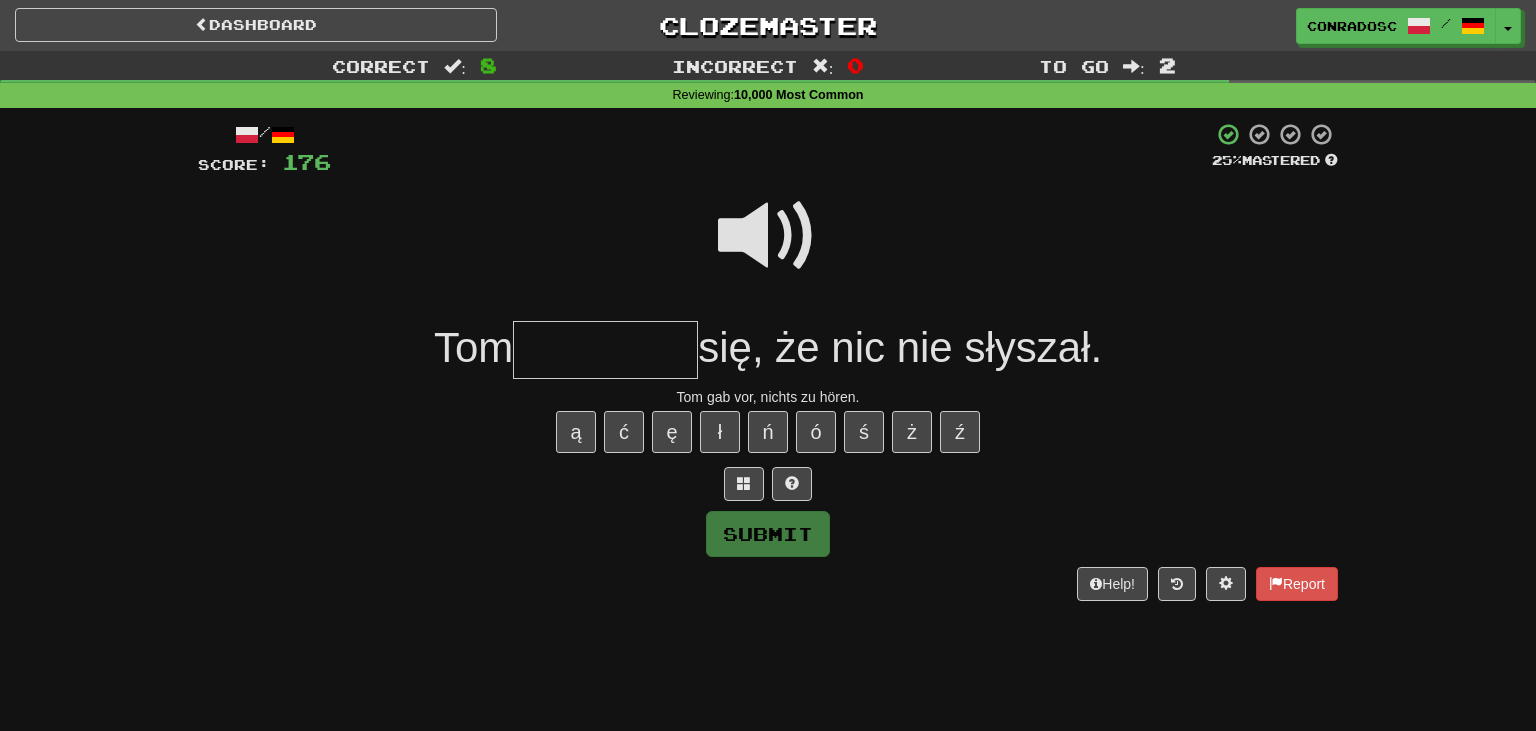 click at bounding box center [768, 236] 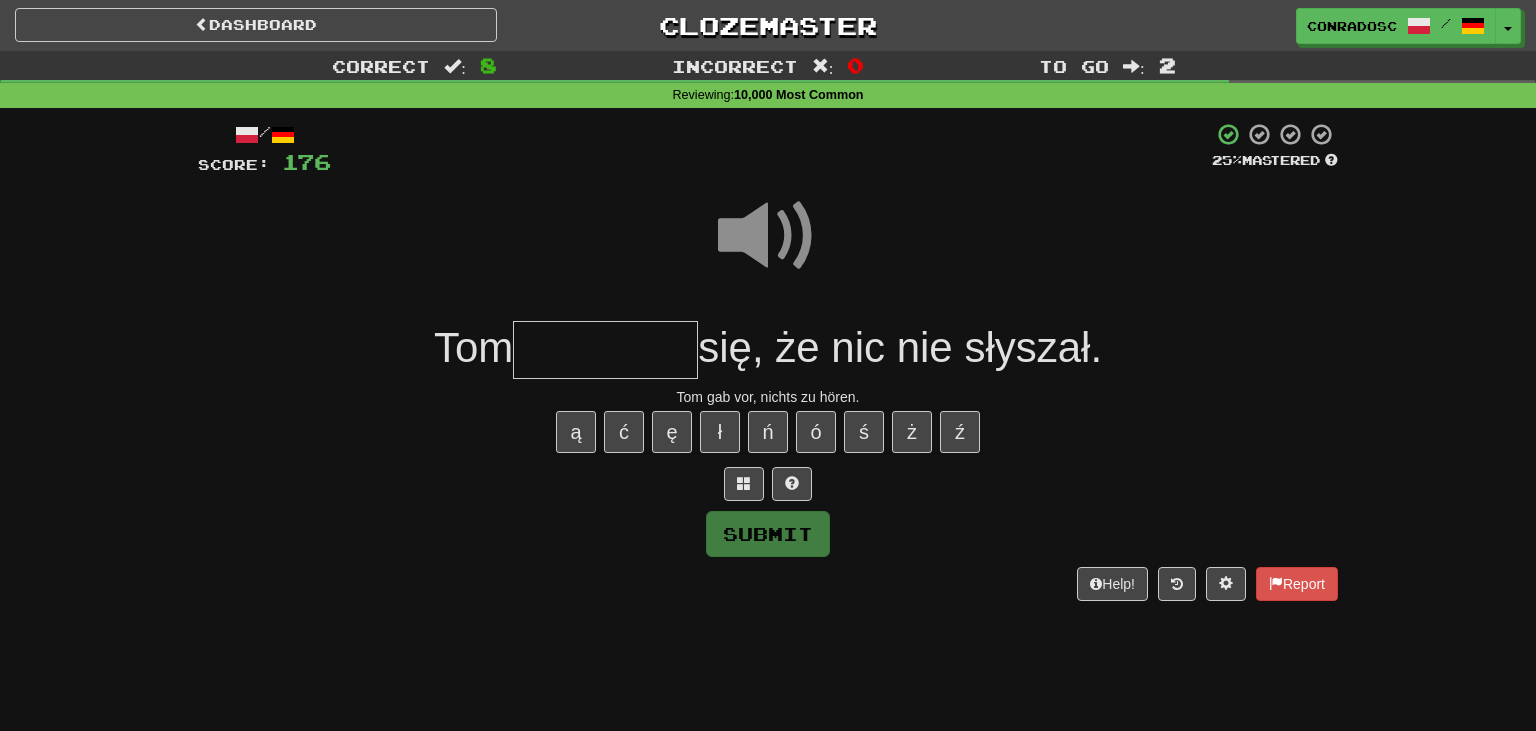 click at bounding box center [605, 350] 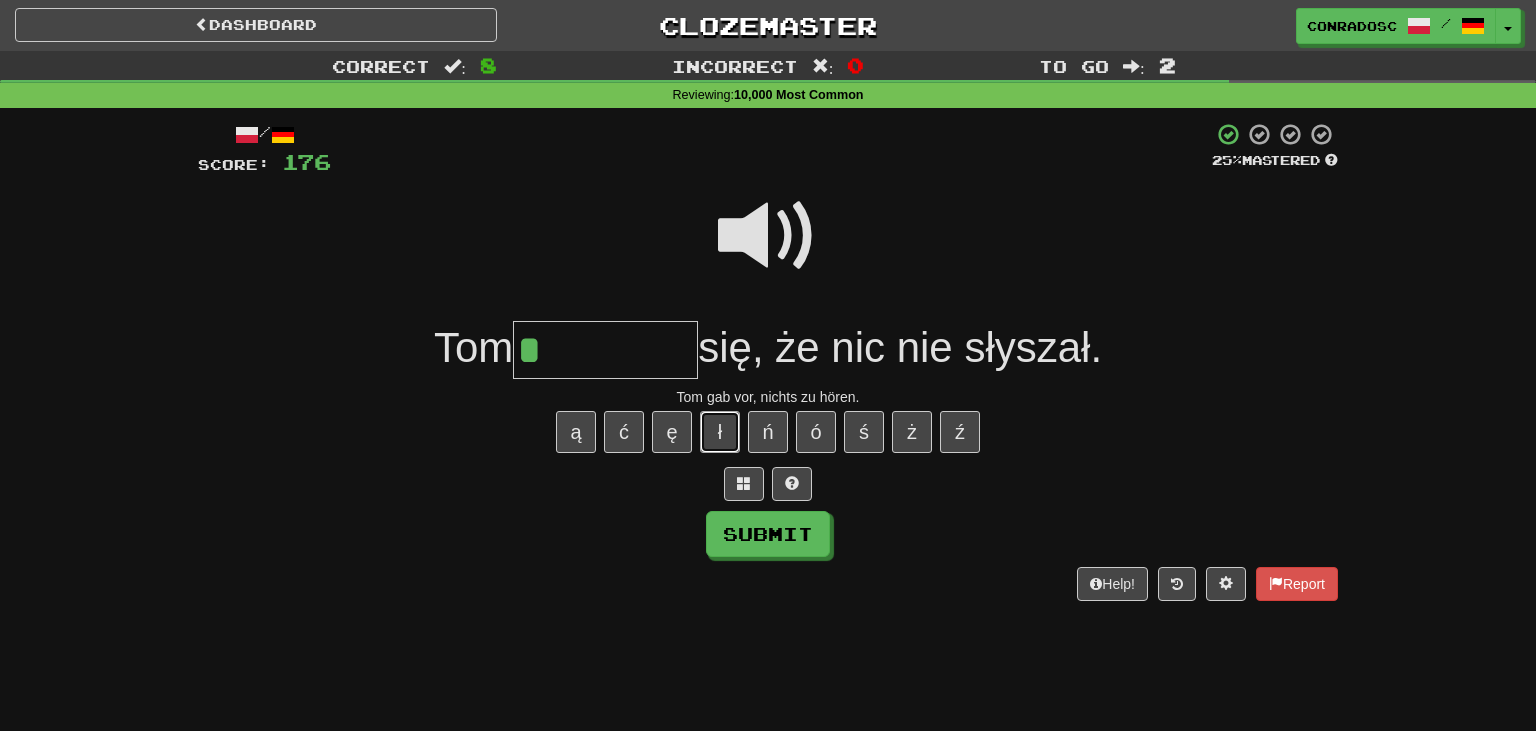 click on "ł" at bounding box center [720, 432] 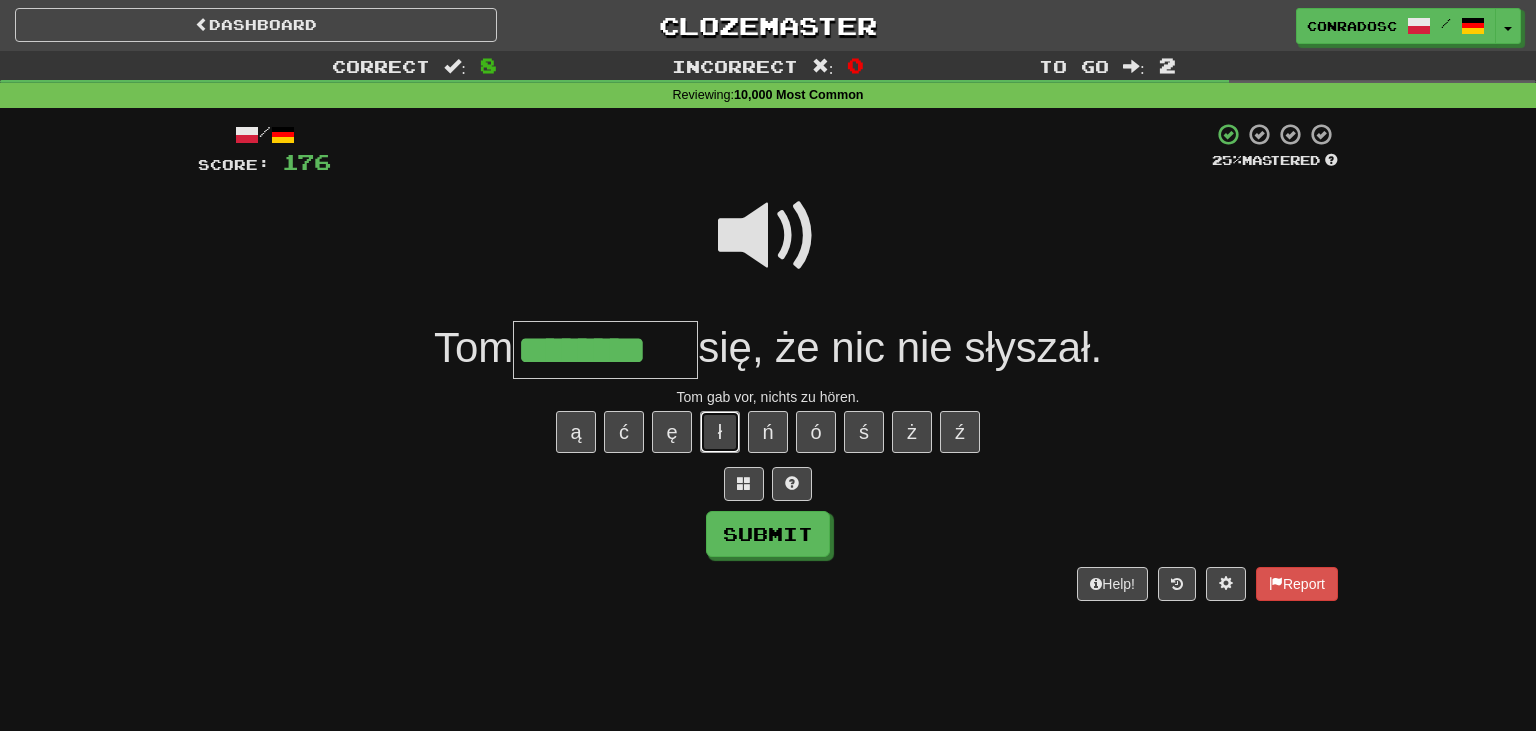click on "ł" at bounding box center [720, 432] 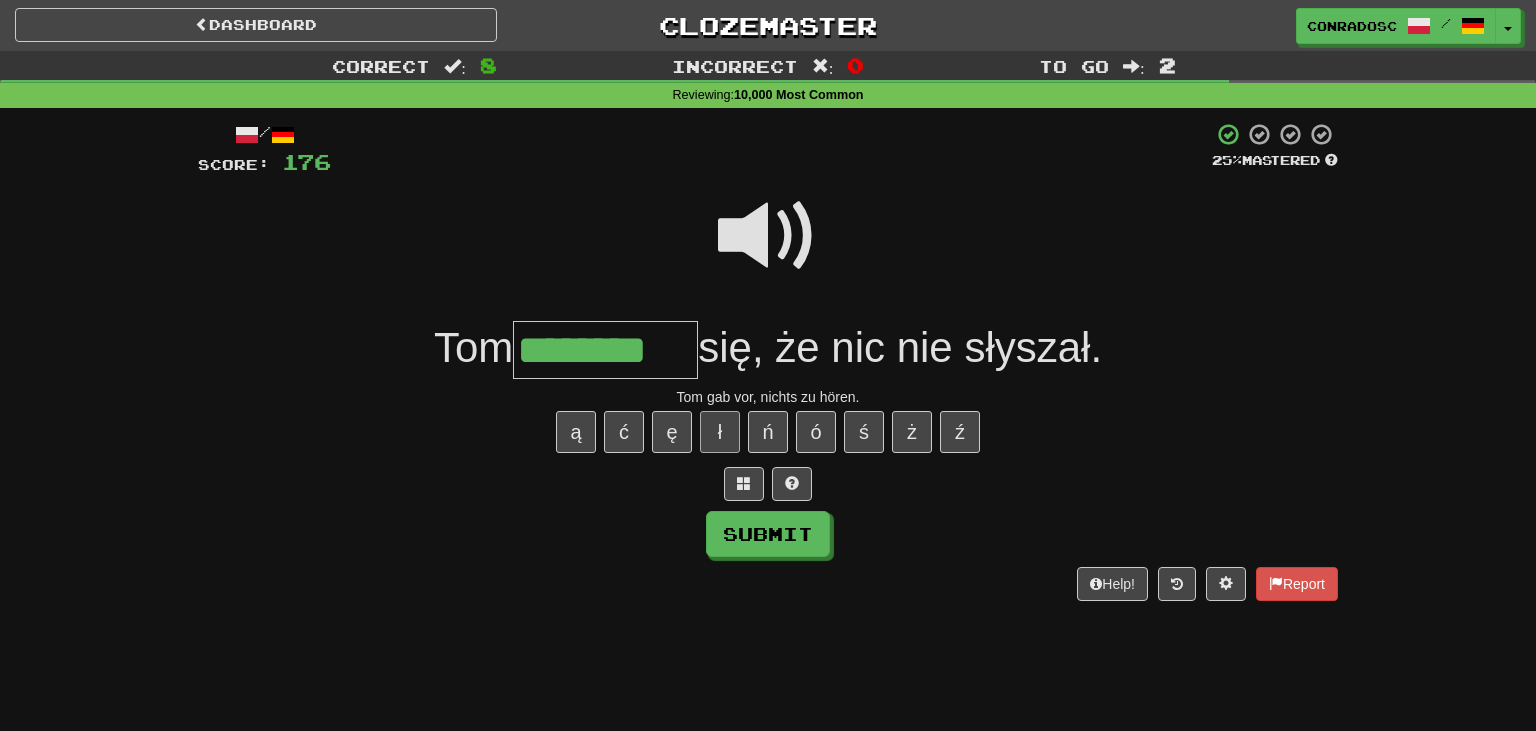 type on "*********" 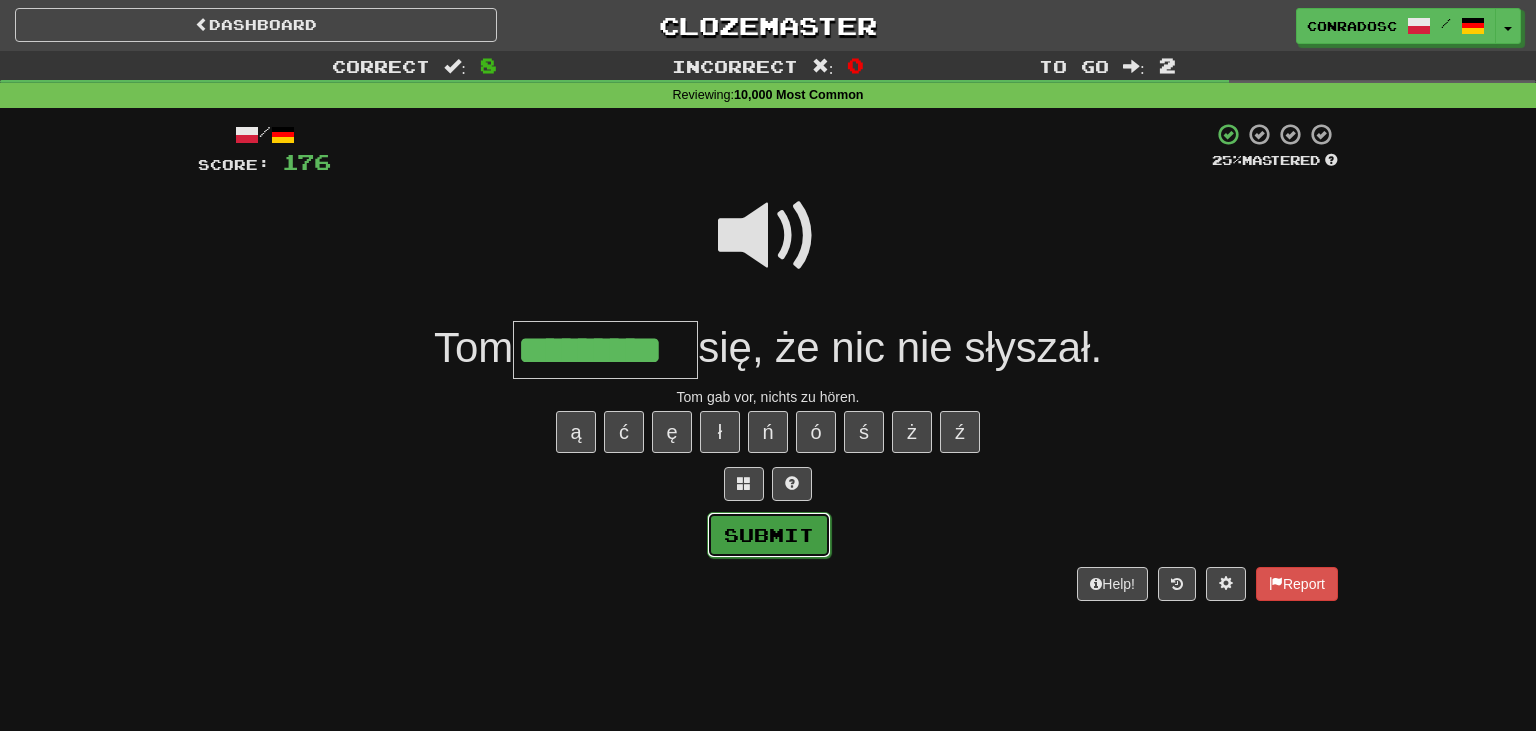 click on "Submit" at bounding box center [769, 535] 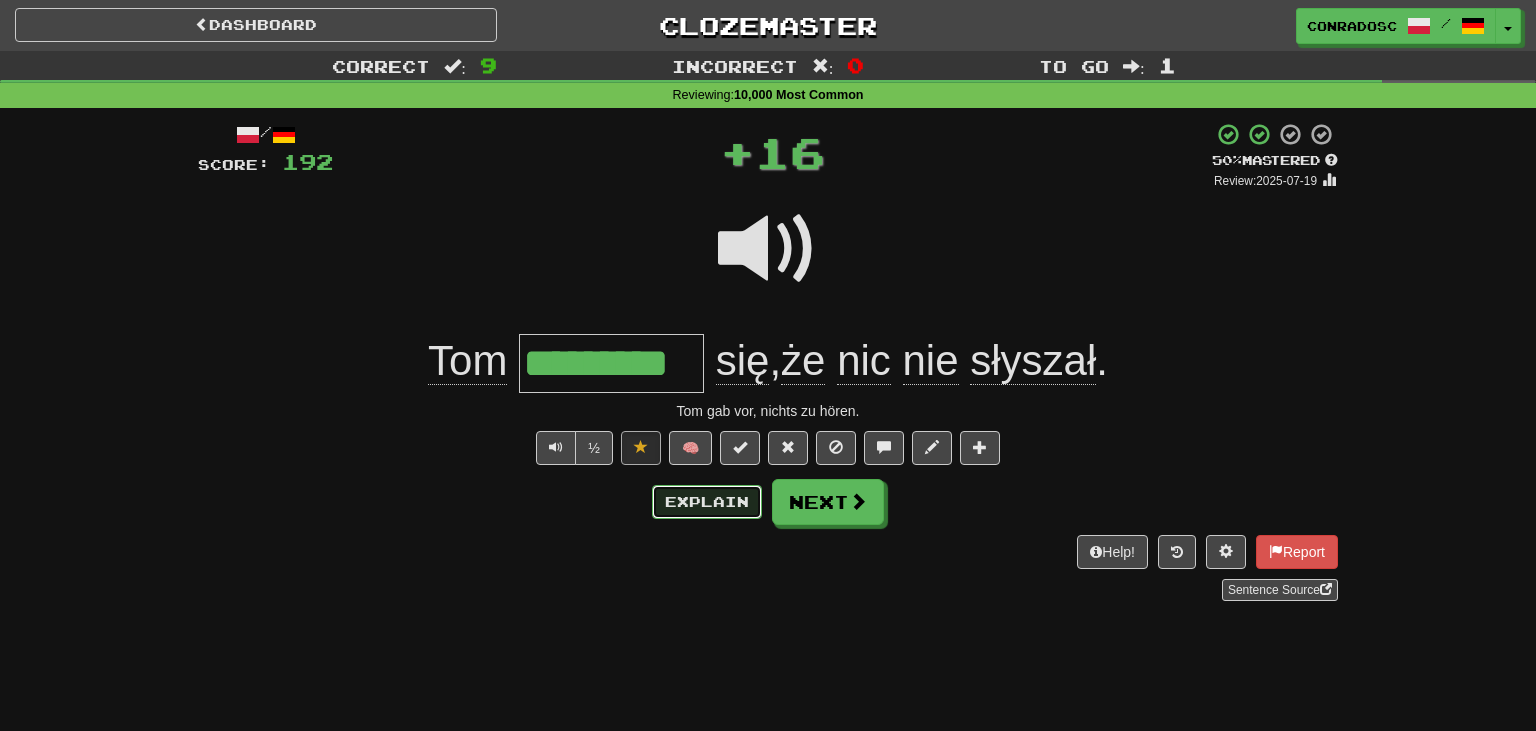 click on "Explain" at bounding box center [707, 502] 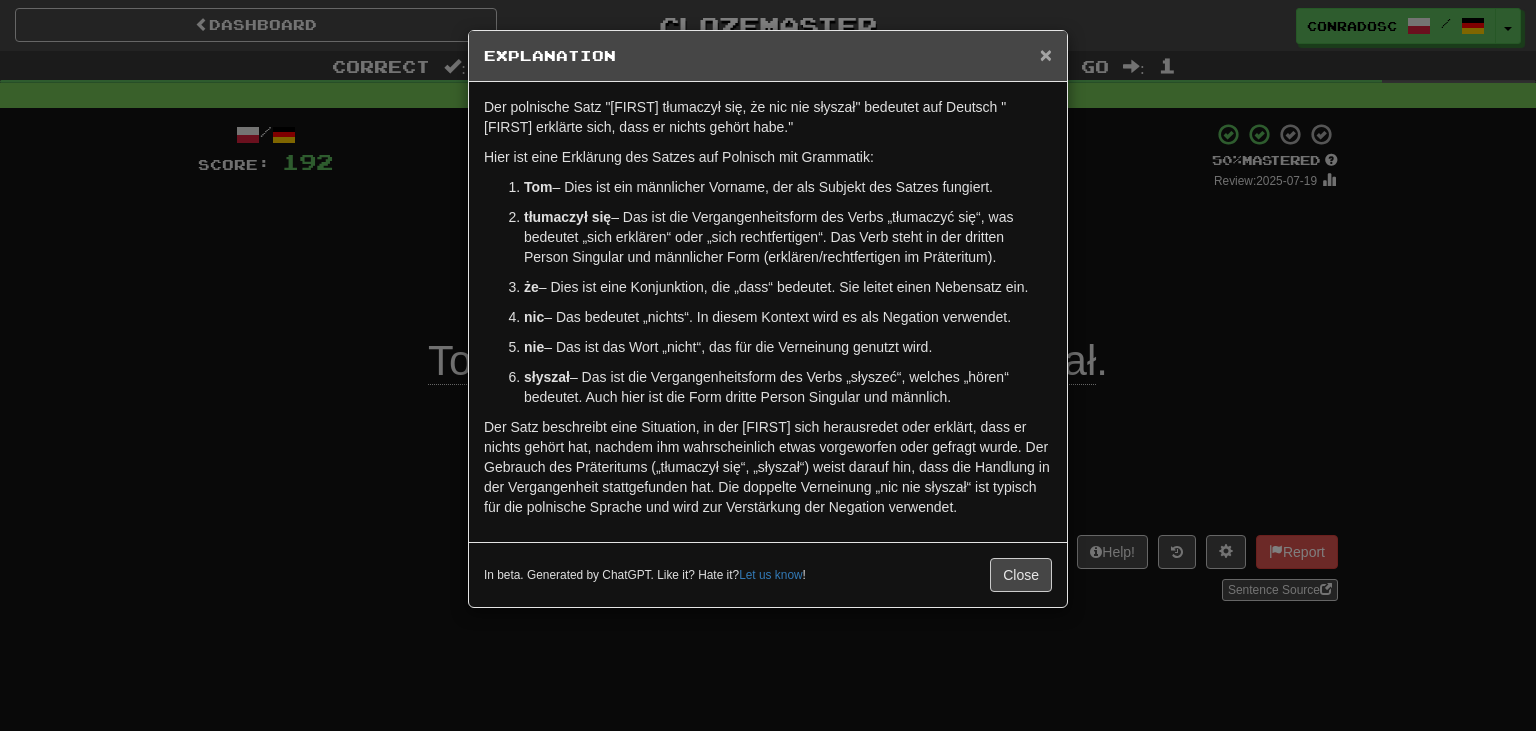 click on "×" at bounding box center [1046, 54] 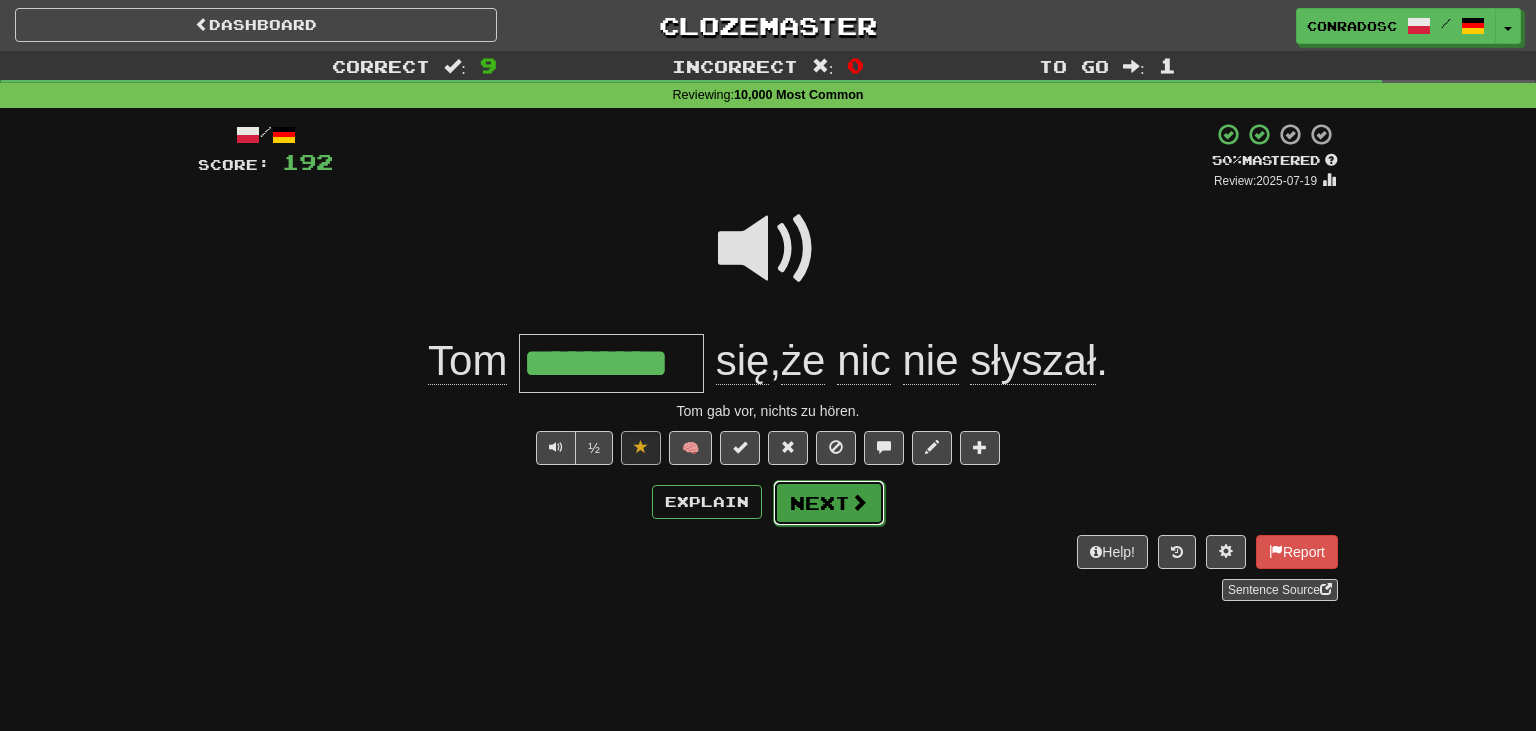 click on "Next" at bounding box center [829, 503] 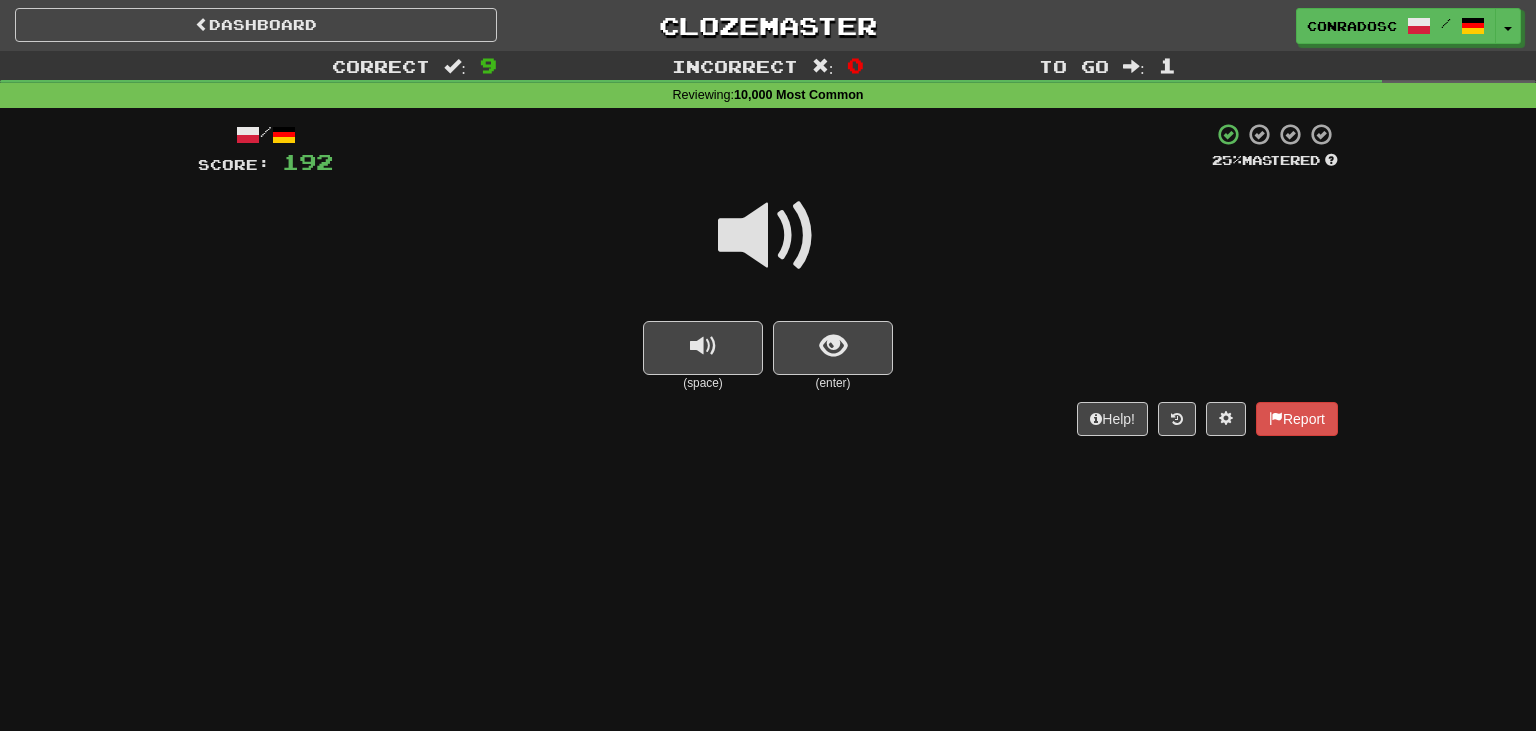 click at bounding box center (768, 236) 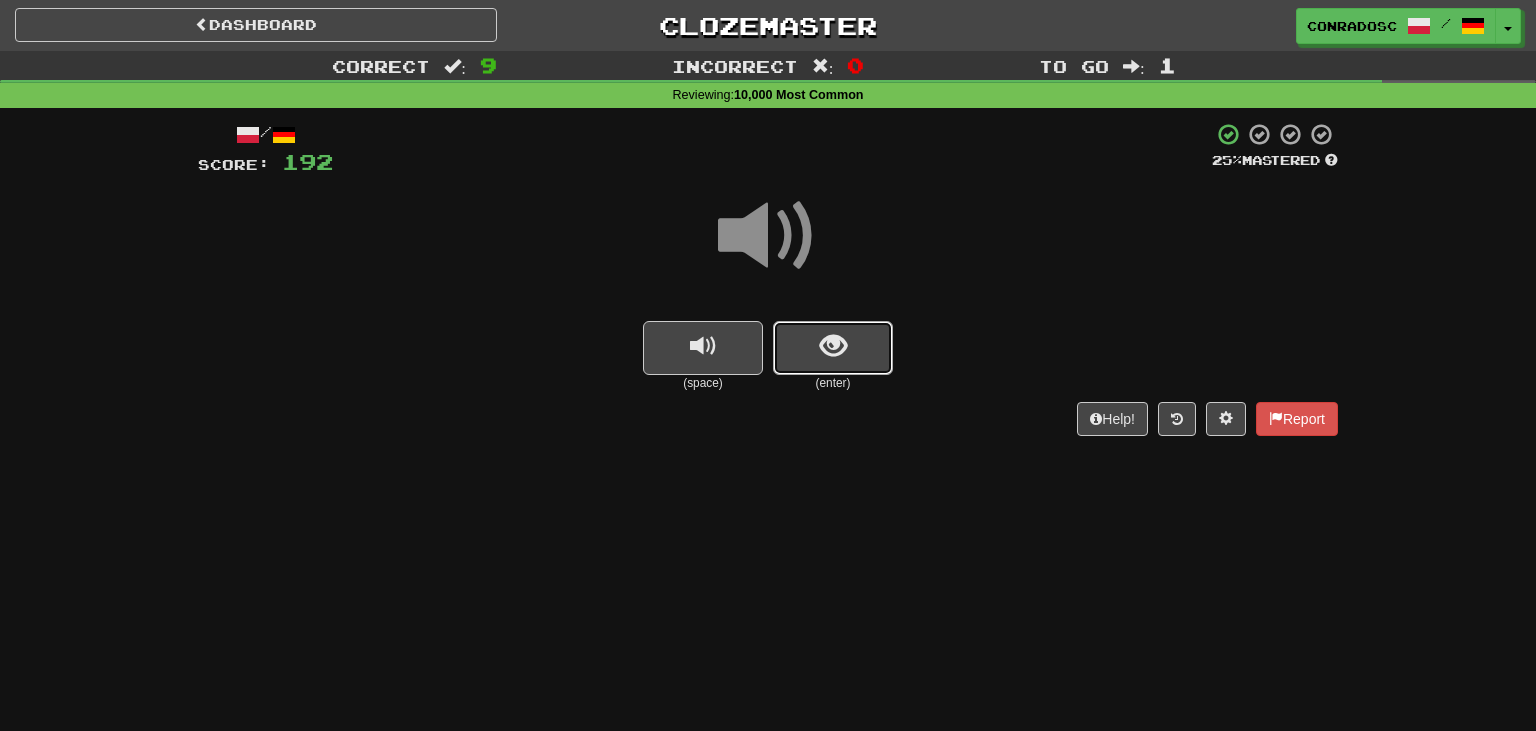 click at bounding box center [833, 348] 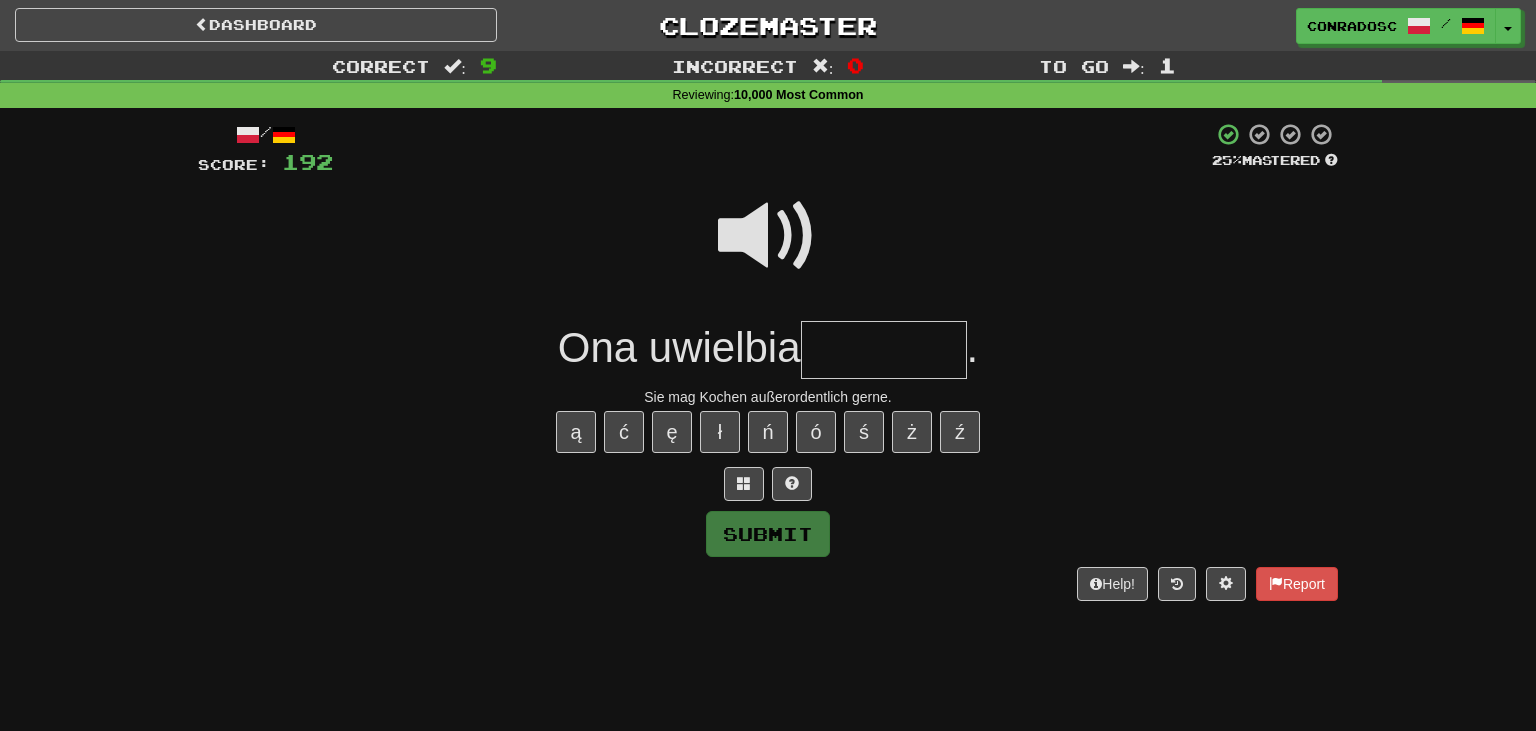 click at bounding box center [768, 236] 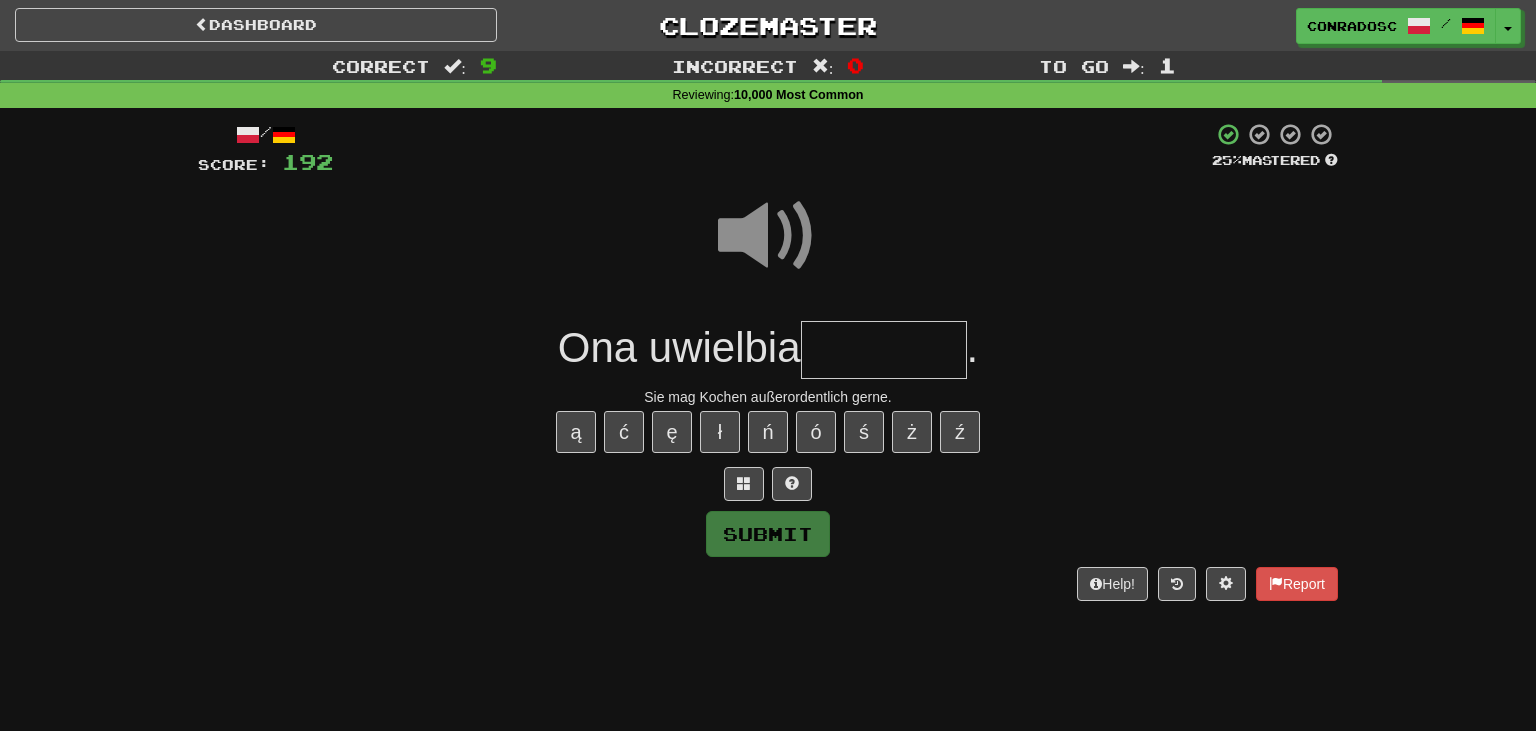 click at bounding box center [884, 350] 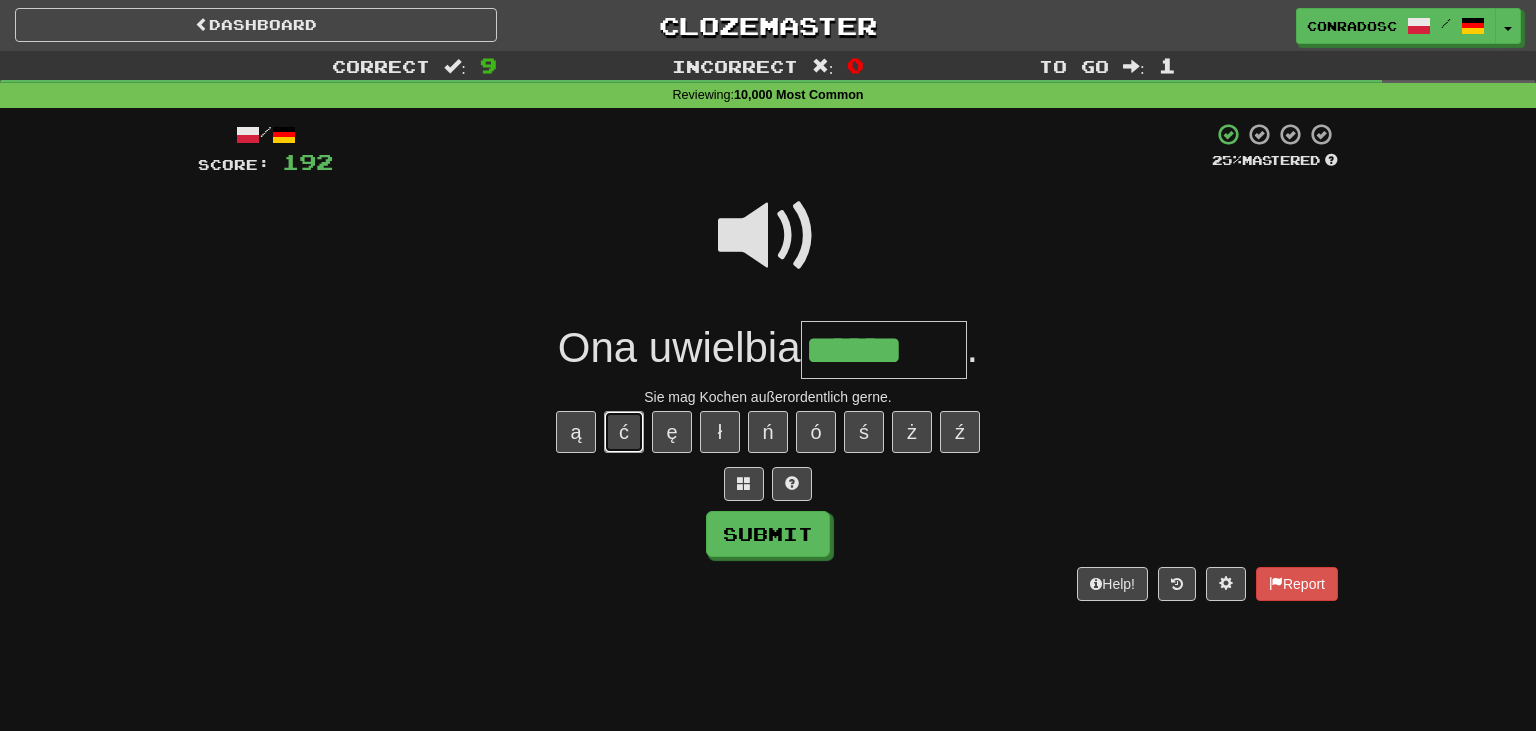 click on "ć" at bounding box center [624, 432] 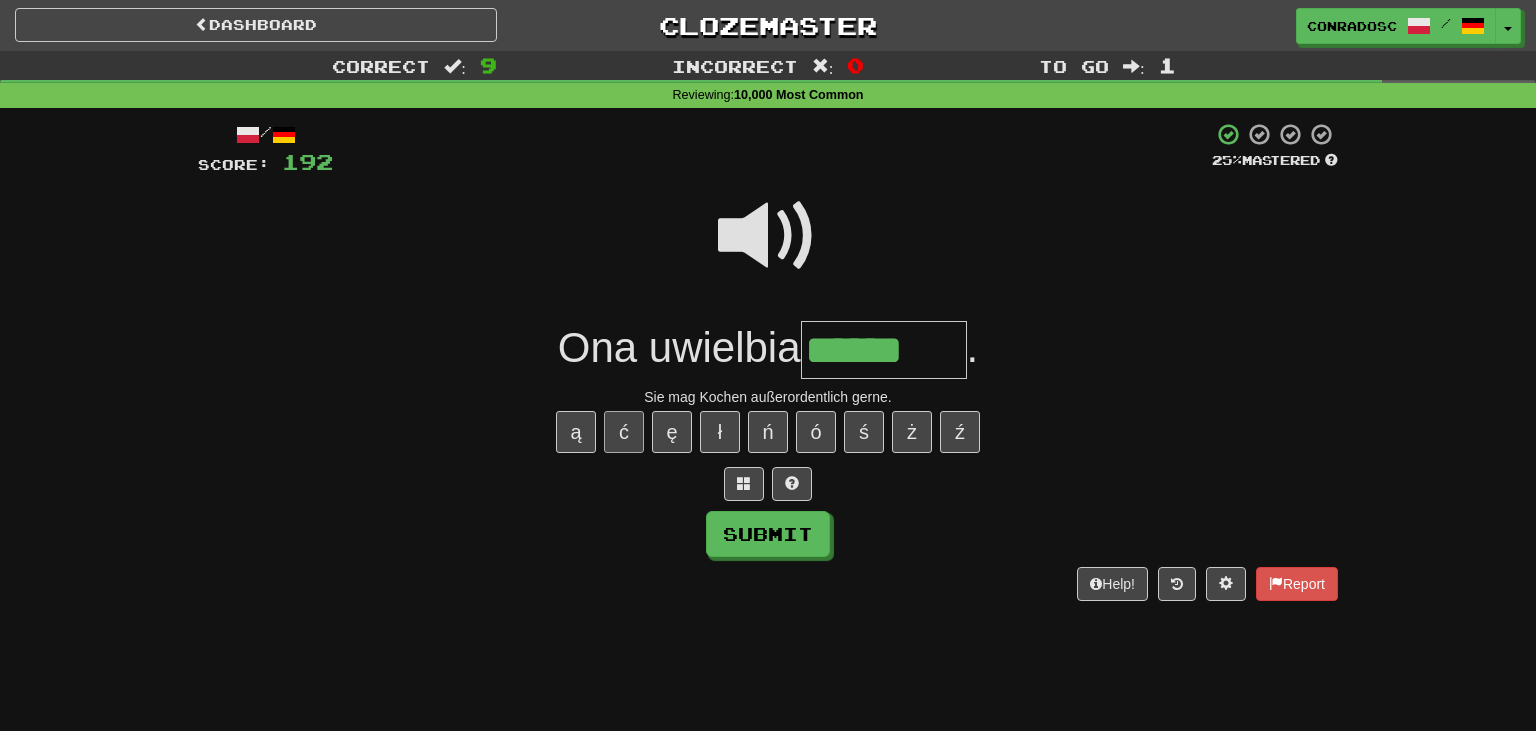 type on "*******" 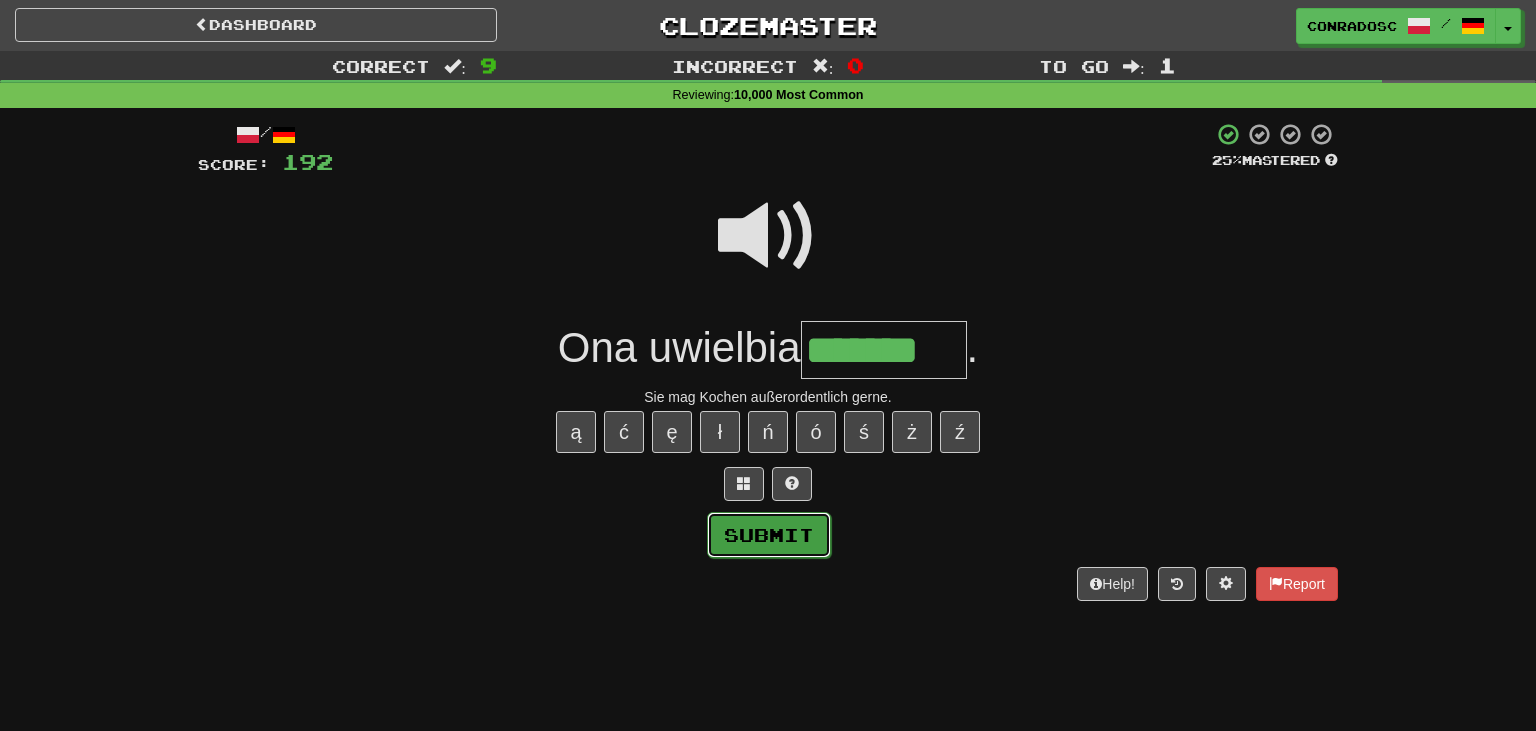 click on "Submit" at bounding box center [769, 535] 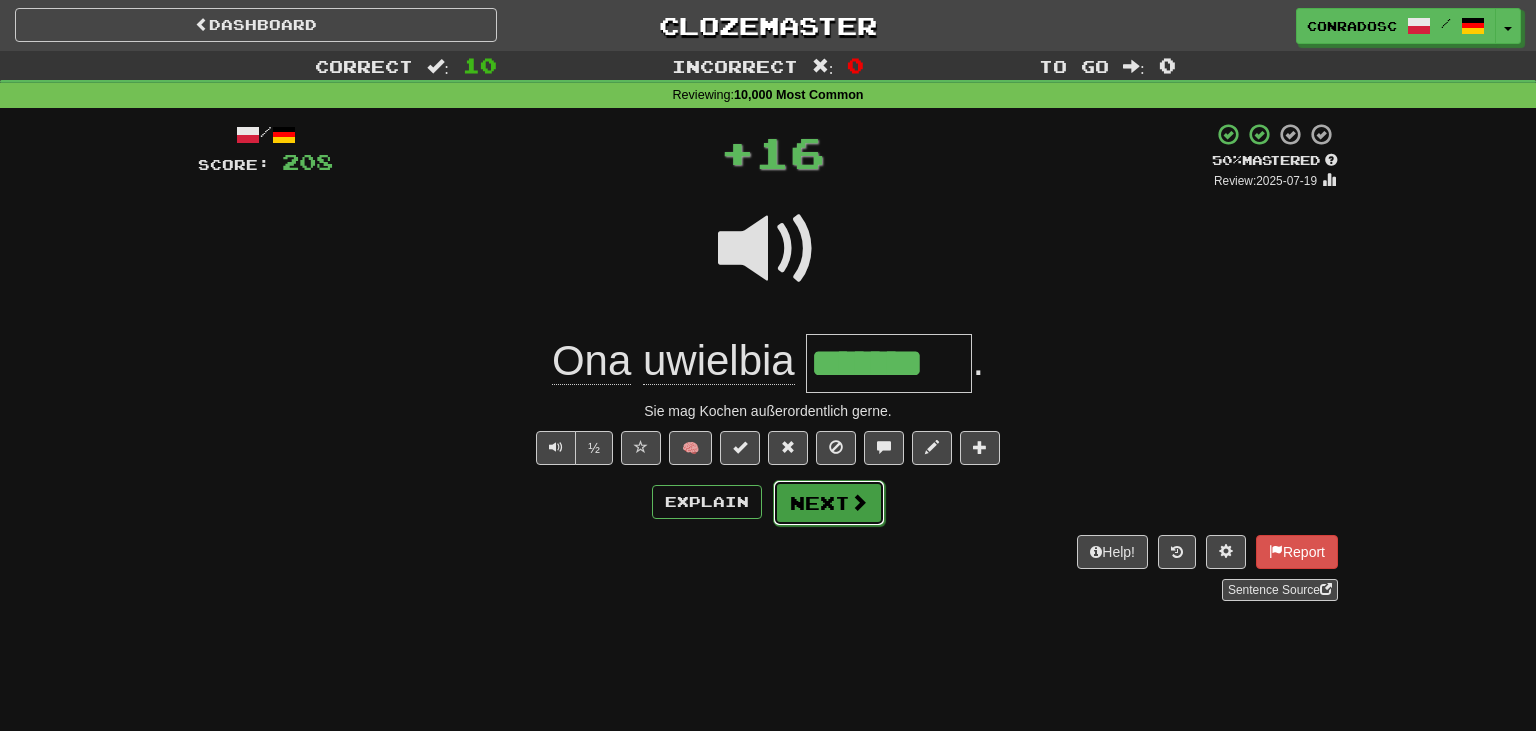 click on "Next" at bounding box center (829, 503) 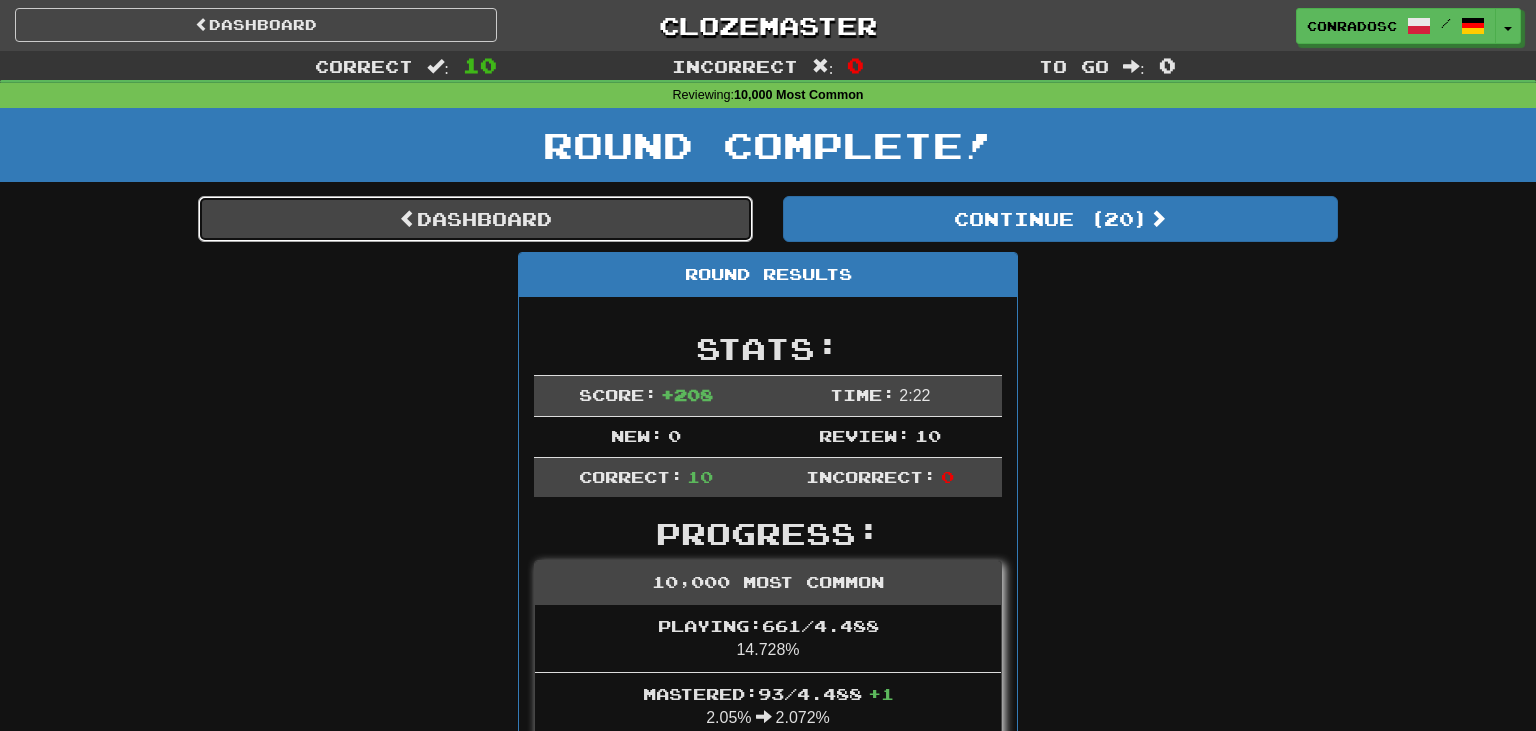 click on "Dashboard" at bounding box center (475, 219) 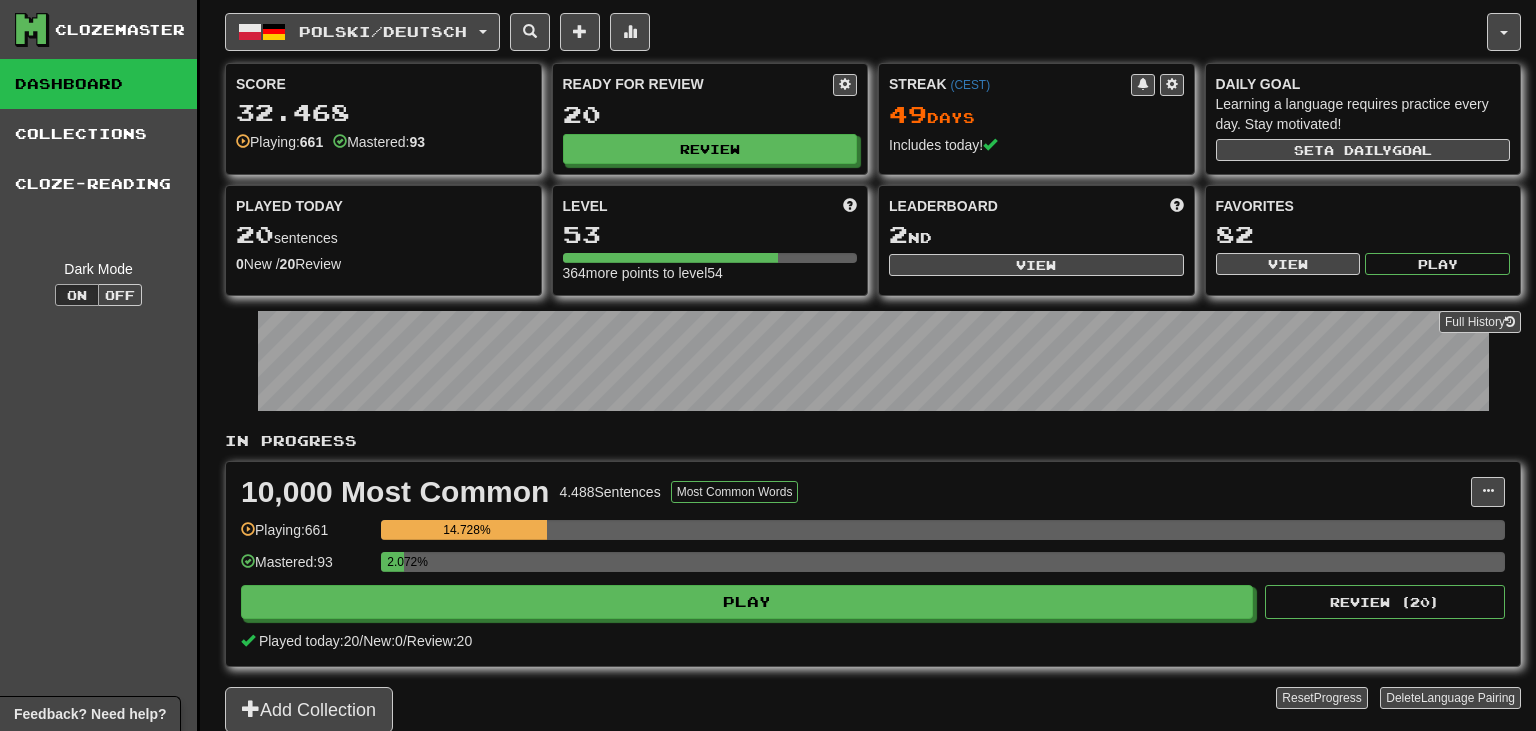 scroll, scrollTop: 0, scrollLeft: 0, axis: both 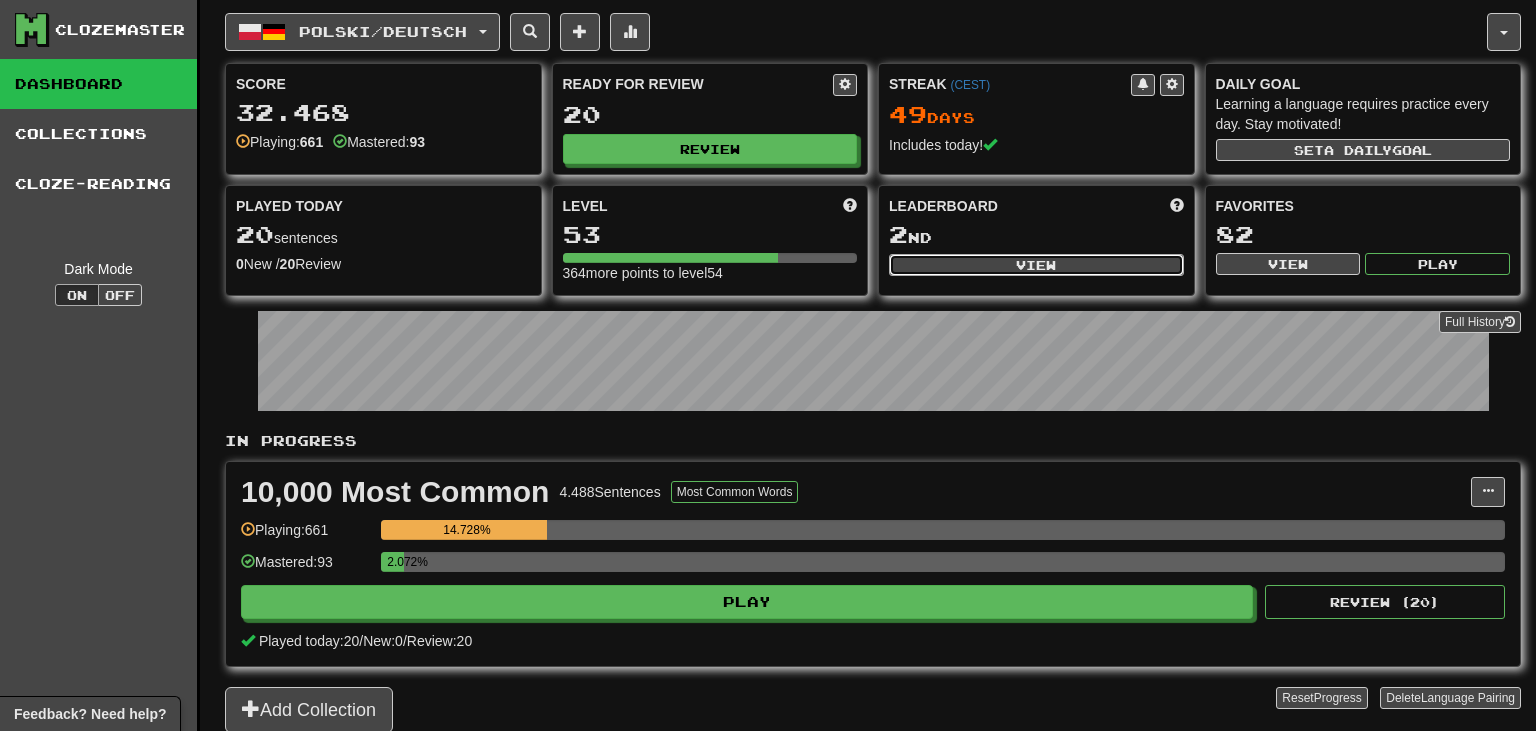 click on "View" at bounding box center [1036, 265] 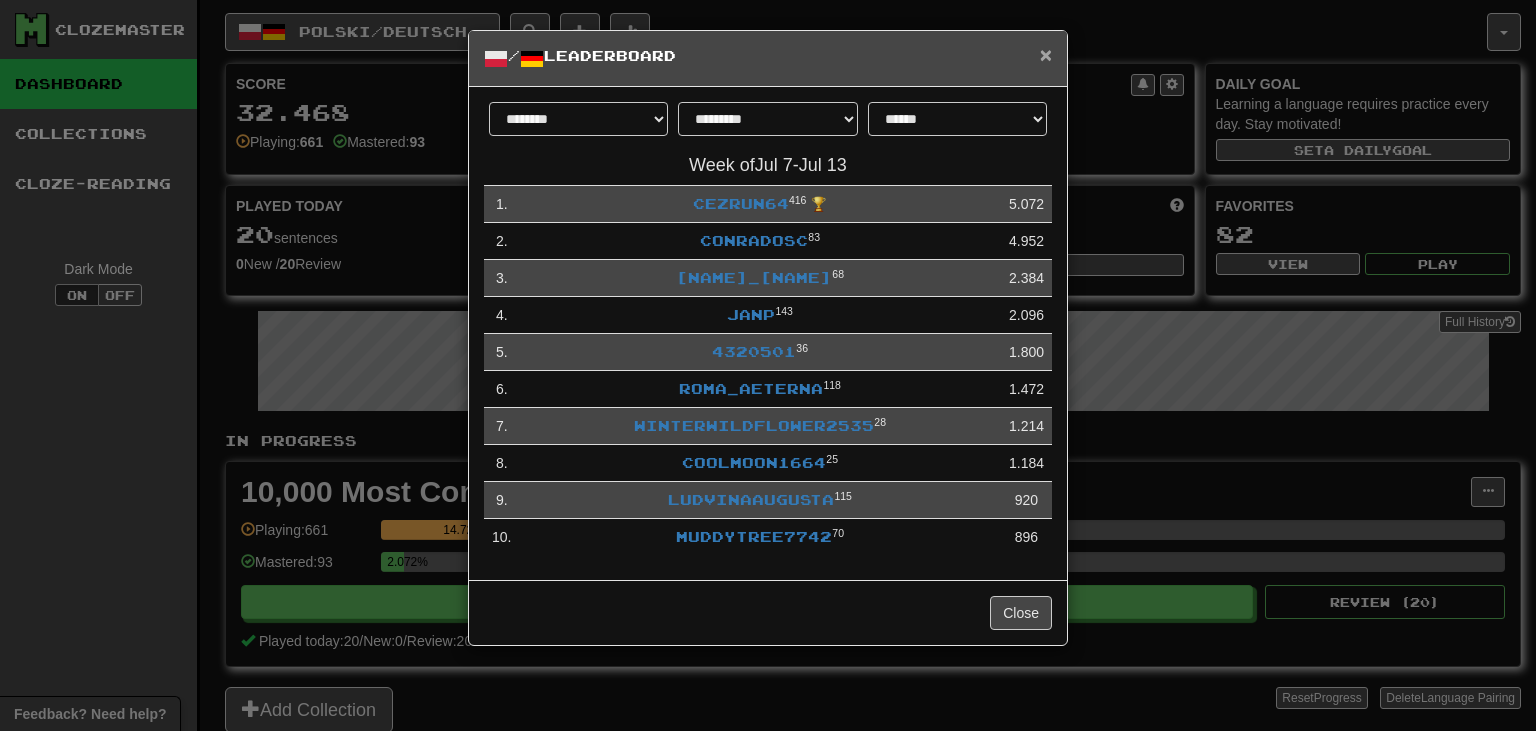 click on "×" at bounding box center [1046, 54] 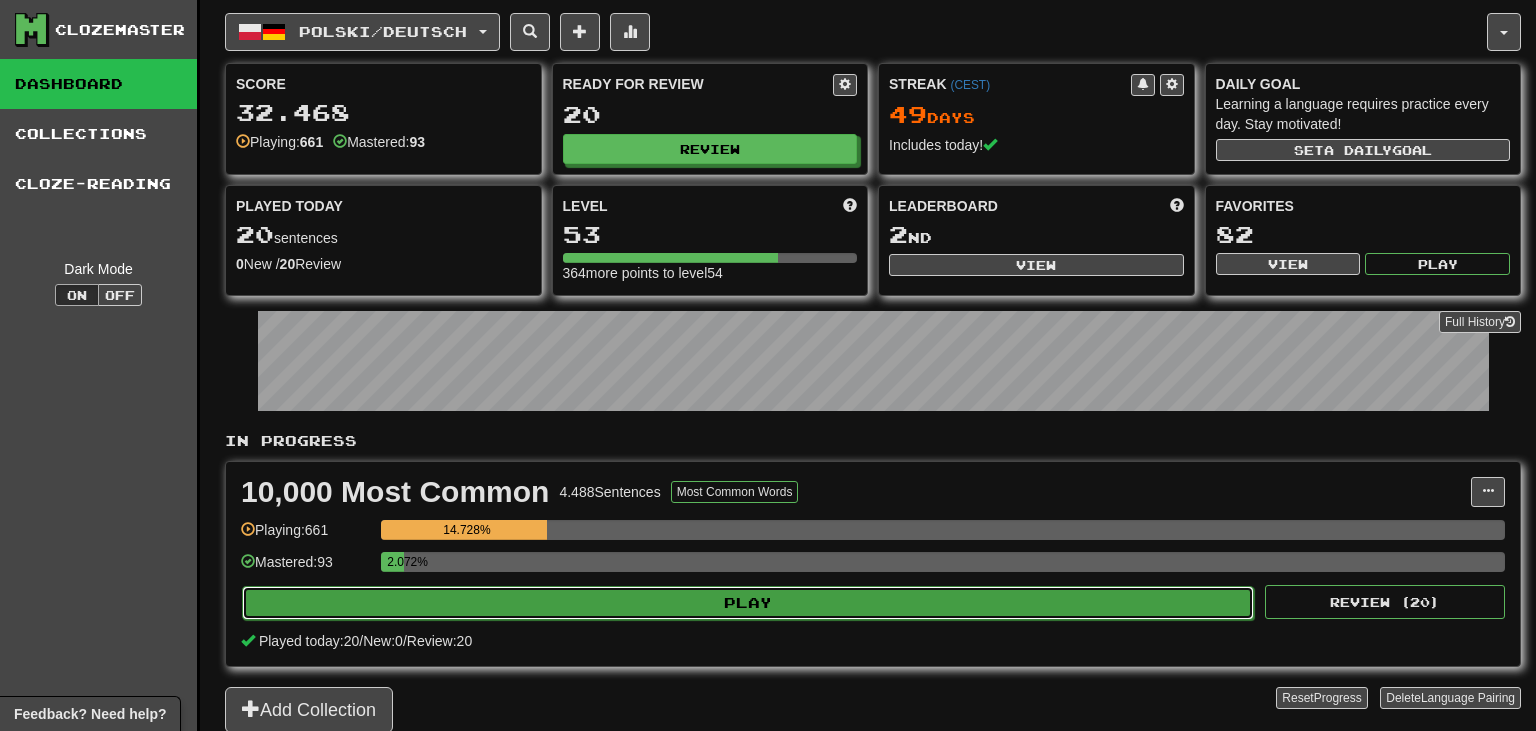 click on "Play" at bounding box center [748, 603] 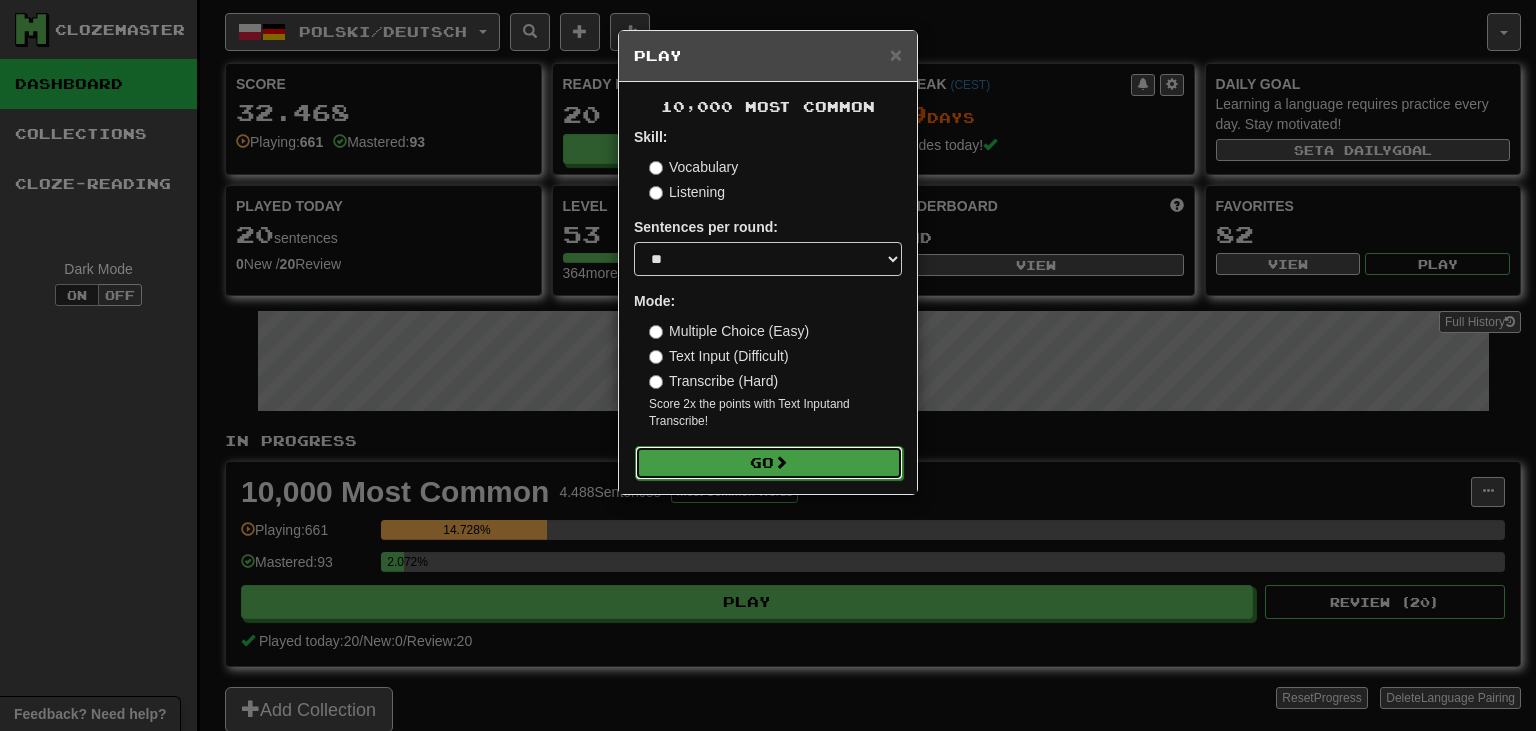 click on "Go" at bounding box center [769, 463] 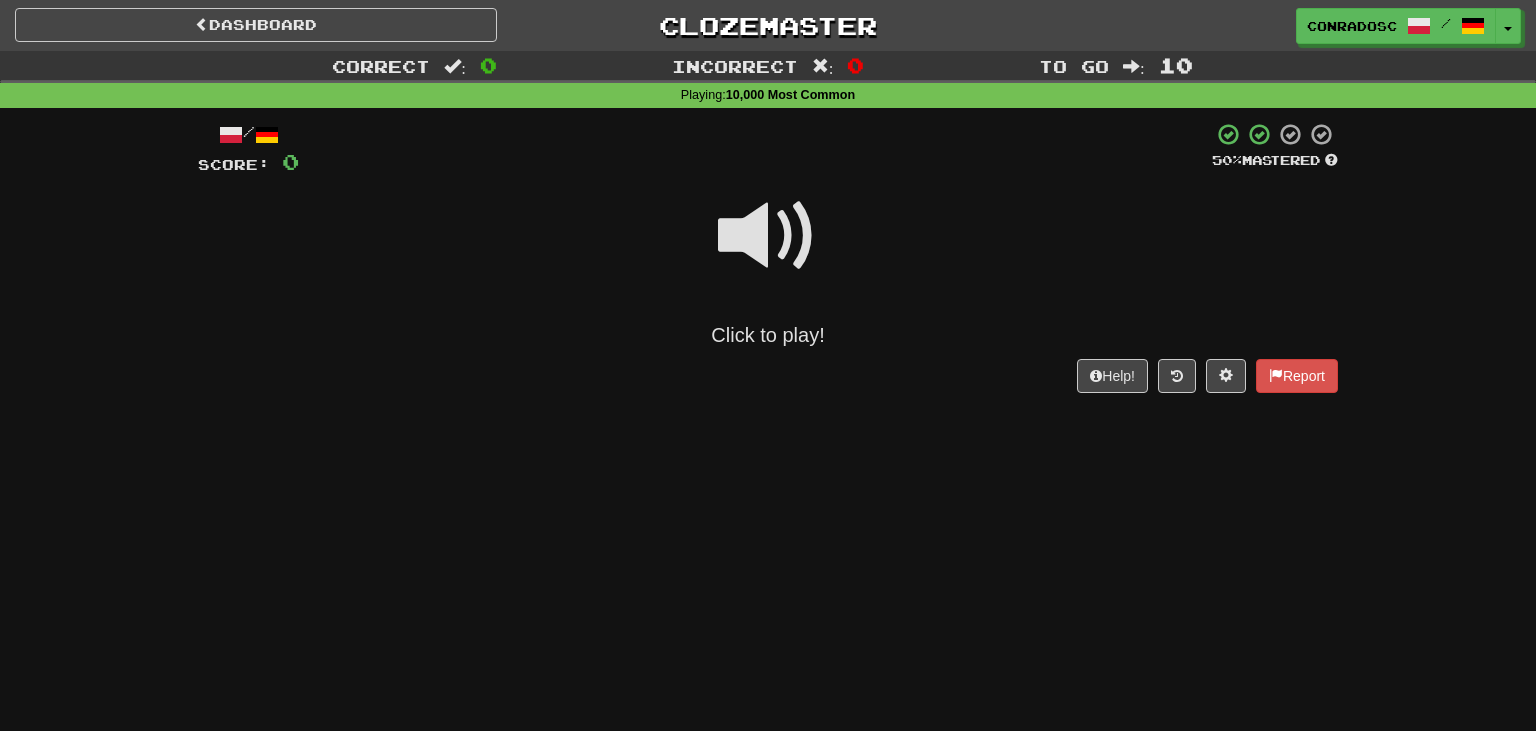 scroll, scrollTop: 0, scrollLeft: 0, axis: both 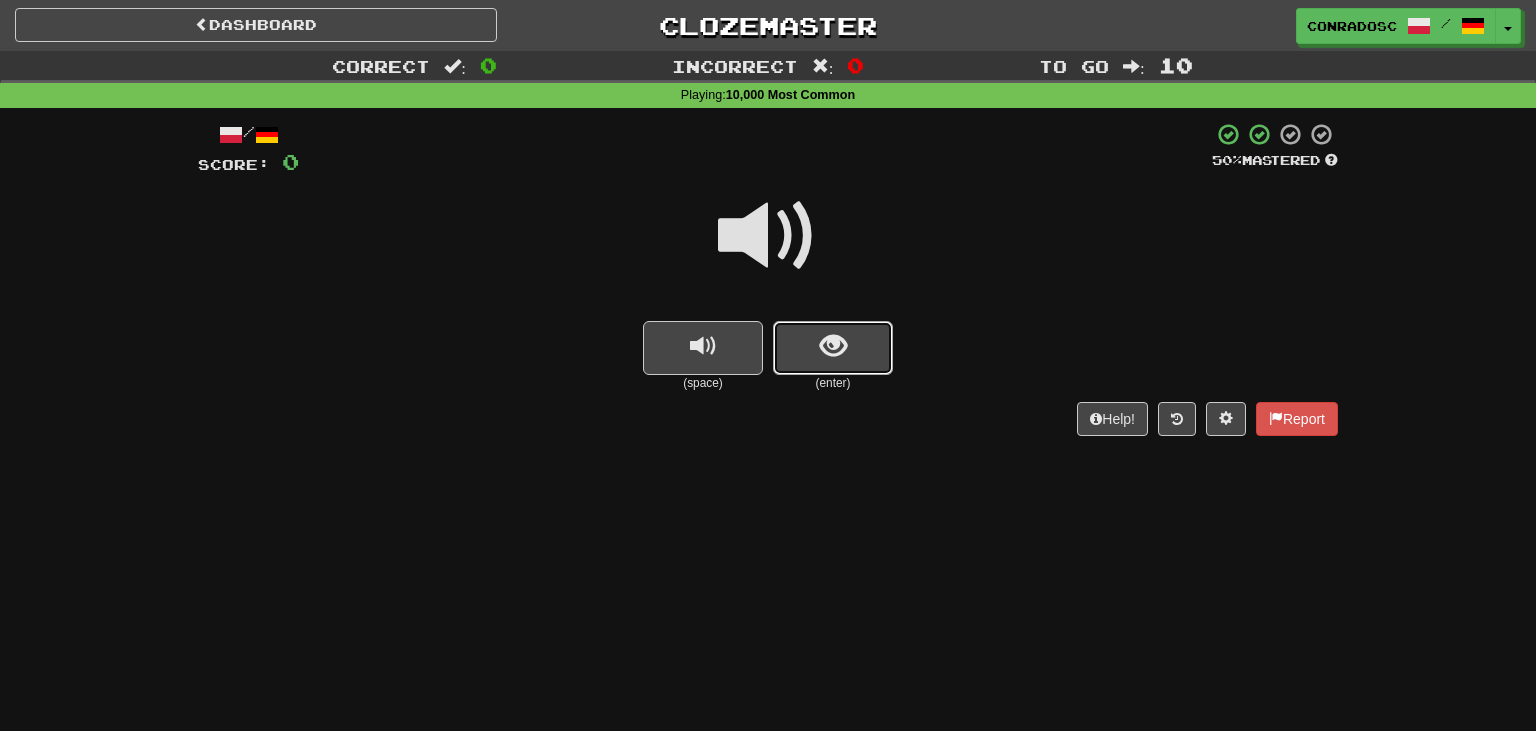 click at bounding box center [833, 348] 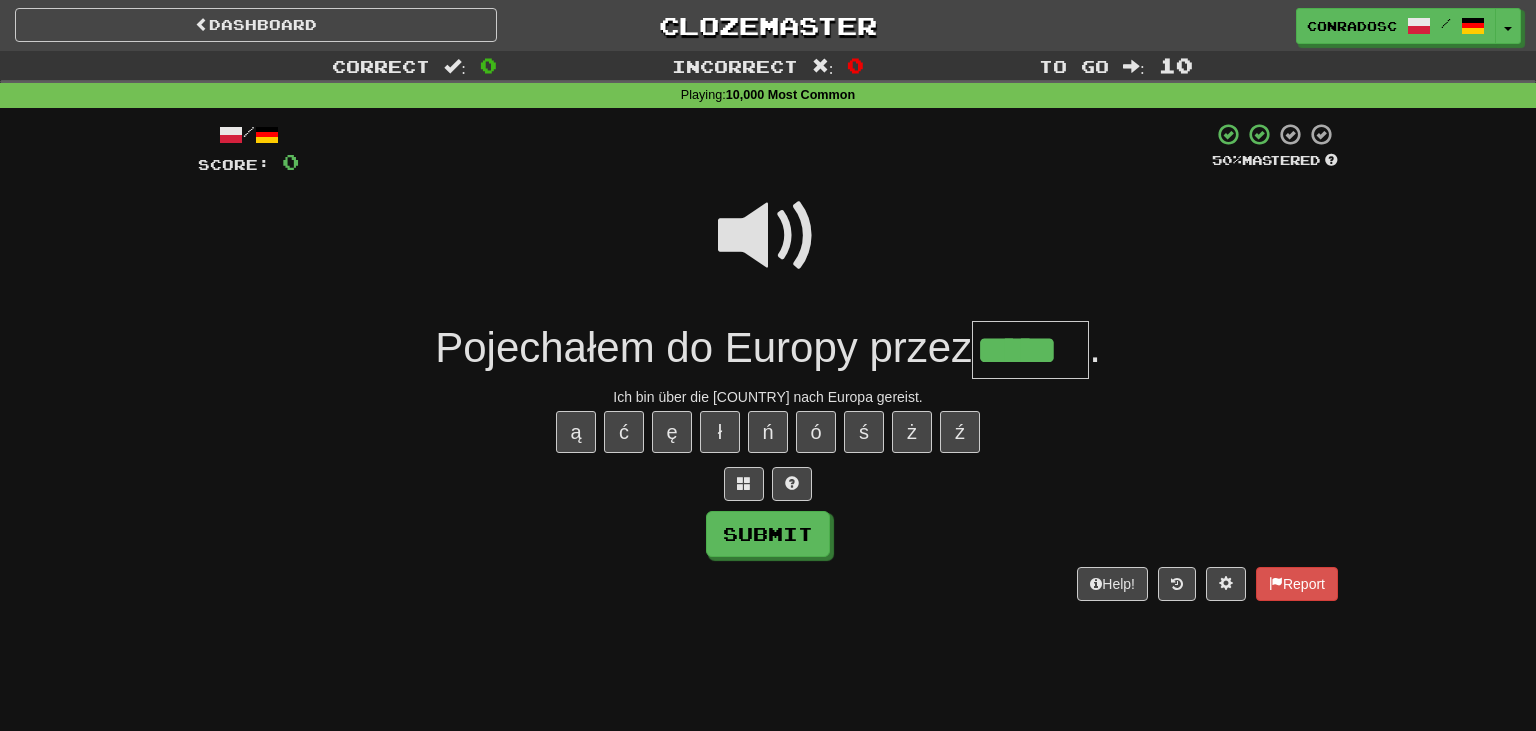 type on "*****" 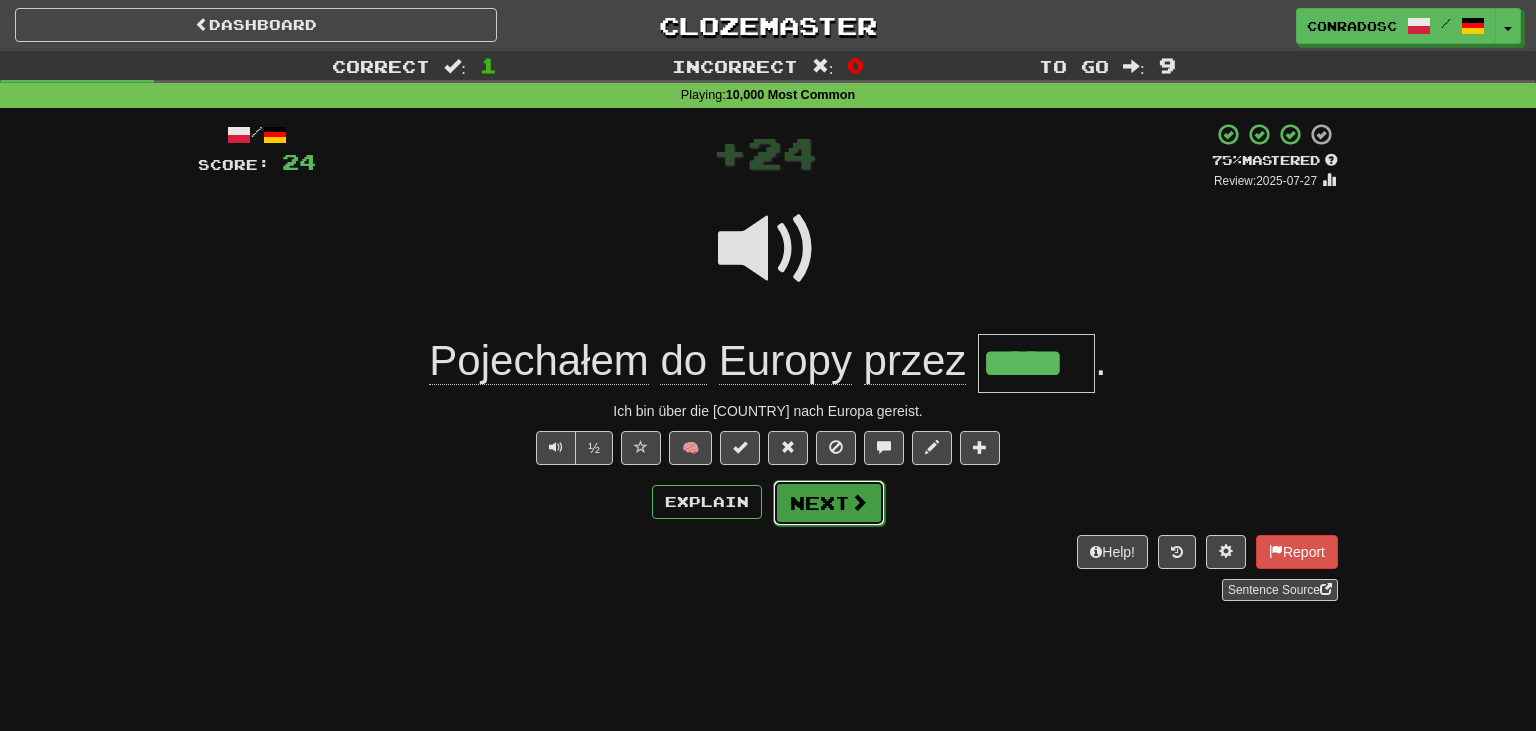 click on "Next" at bounding box center [829, 503] 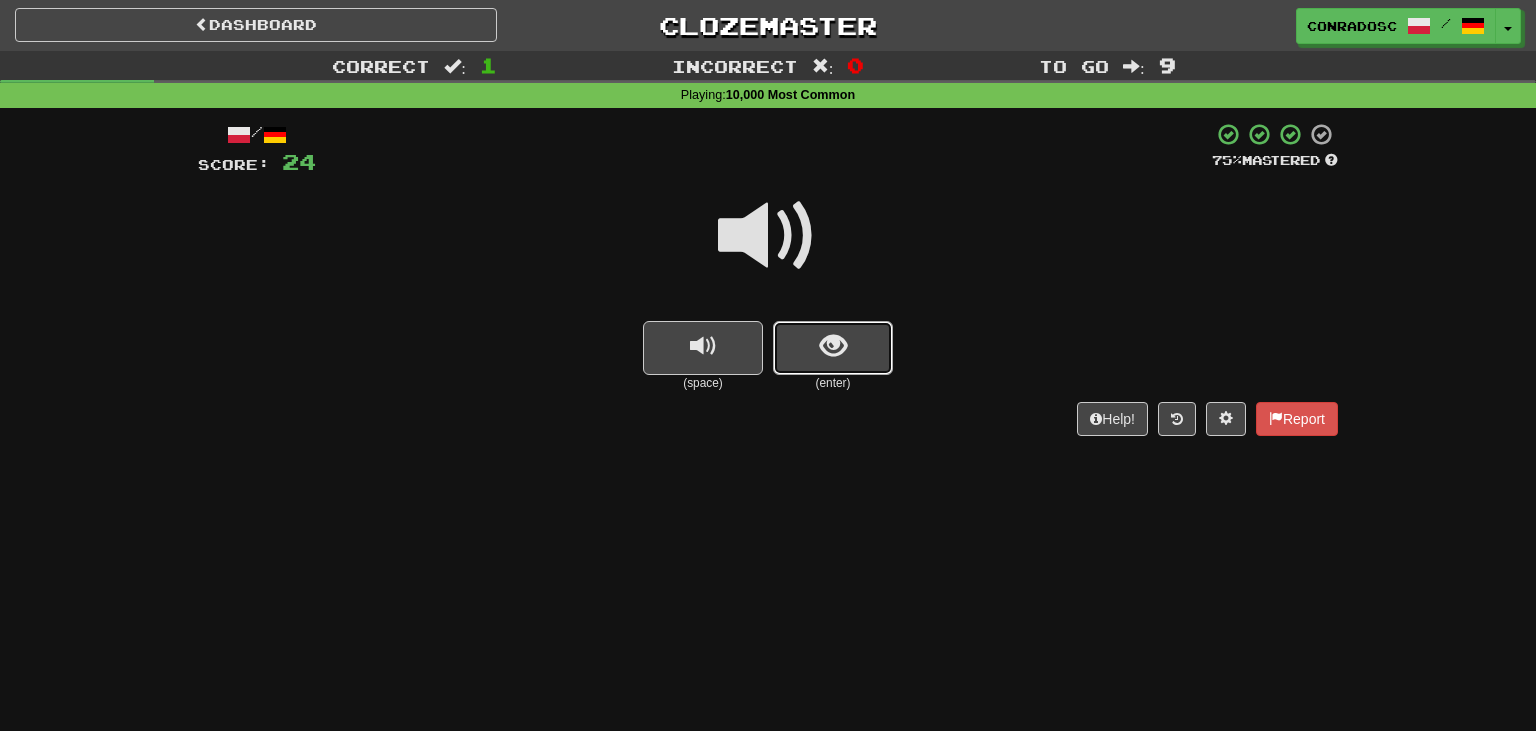 click at bounding box center (833, 348) 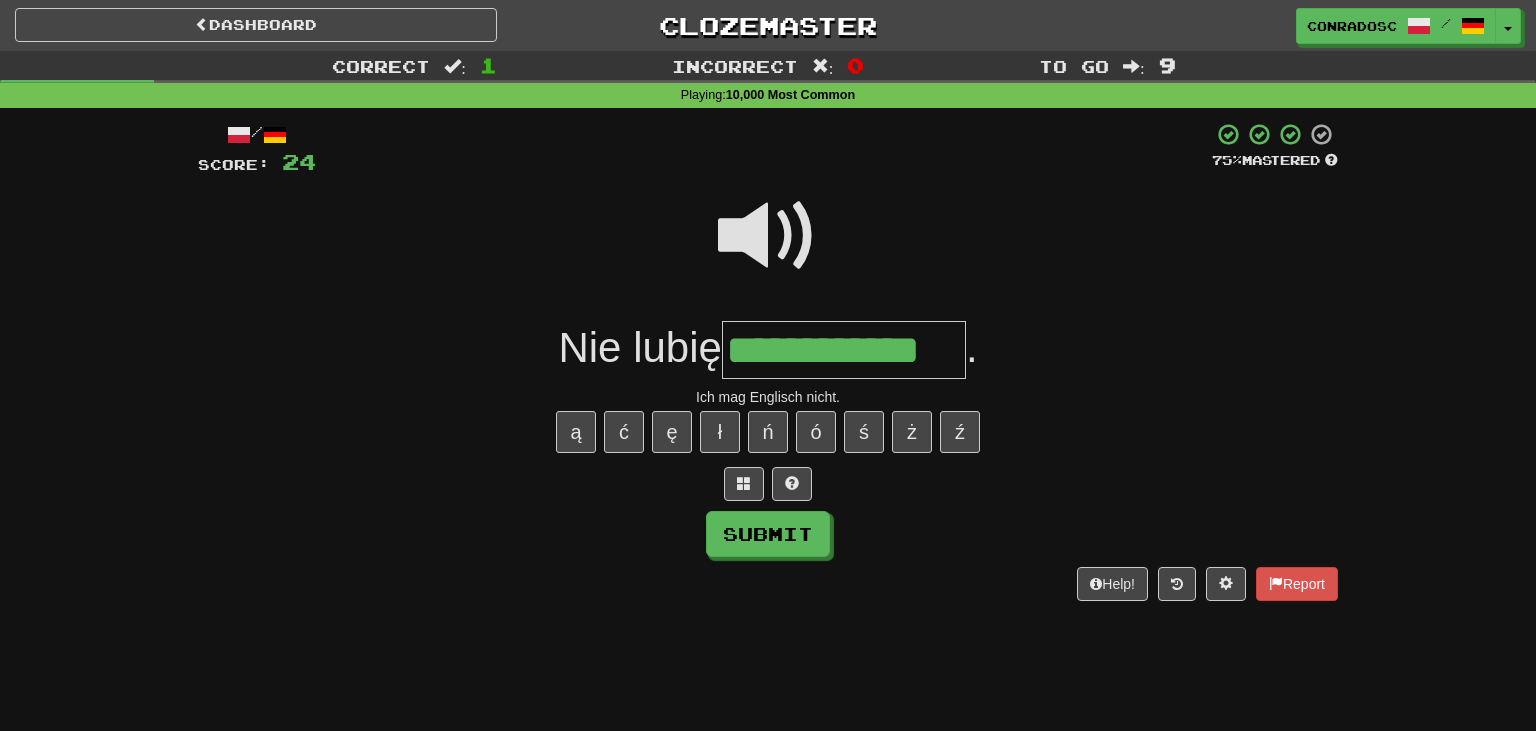 type on "**********" 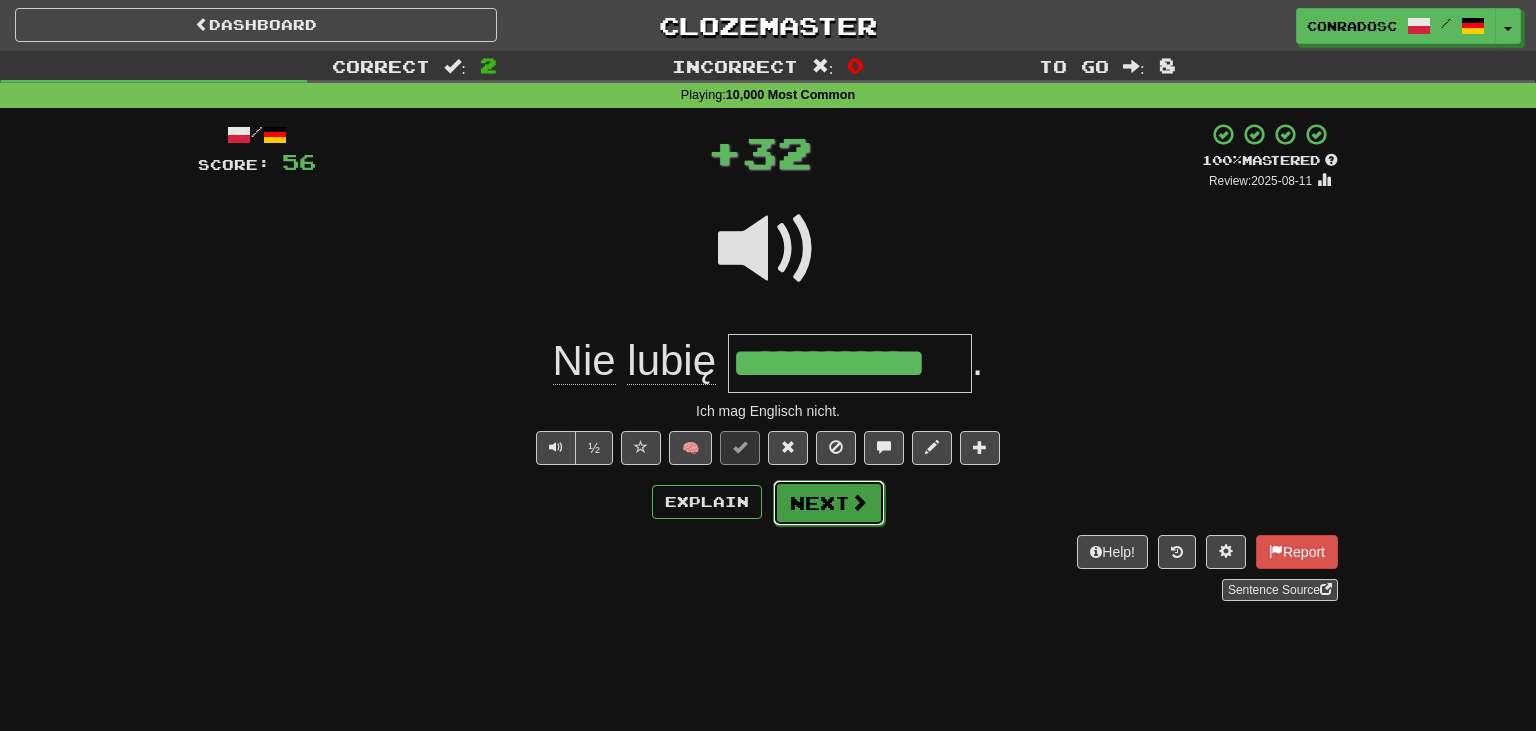 click on "Next" at bounding box center (829, 503) 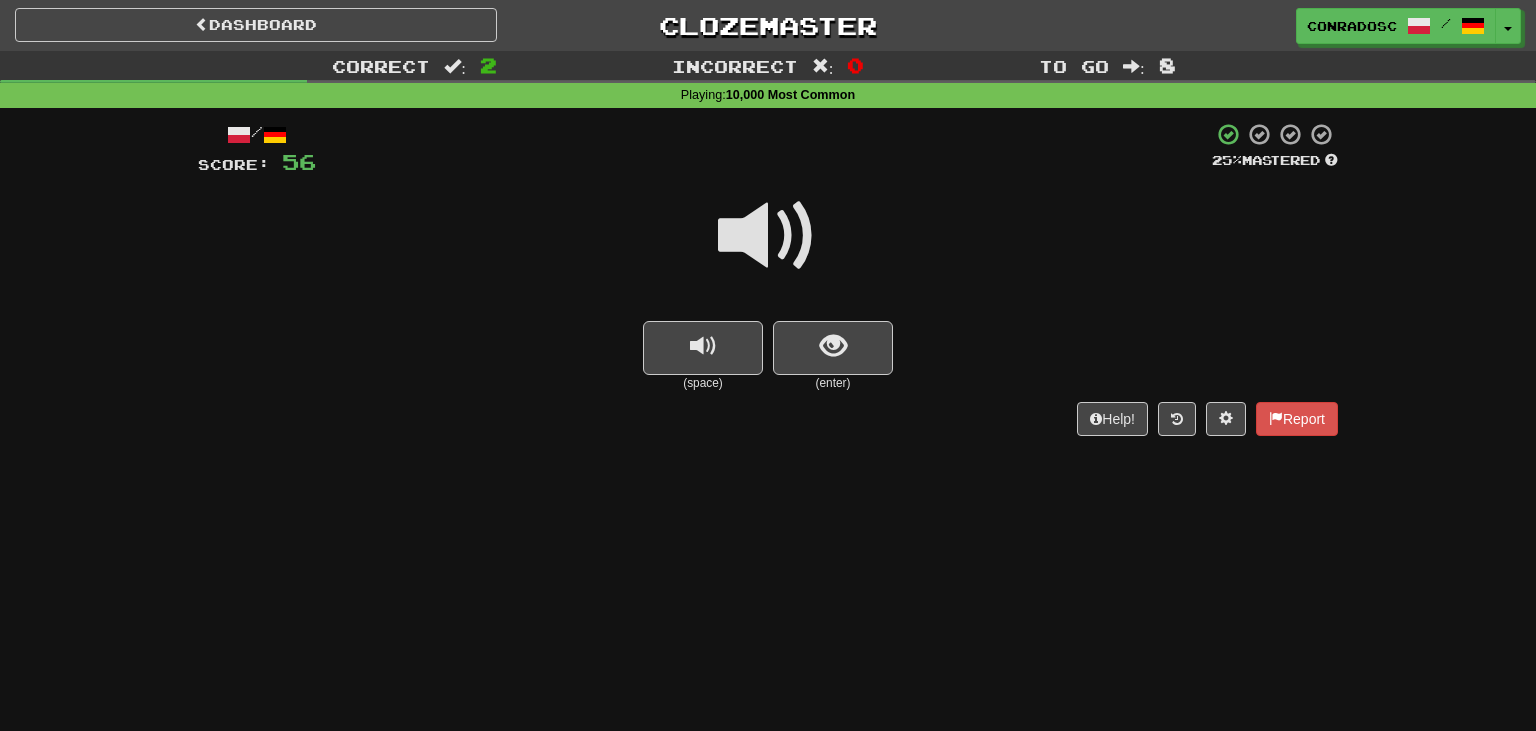 click at bounding box center (768, 236) 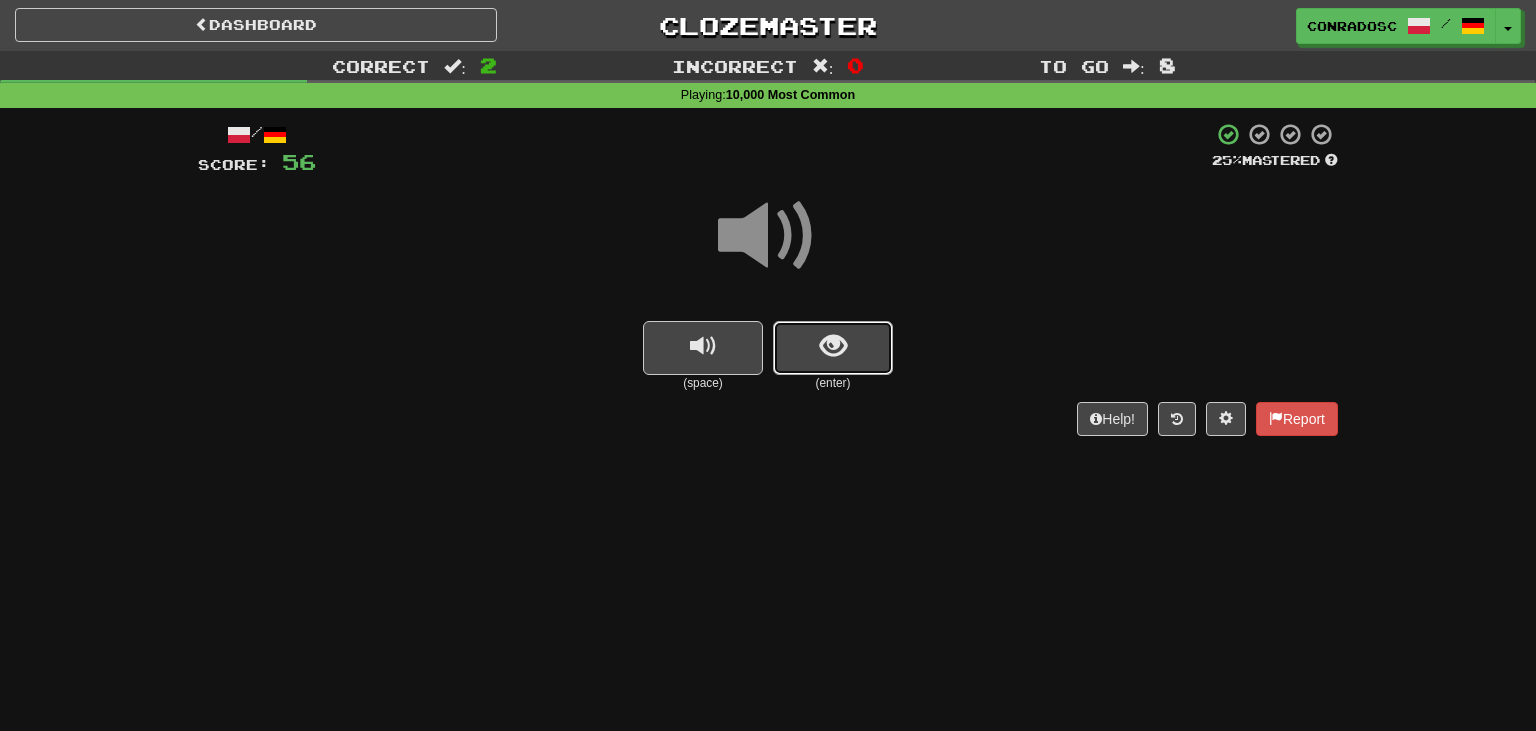 click at bounding box center [833, 348] 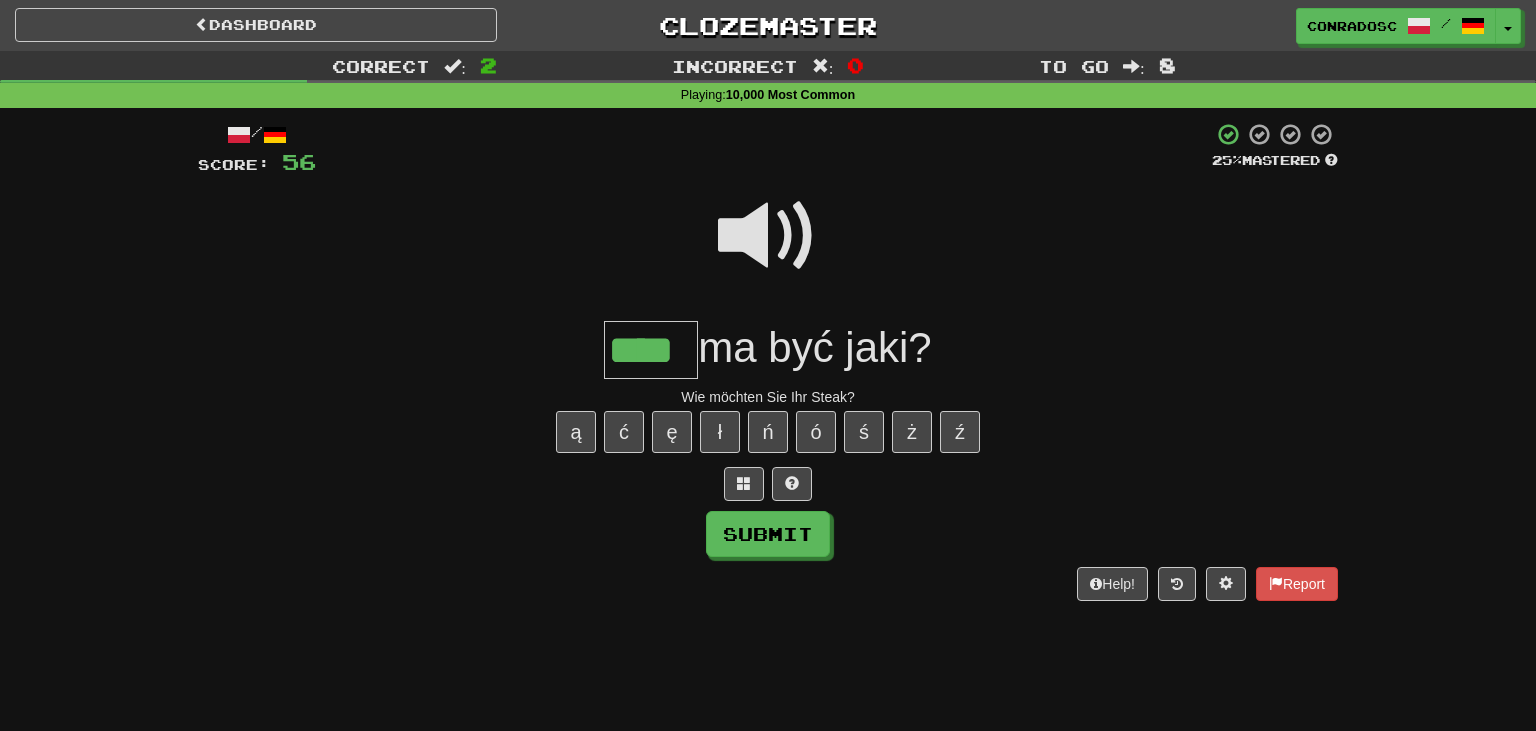 type on "****" 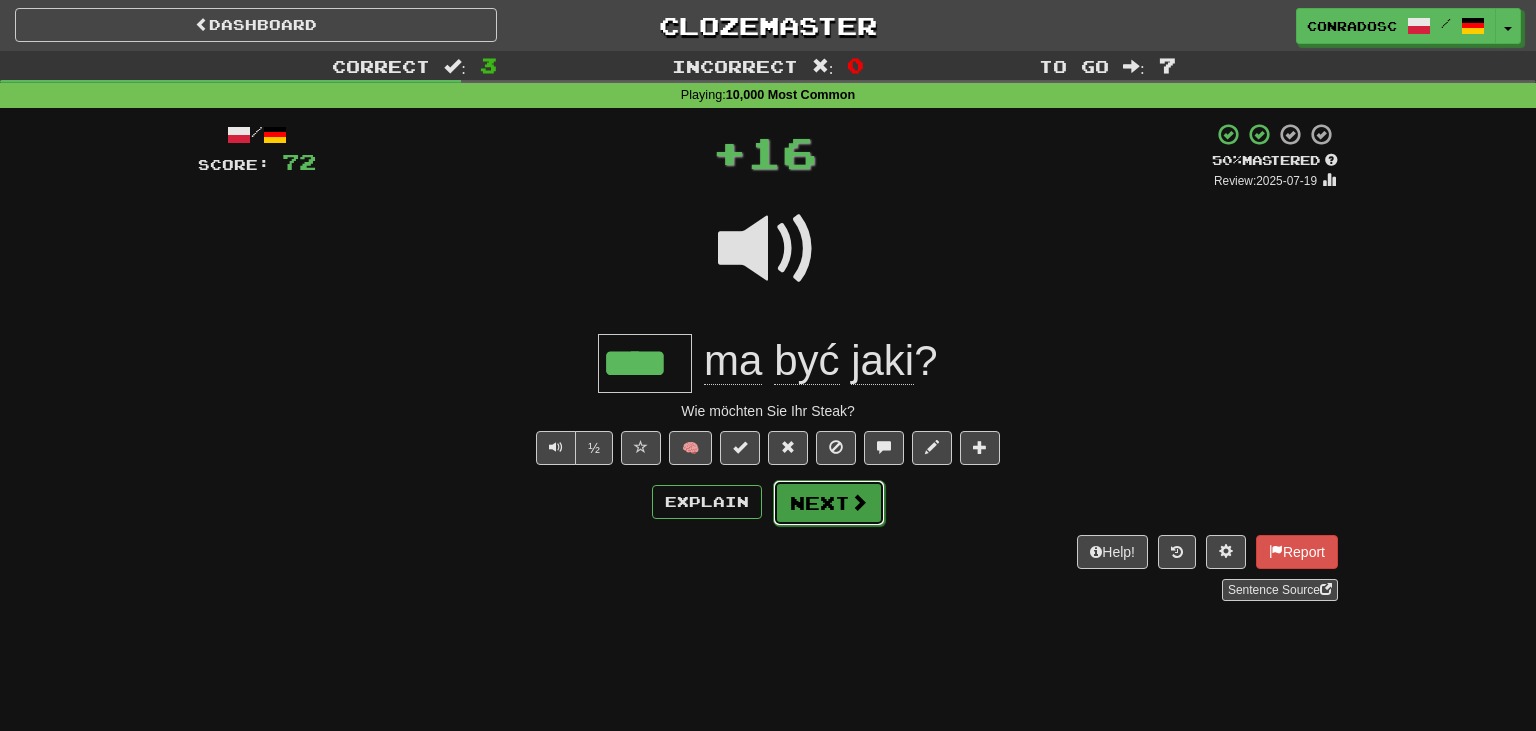 click at bounding box center (859, 502) 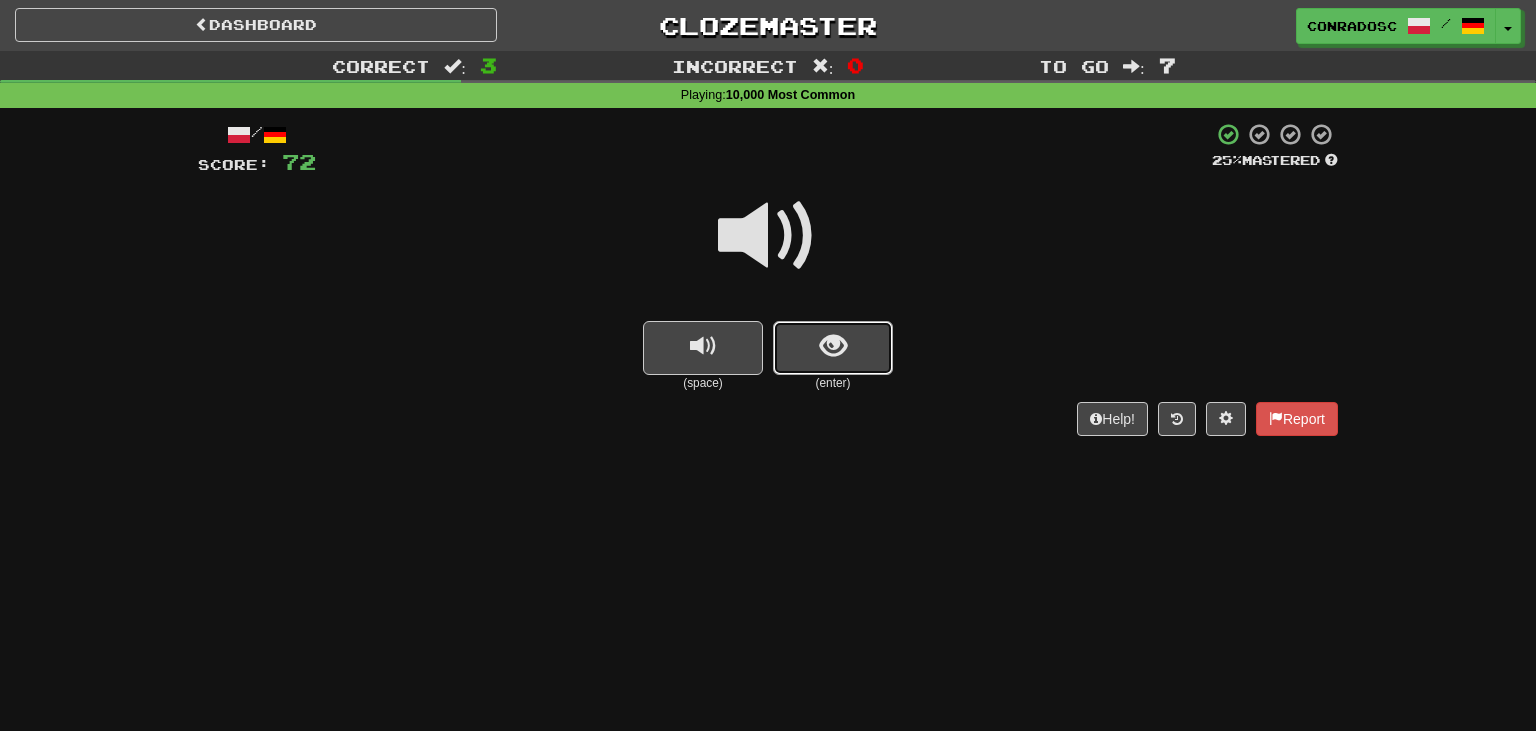 click at bounding box center [833, 346] 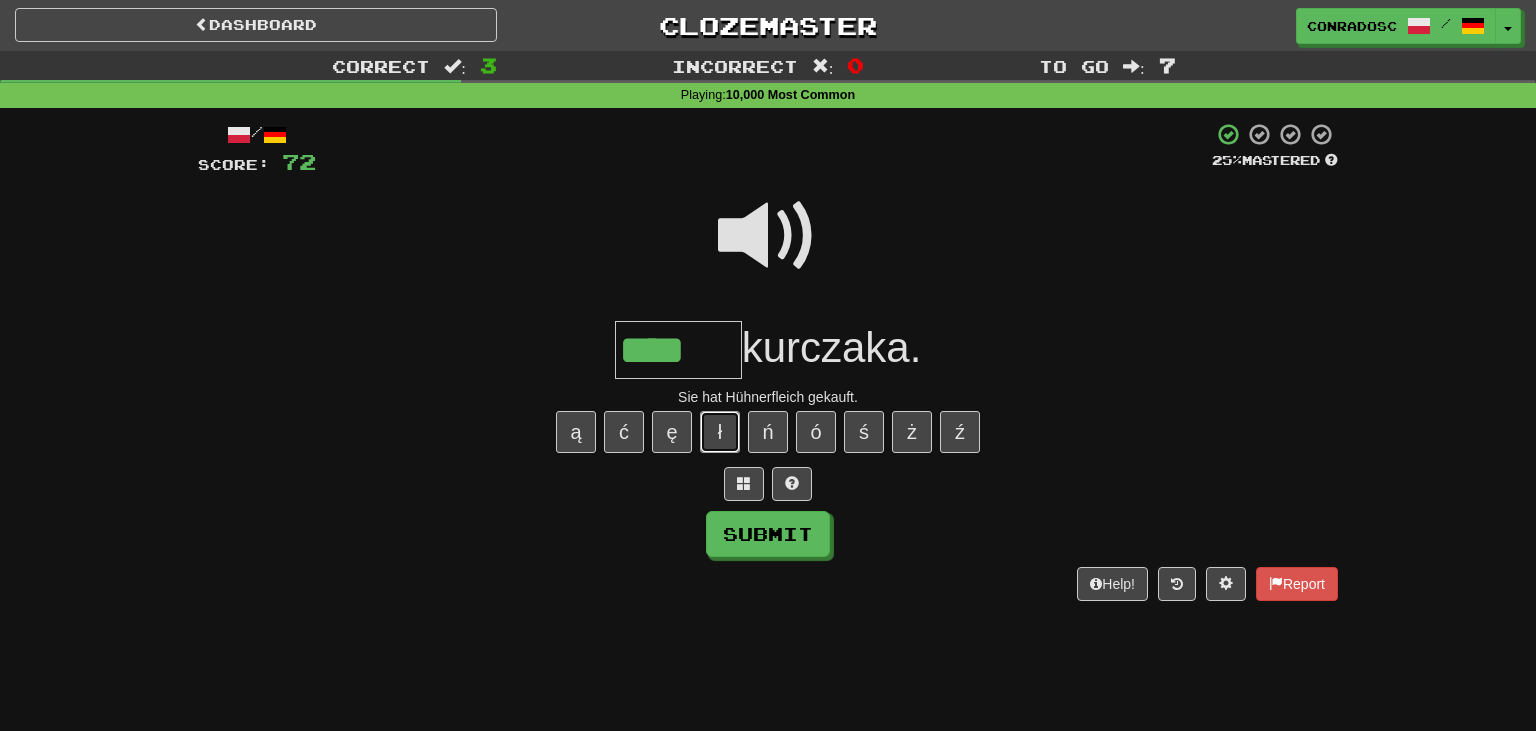 click on "ł" at bounding box center (720, 432) 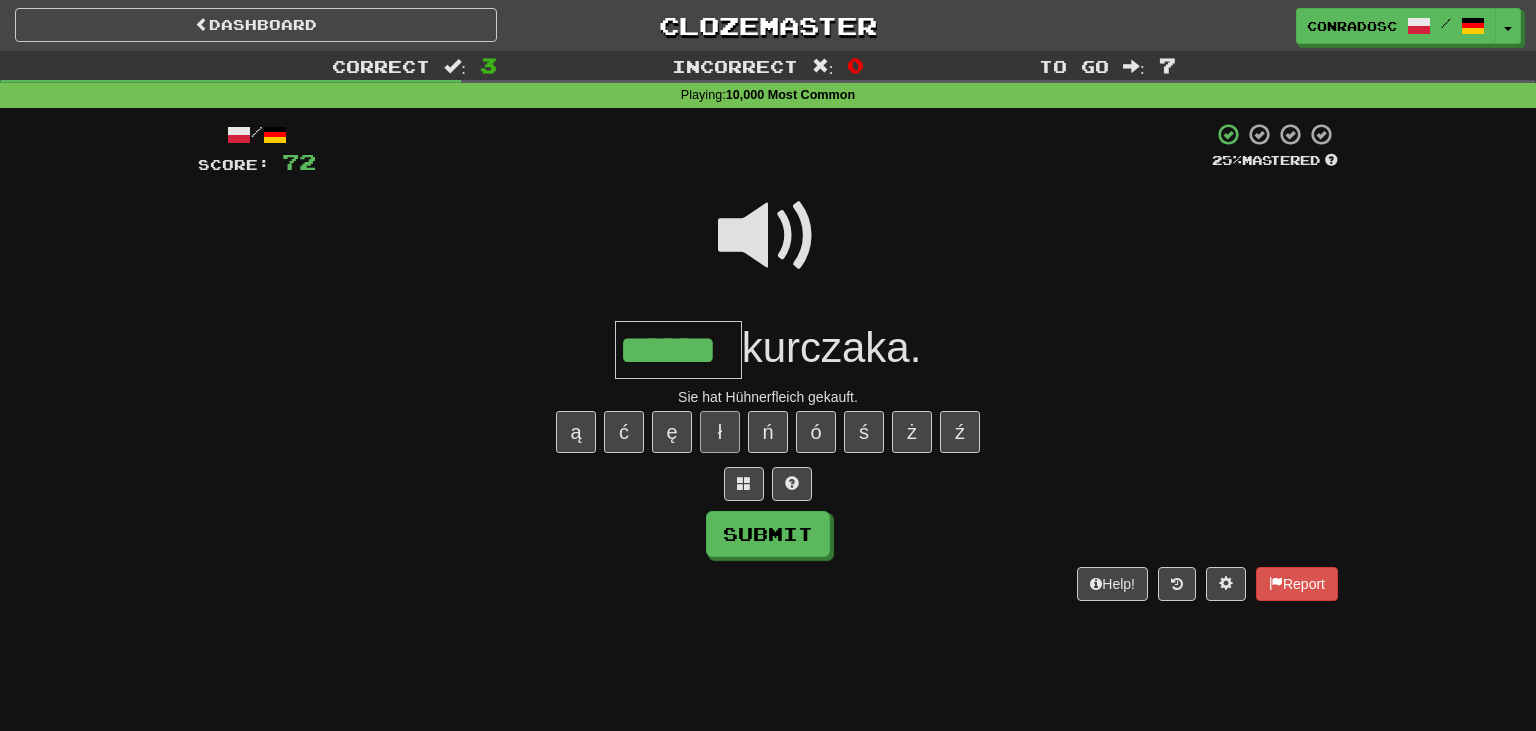type on "******" 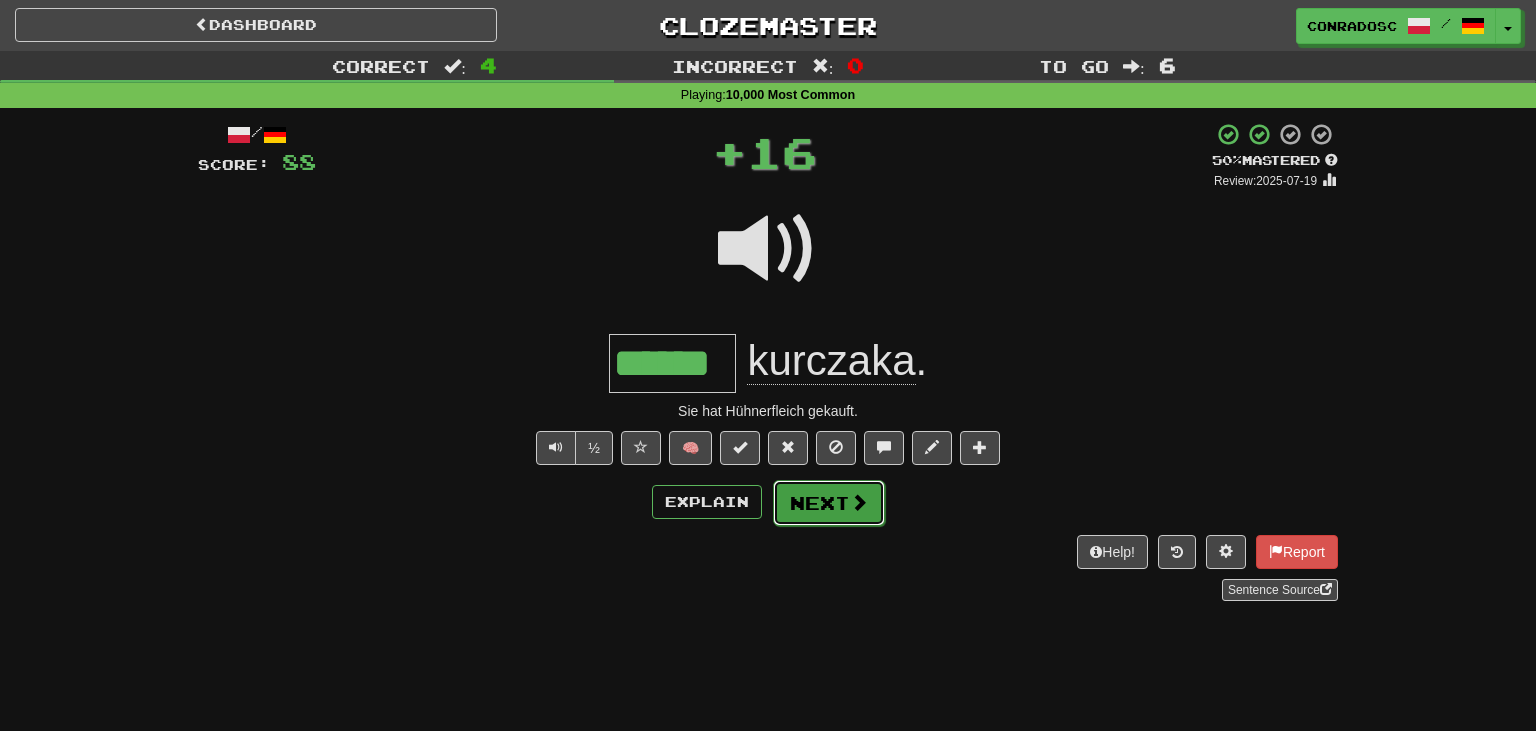 click on "Next" at bounding box center (829, 503) 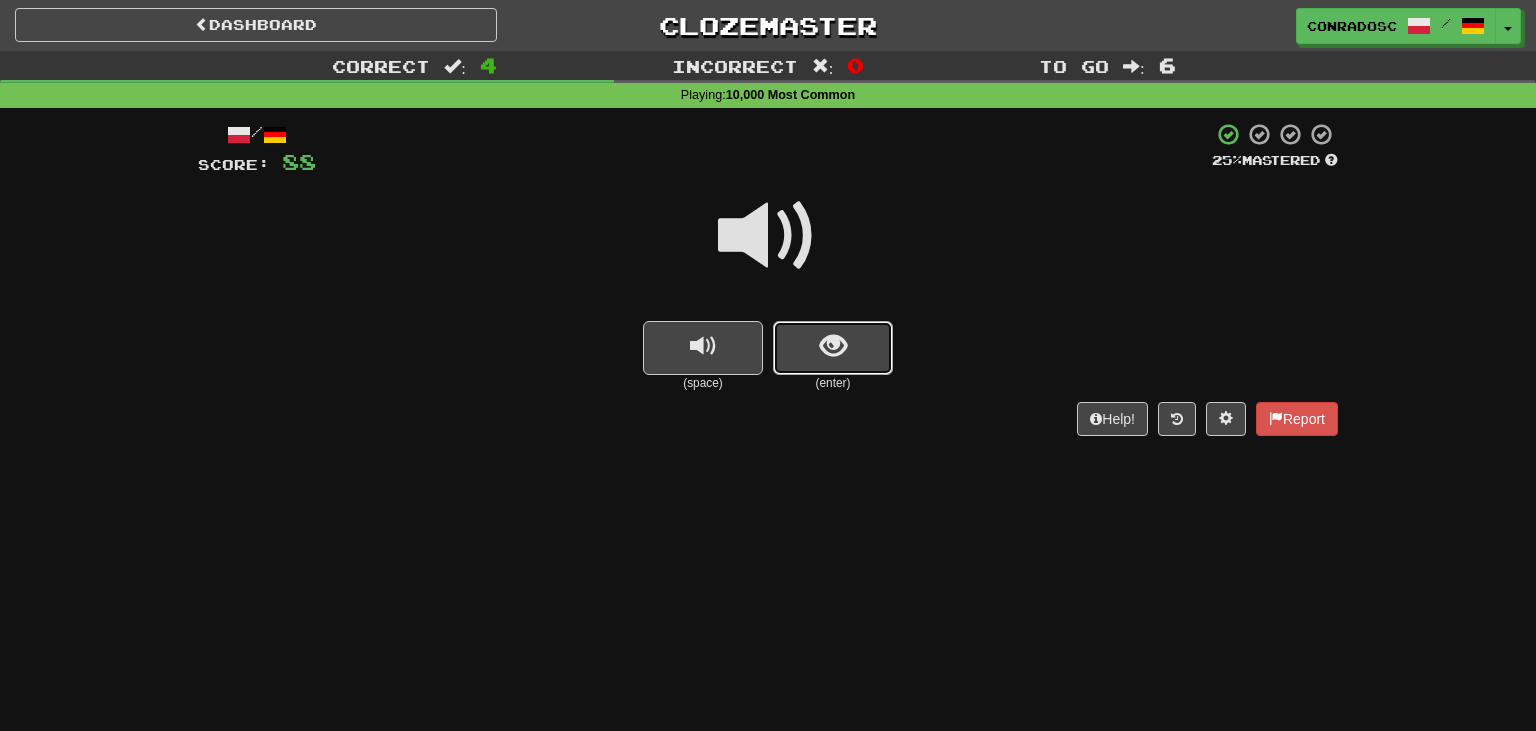 click at bounding box center (833, 346) 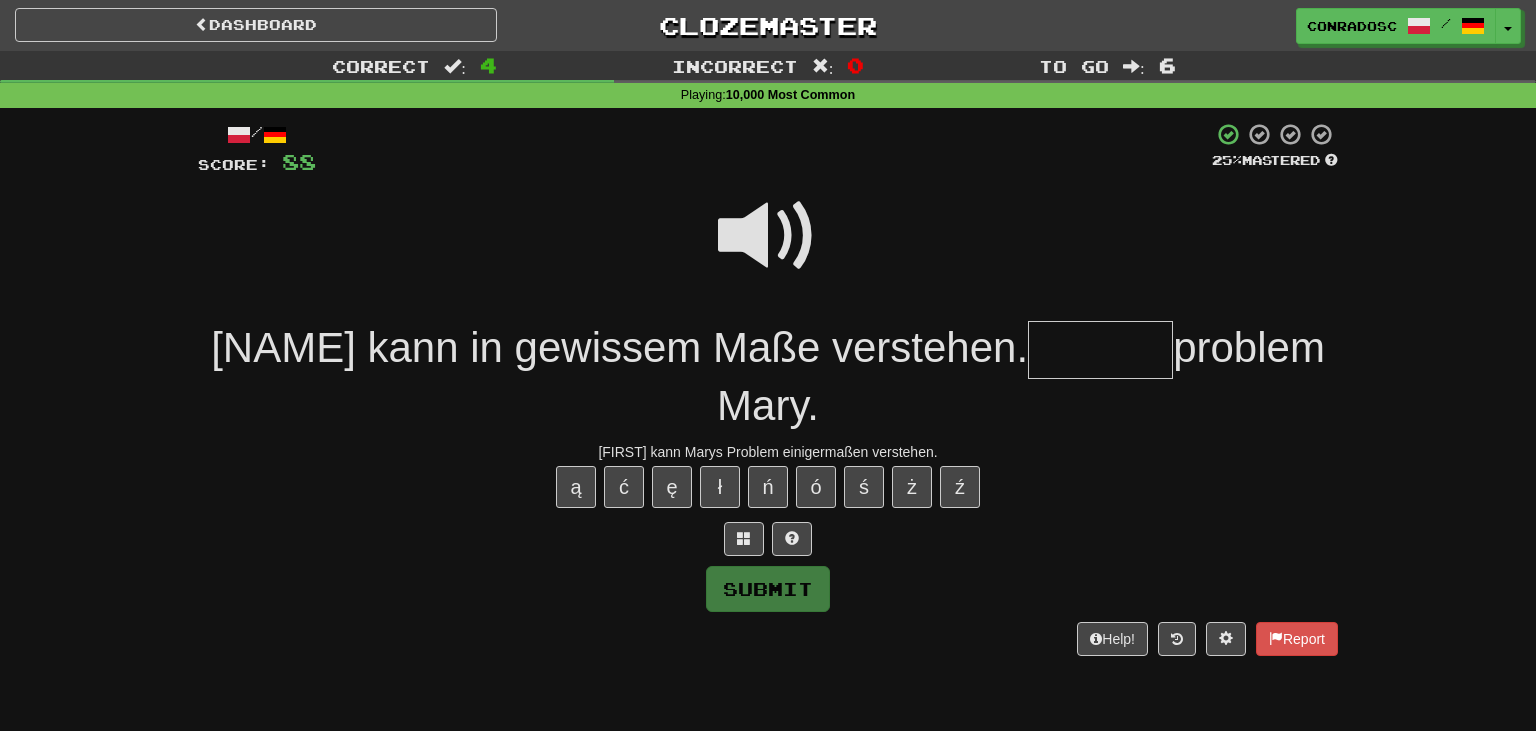 click at bounding box center (768, 236) 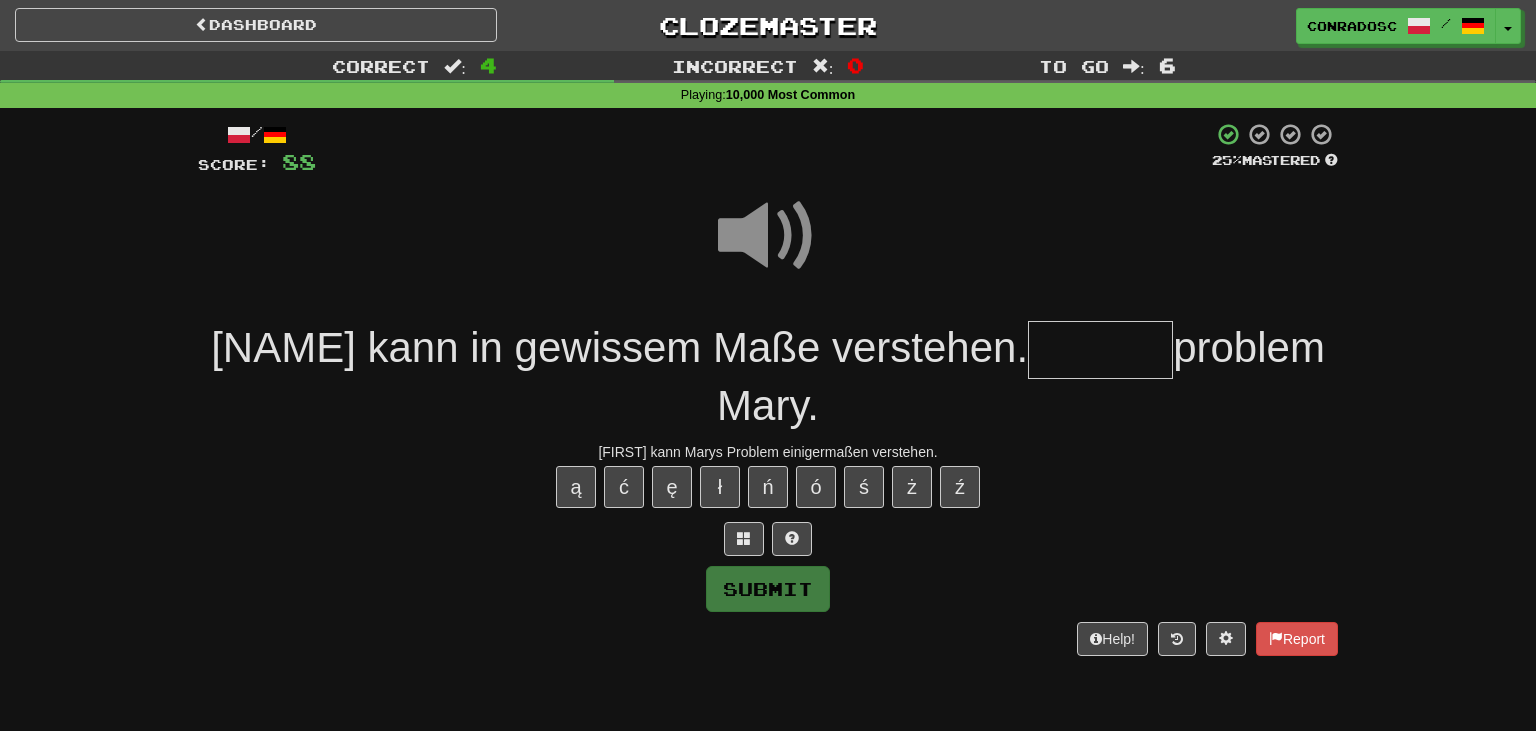 click at bounding box center [1100, 350] 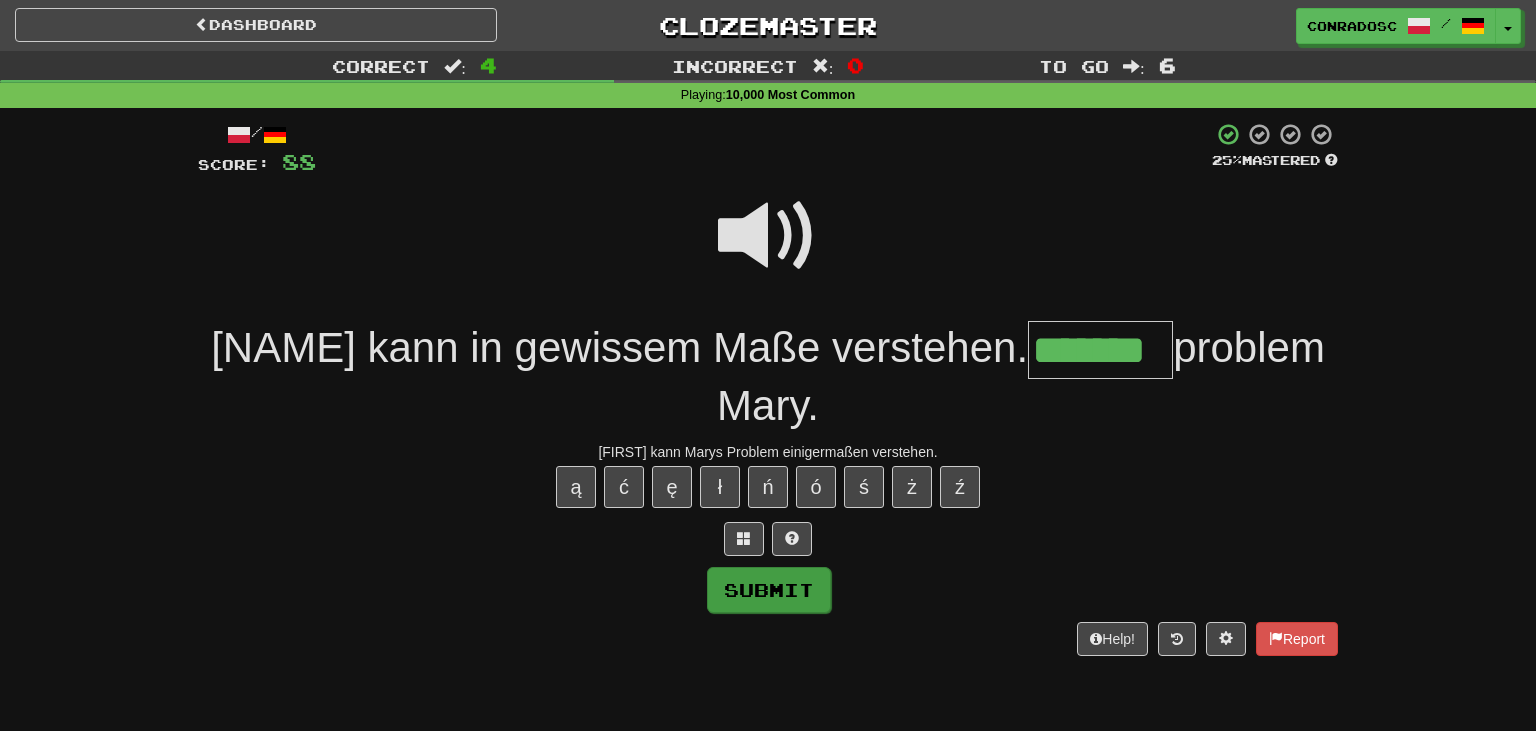 type on "*******" 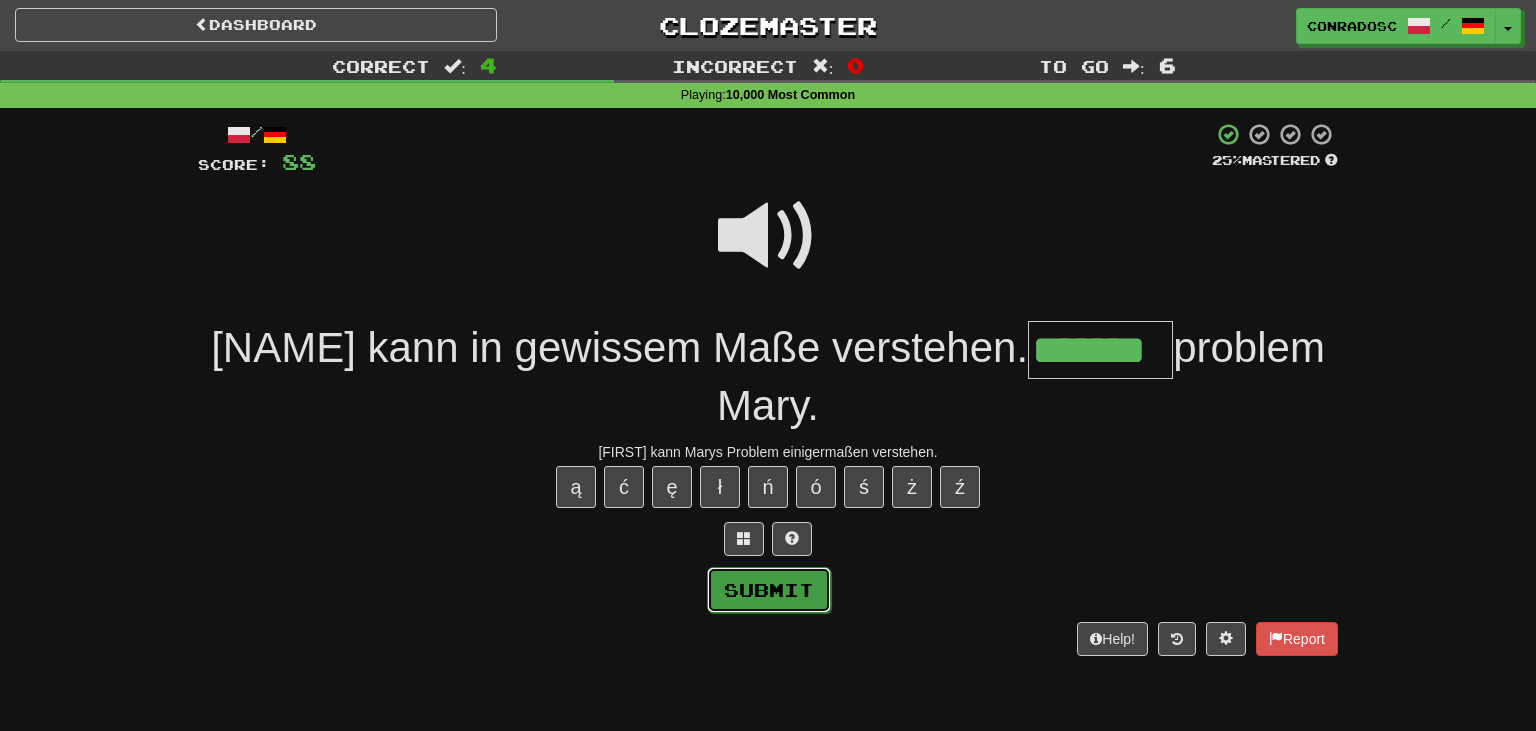 click on "Submit" at bounding box center (769, 590) 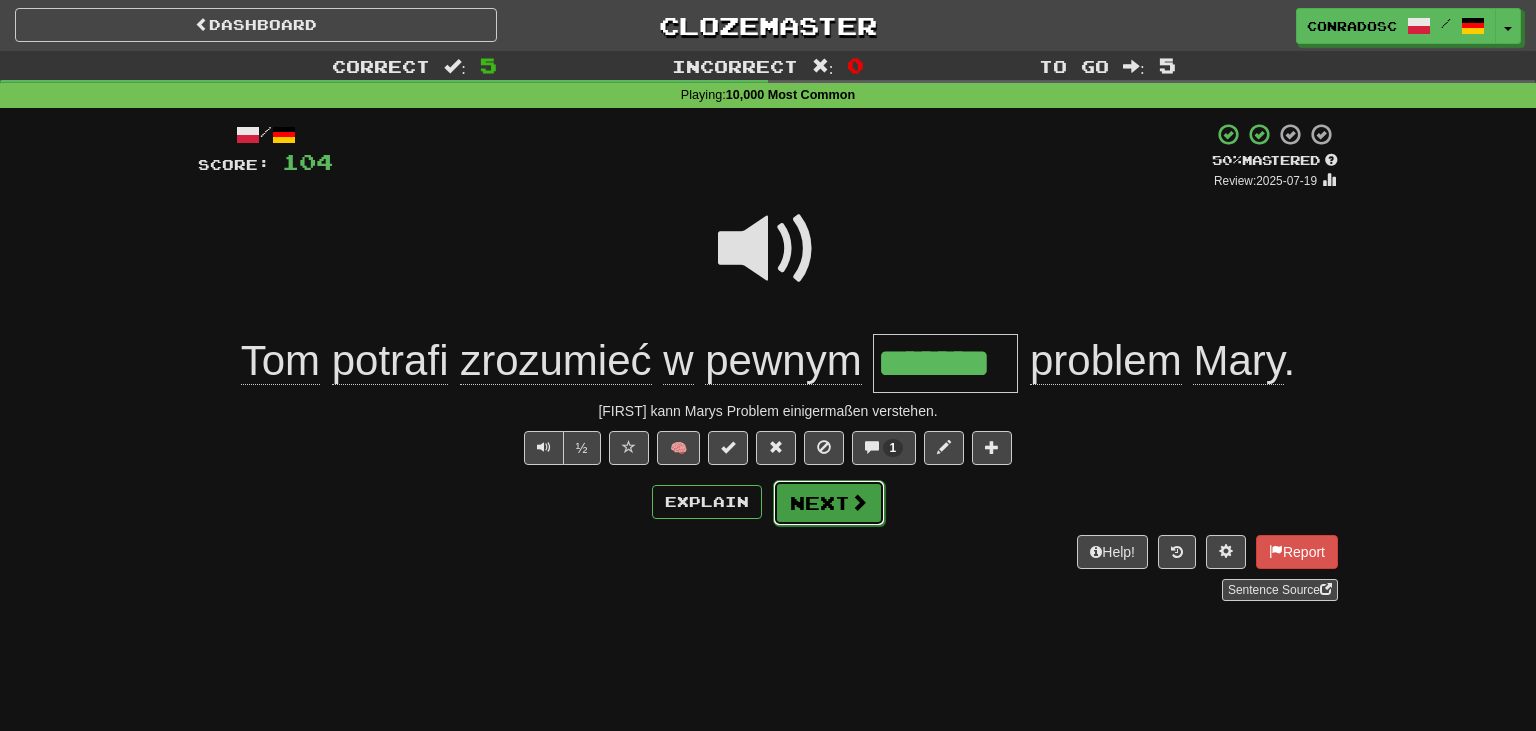 click on "Next" at bounding box center (829, 503) 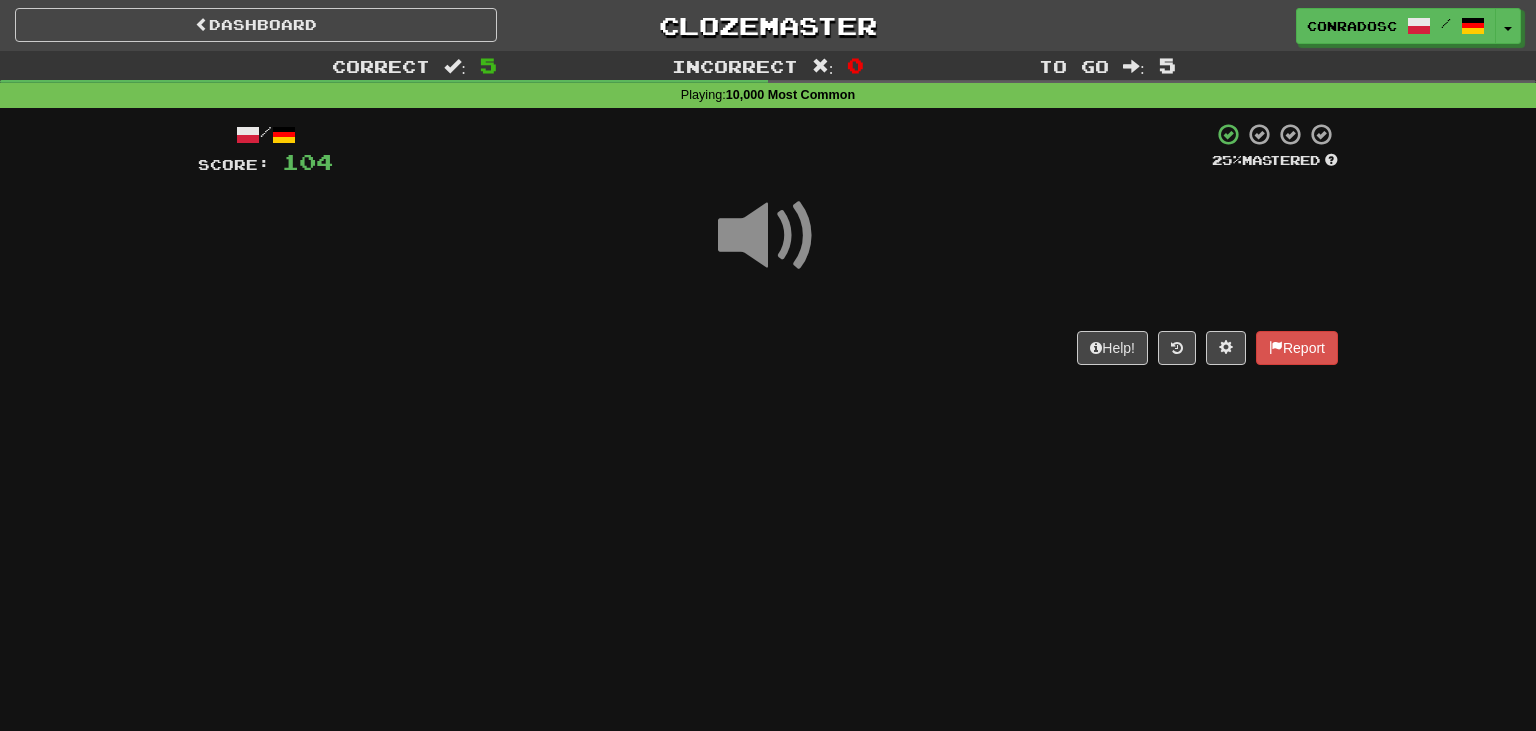click at bounding box center [768, 236] 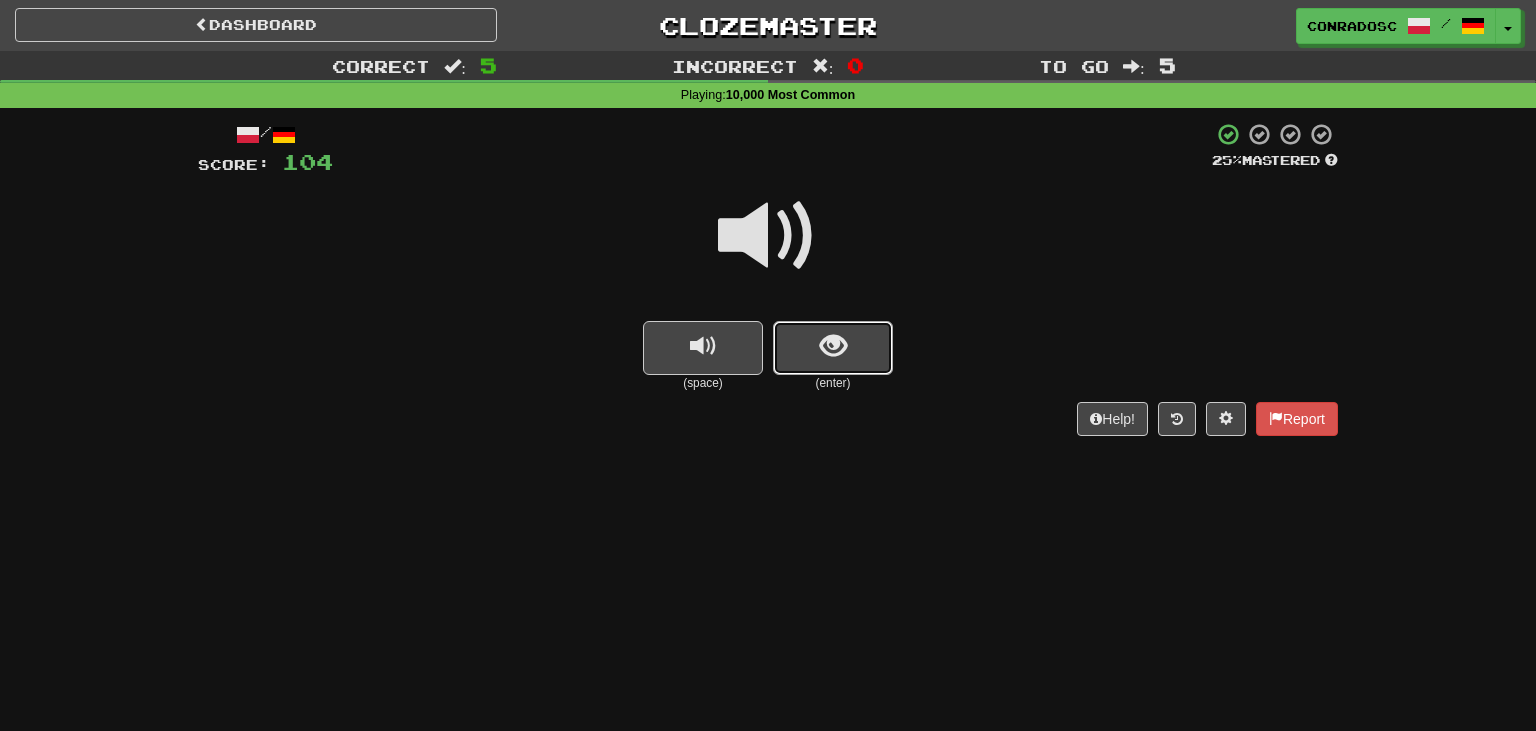 click at bounding box center (833, 346) 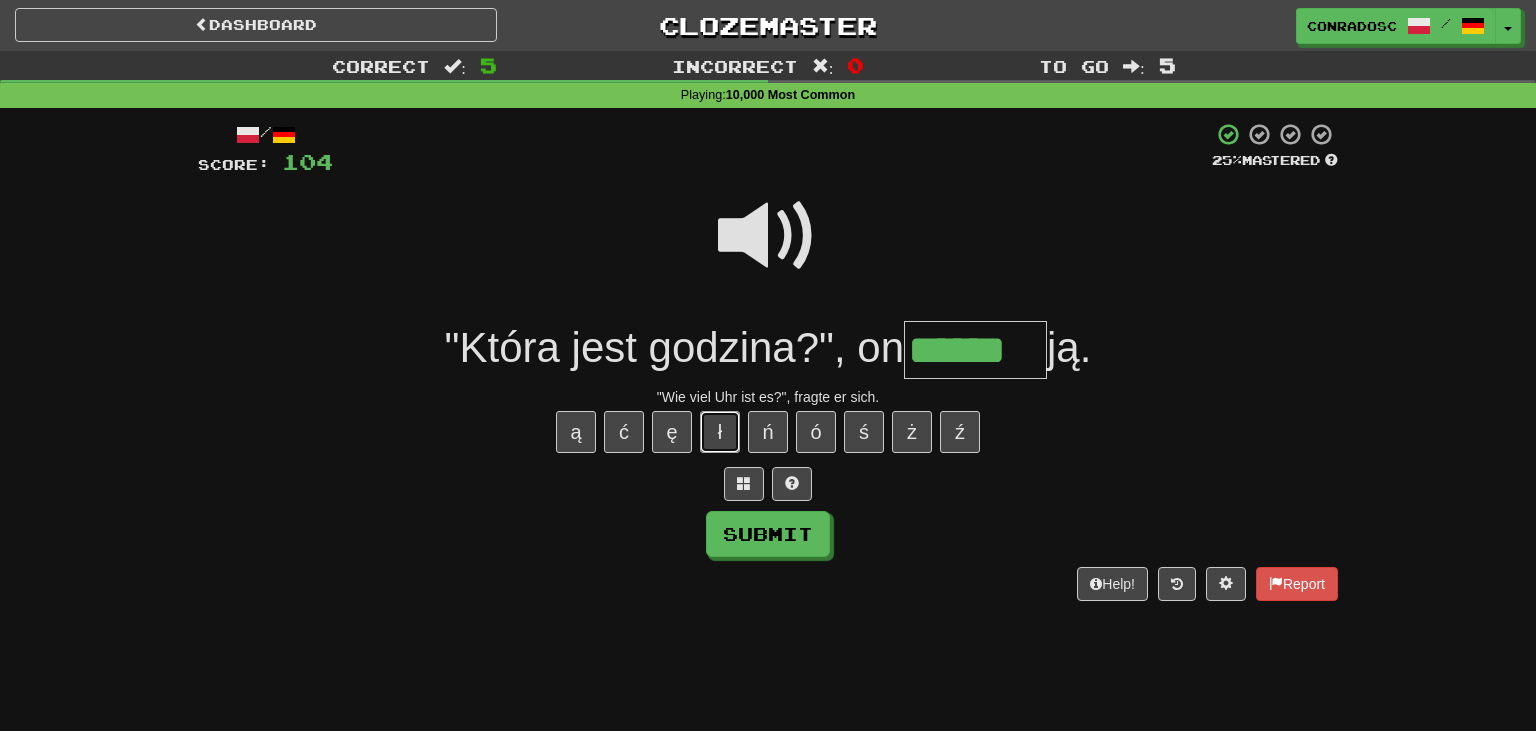 click on "ł" at bounding box center (720, 432) 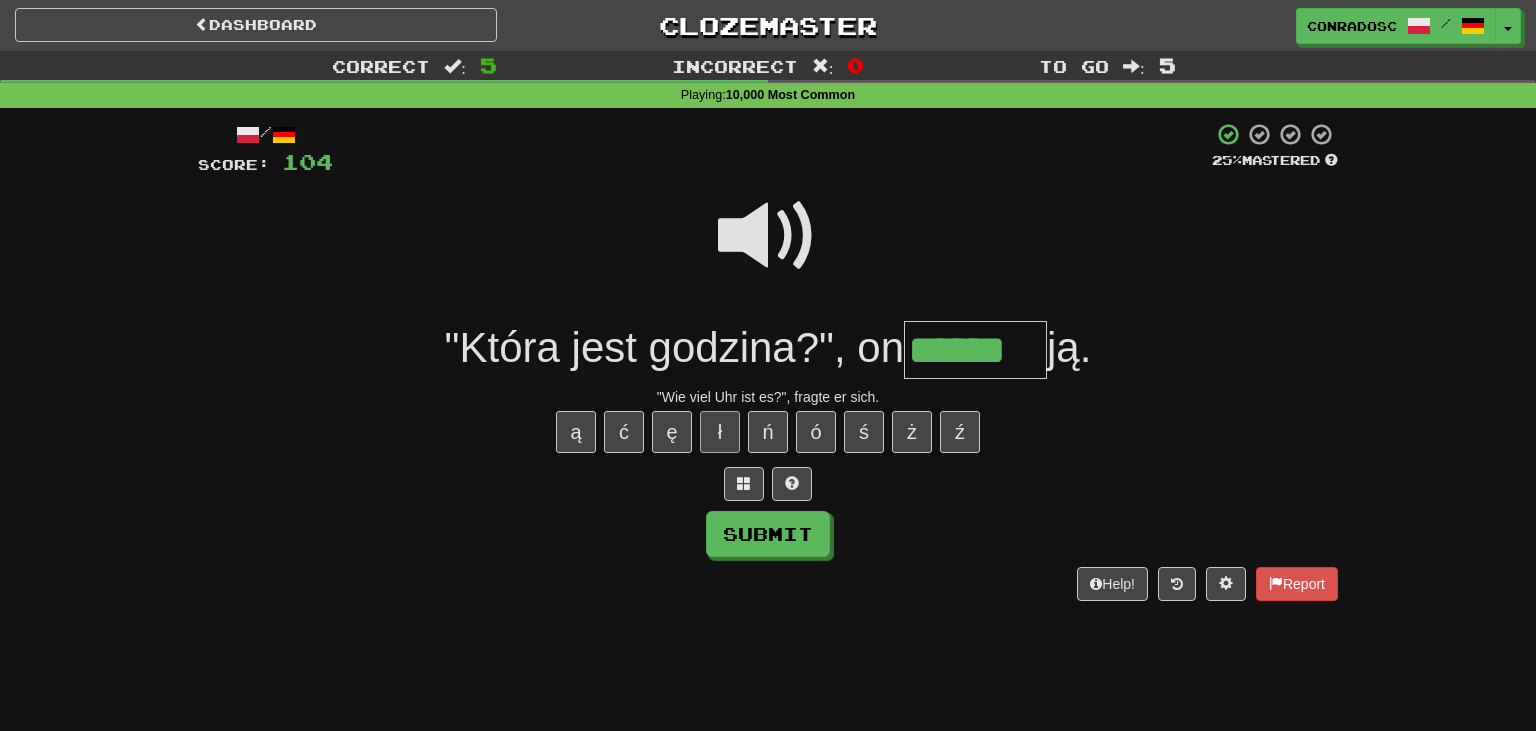 type on "*******" 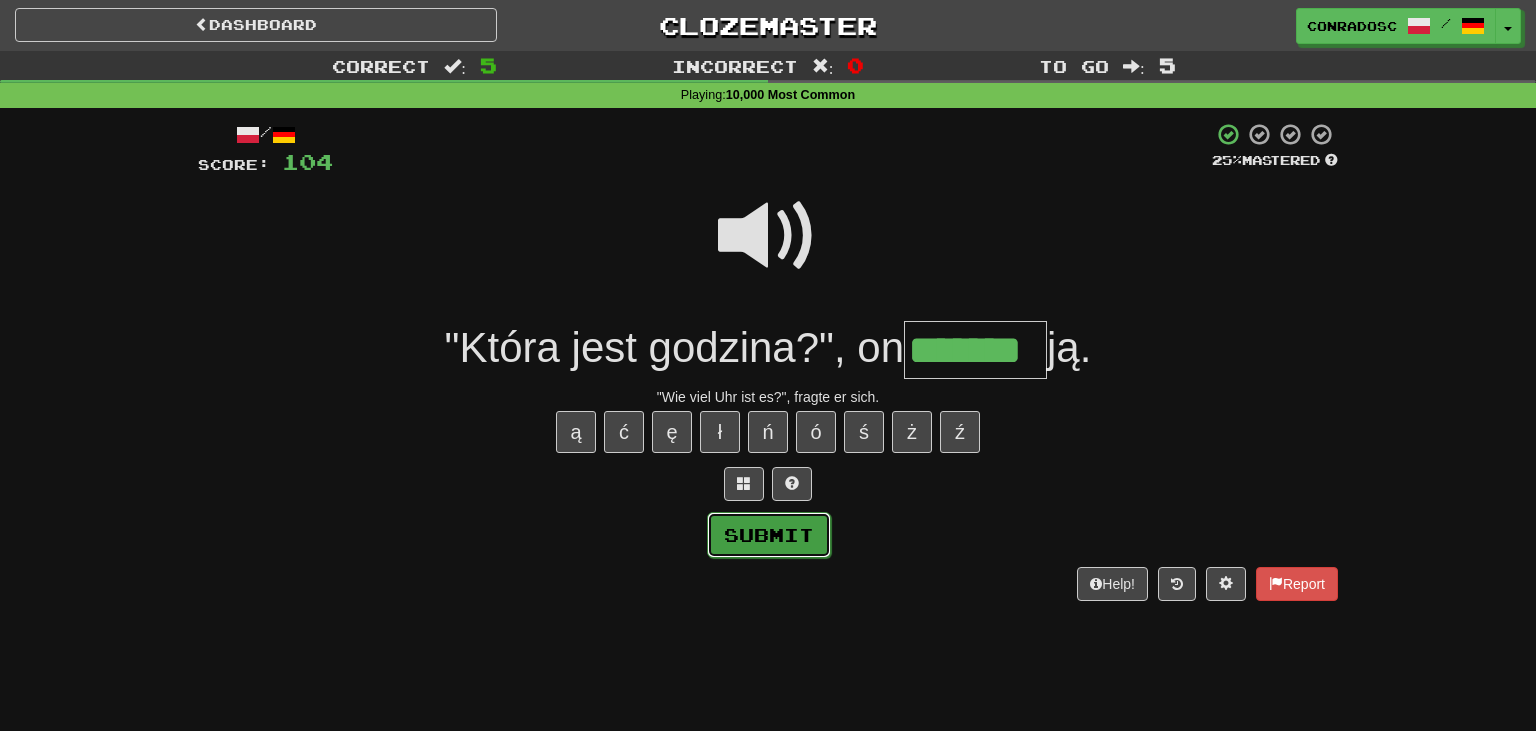 click on "Submit" at bounding box center (769, 535) 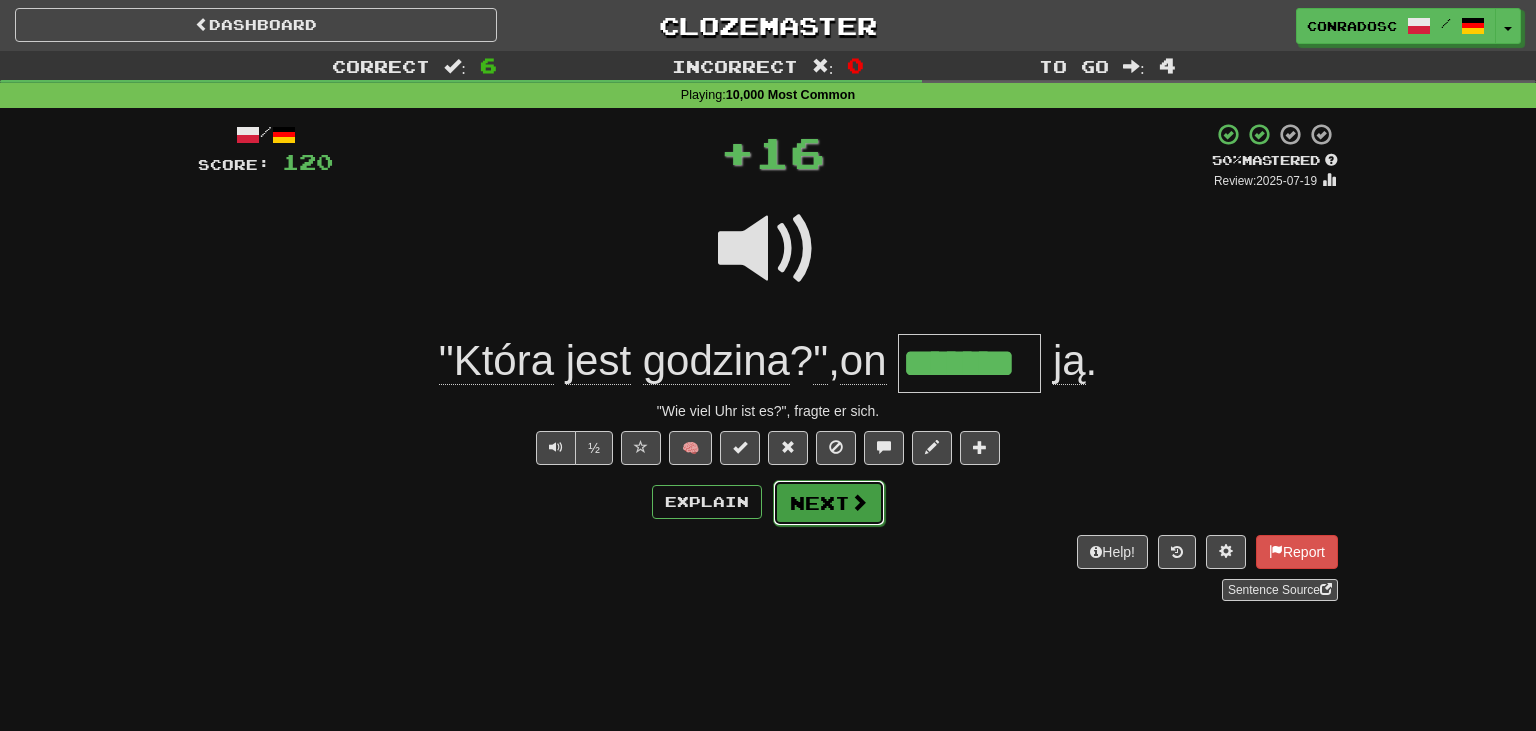 click on "Next" at bounding box center (829, 503) 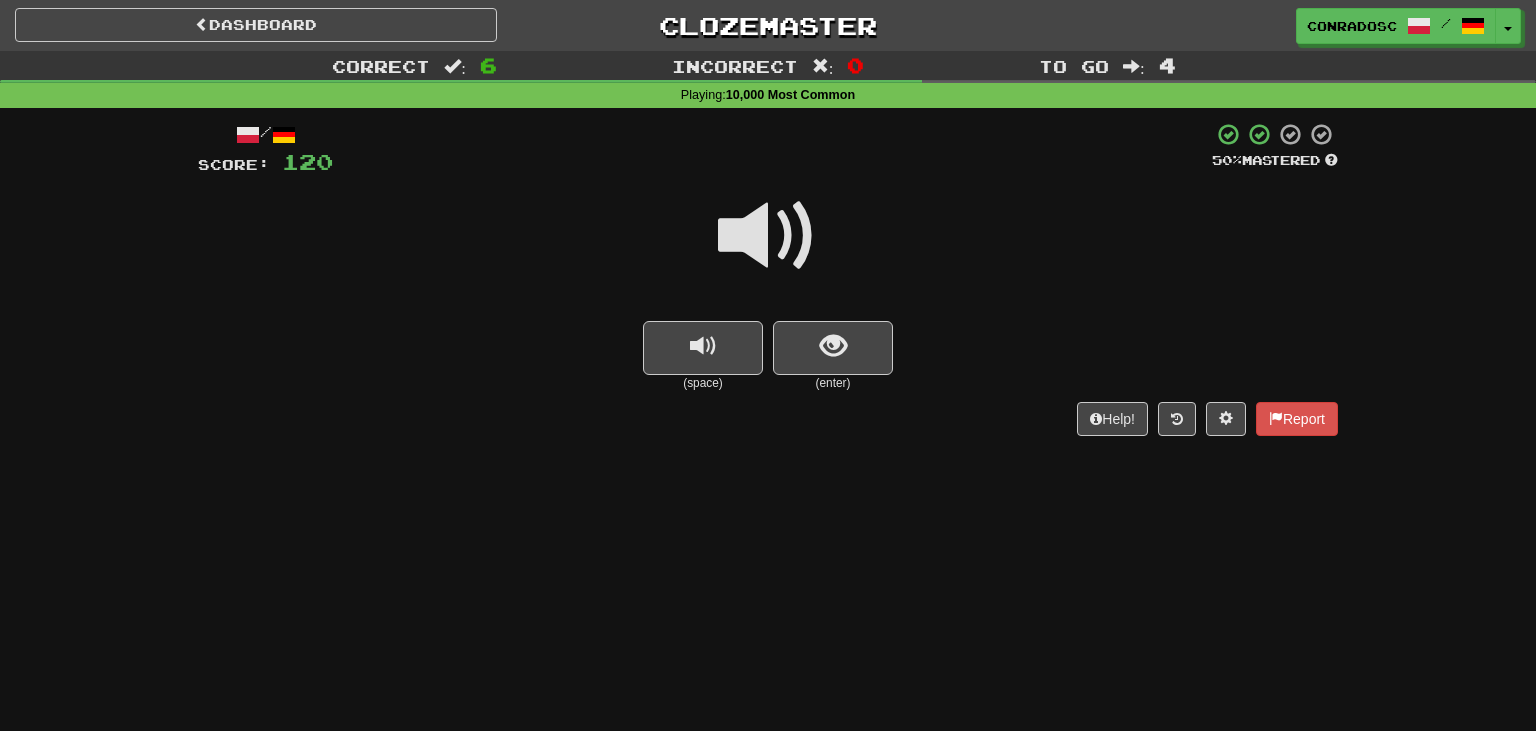 click at bounding box center (768, 249) 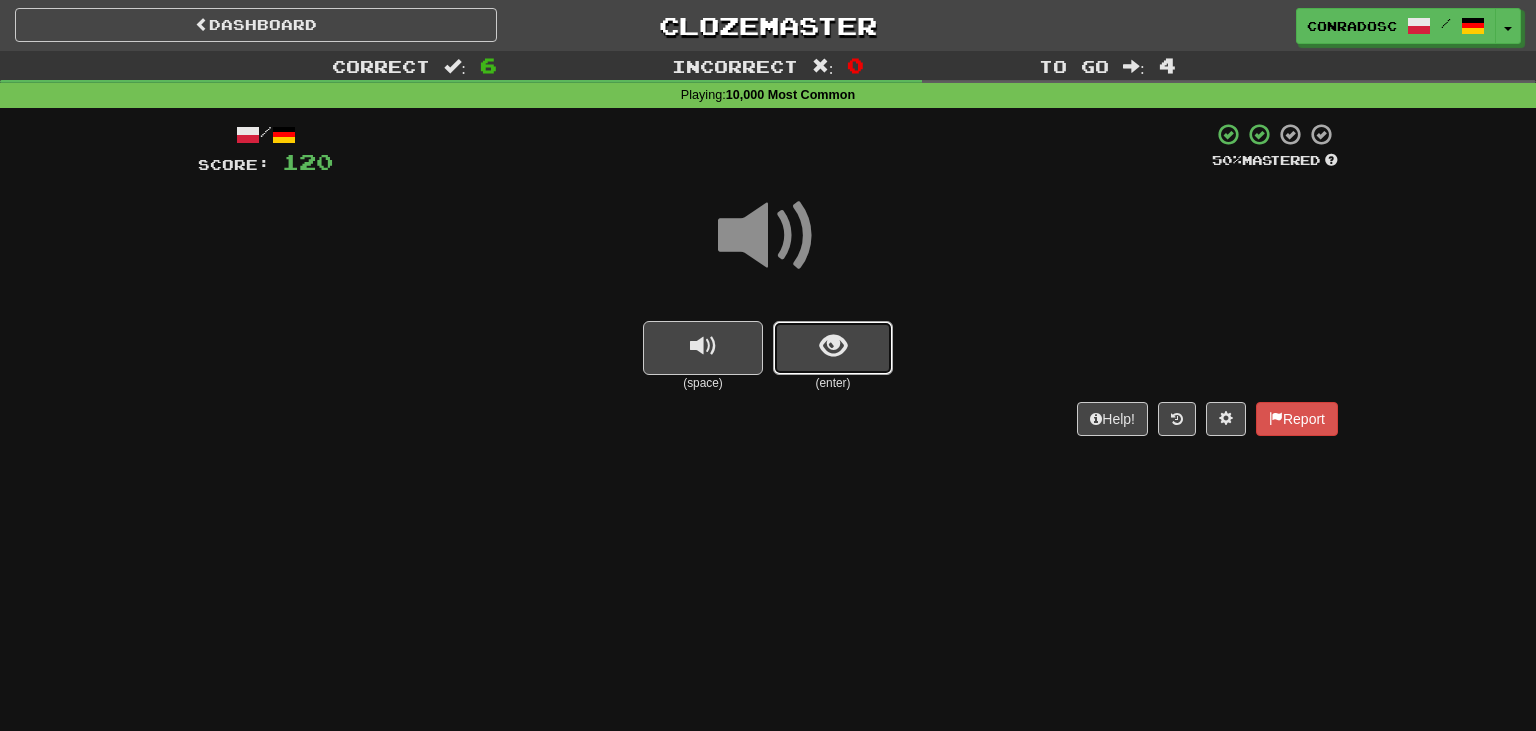 click at bounding box center [833, 348] 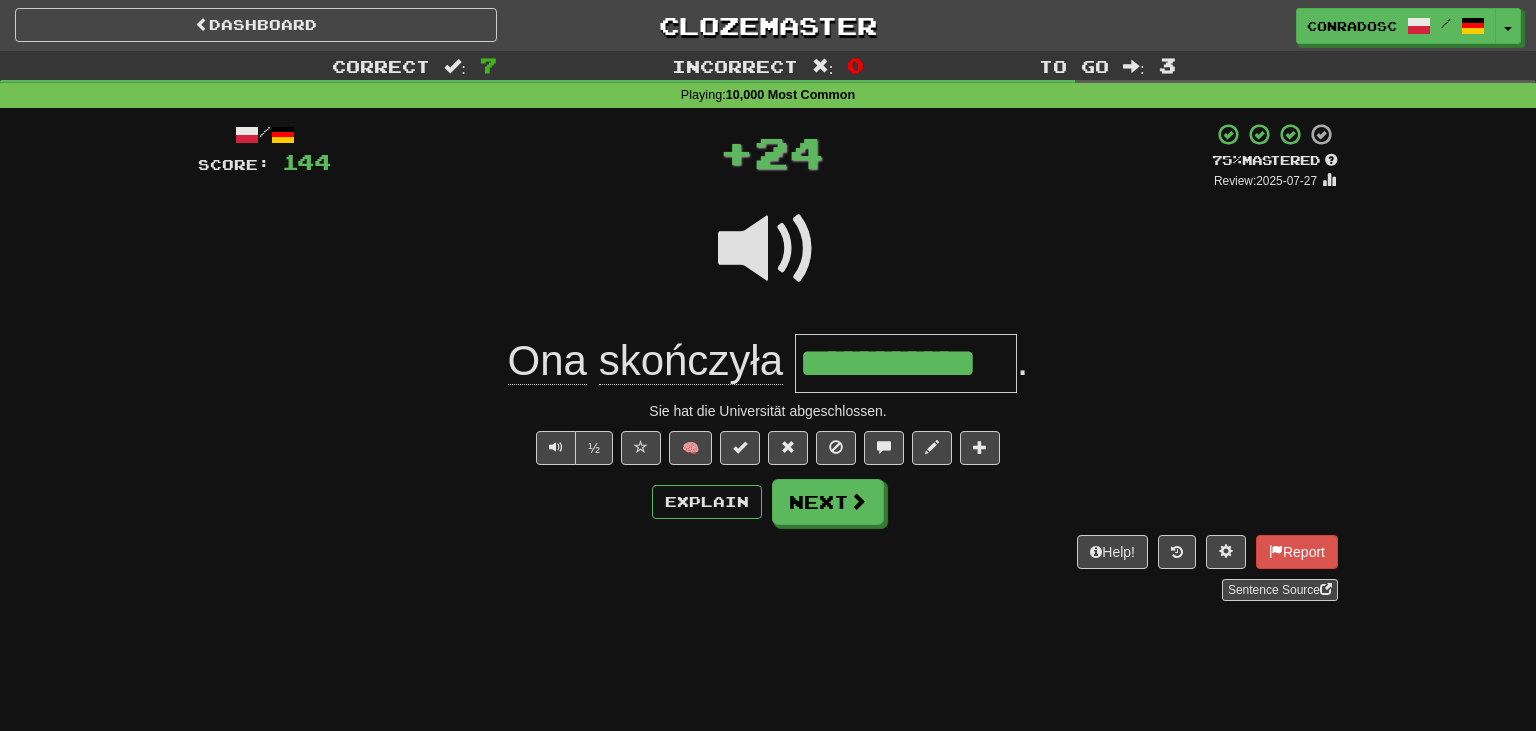 type on "**********" 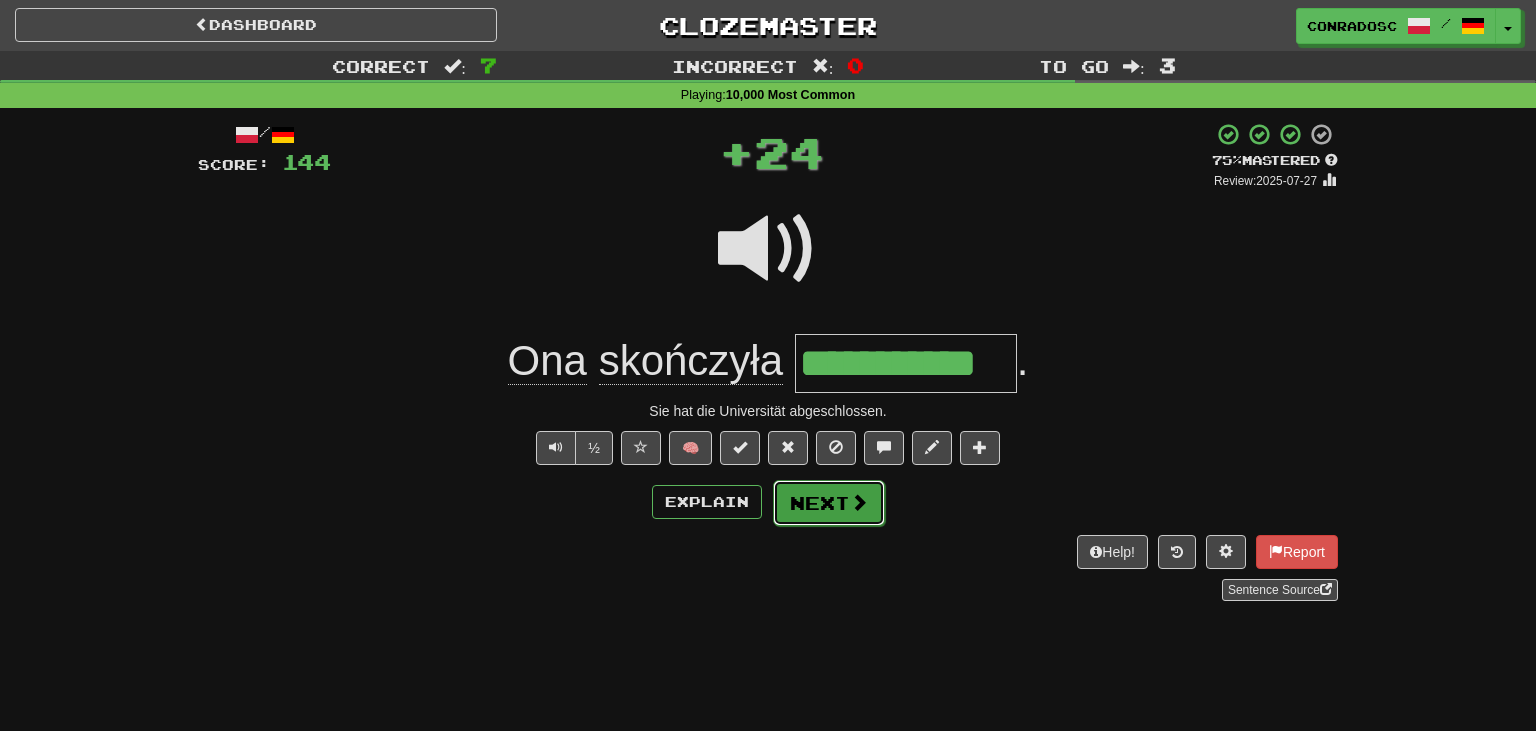 click on "Next" at bounding box center (829, 503) 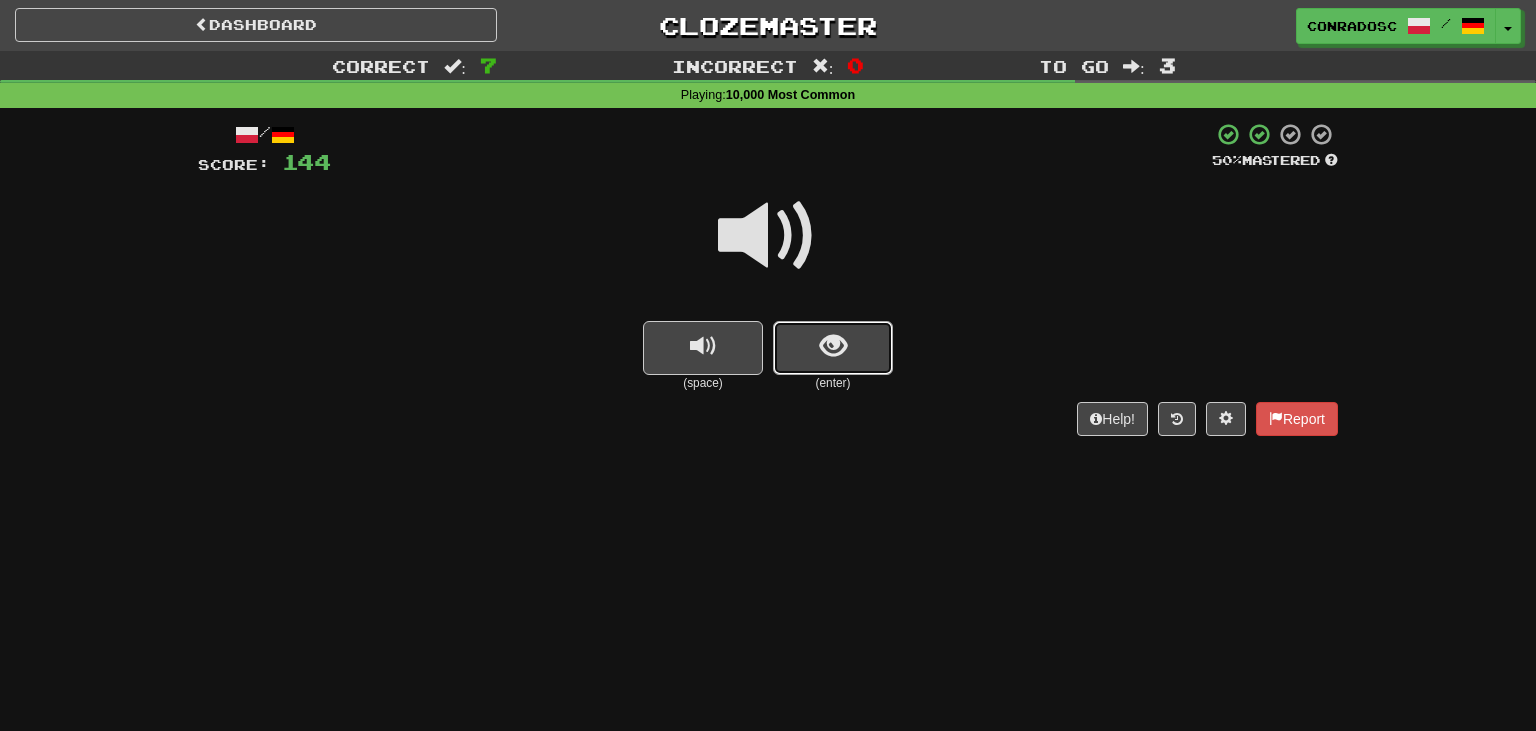 click at bounding box center (833, 348) 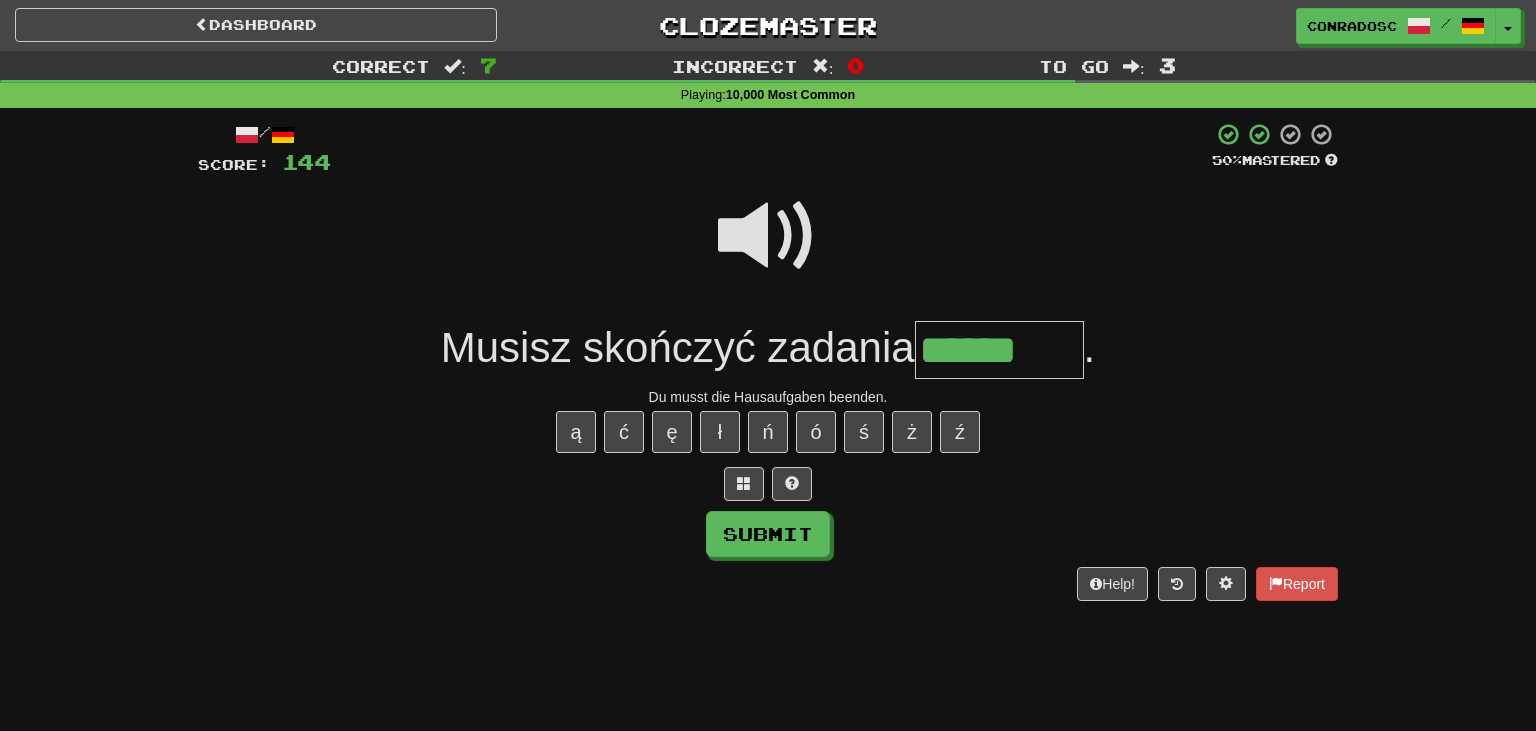 type on "******" 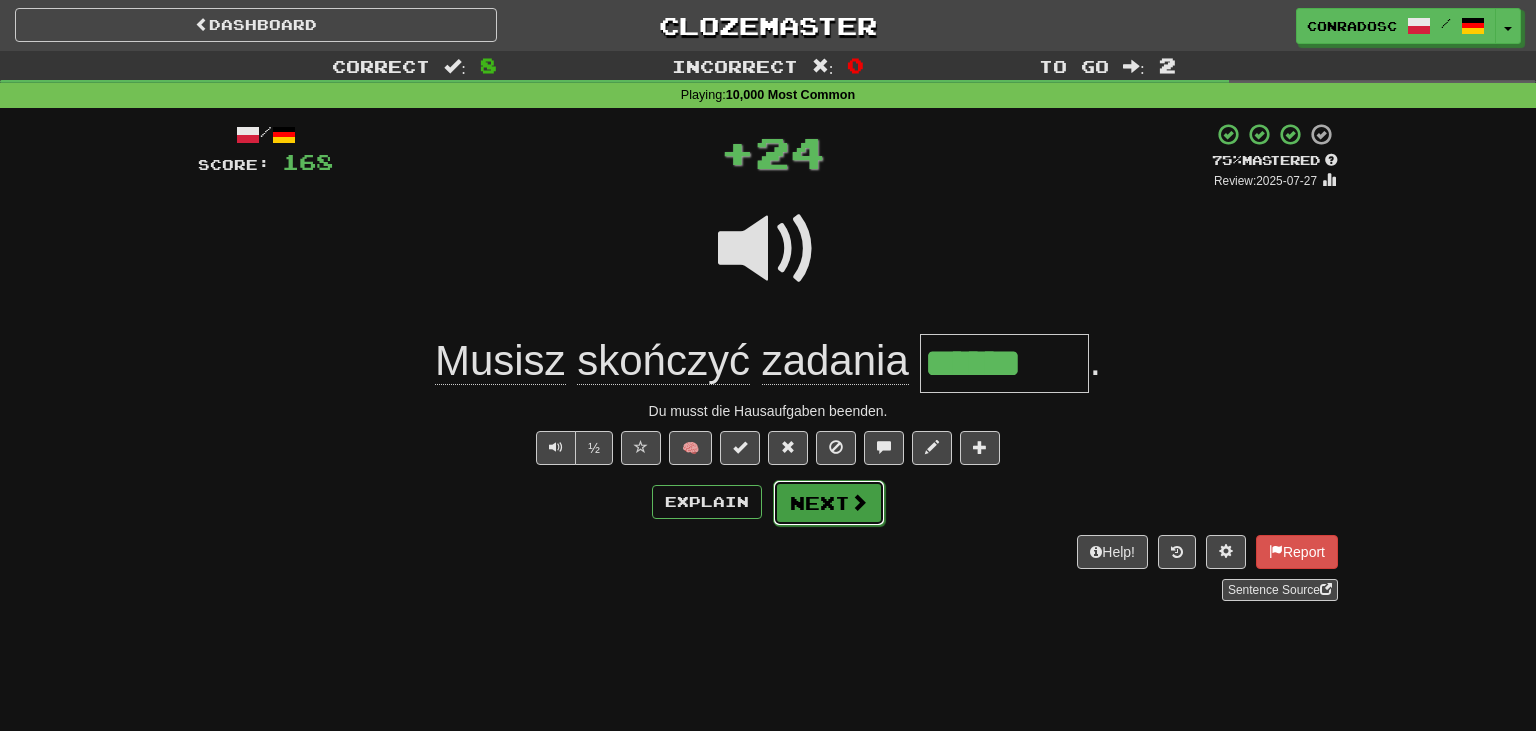 click on "Next" at bounding box center (829, 503) 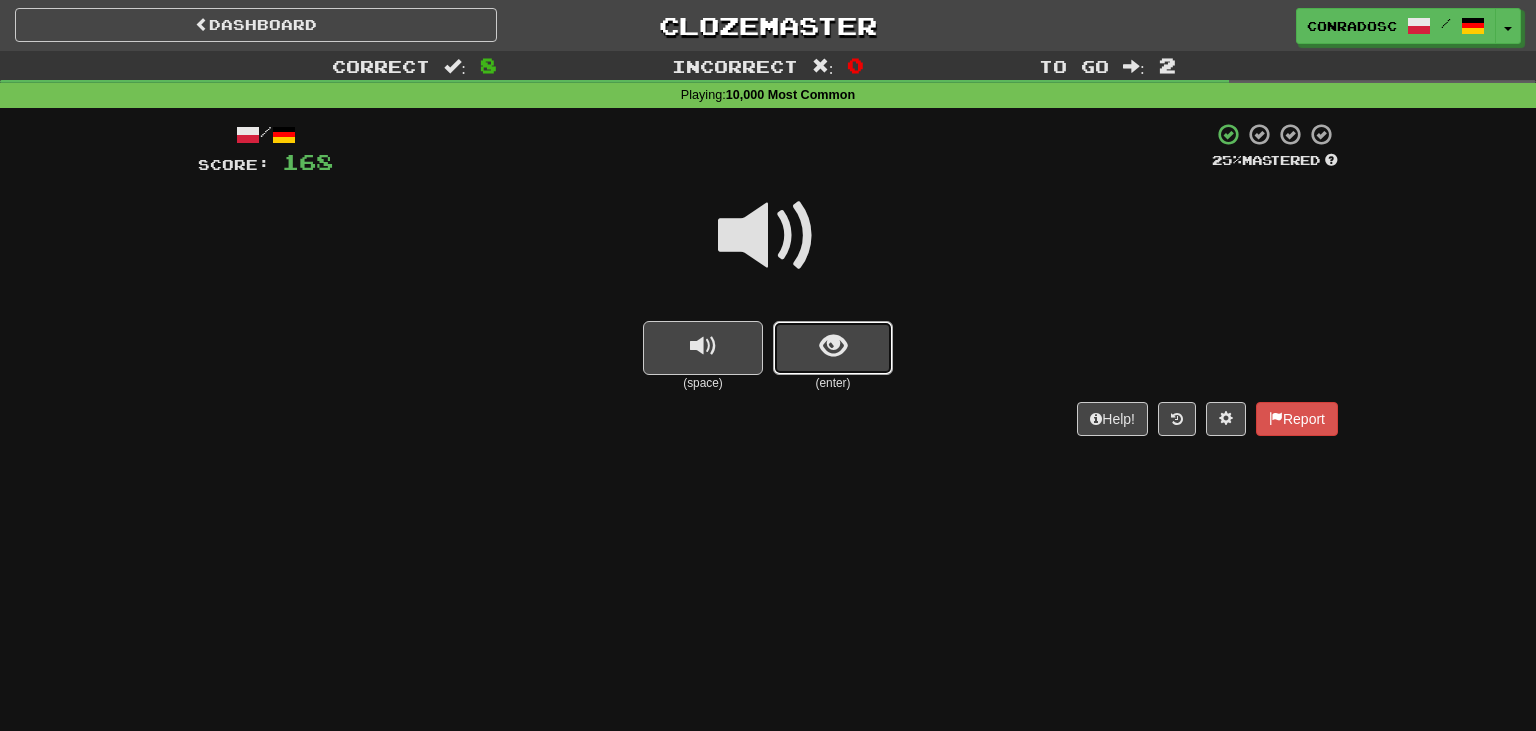 click at bounding box center (833, 348) 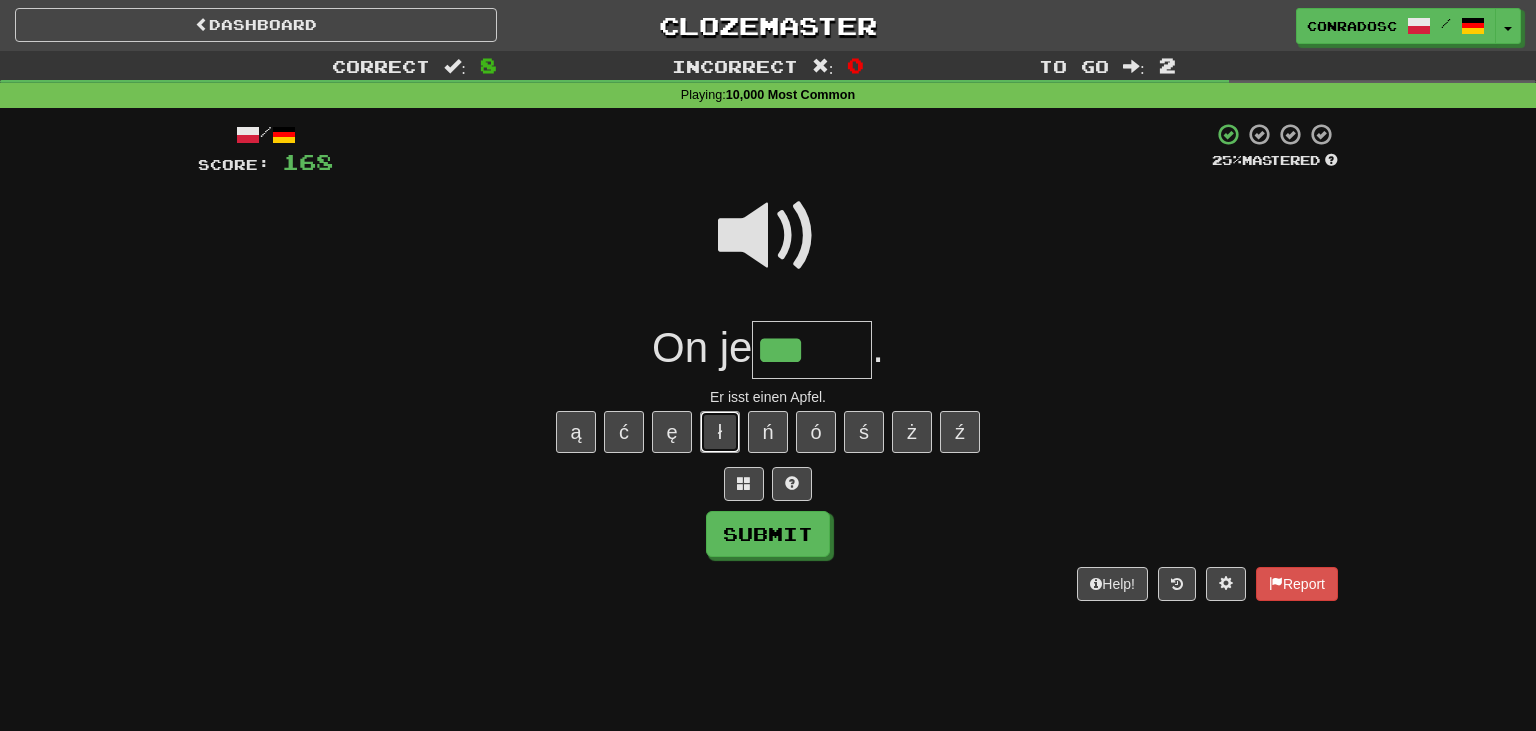 click on "ł" at bounding box center (720, 432) 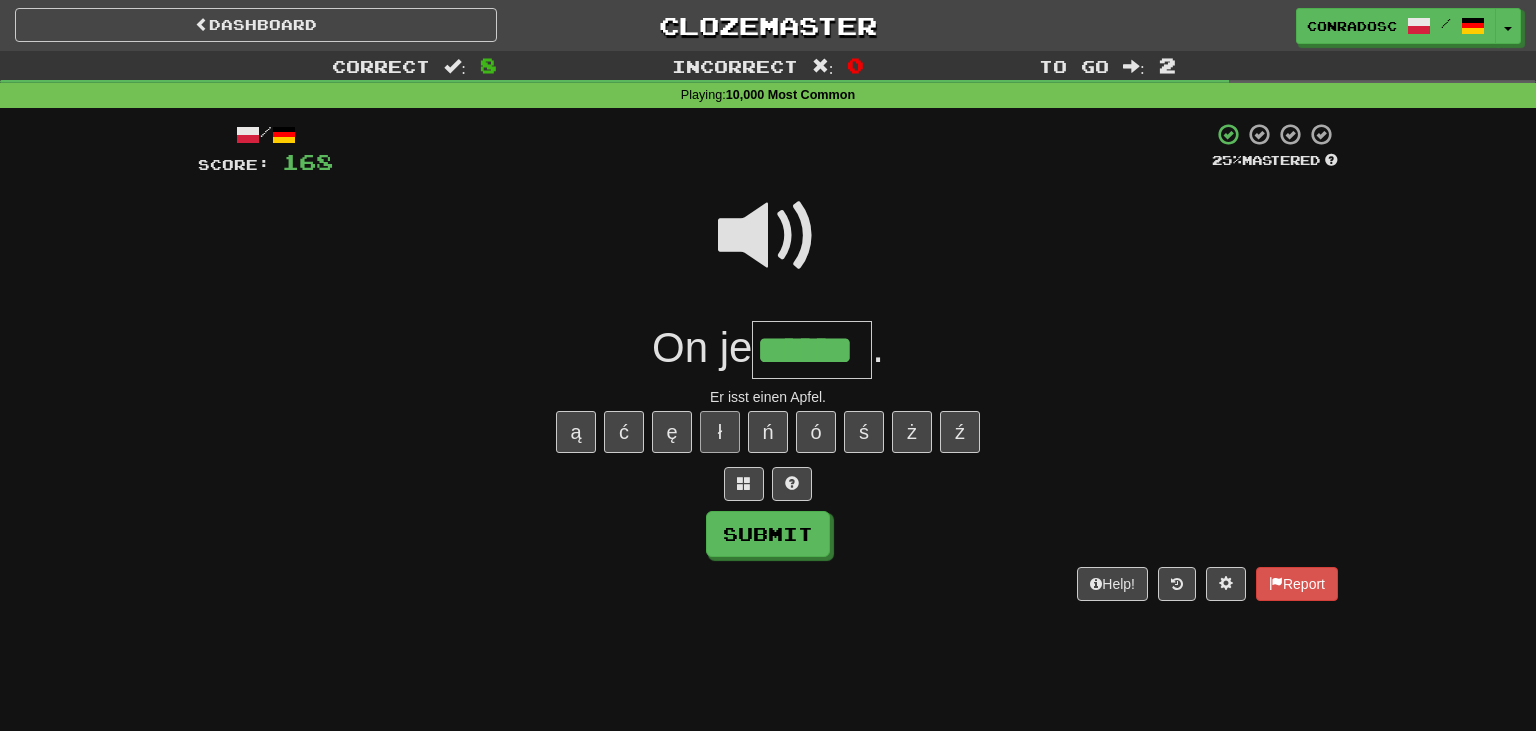 type on "******" 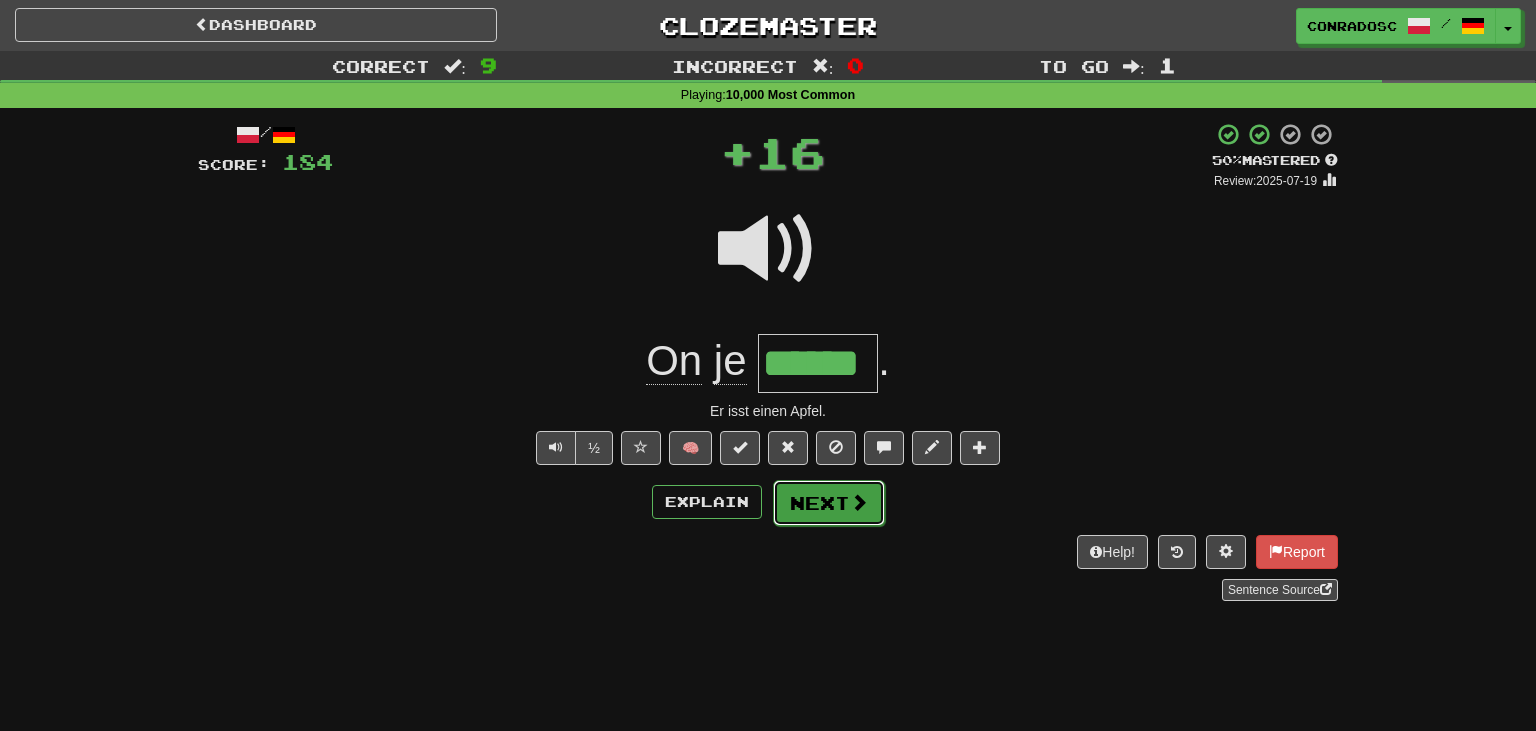 click on "Next" at bounding box center (829, 503) 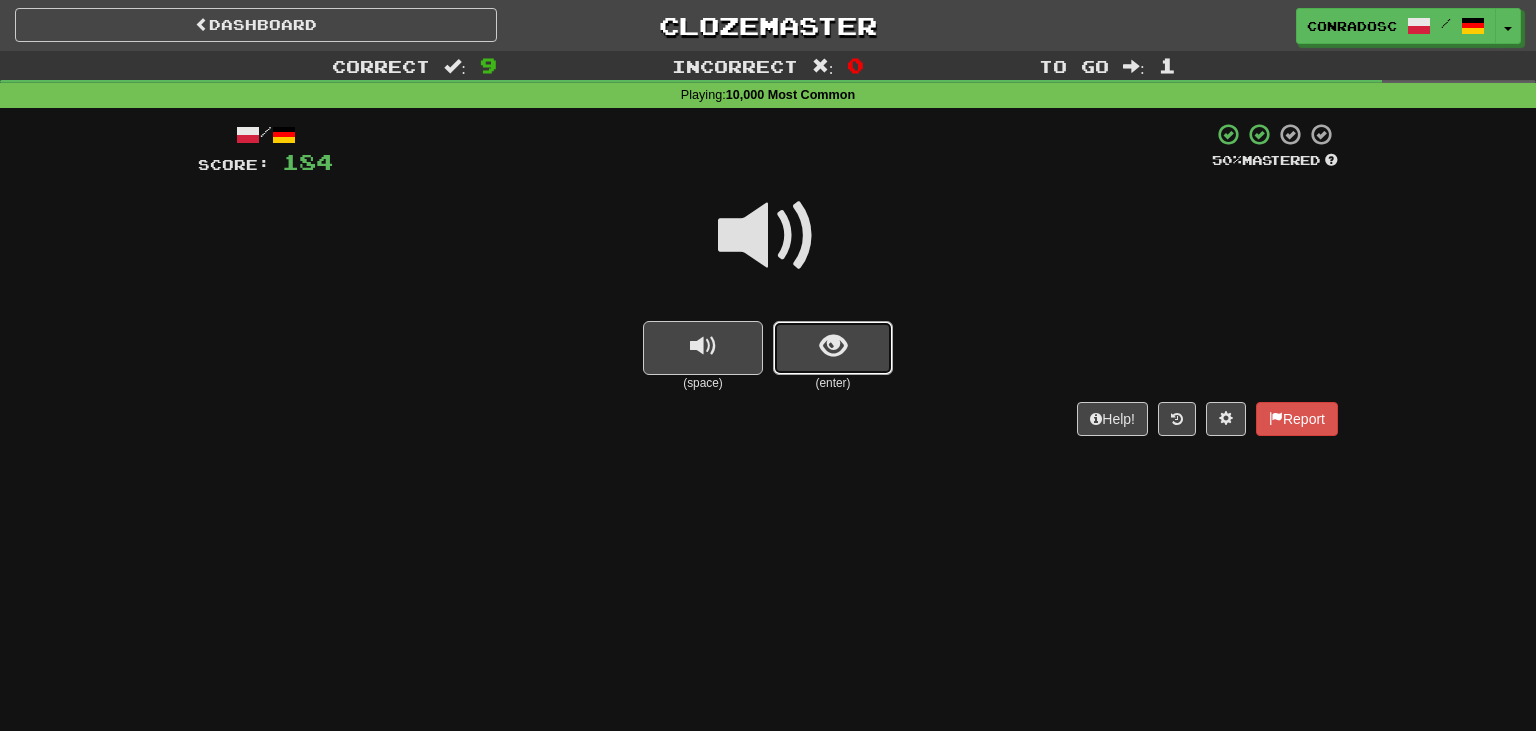 click at bounding box center [833, 348] 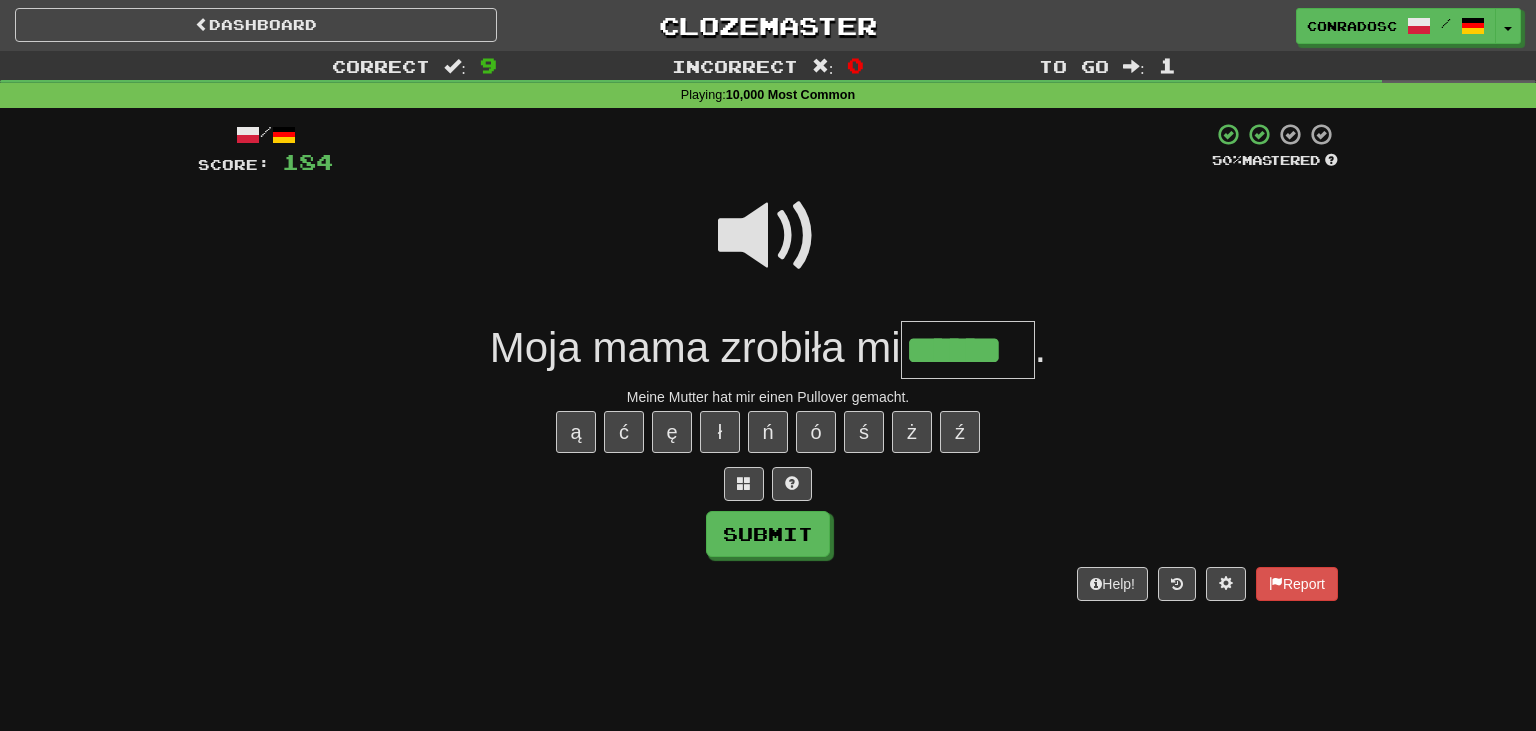 type on "******" 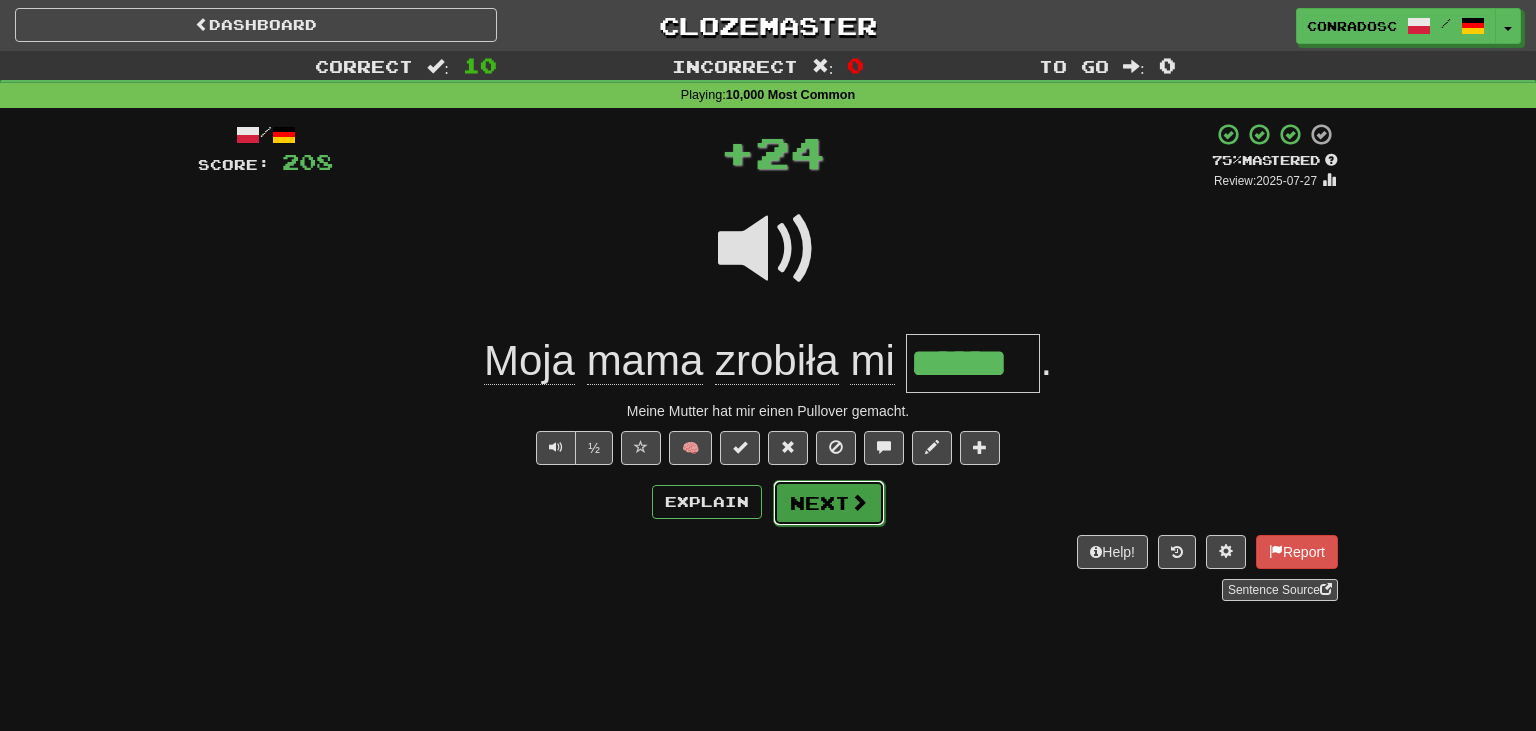 click on "Next" at bounding box center [829, 503] 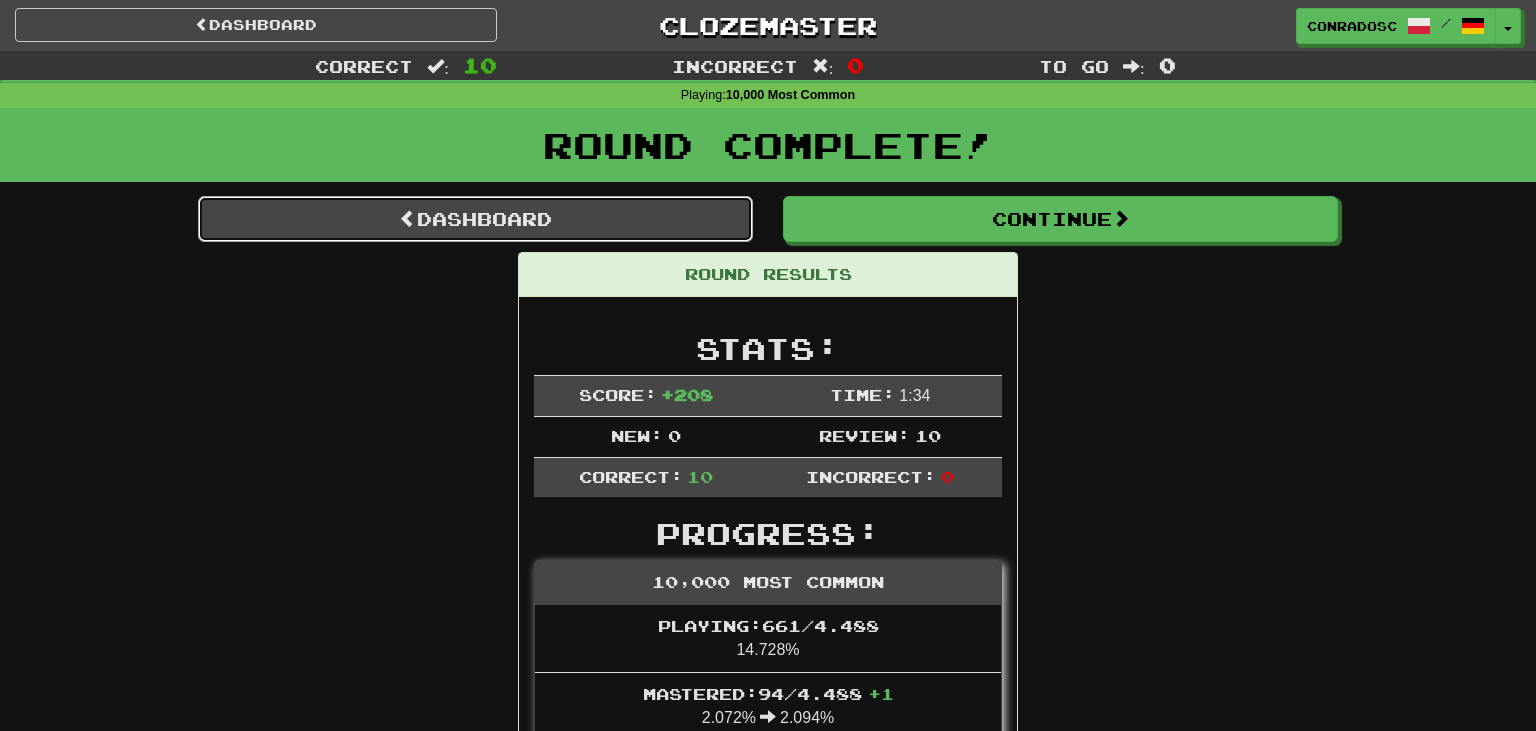 click on "Dashboard" at bounding box center [475, 219] 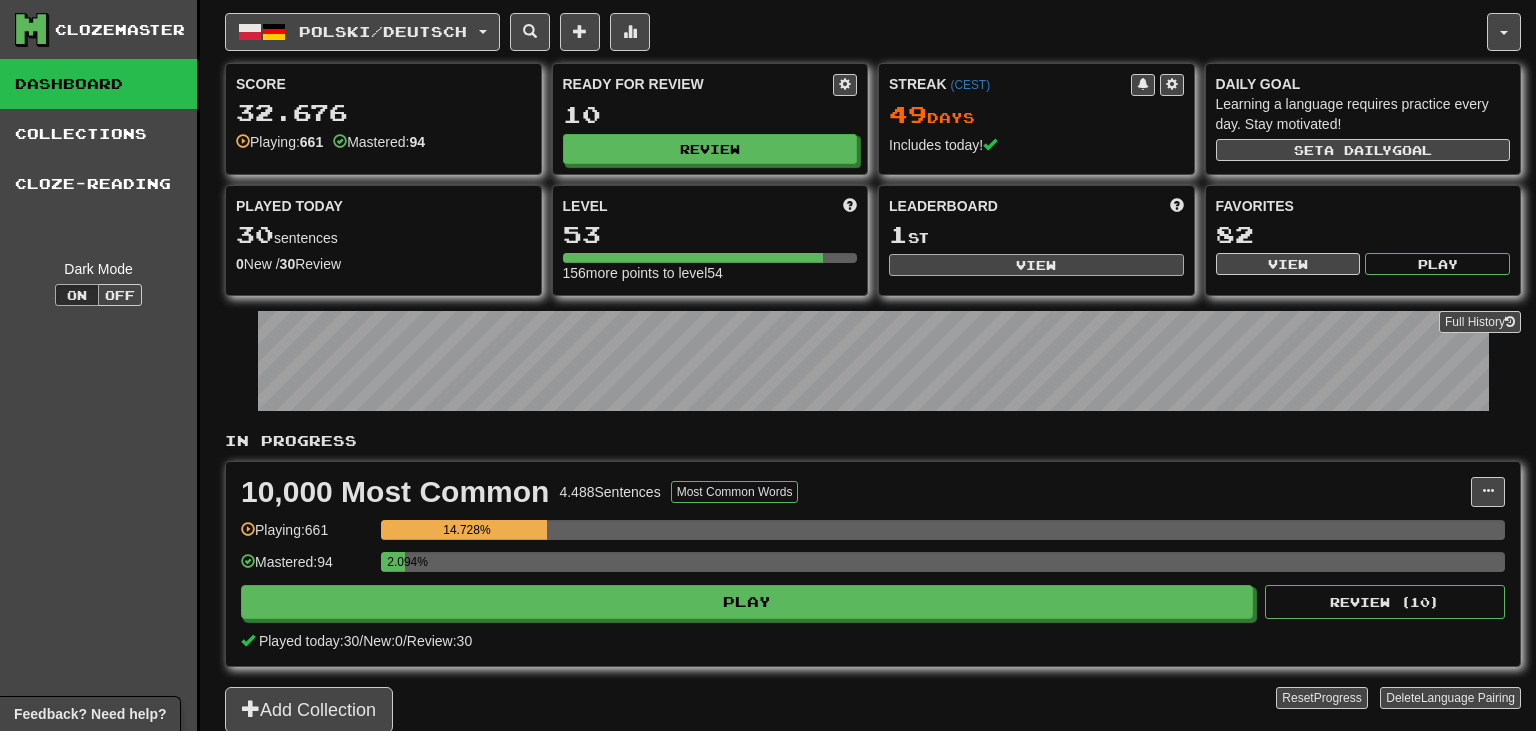 scroll, scrollTop: 0, scrollLeft: 0, axis: both 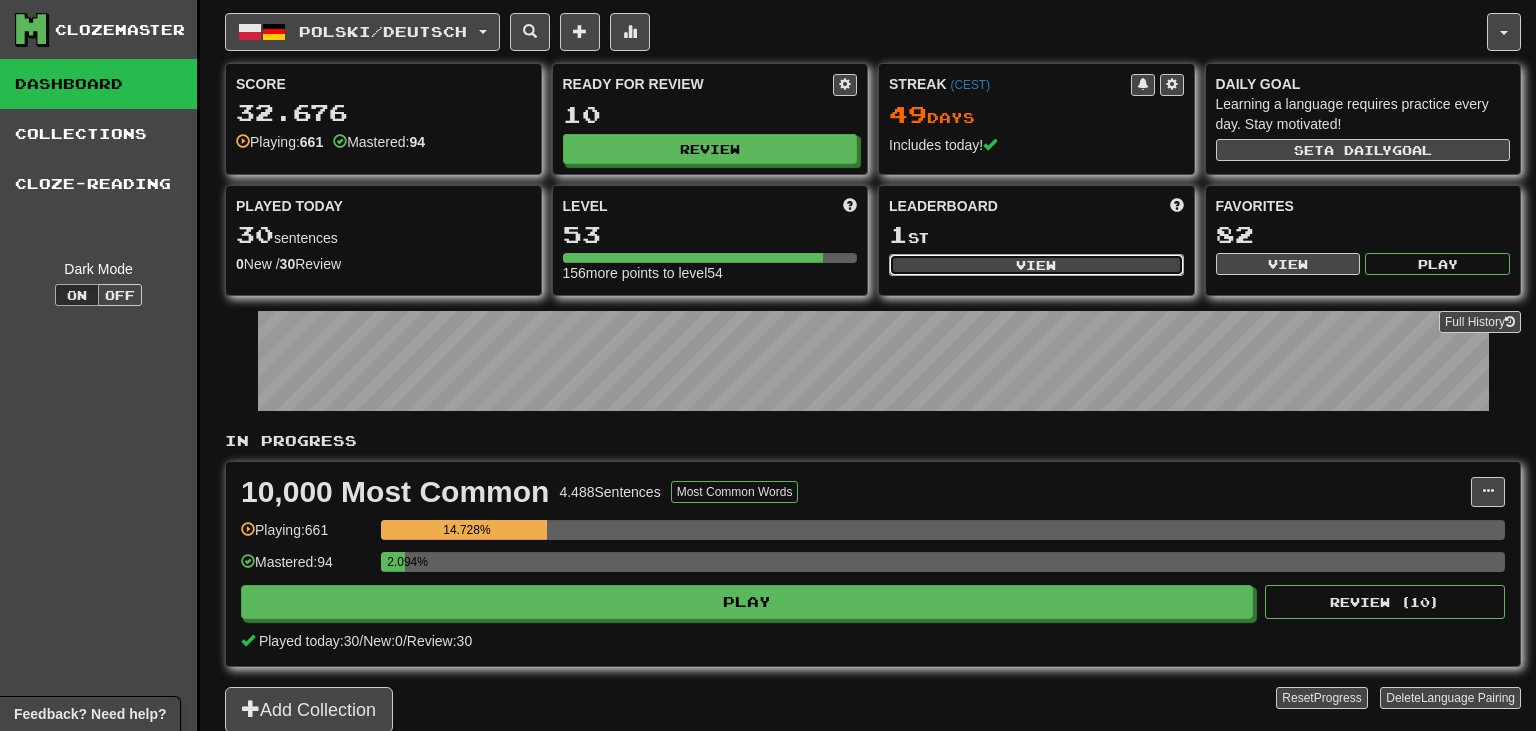 click on "View" at bounding box center (1036, 265) 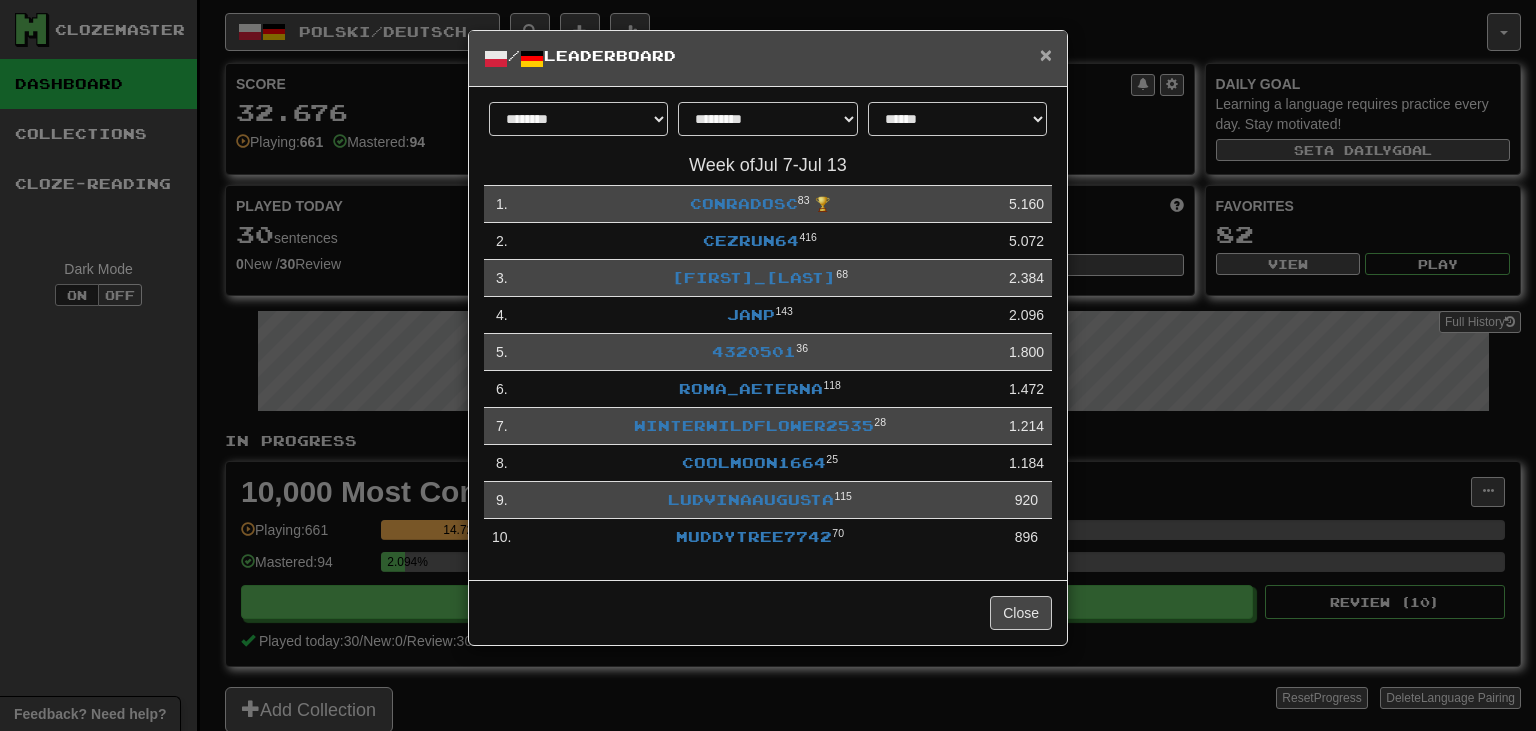 click on "×" at bounding box center [1046, 54] 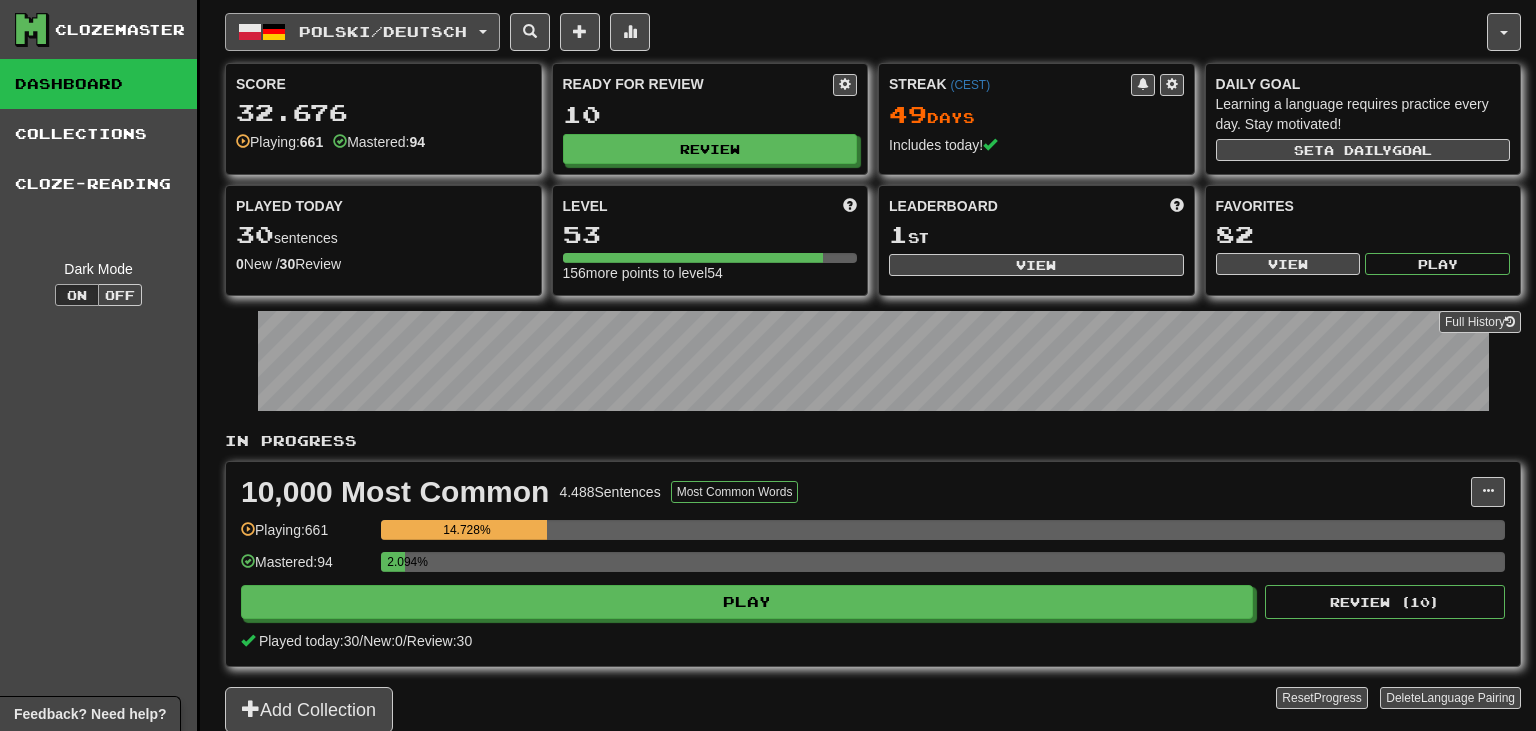 click on "Polski  /  Deutsch" at bounding box center [383, 31] 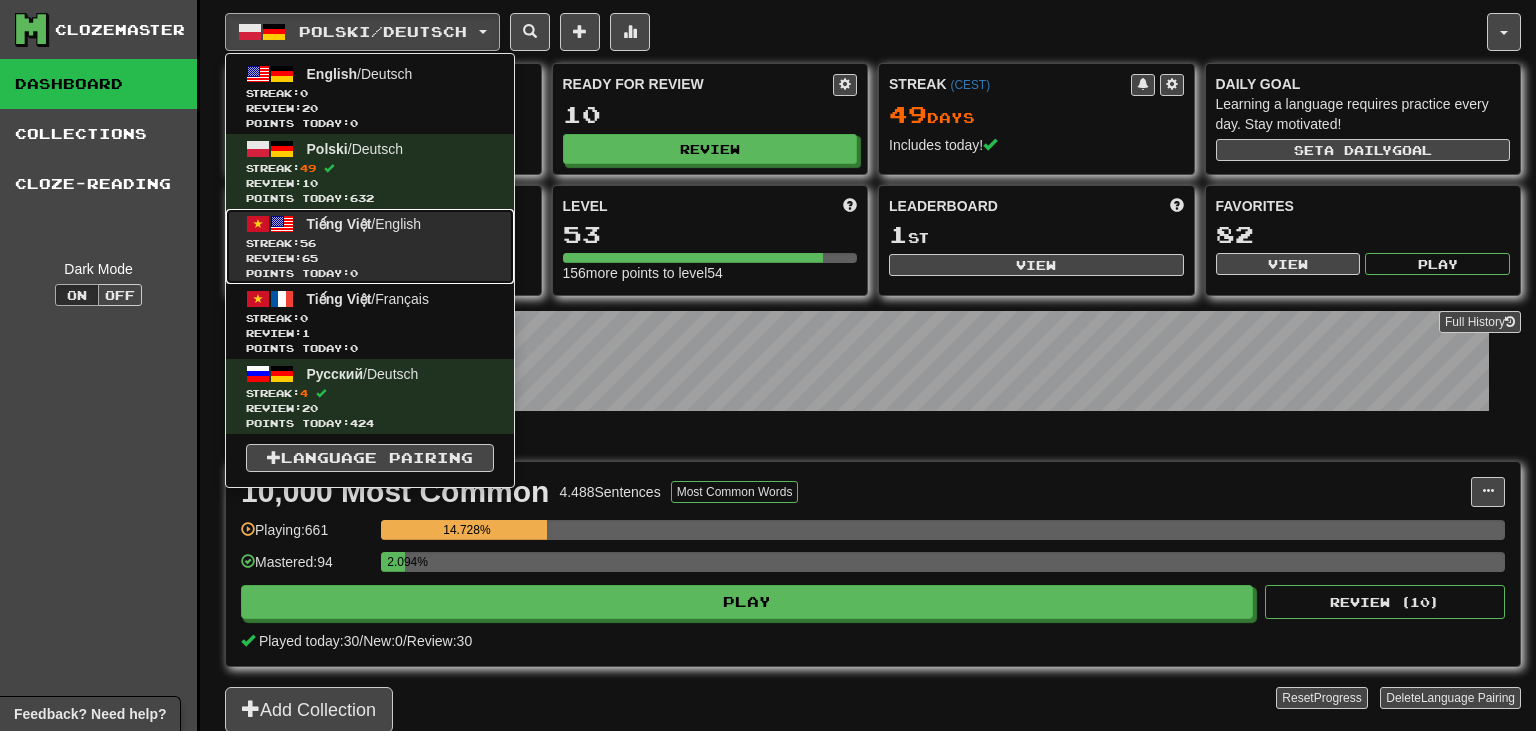 click on "Streak:  56" at bounding box center (370, 243) 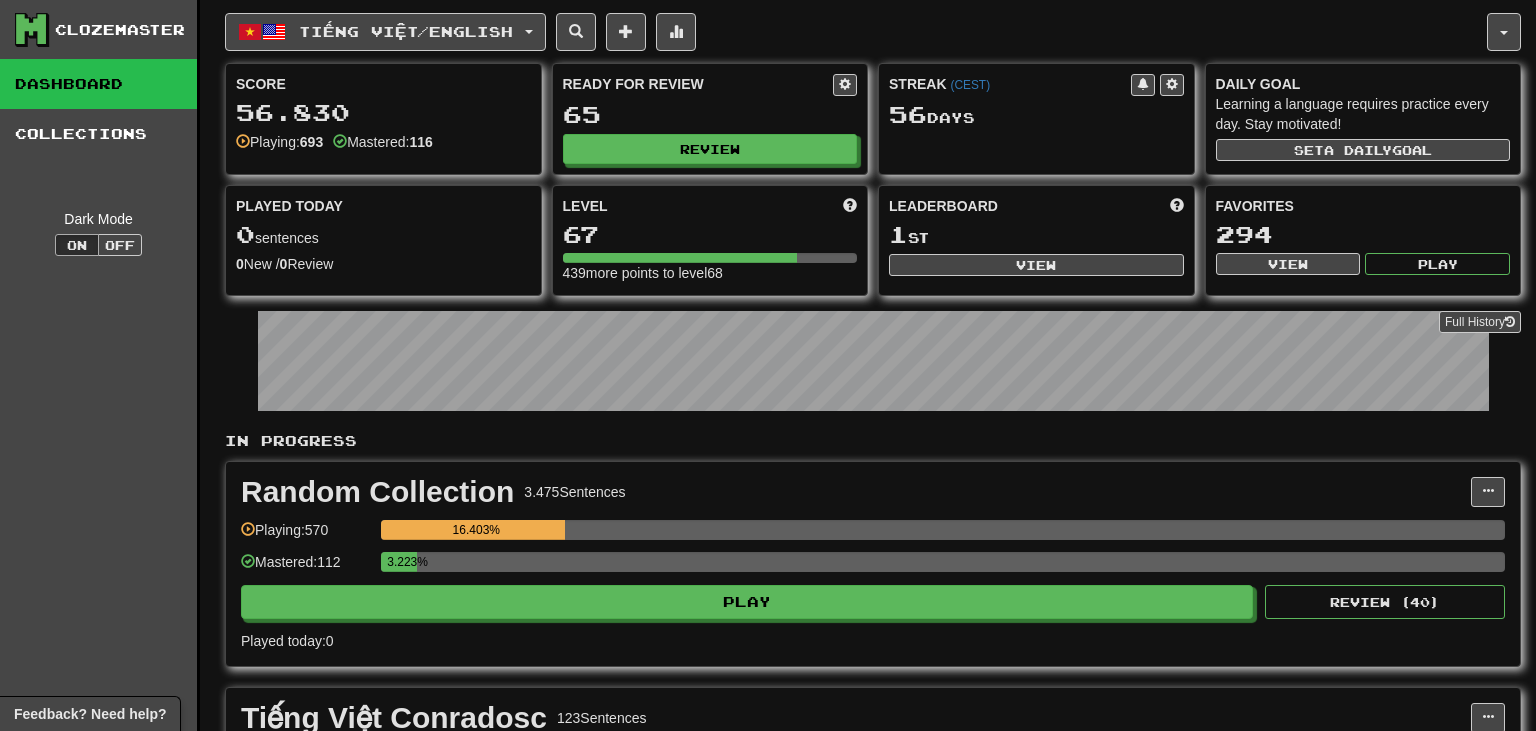 scroll, scrollTop: 0, scrollLeft: 0, axis: both 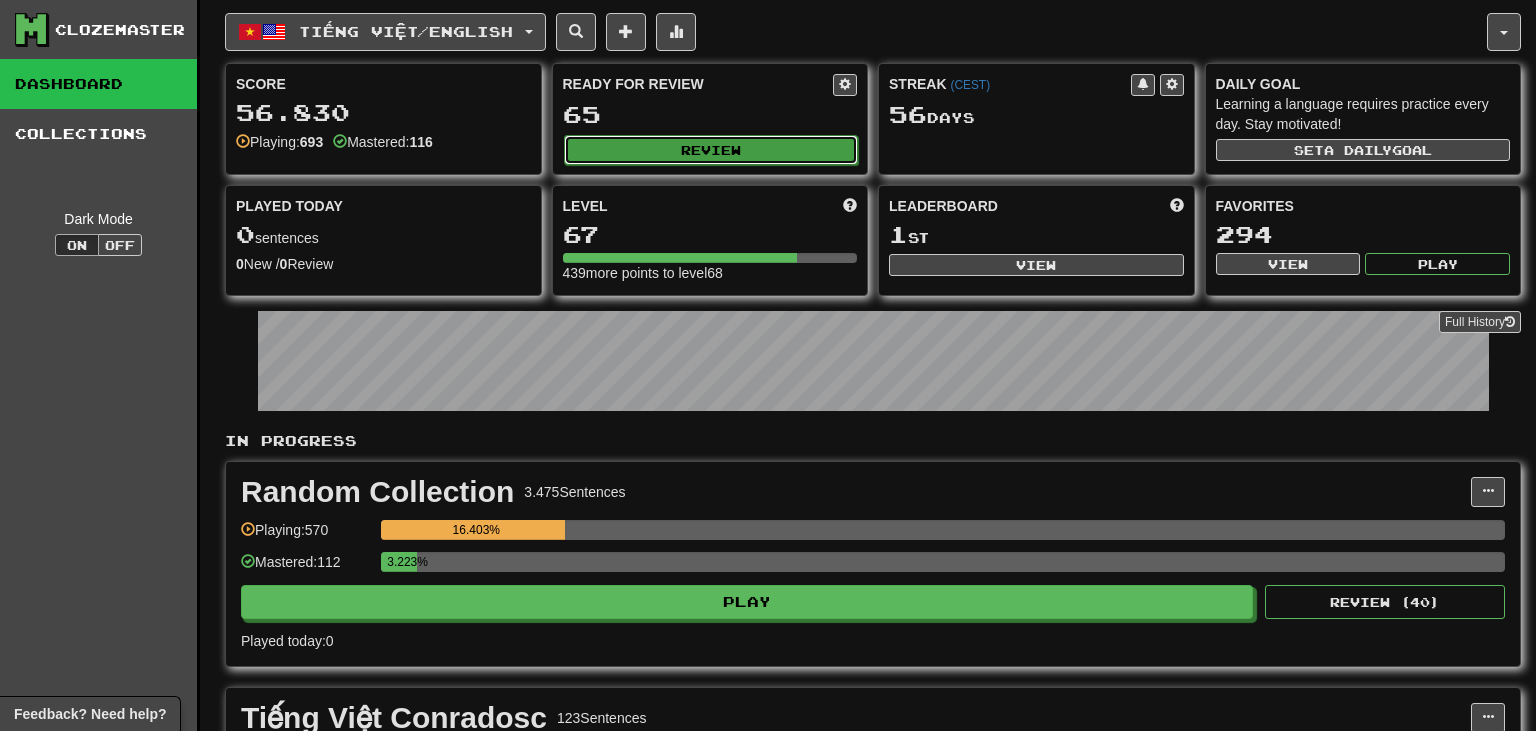 click on "Review" at bounding box center [711, 150] 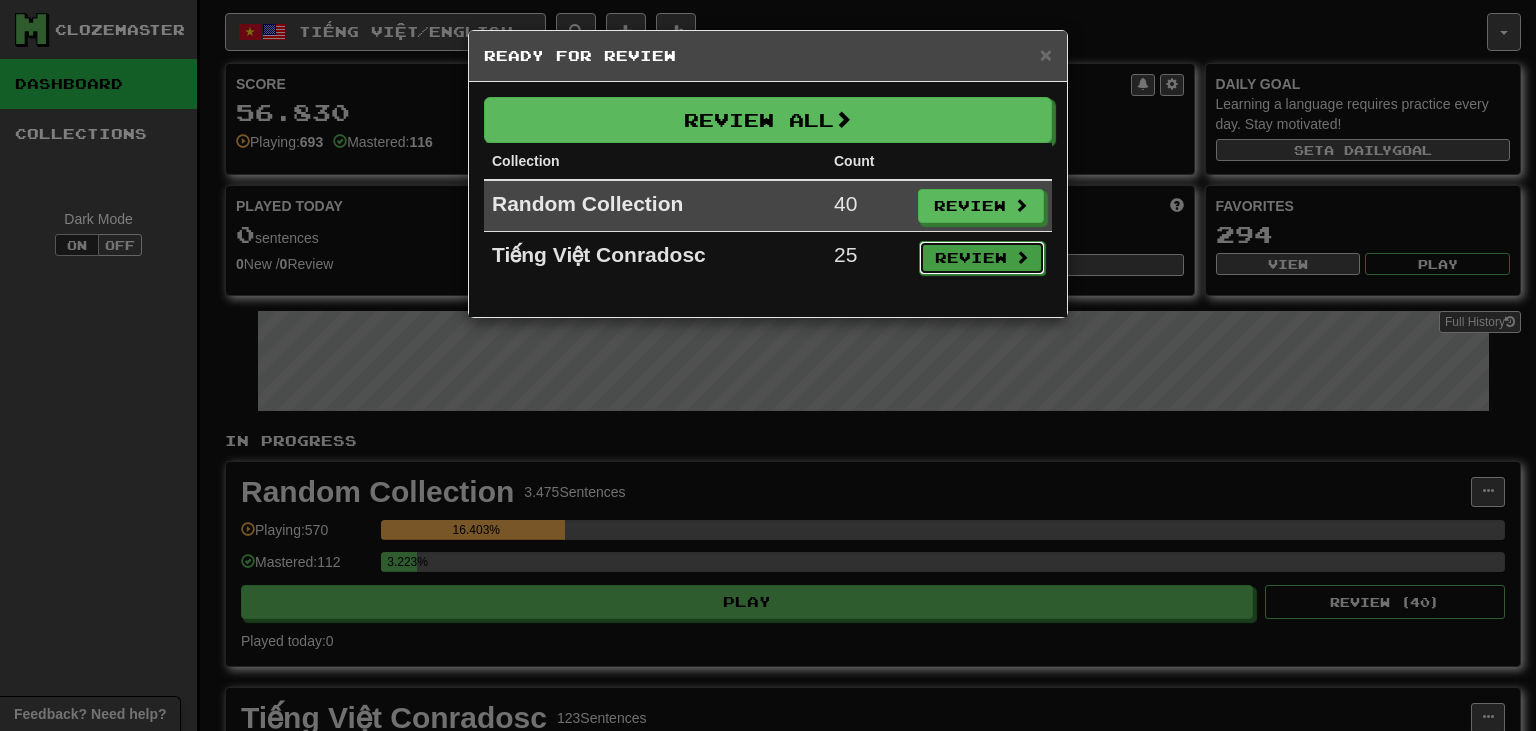 click on "Review" at bounding box center [982, 258] 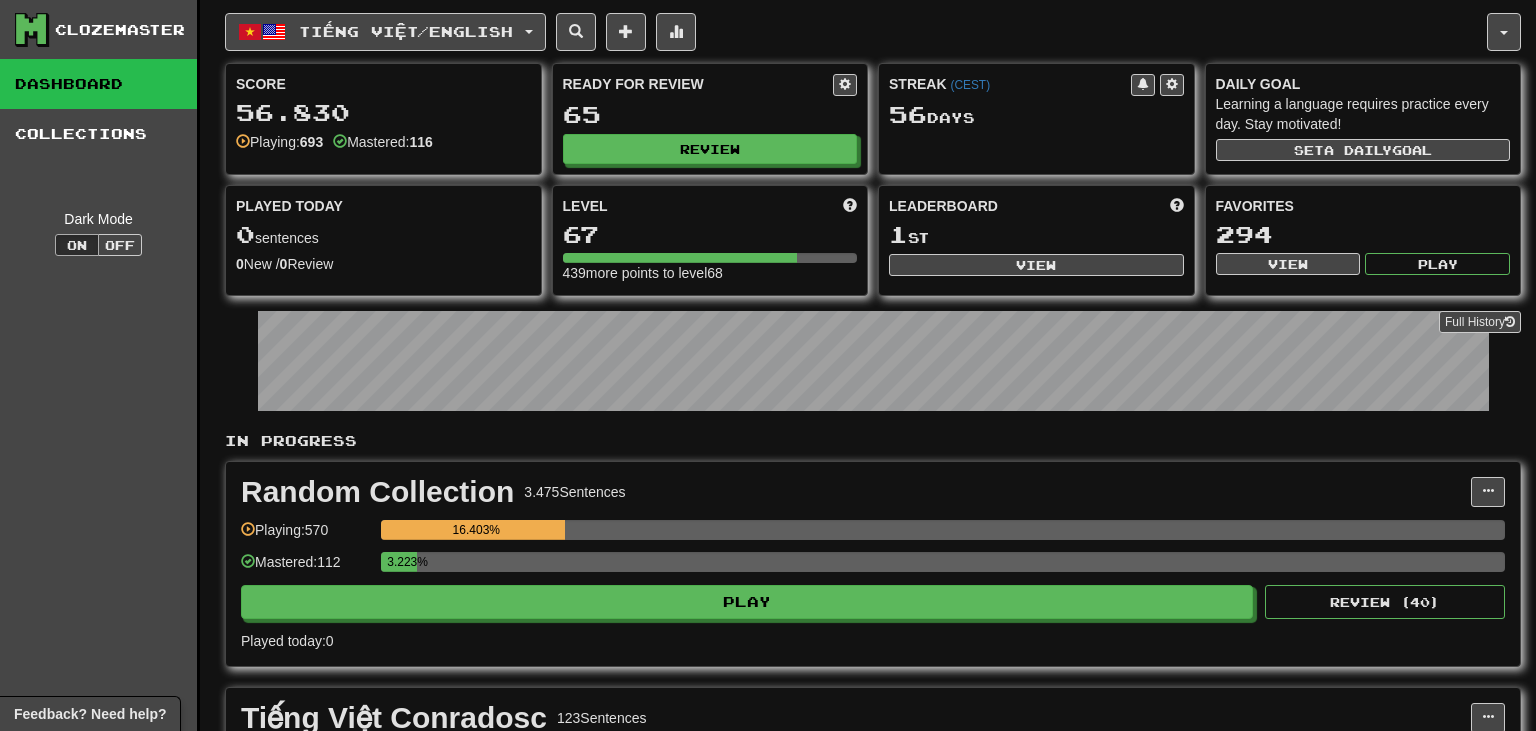 select on "**" 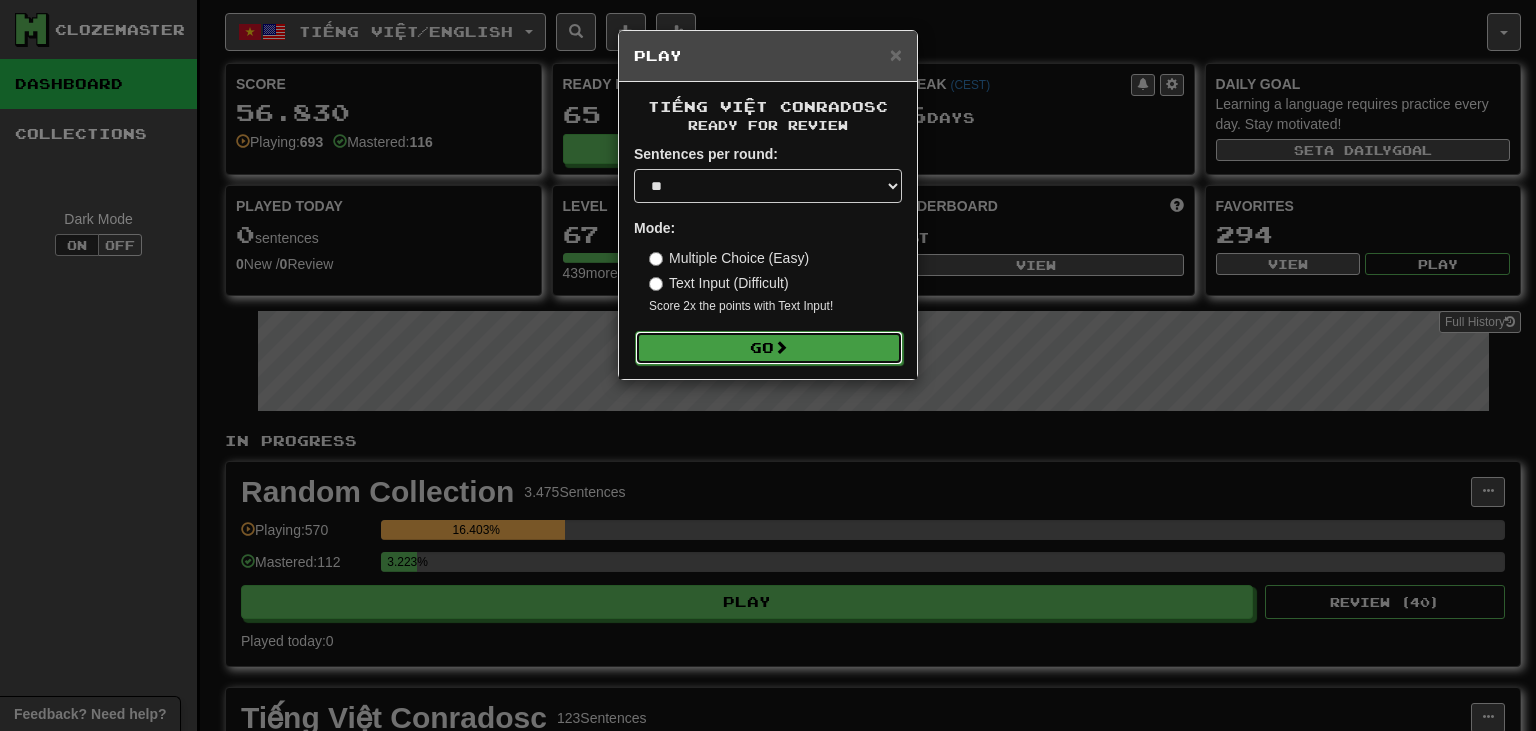 click on "Go" at bounding box center [769, 348] 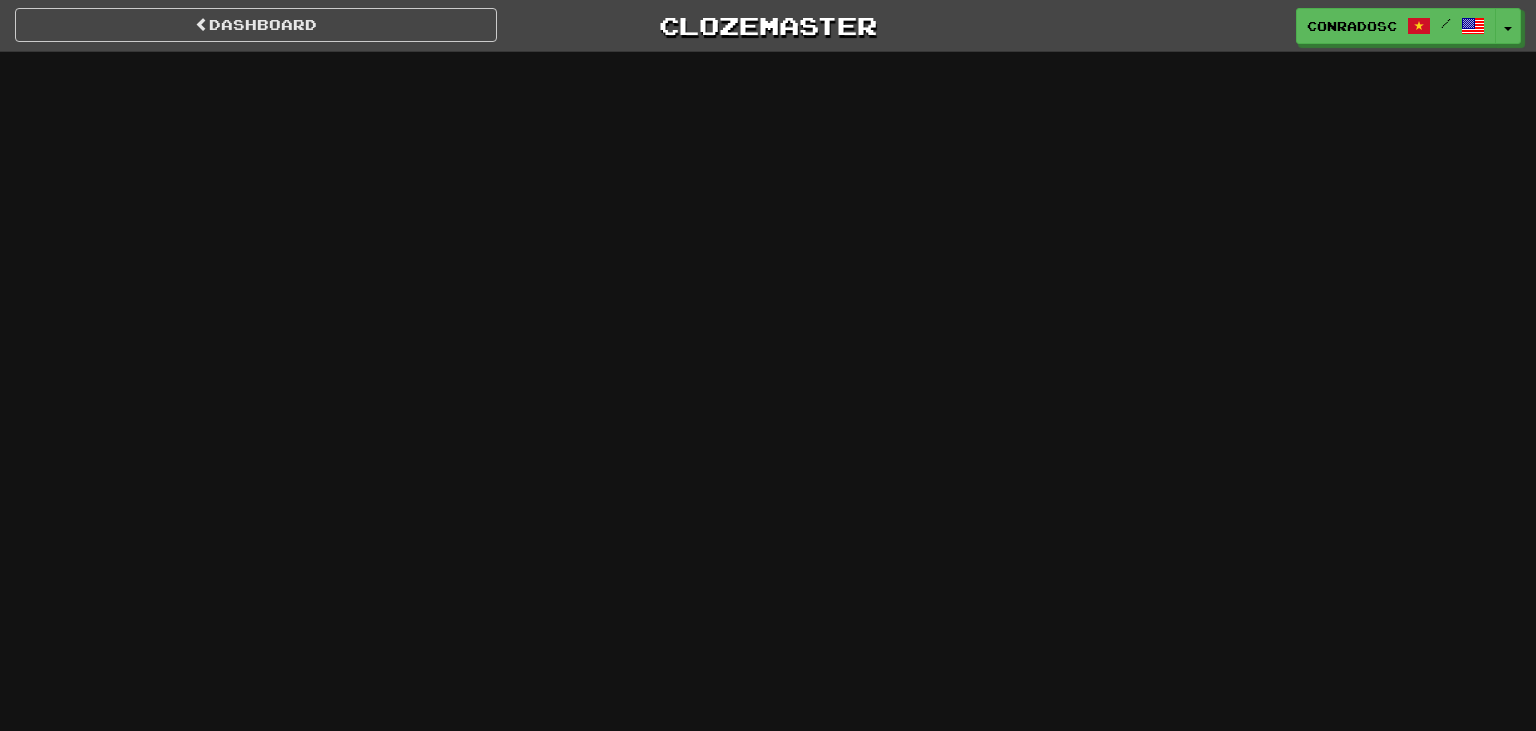 scroll, scrollTop: 0, scrollLeft: 0, axis: both 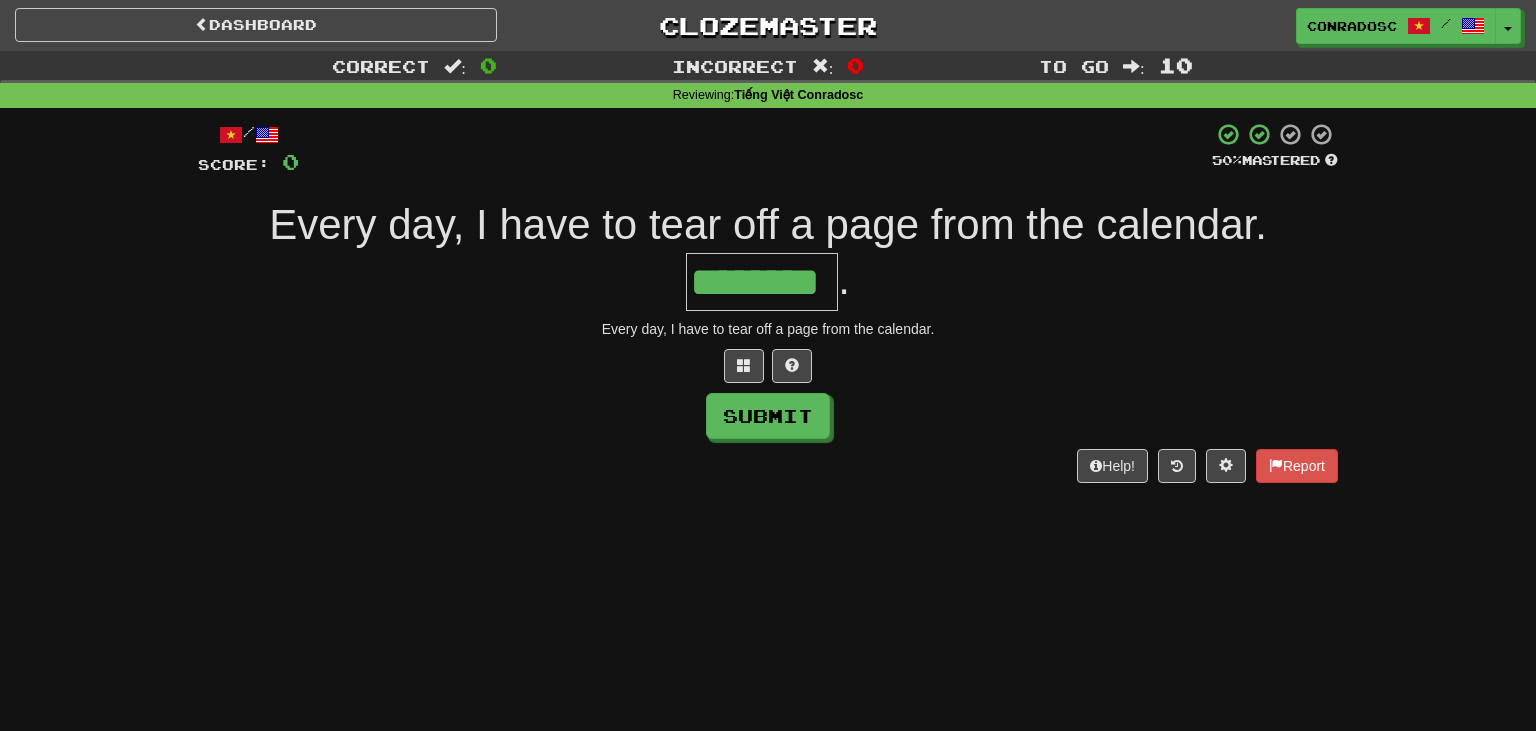type on "********" 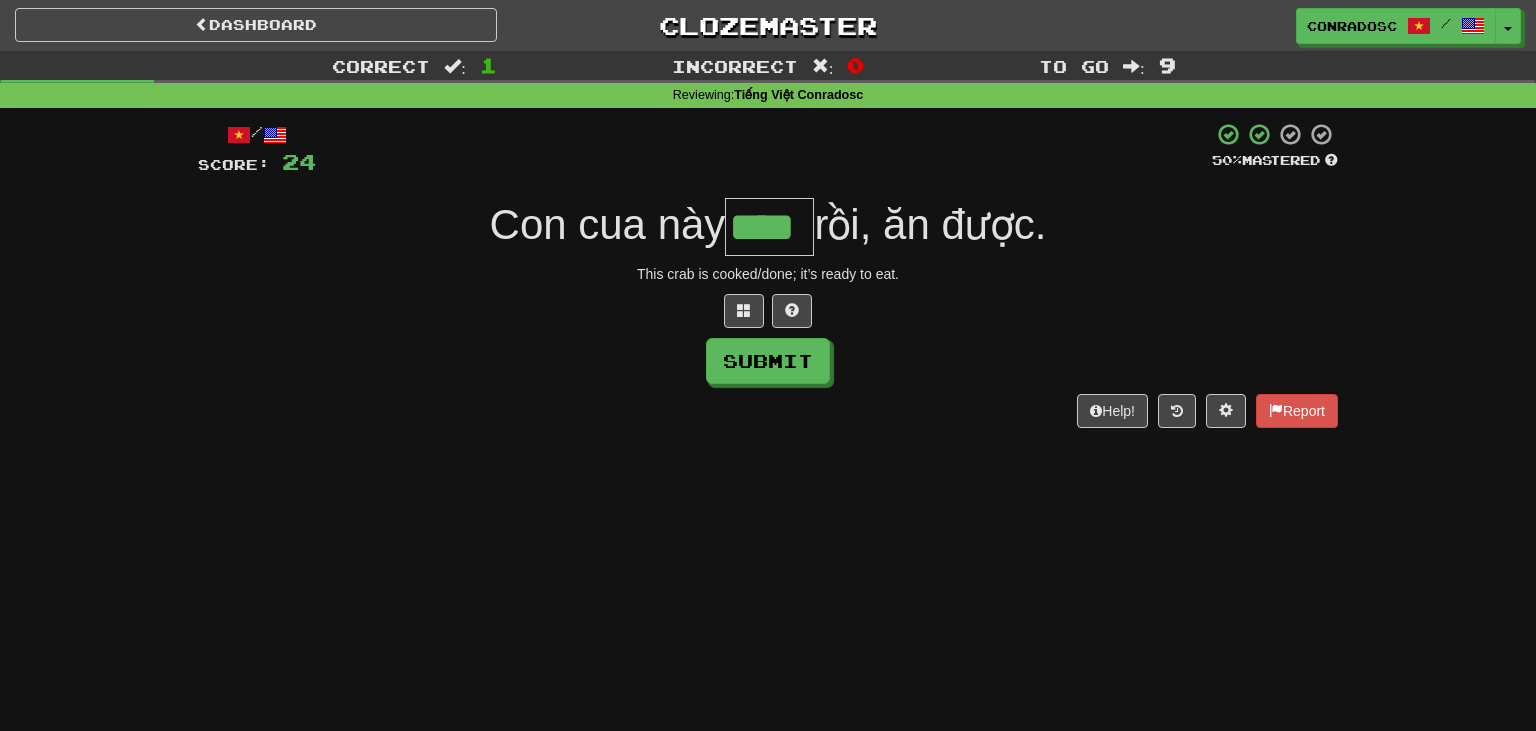 type on "****" 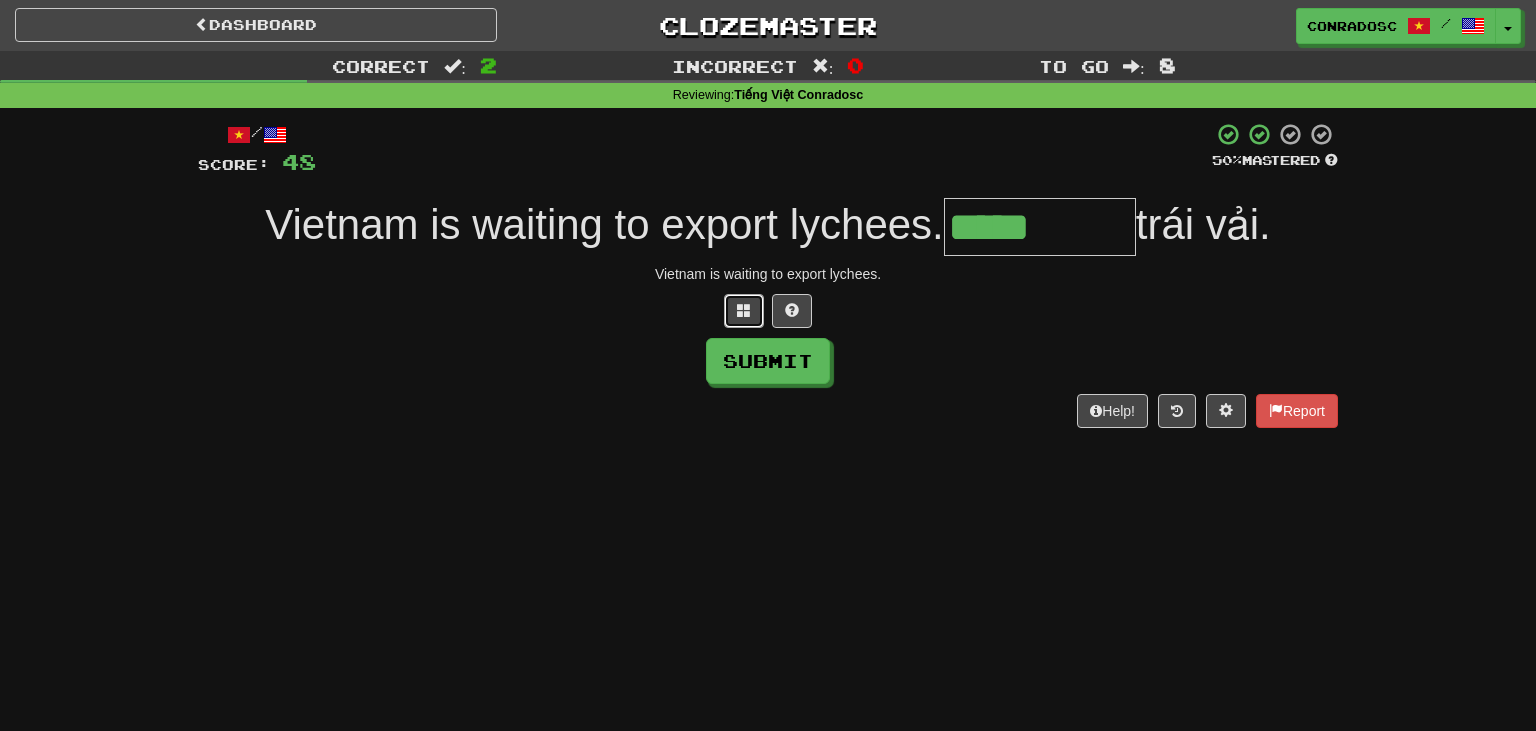 click at bounding box center [744, 311] 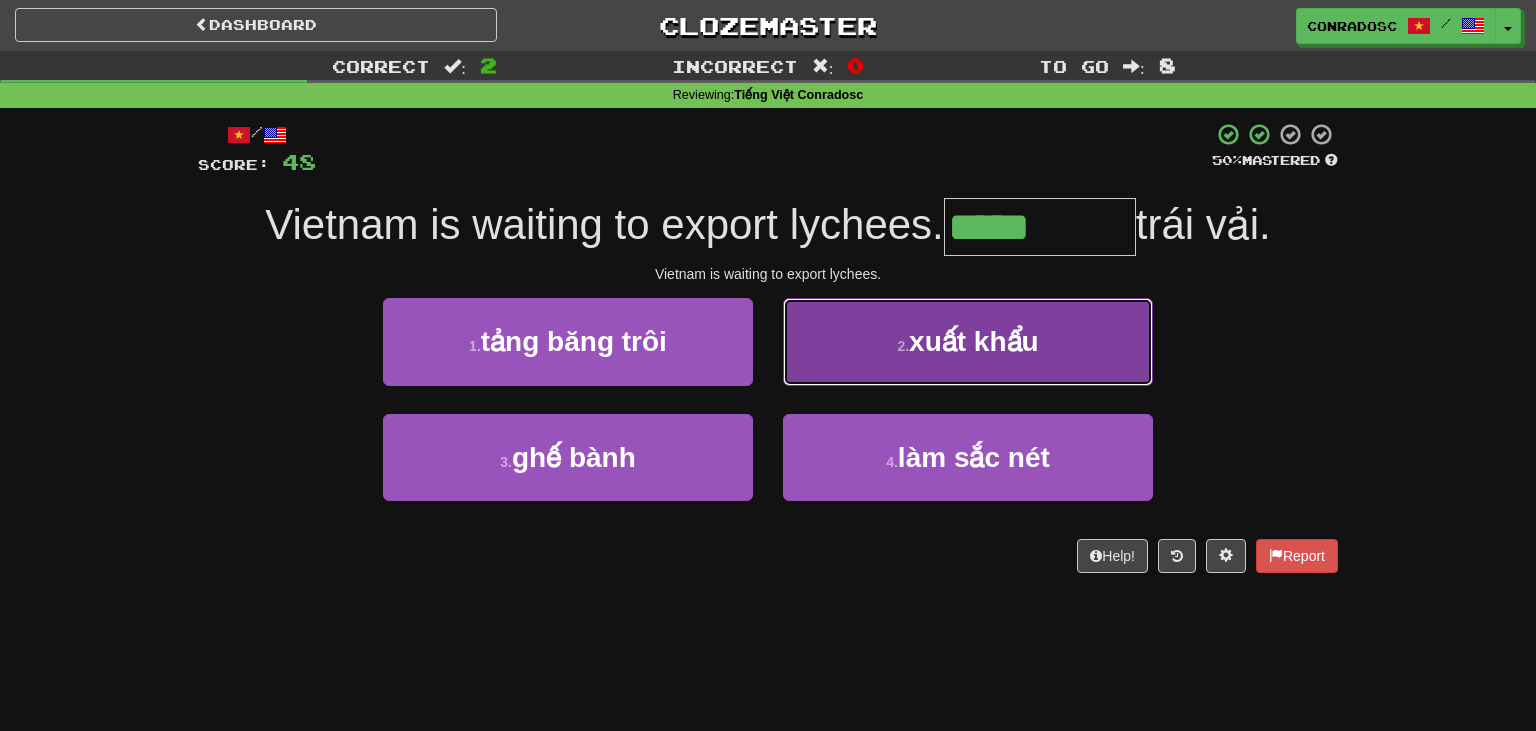 click on "xuất khẩu" at bounding box center (974, 341) 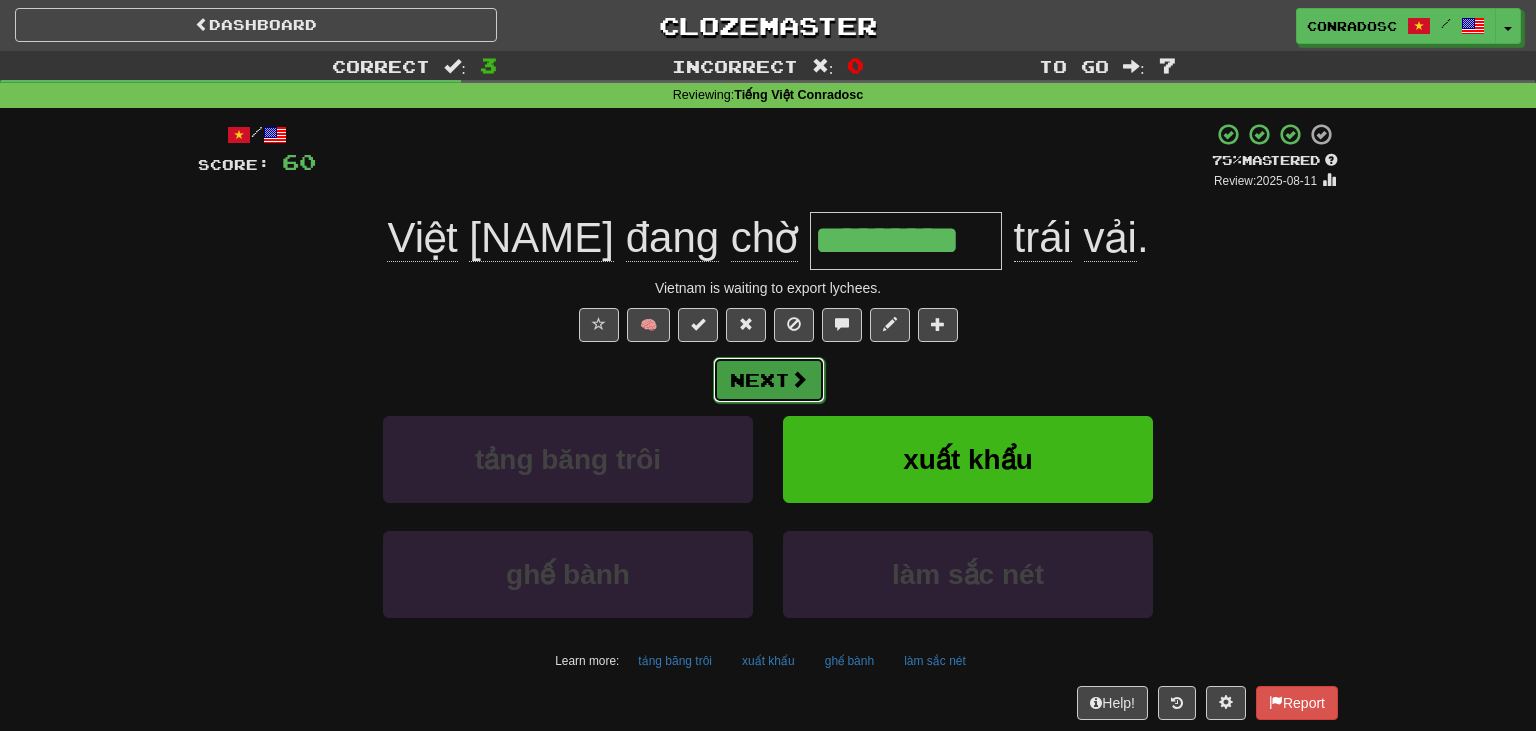 click on "Next" at bounding box center [769, 380] 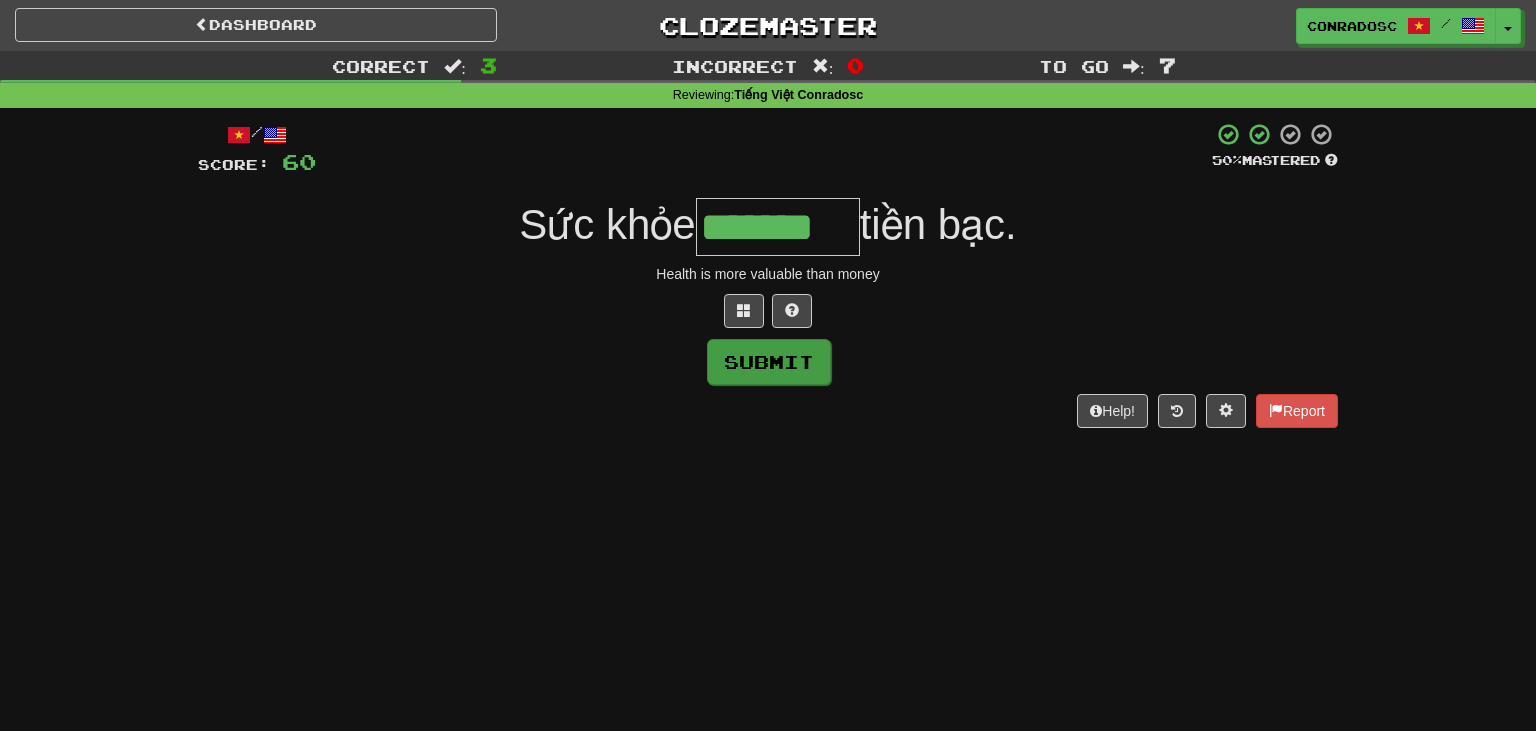 type on "*******" 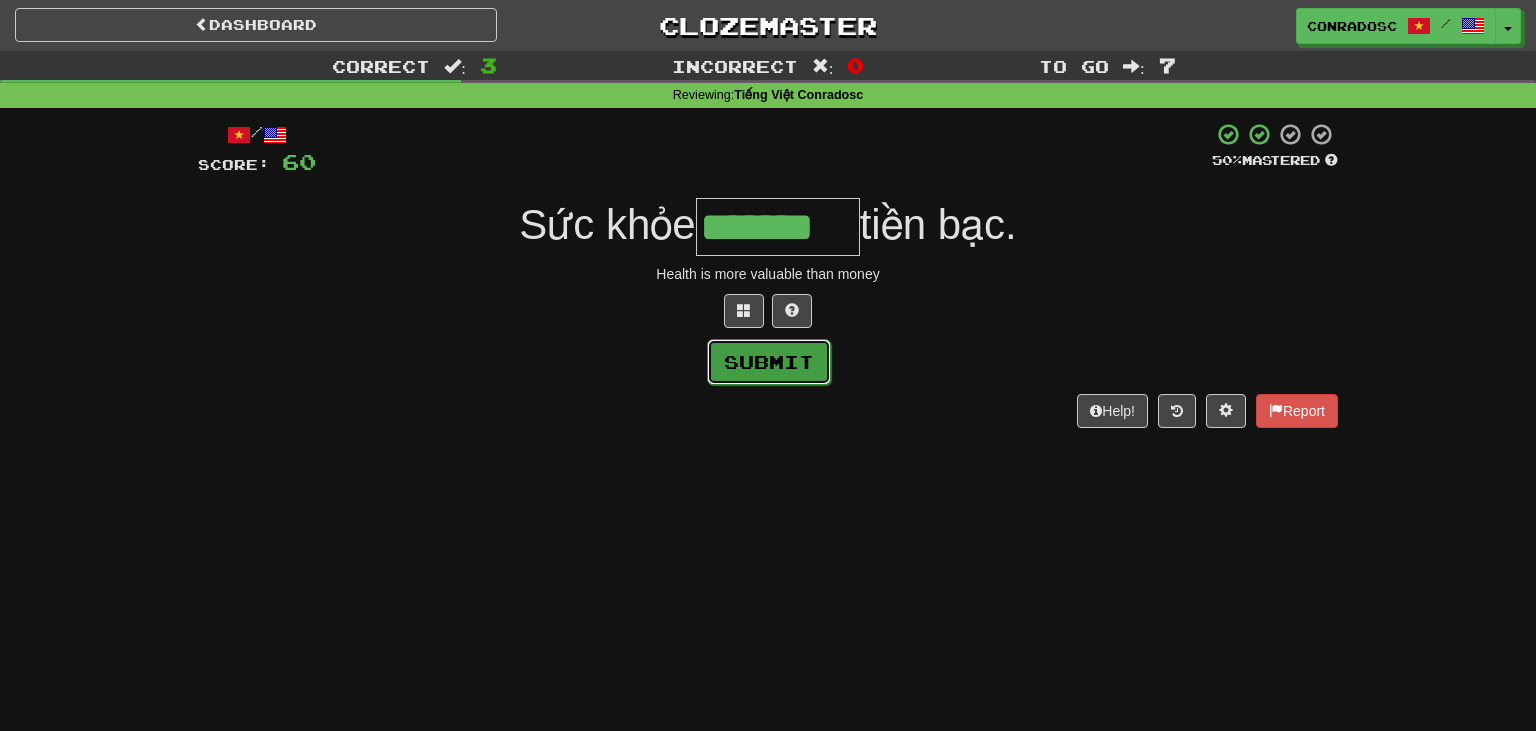 click on "Submit" at bounding box center (769, 362) 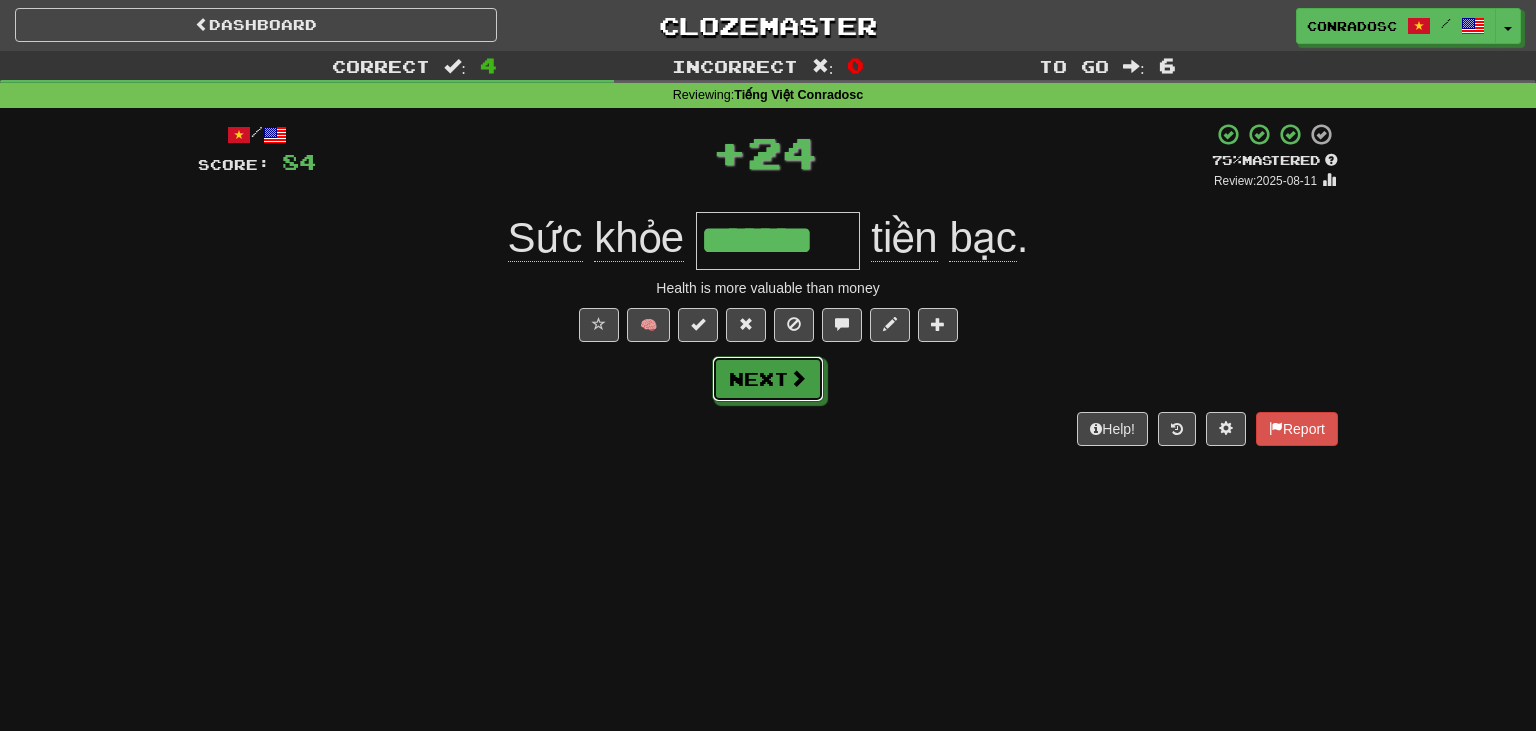 click on "Next" at bounding box center [768, 379] 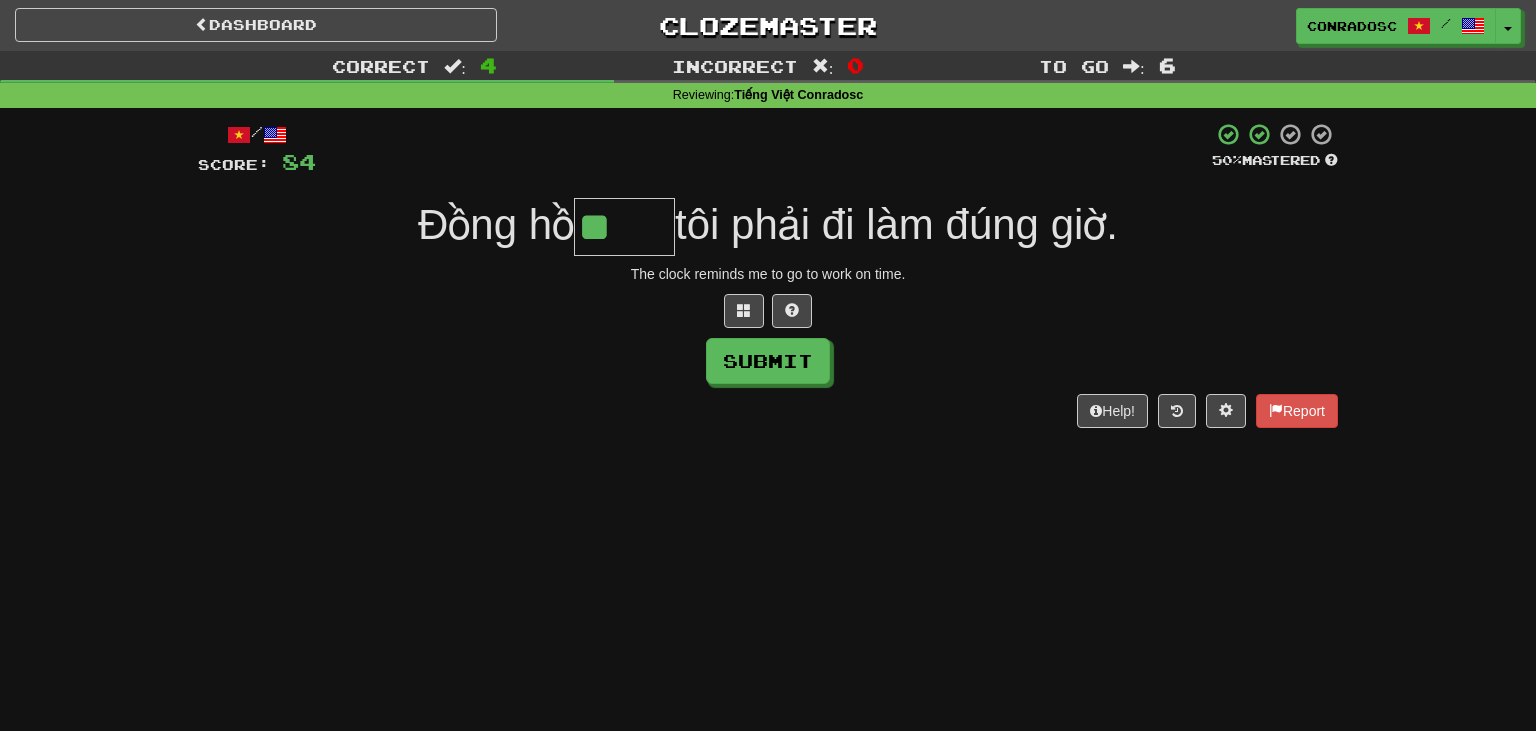 type on "*" 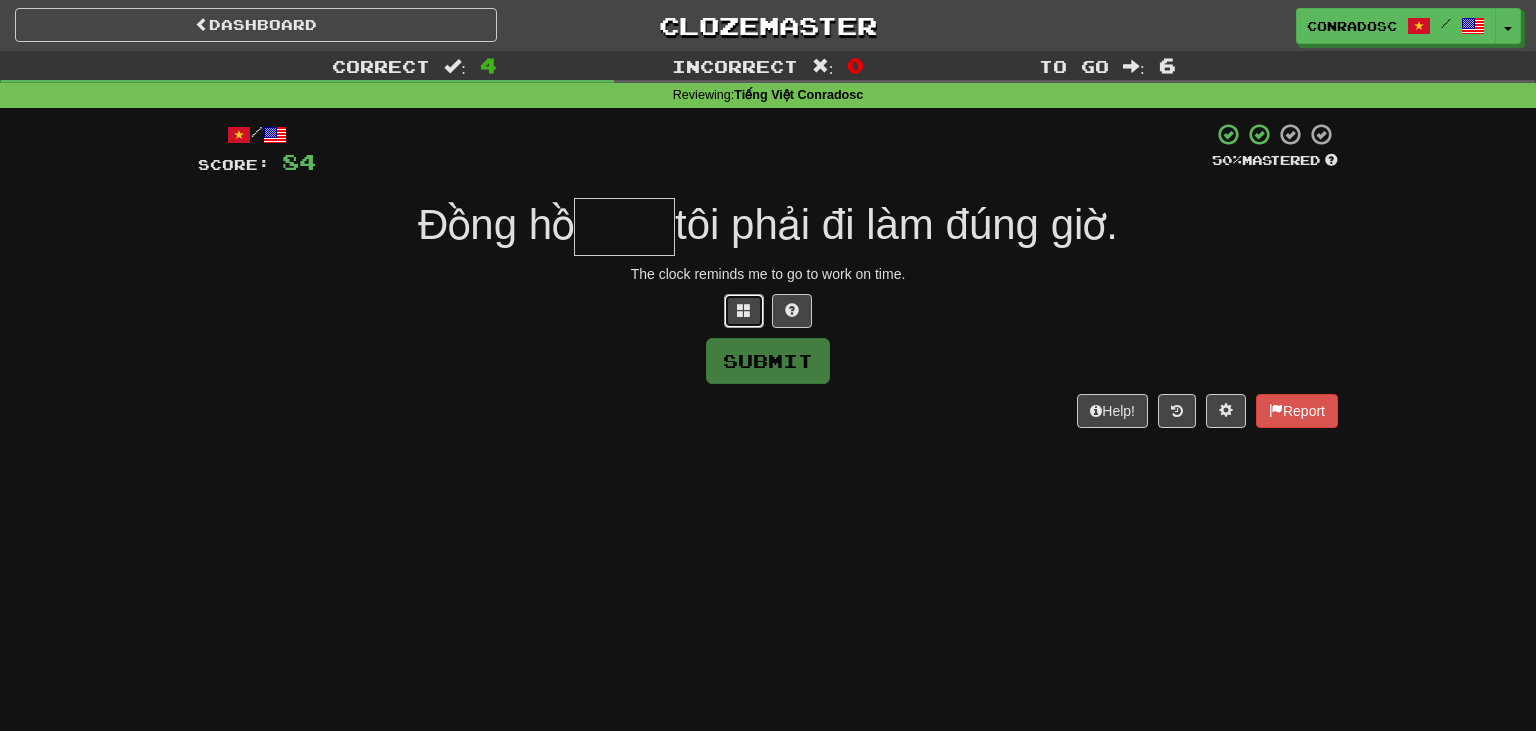click at bounding box center (744, 311) 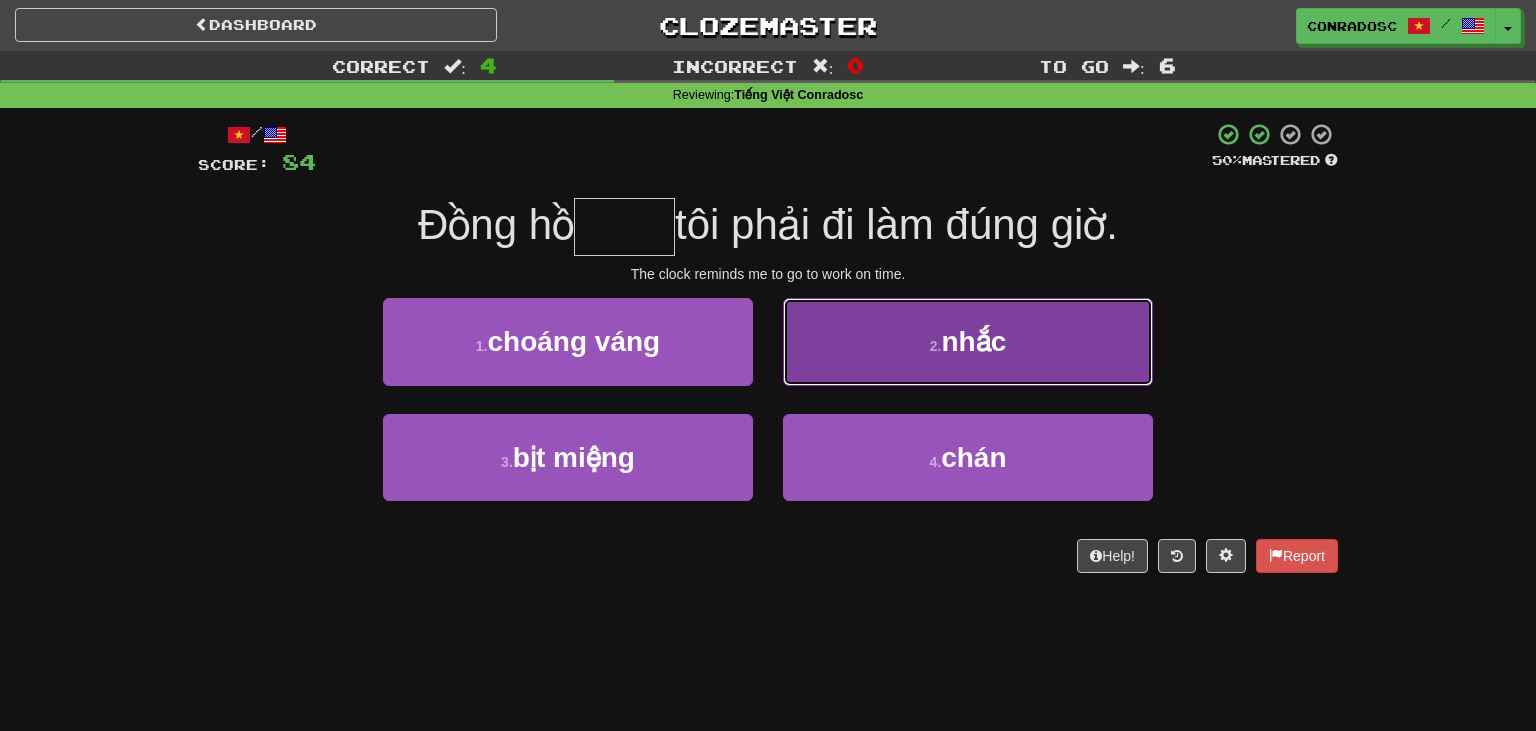 click on "2 .  nhắc" at bounding box center [968, 341] 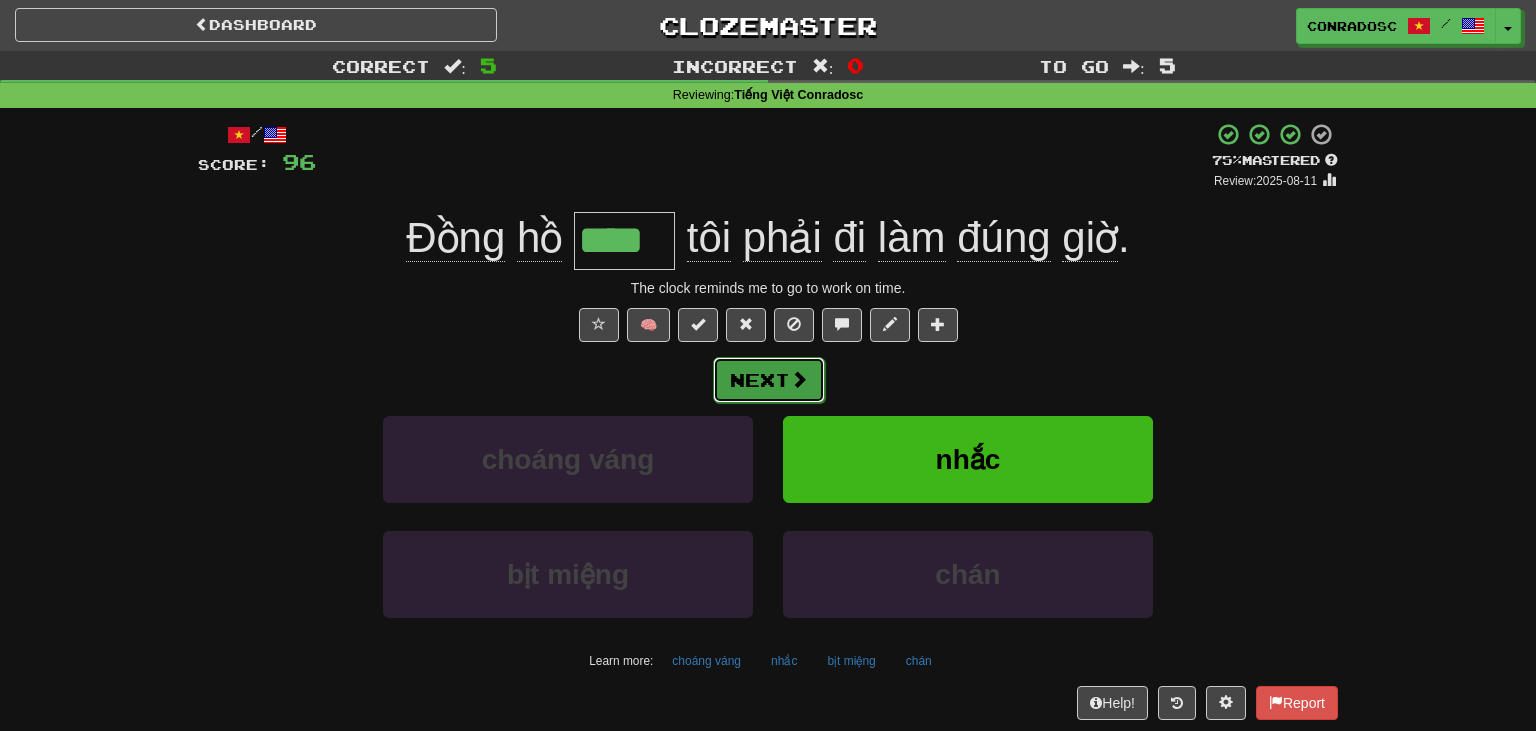click on "Next" at bounding box center [769, 380] 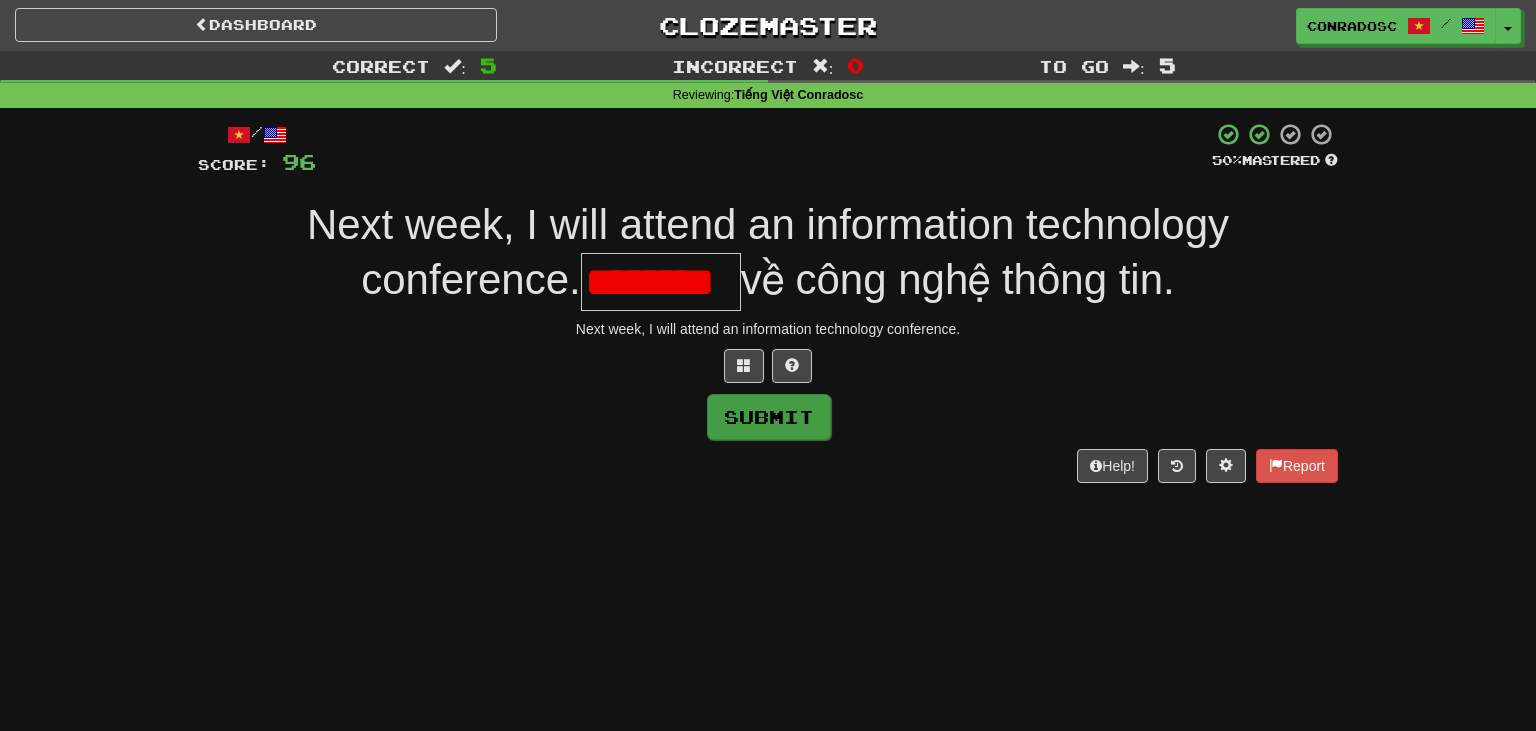 scroll, scrollTop: 0, scrollLeft: 0, axis: both 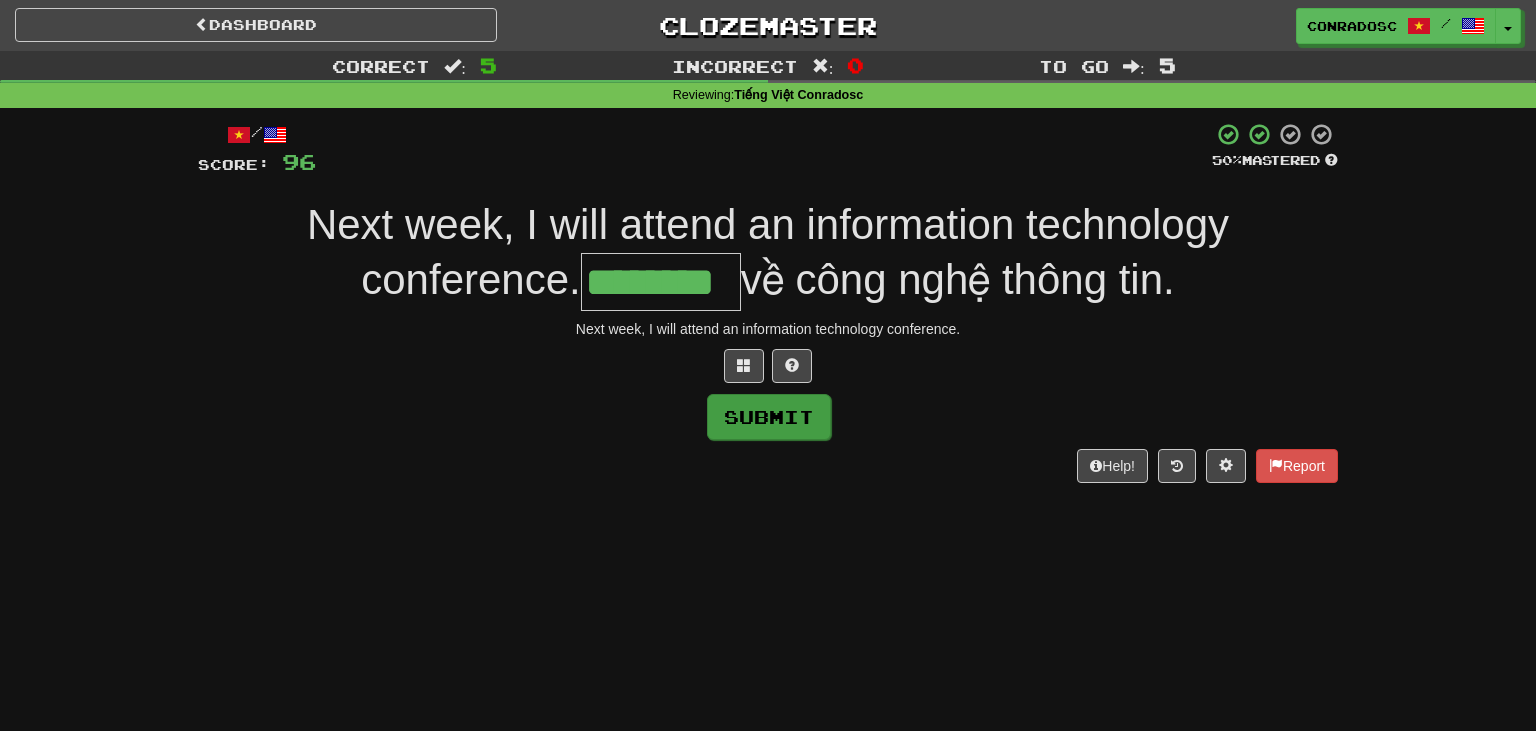 type on "********" 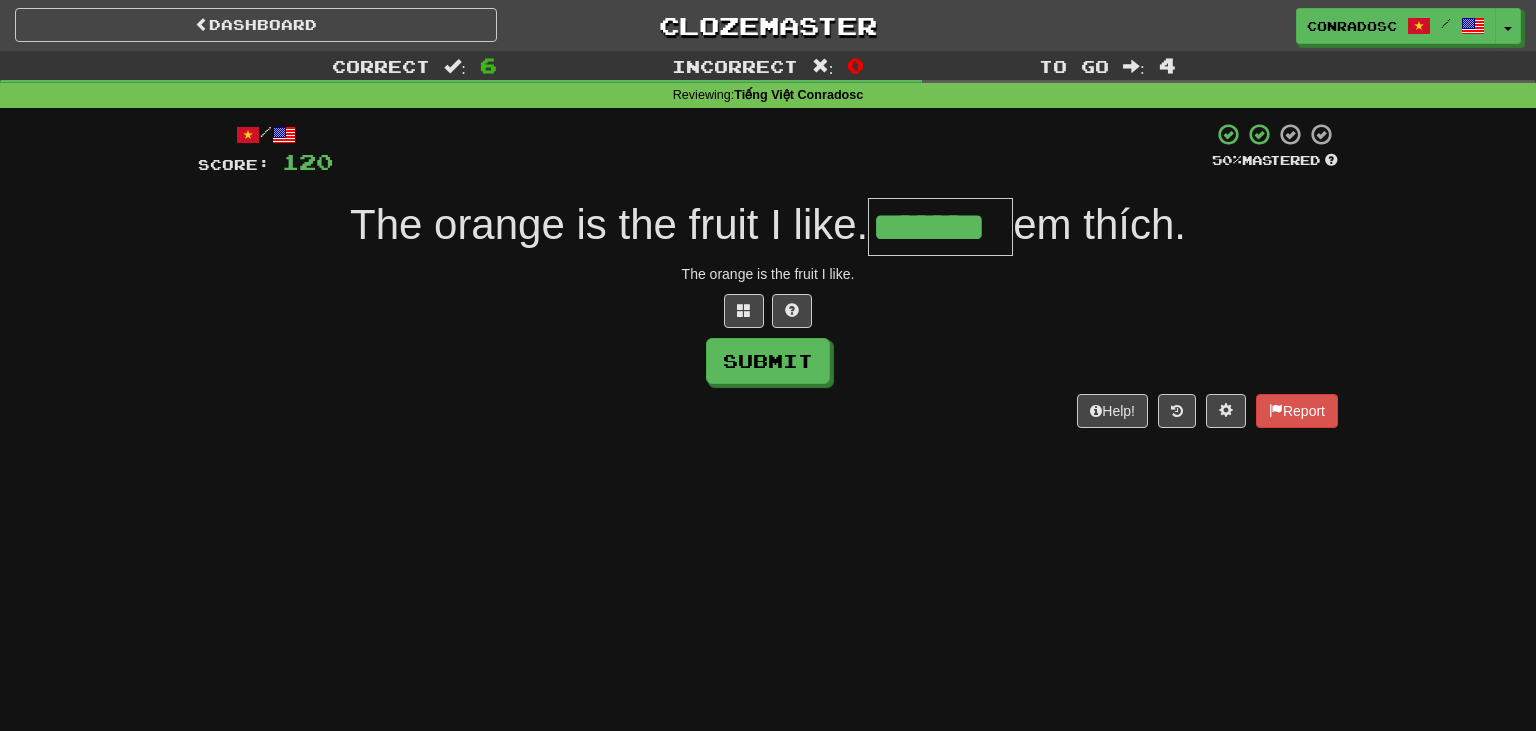 scroll, scrollTop: 0, scrollLeft: 0, axis: both 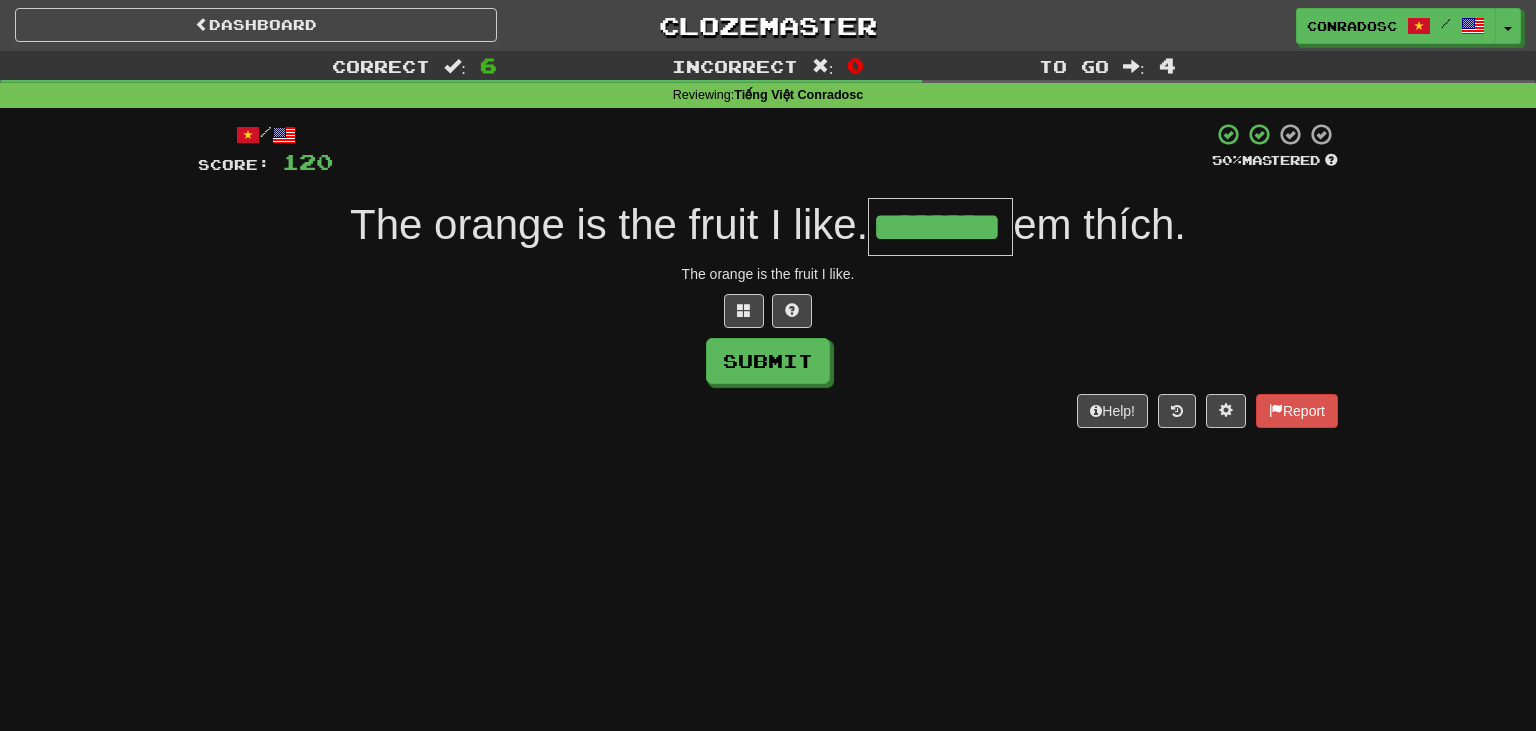 type on "********" 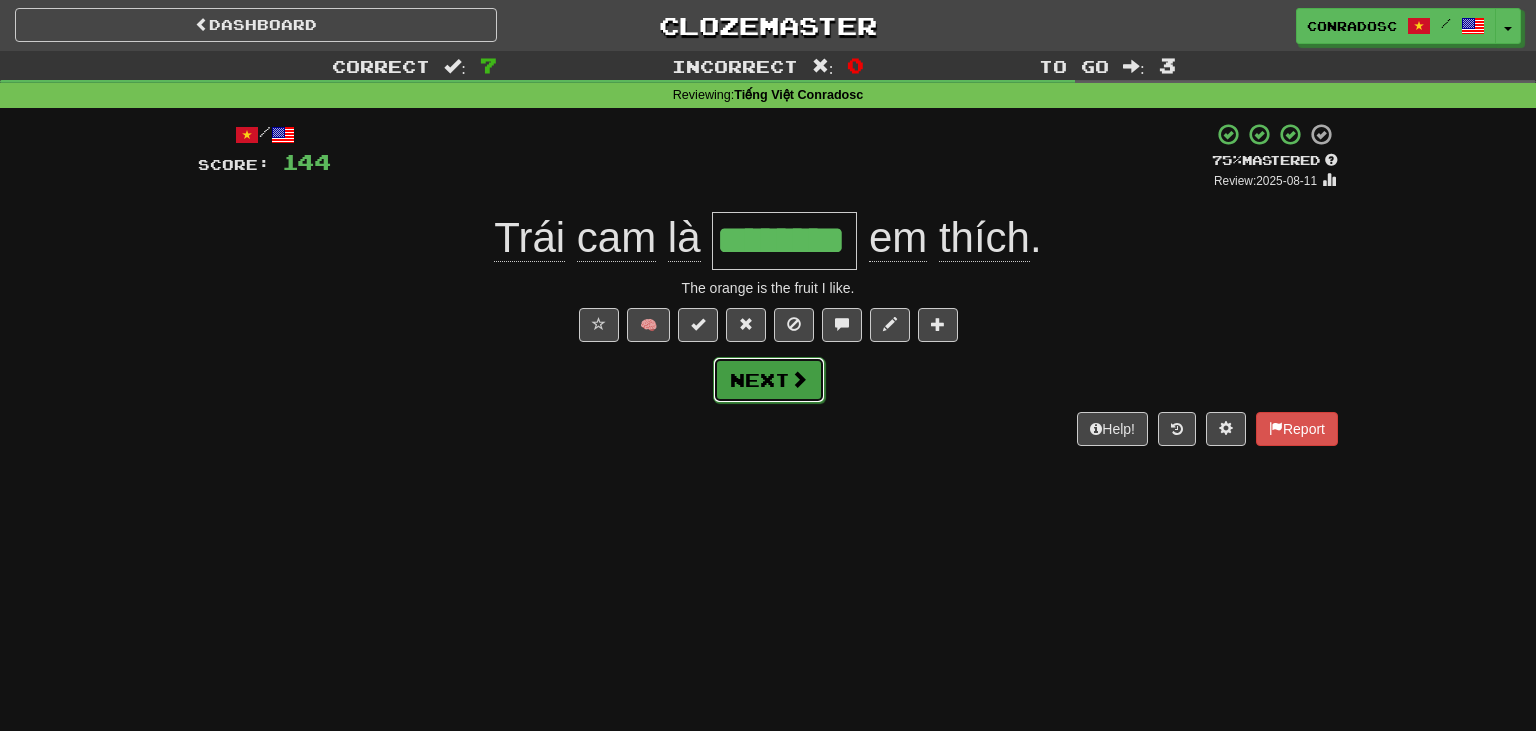 click on "Next" at bounding box center [769, 380] 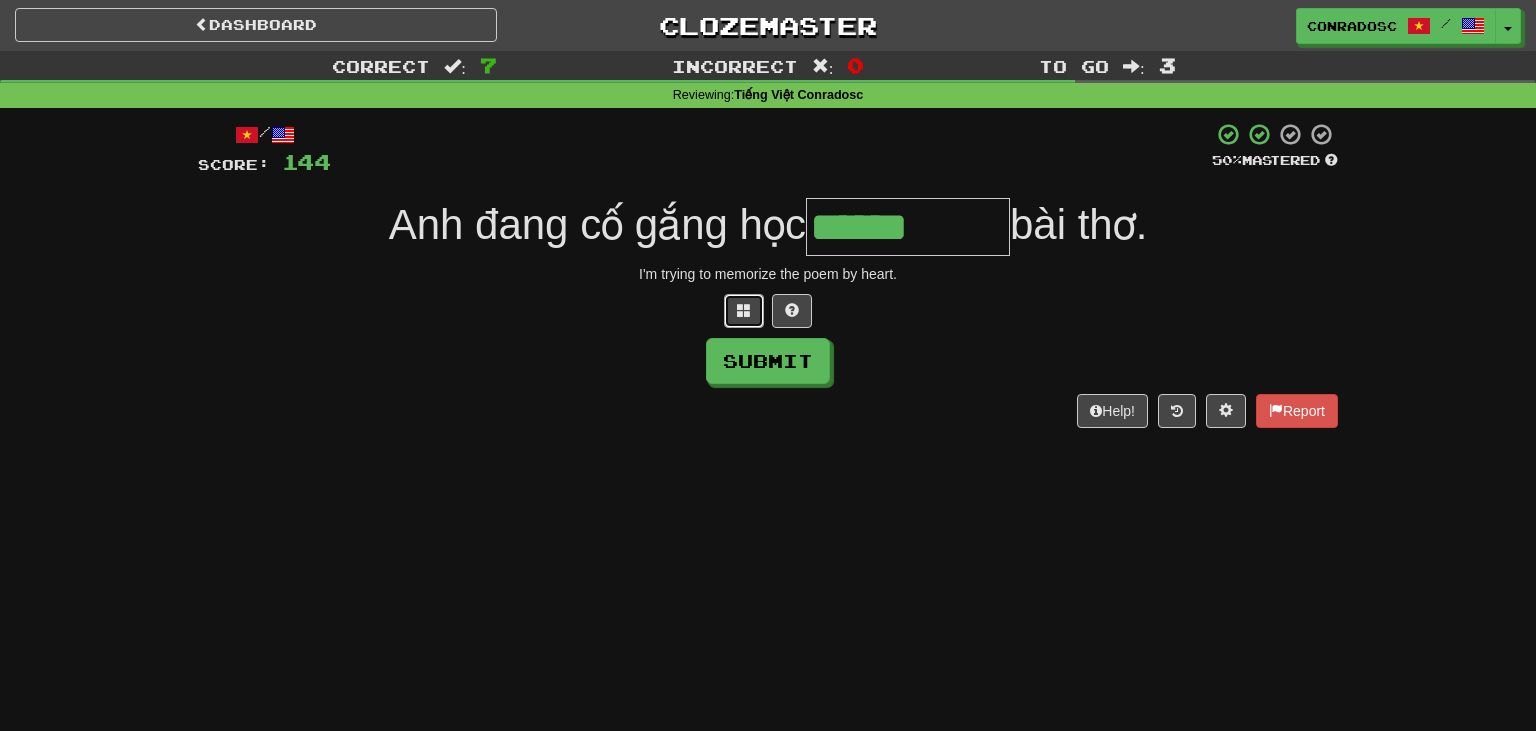click at bounding box center [744, 310] 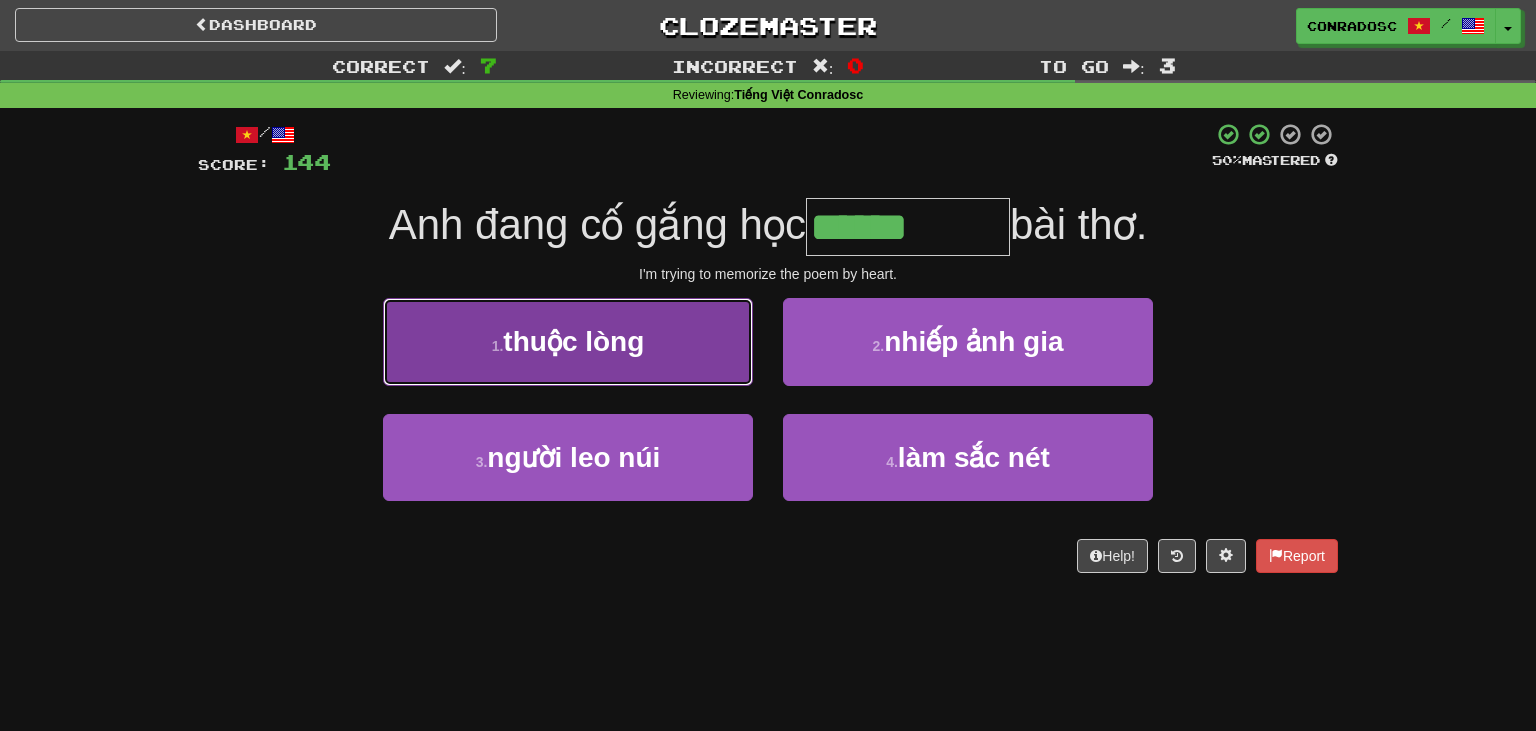 click on "1 .  thuộc lòng" at bounding box center [568, 341] 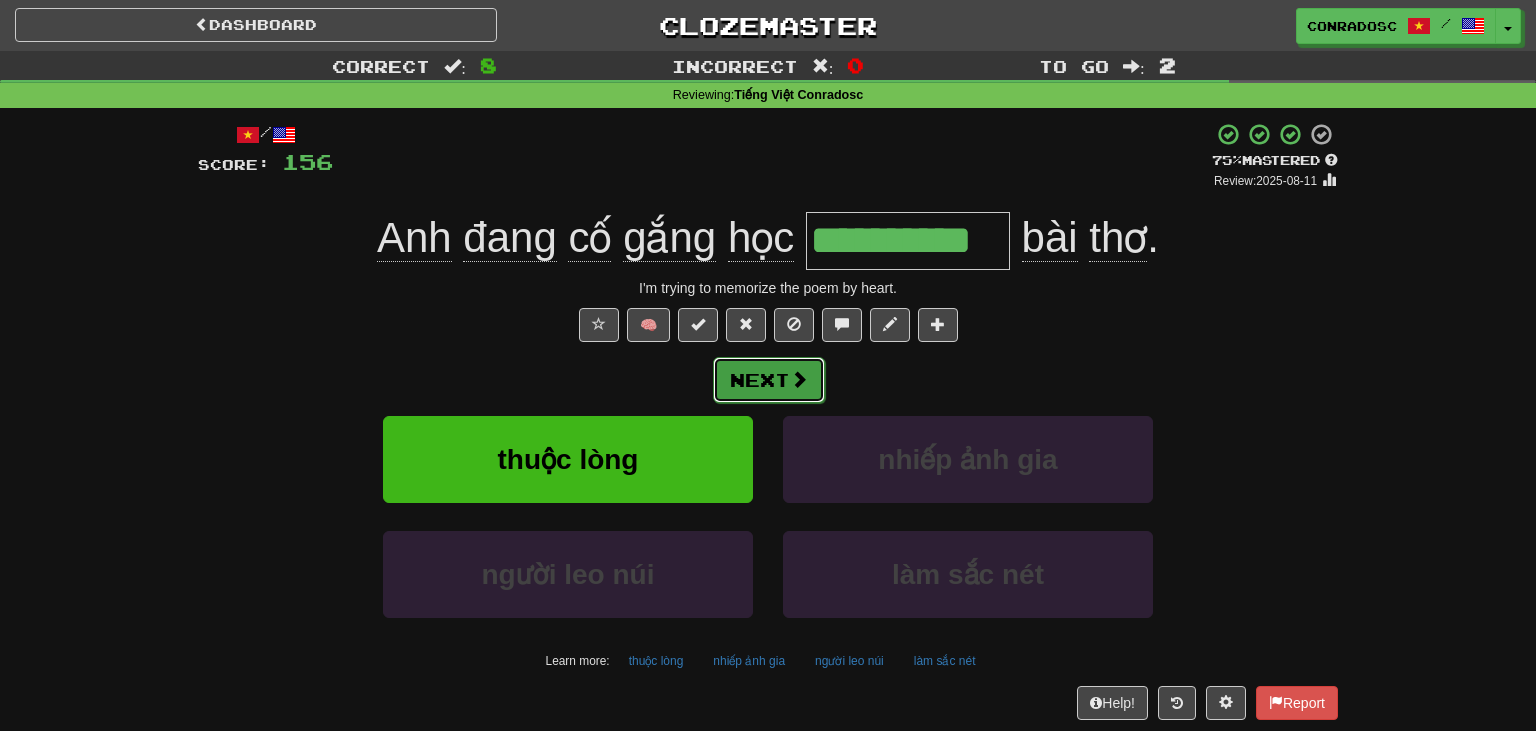 click on "Next" at bounding box center (769, 380) 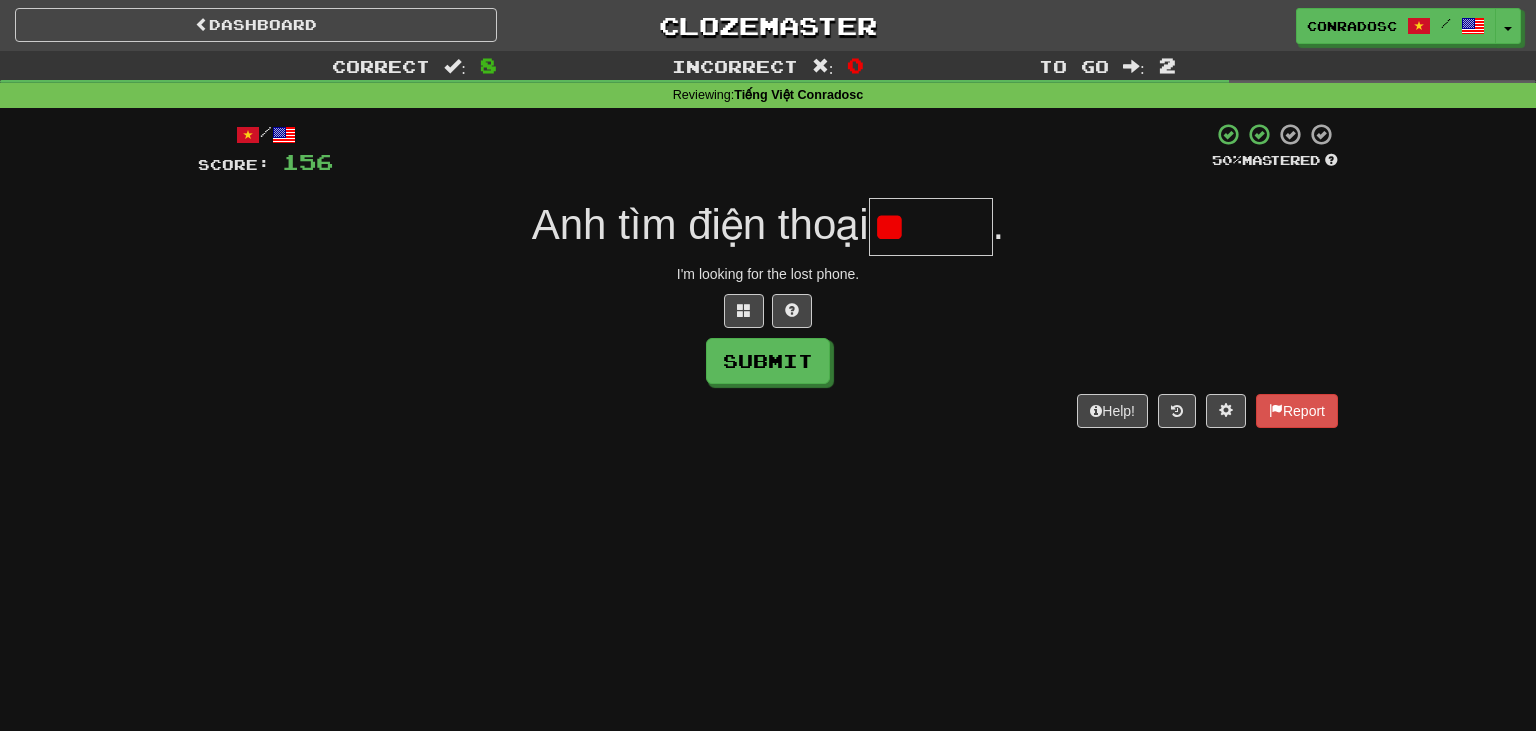 type on "*" 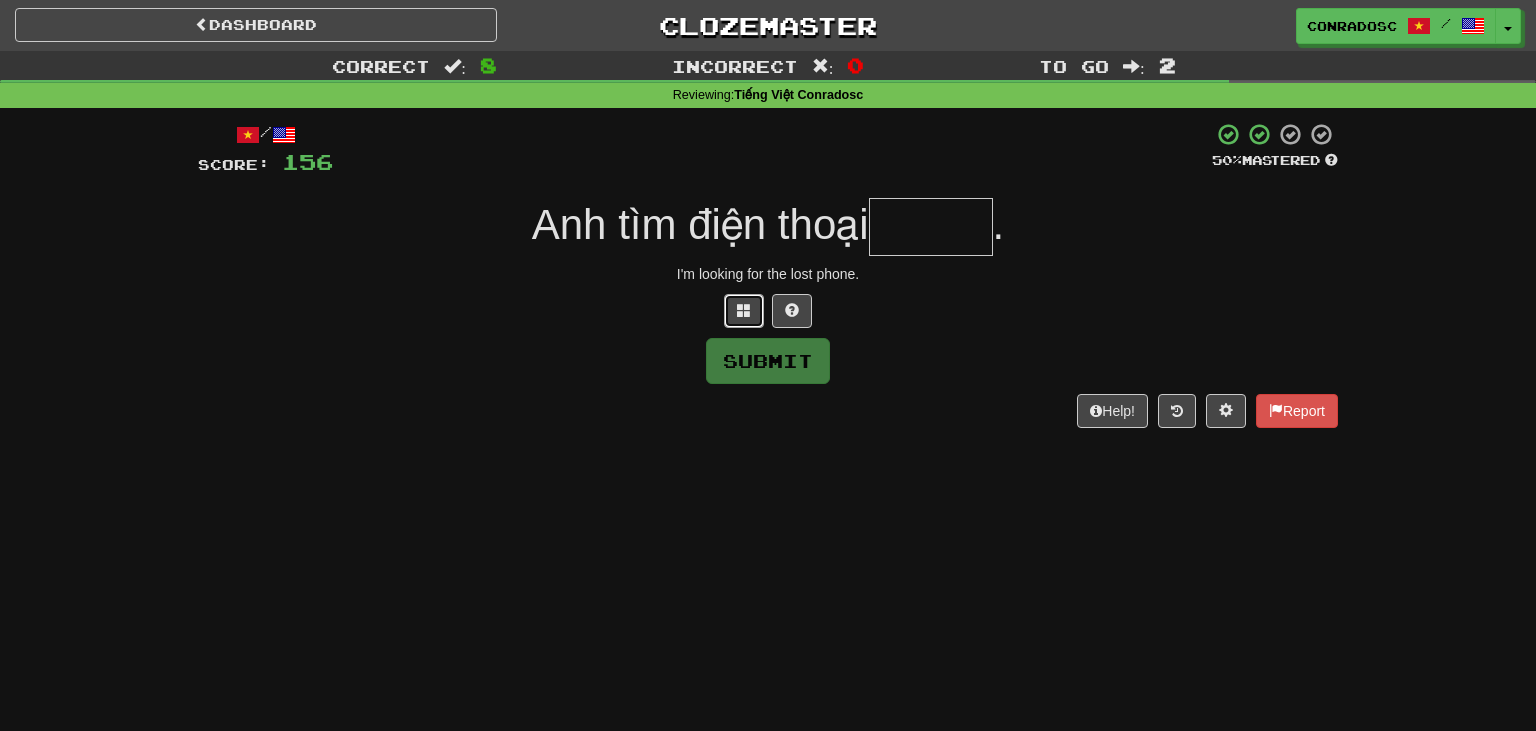 click at bounding box center [744, 310] 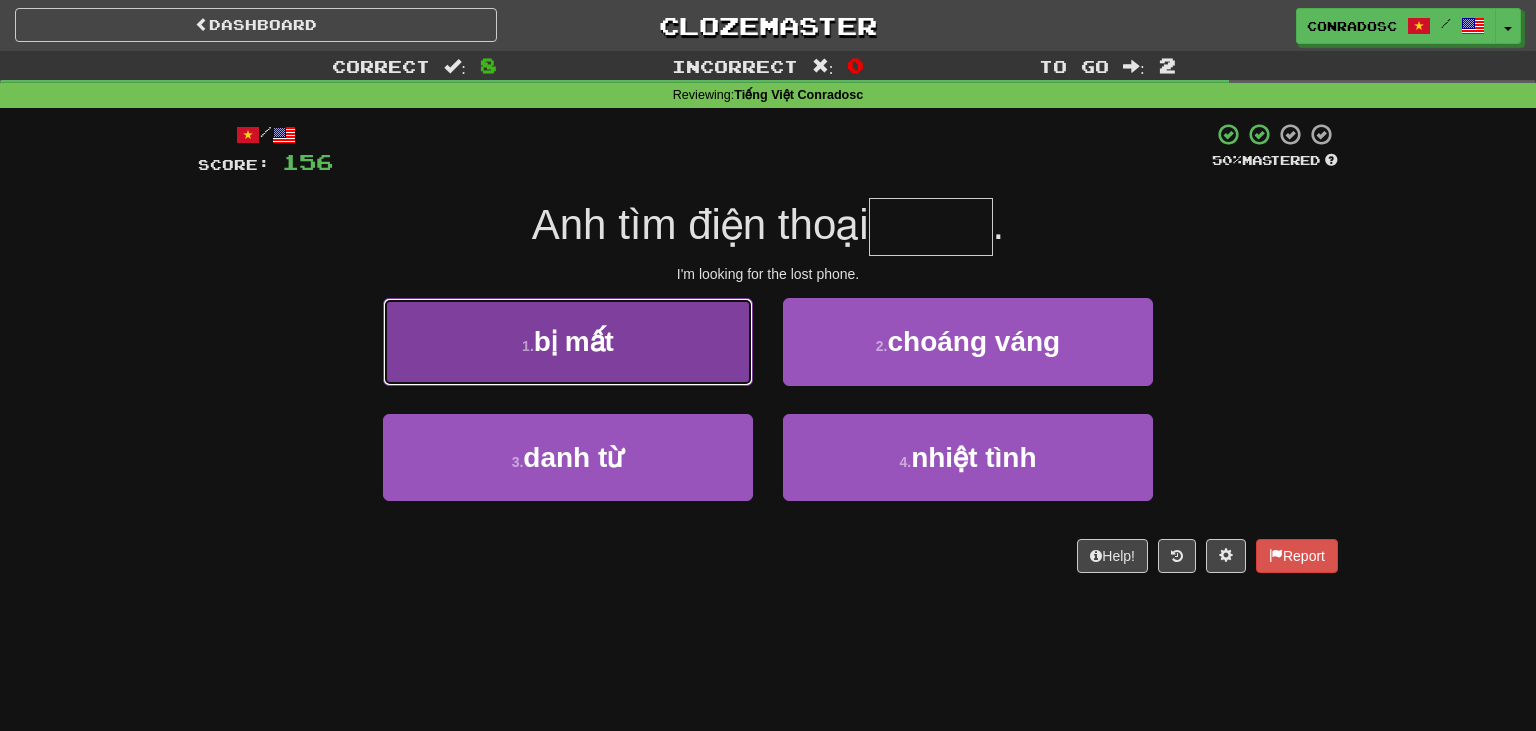 click on "1 .  bị mất" at bounding box center [568, 341] 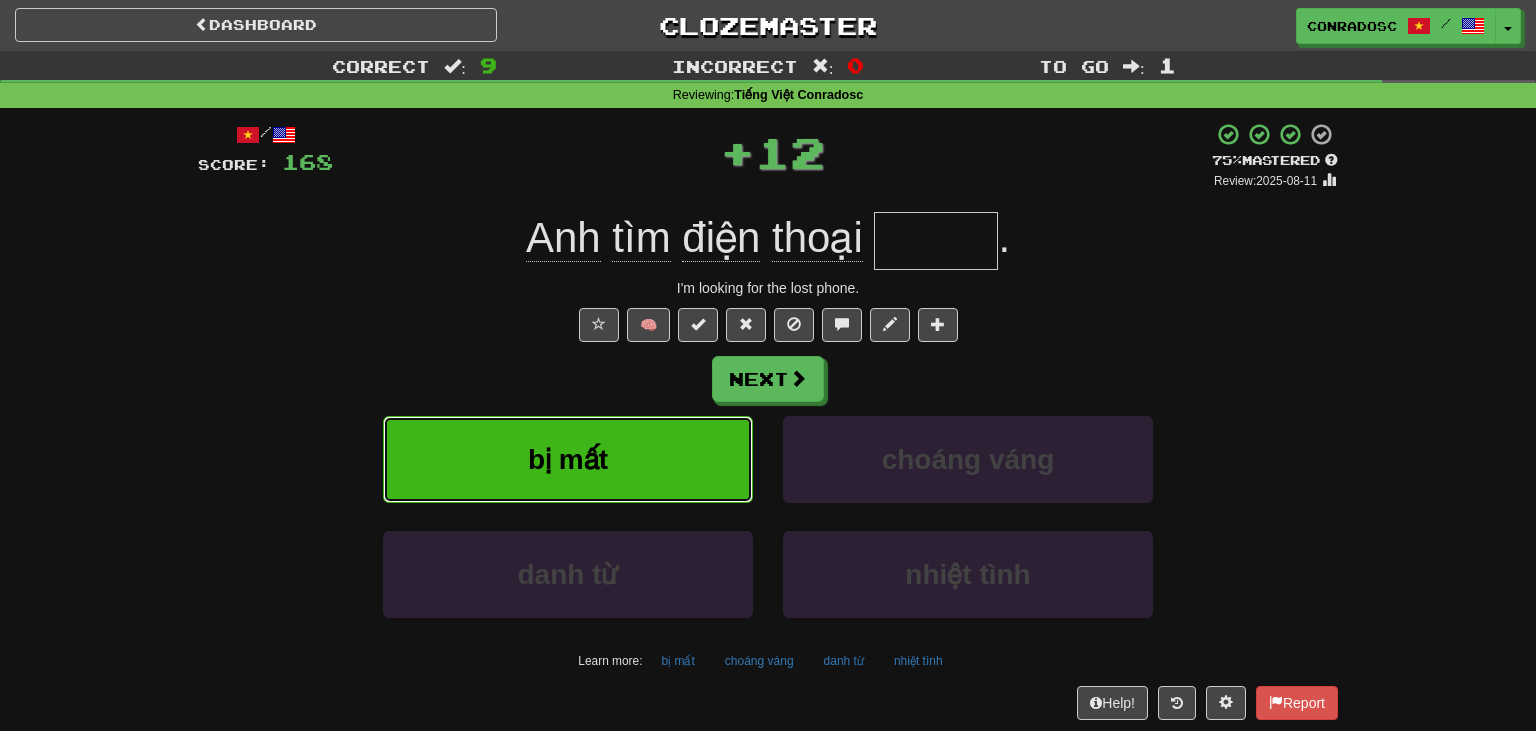 type on "******" 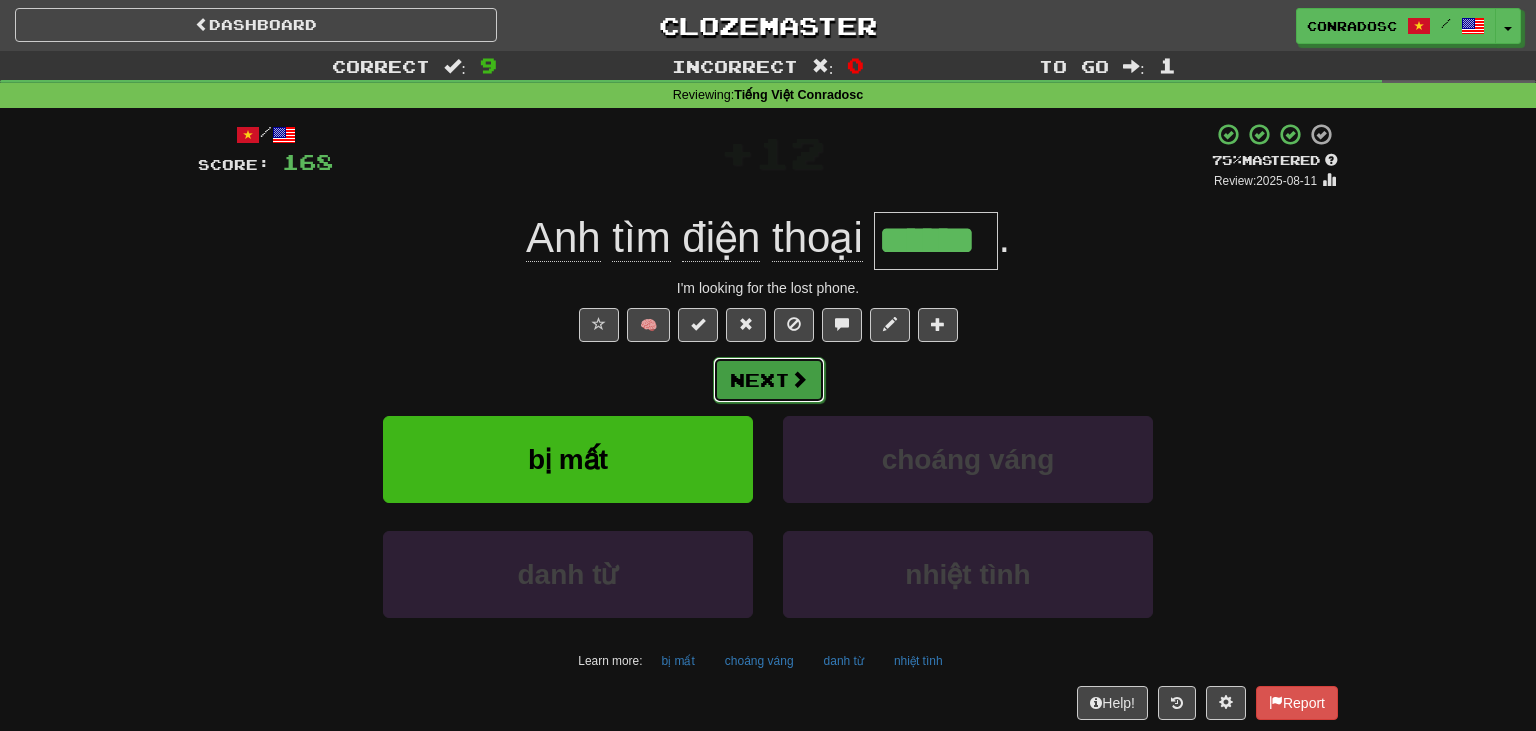 click on "Next" at bounding box center [769, 380] 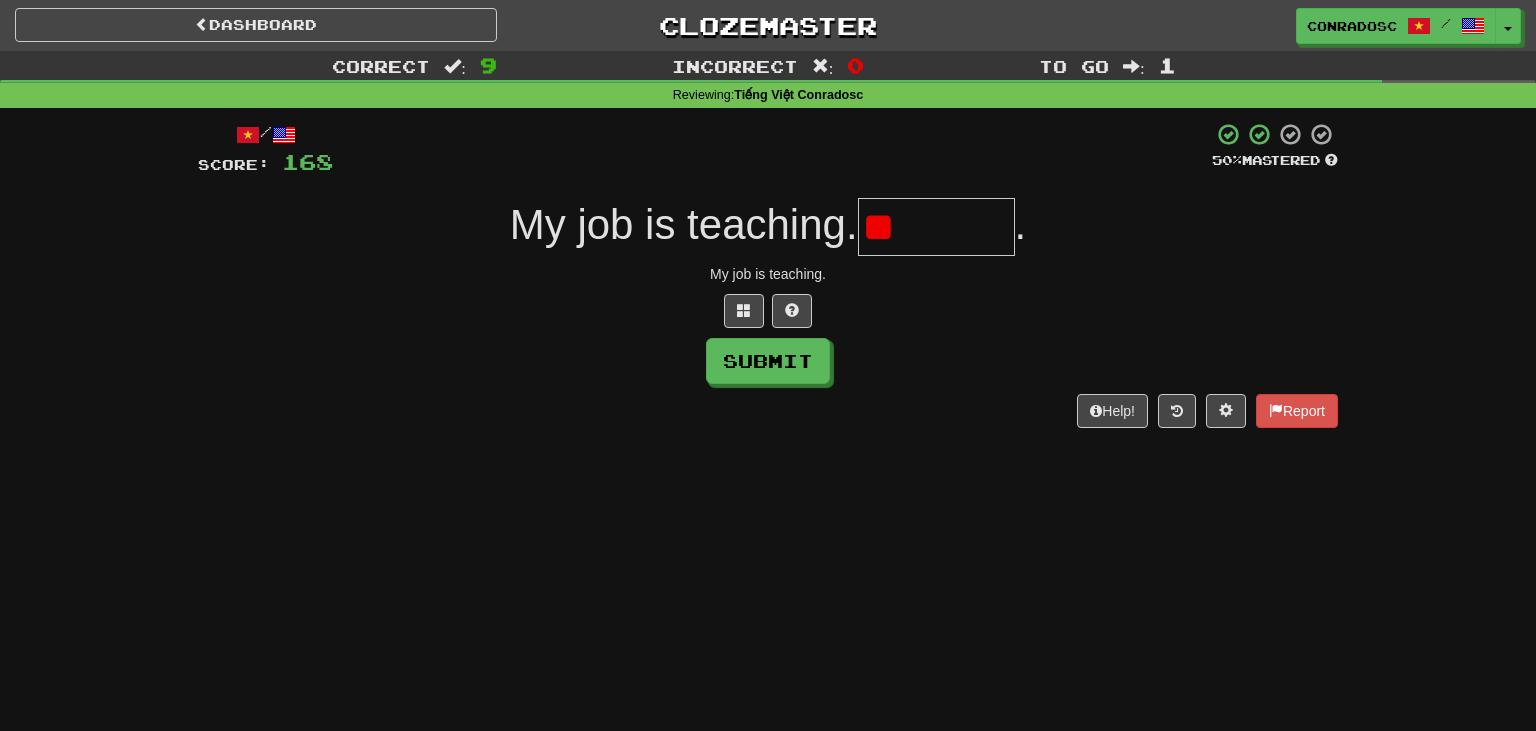 type on "*" 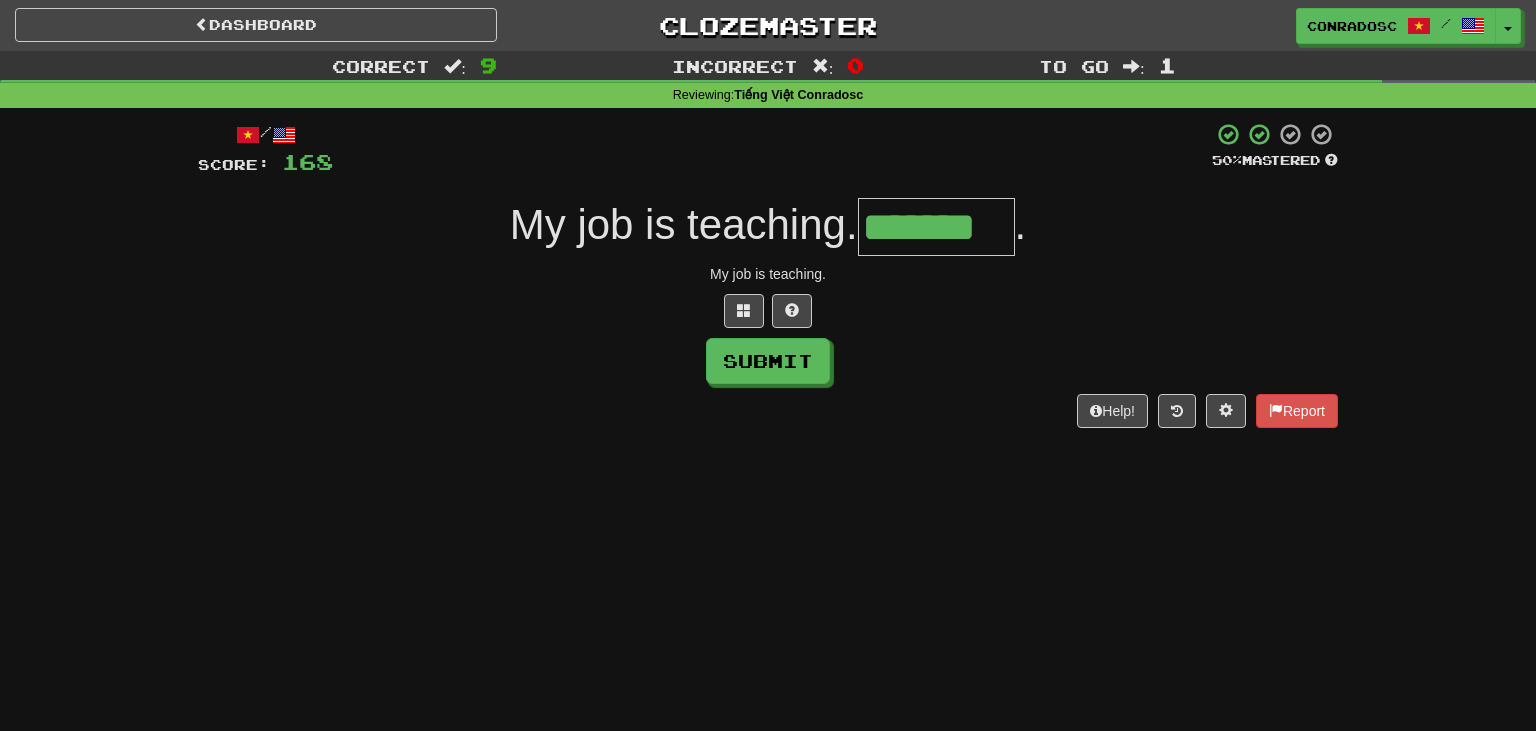 type on "*******" 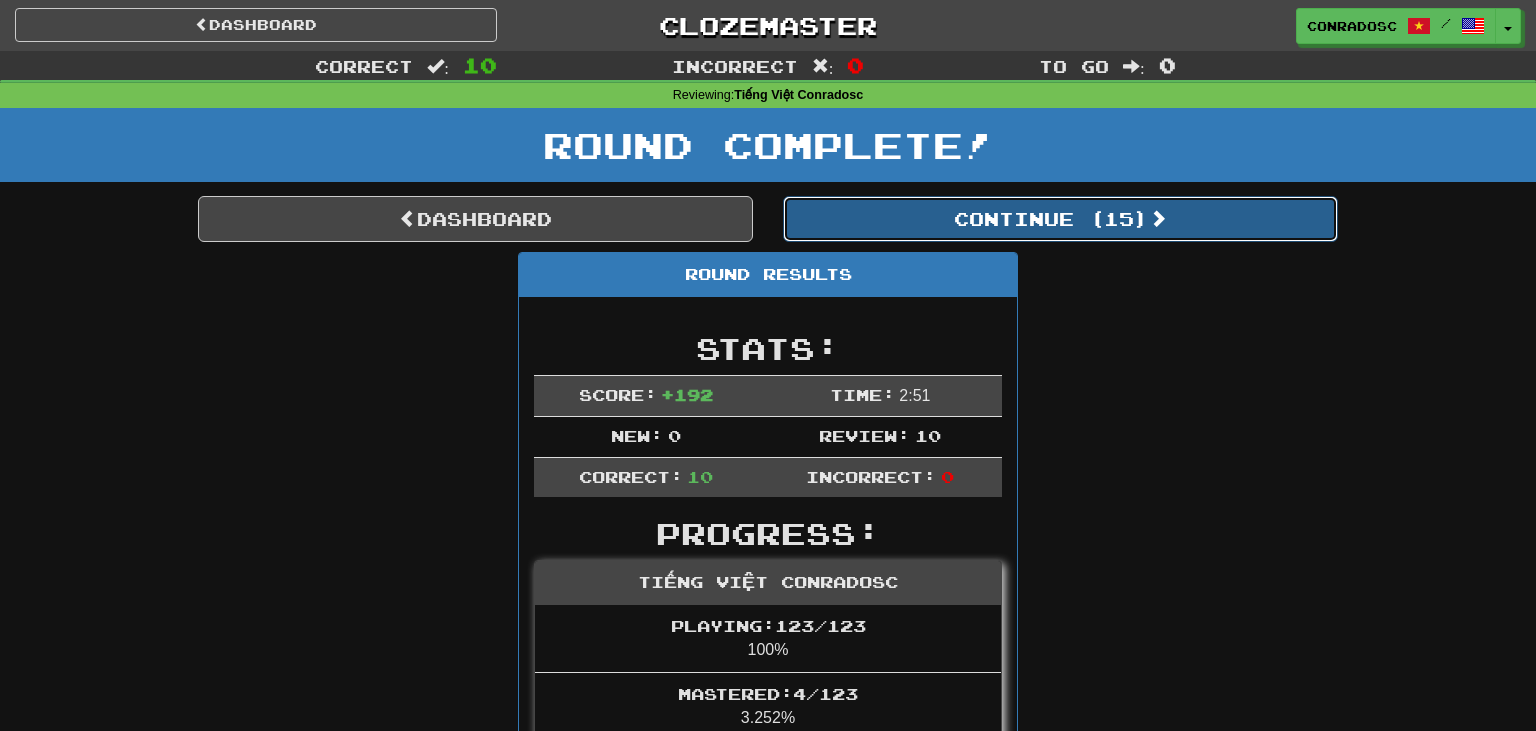 click on "Continue ( 15 )" at bounding box center (1060, 219) 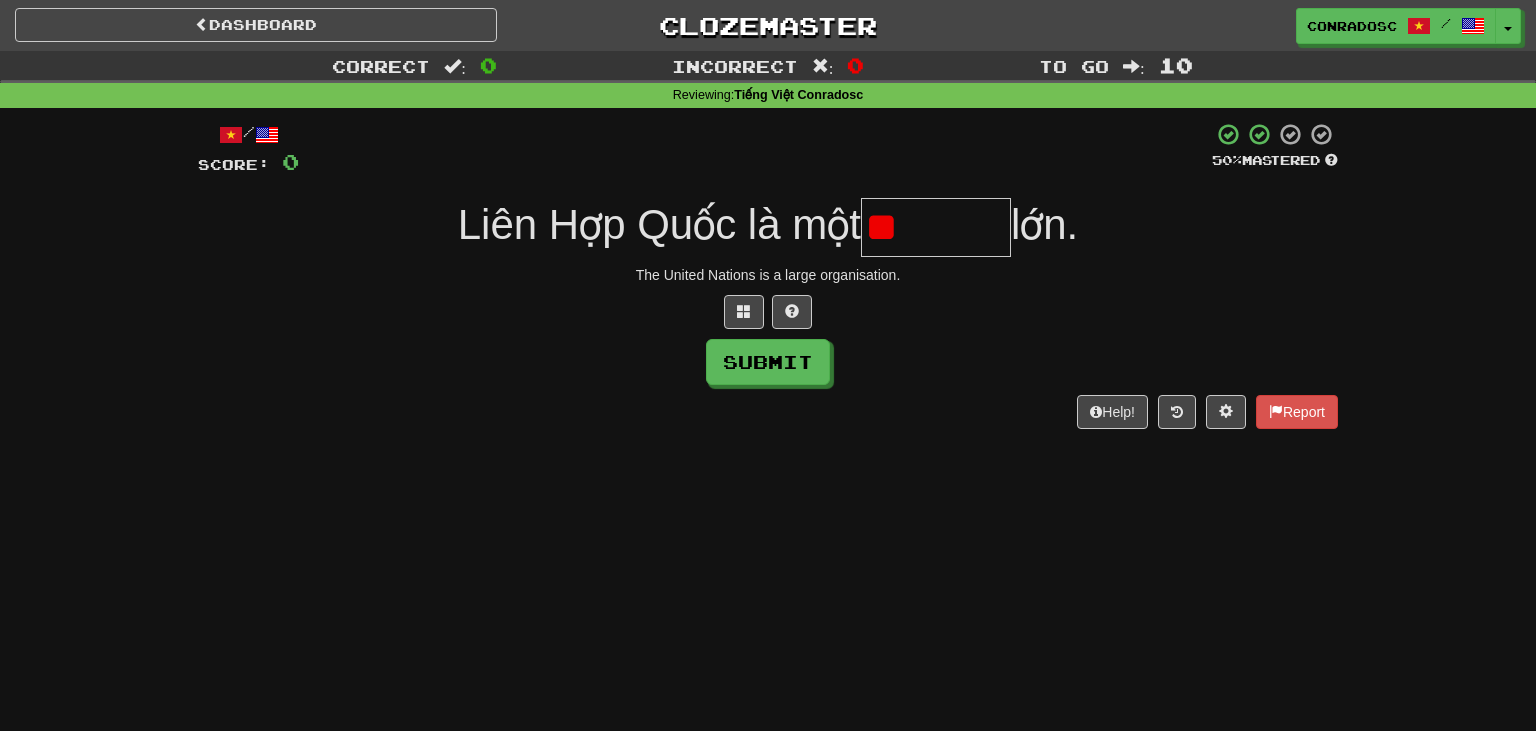 type on "*" 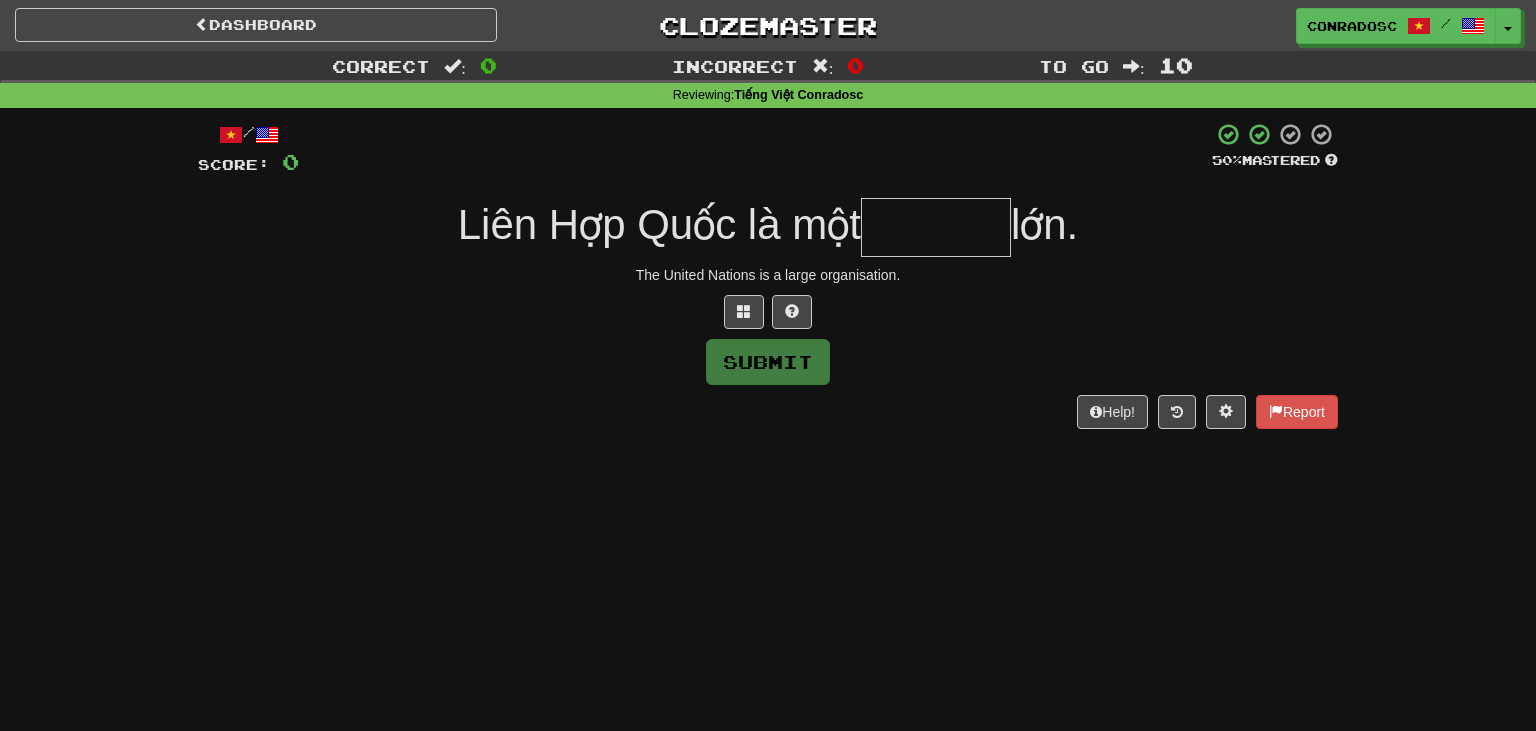 type on "*" 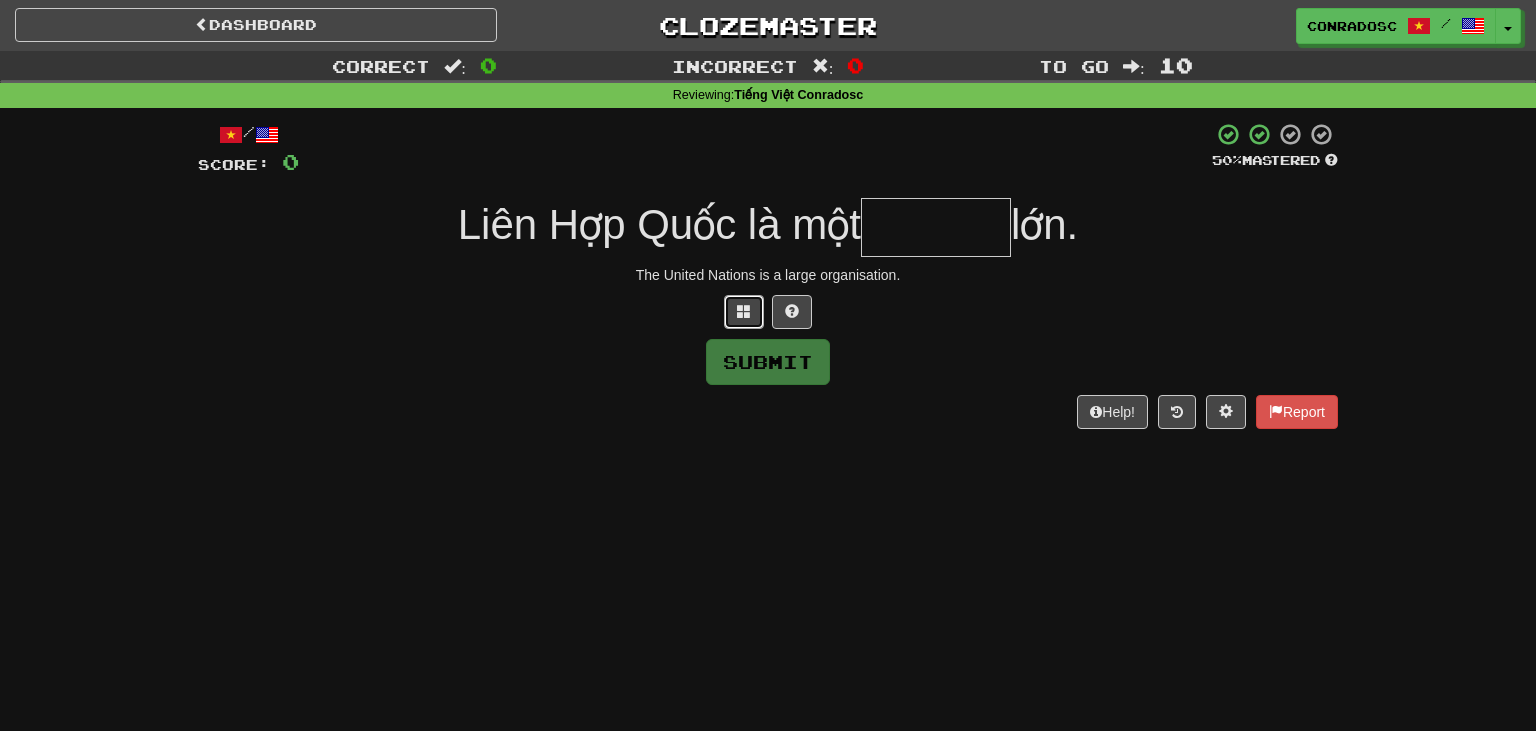 click at bounding box center (744, 311) 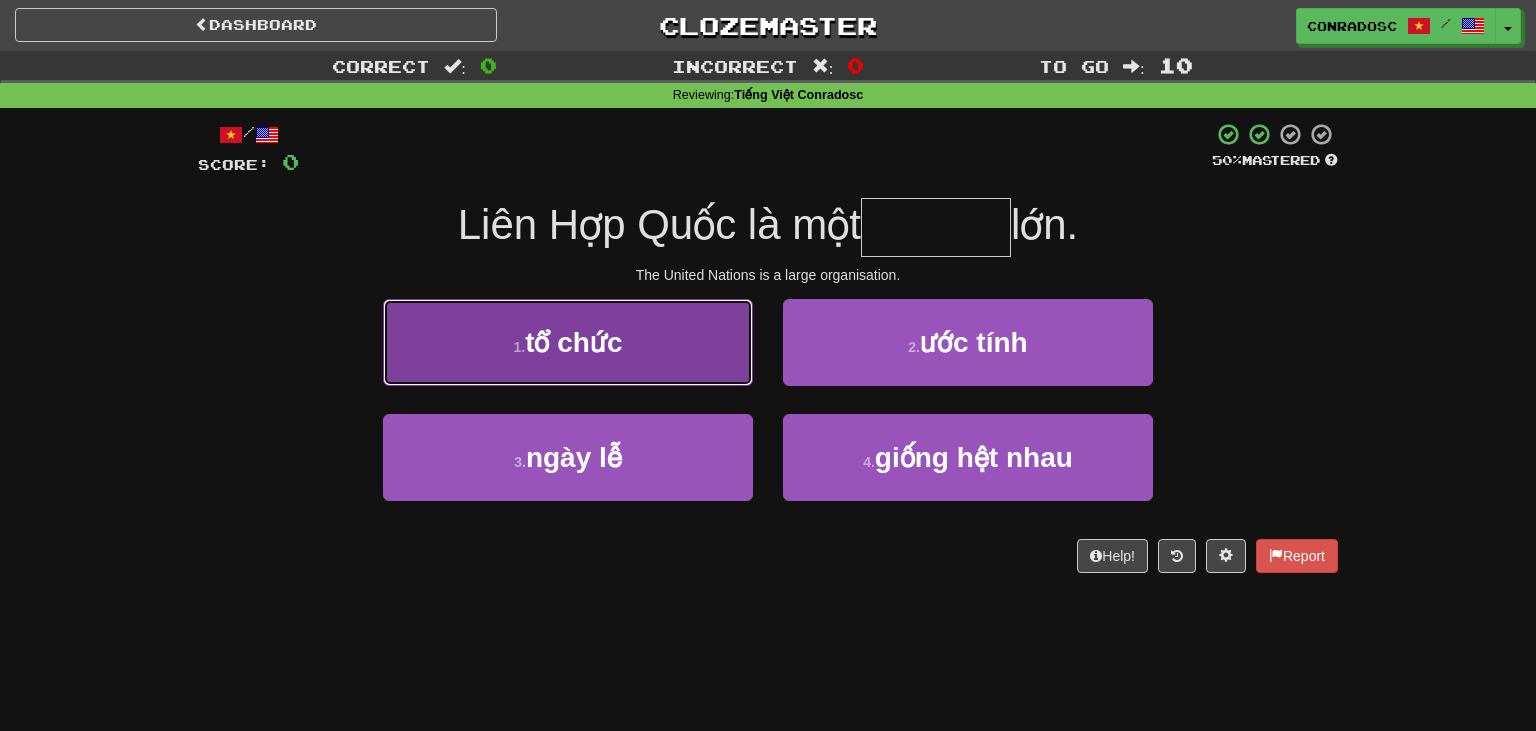 click on "1 .  tổ chức" at bounding box center (568, 342) 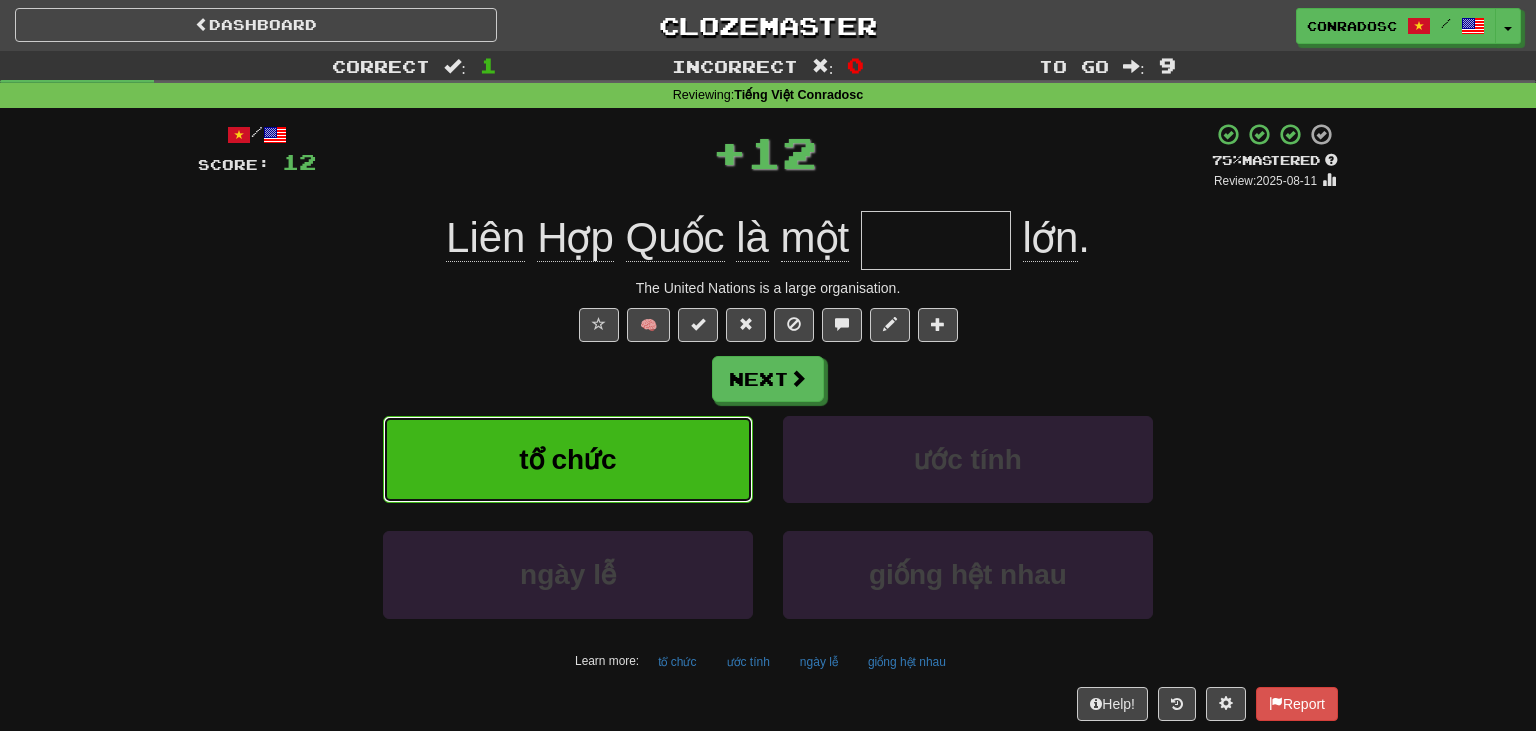 type on "*******" 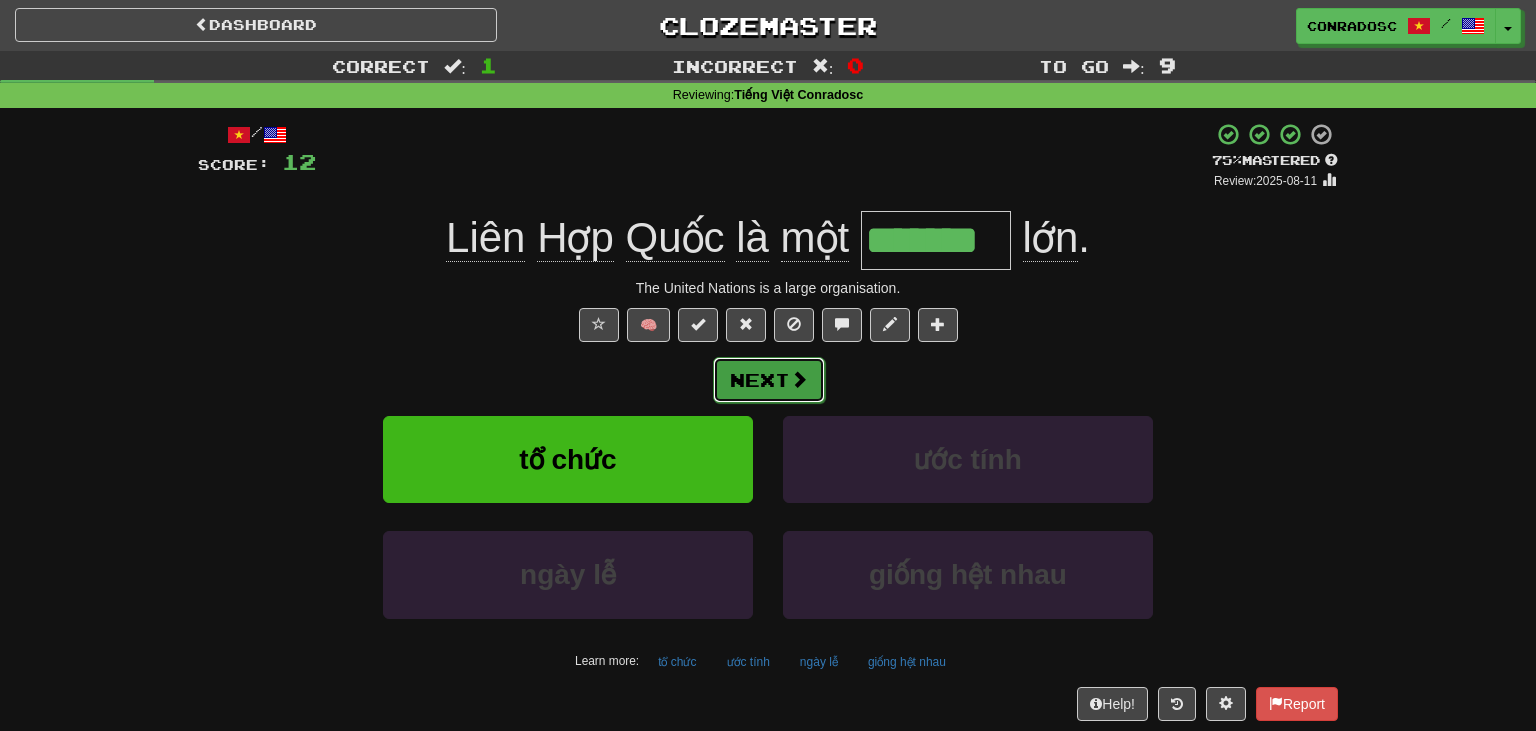 click on "Next" at bounding box center [769, 380] 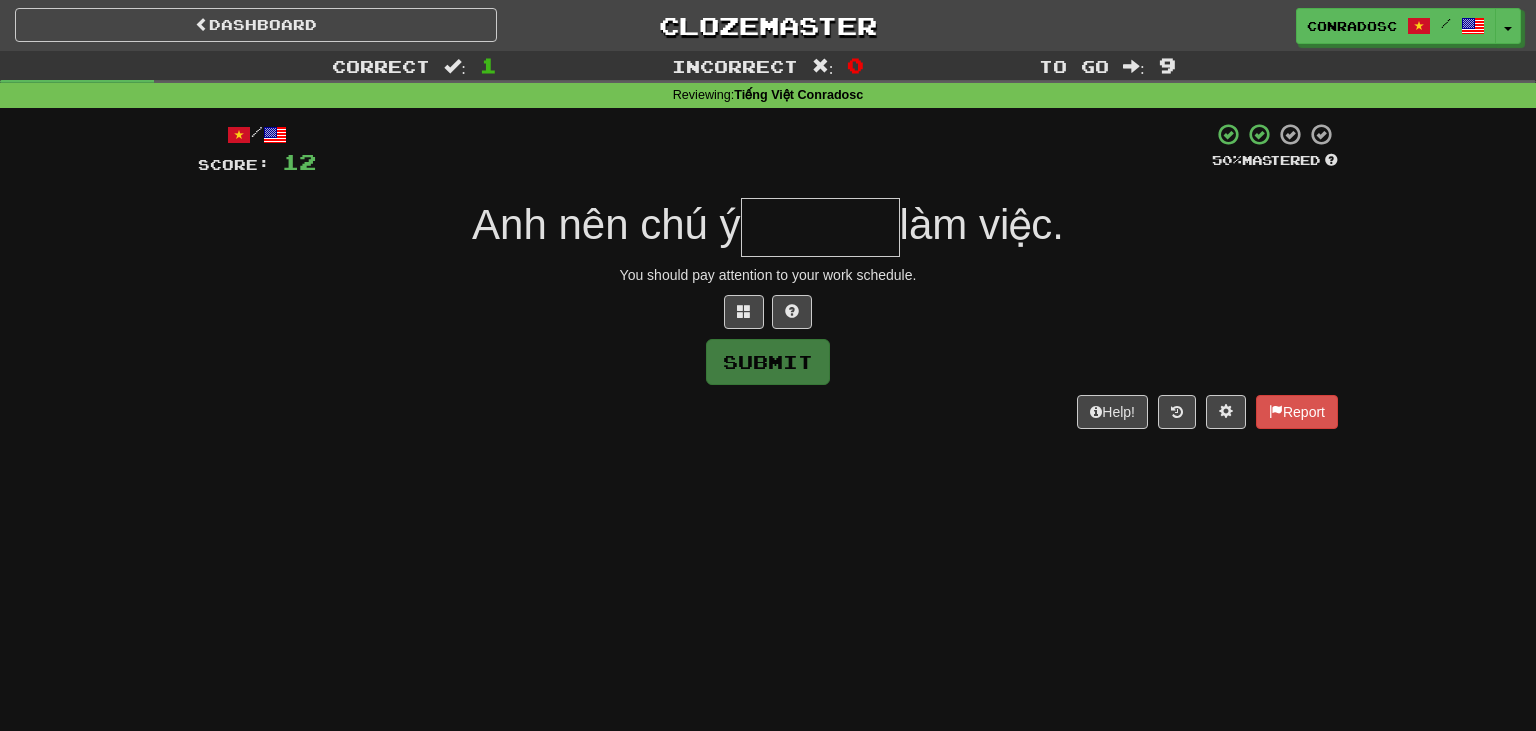 type on "*" 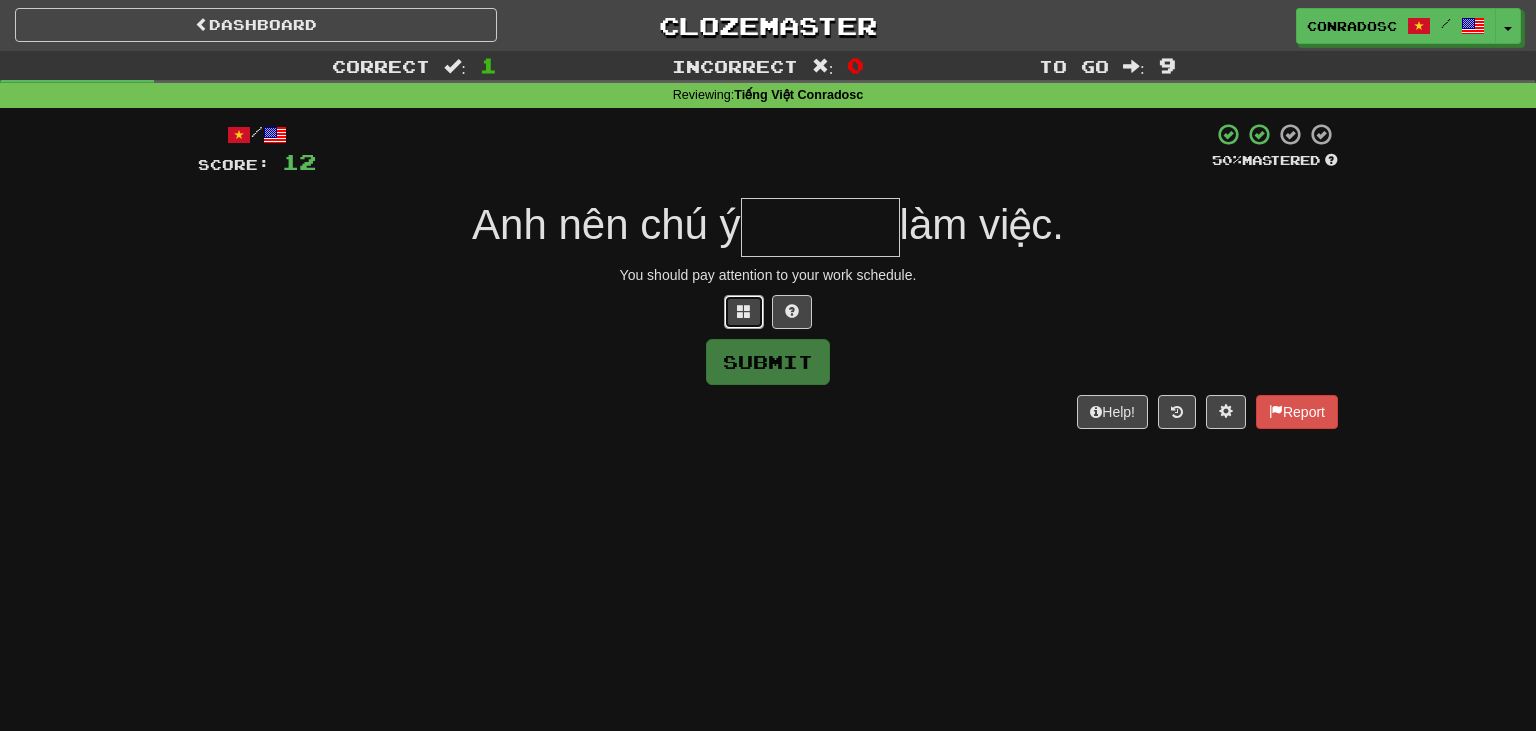 click at bounding box center (744, 311) 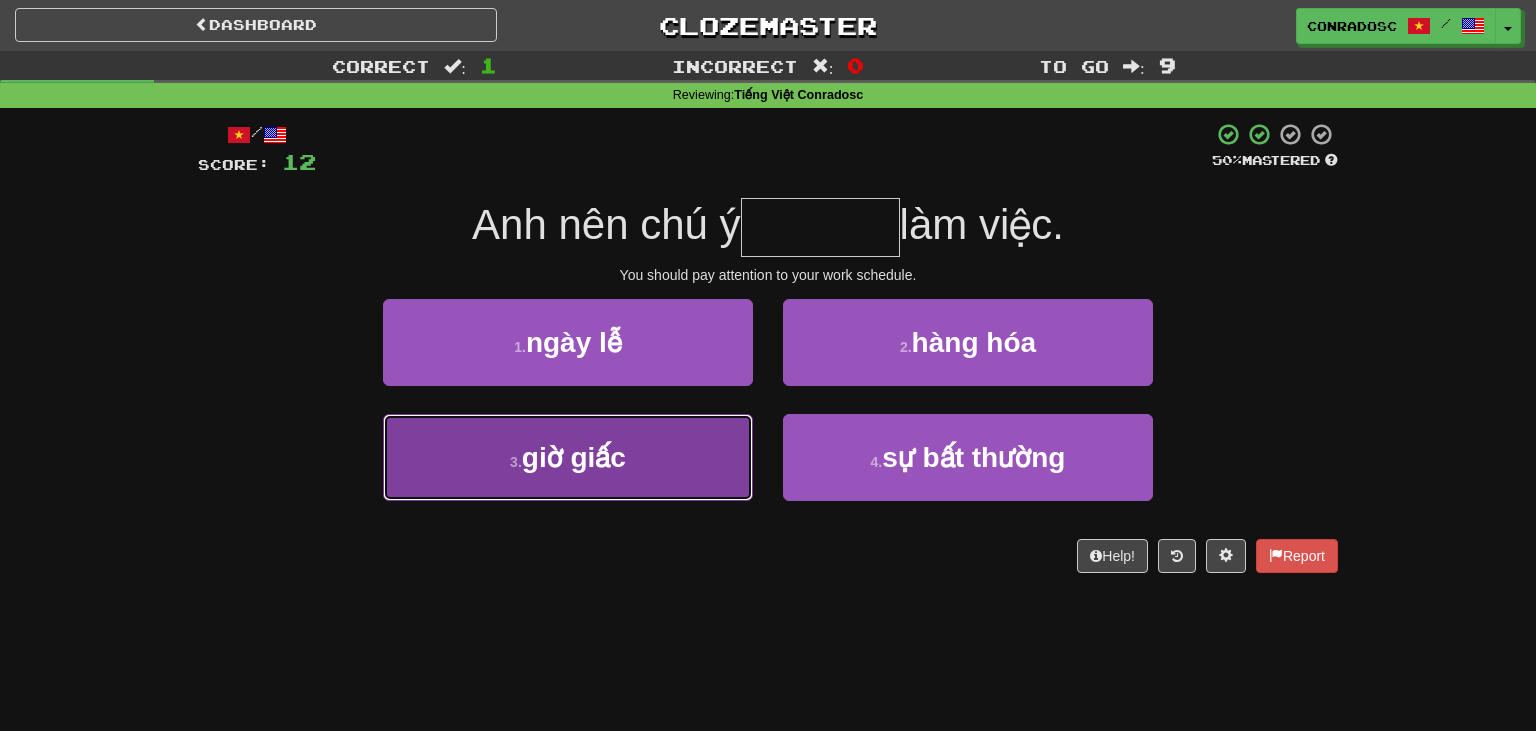 click on "3 .  giờ giấc" at bounding box center (568, 457) 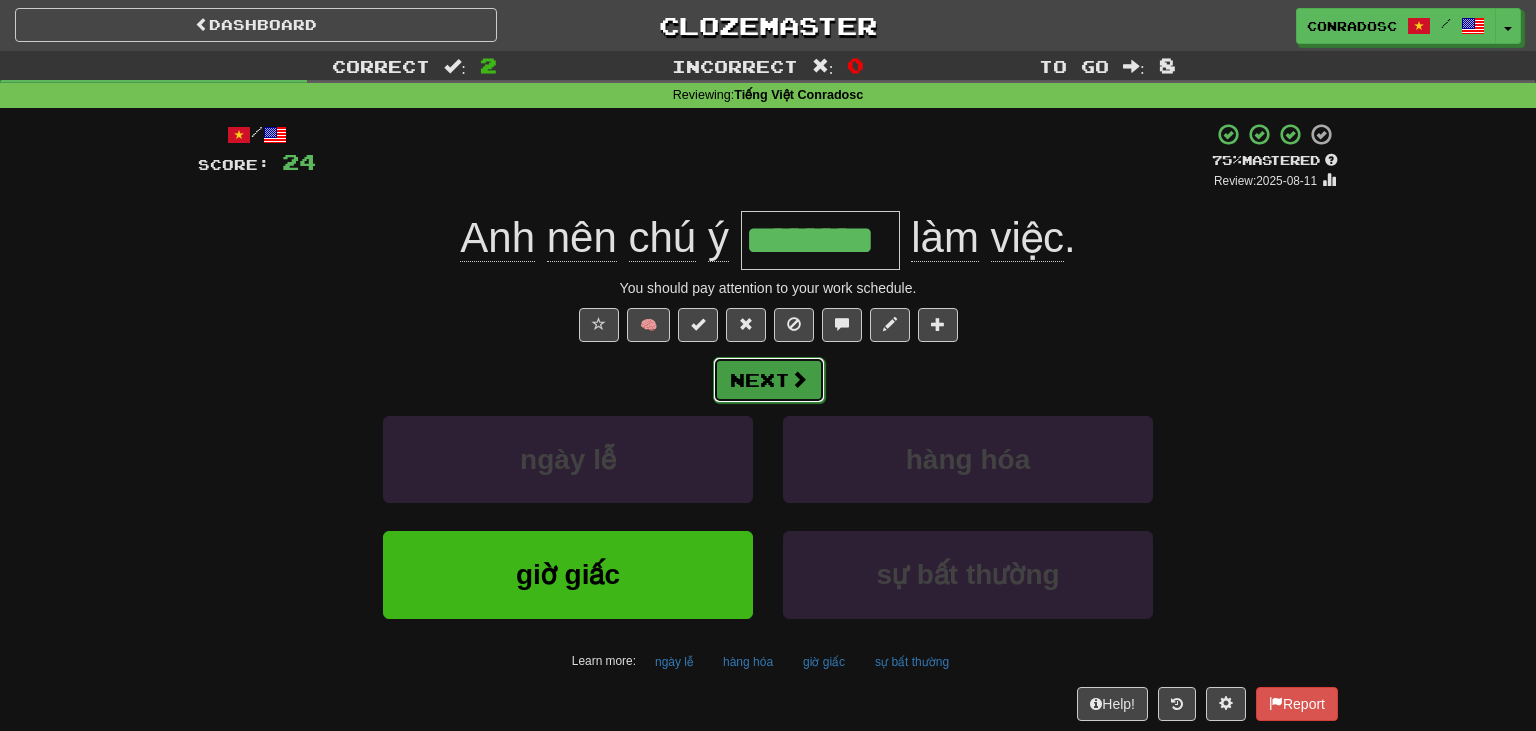 click on "Next" at bounding box center (769, 380) 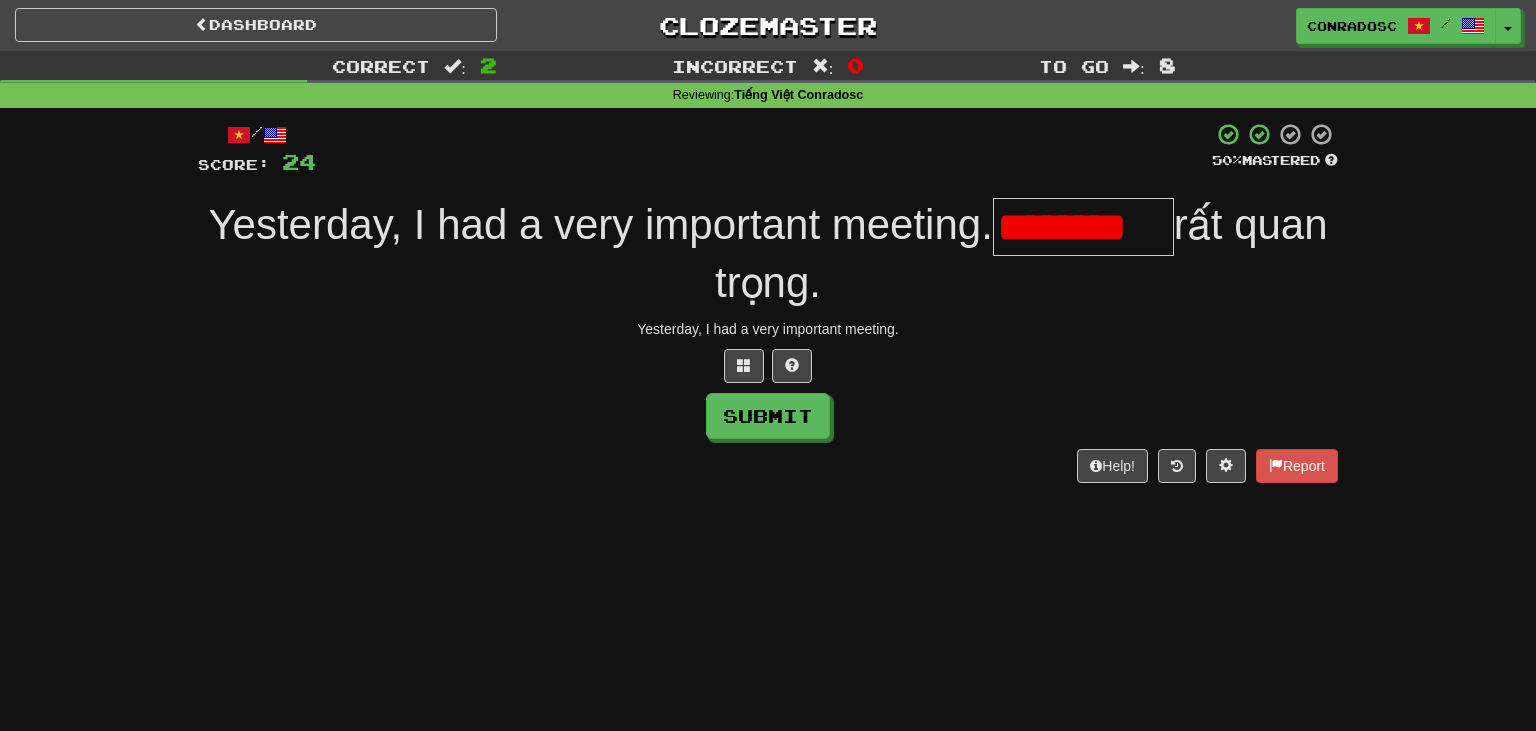 scroll, scrollTop: 0, scrollLeft: 0, axis: both 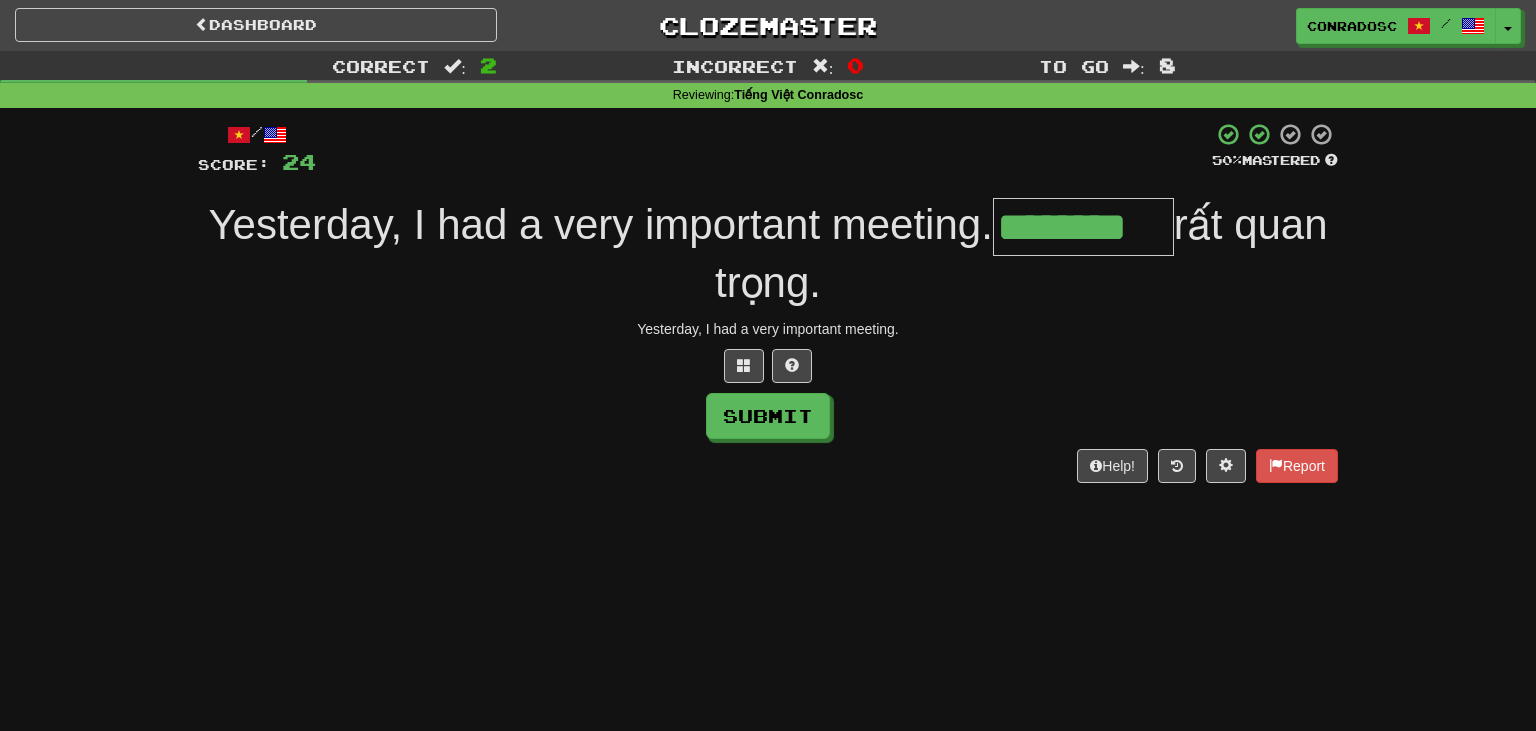 type on "********" 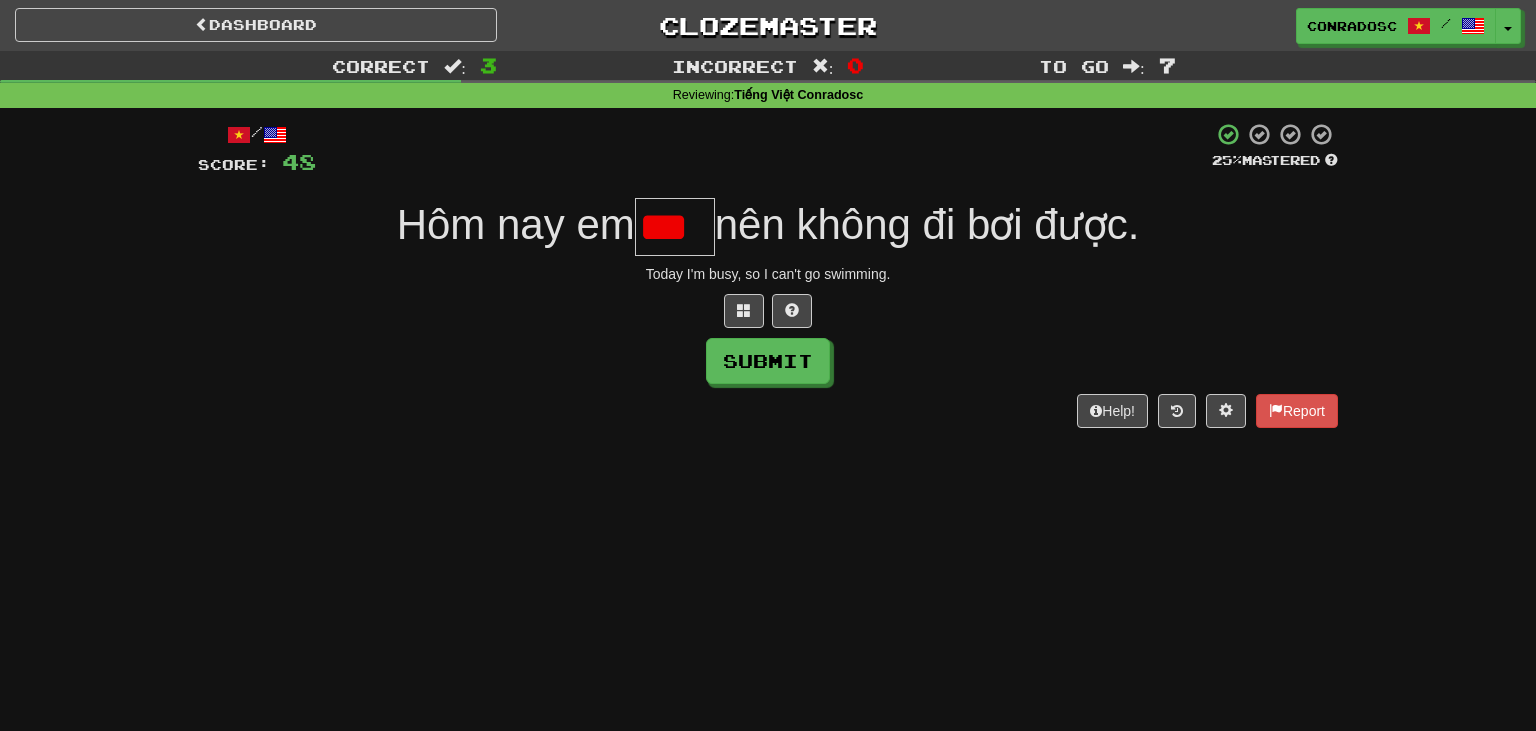 scroll, scrollTop: 0, scrollLeft: 0, axis: both 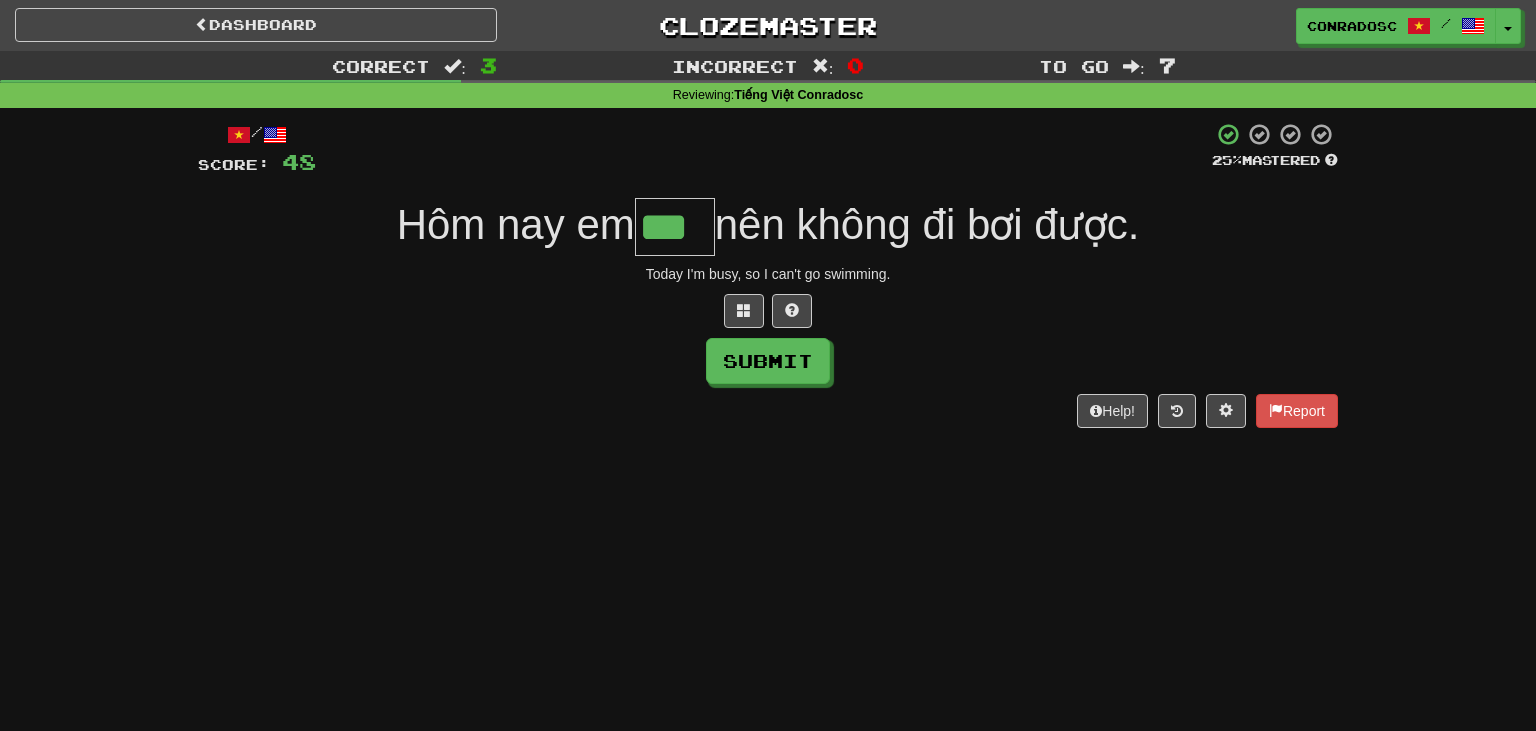 type on "***" 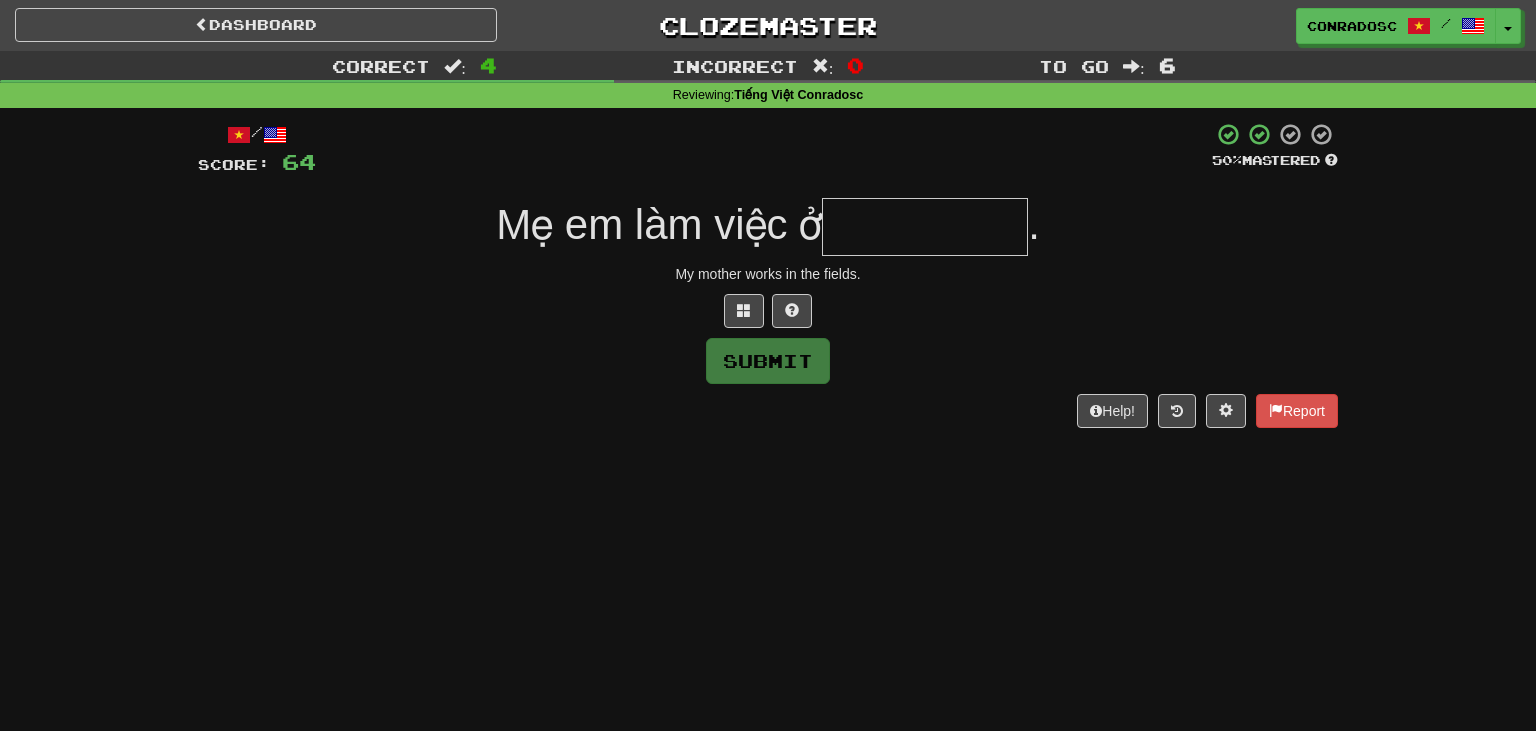 type on "*" 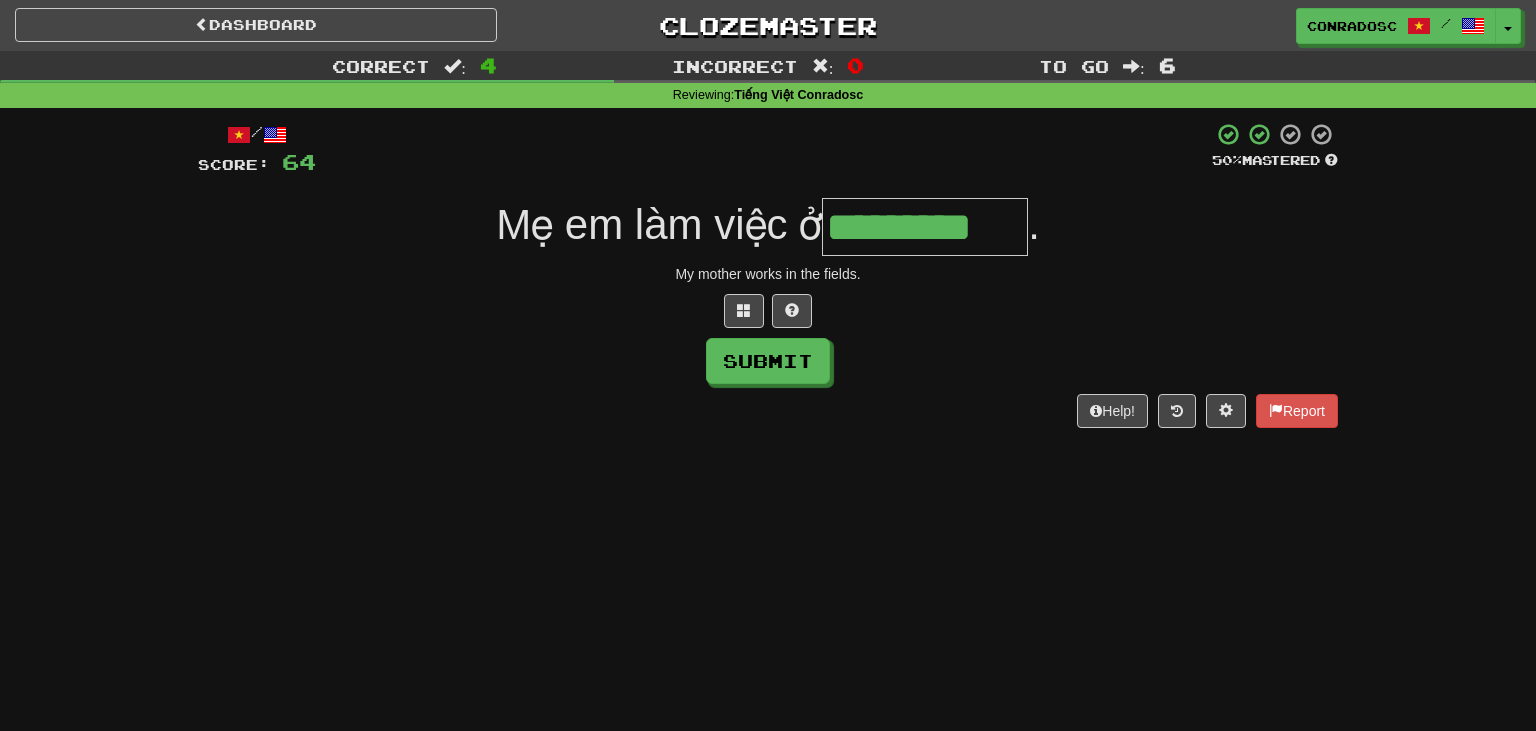type on "*********" 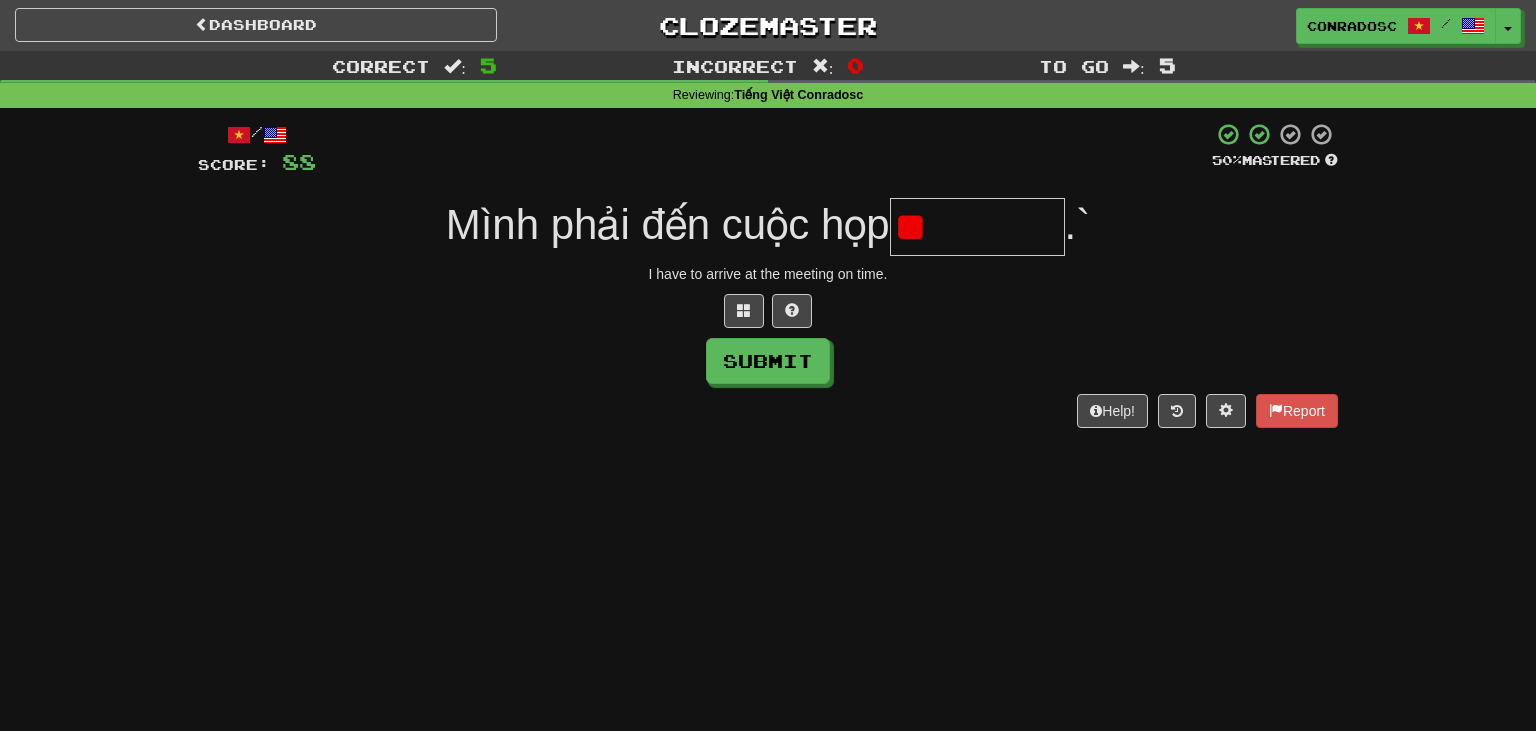 type on "*" 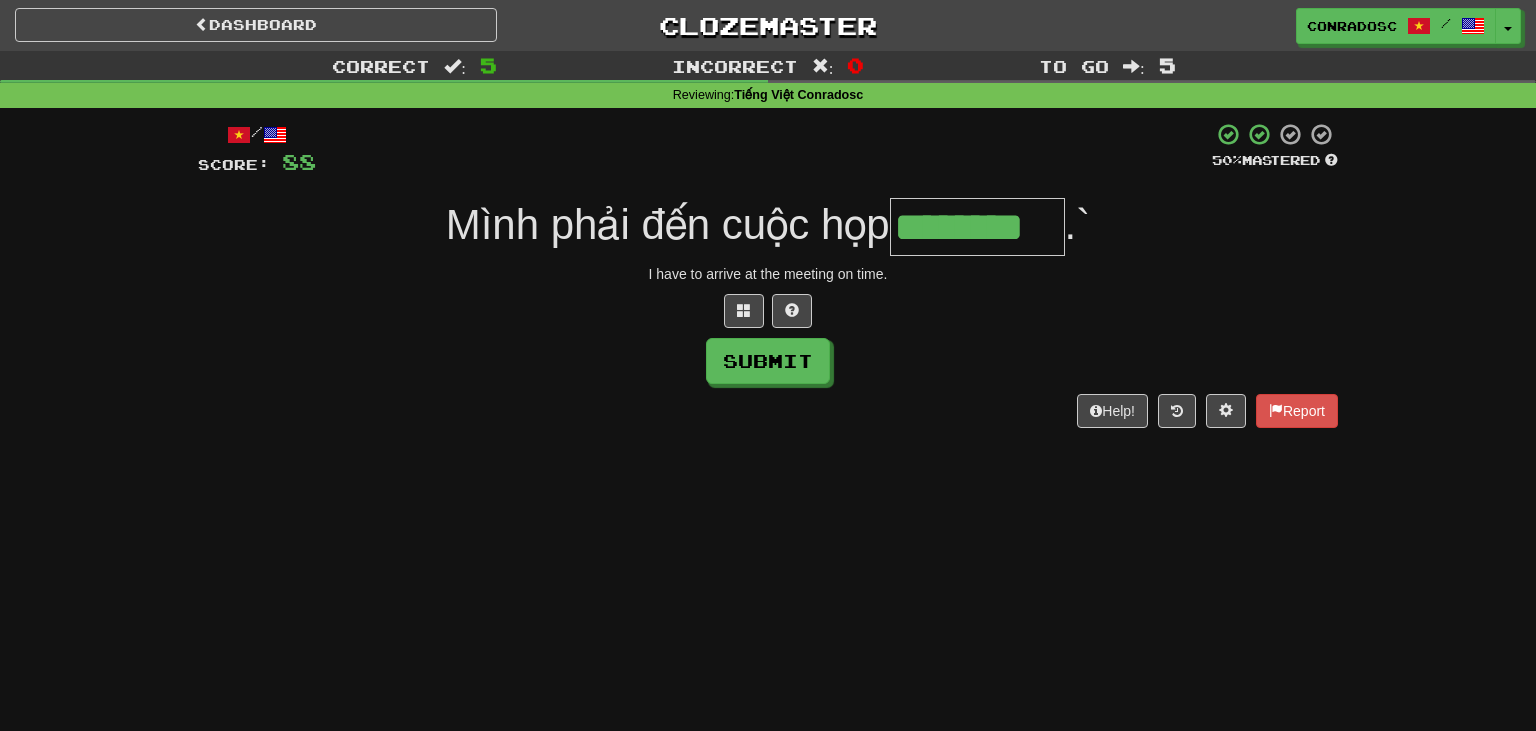 type on "********" 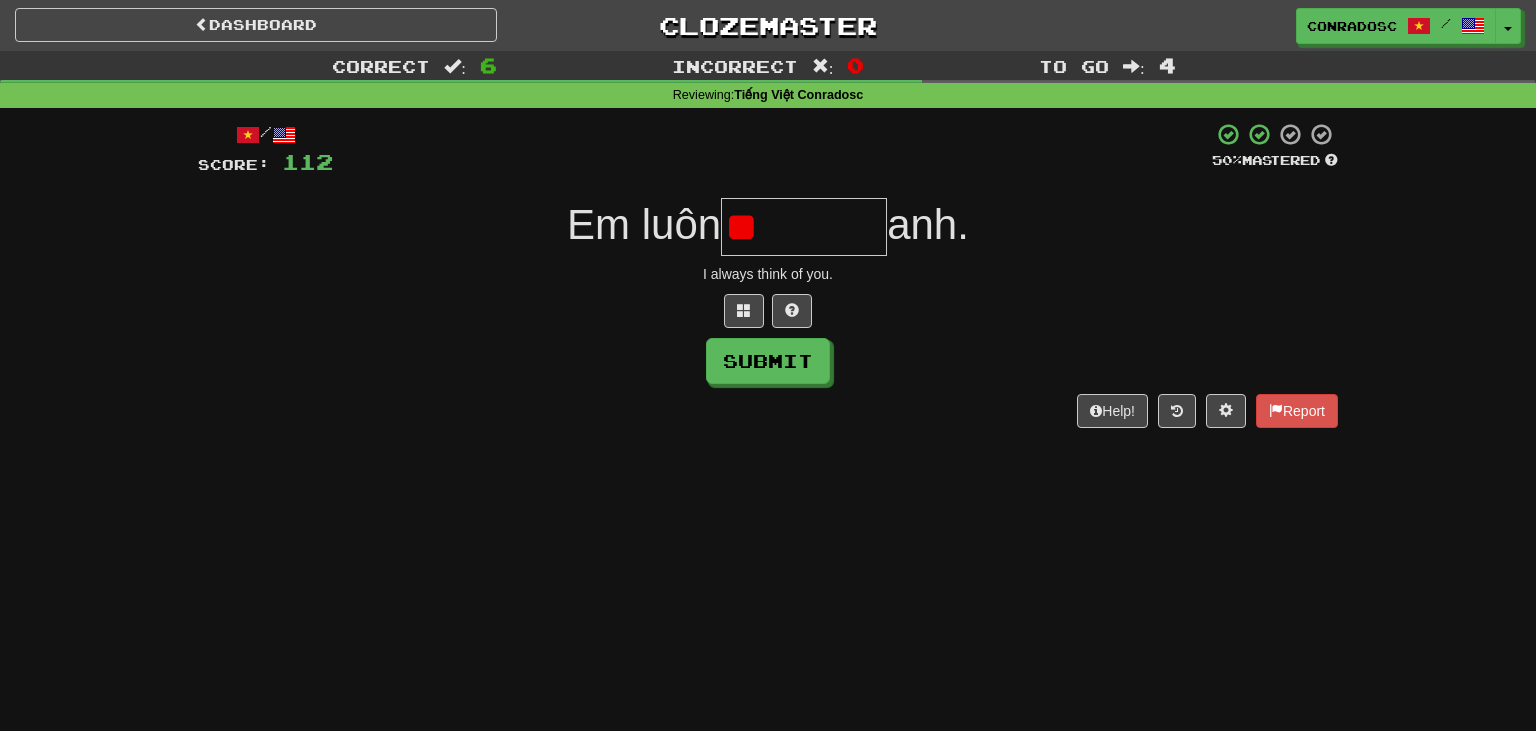 type on "*" 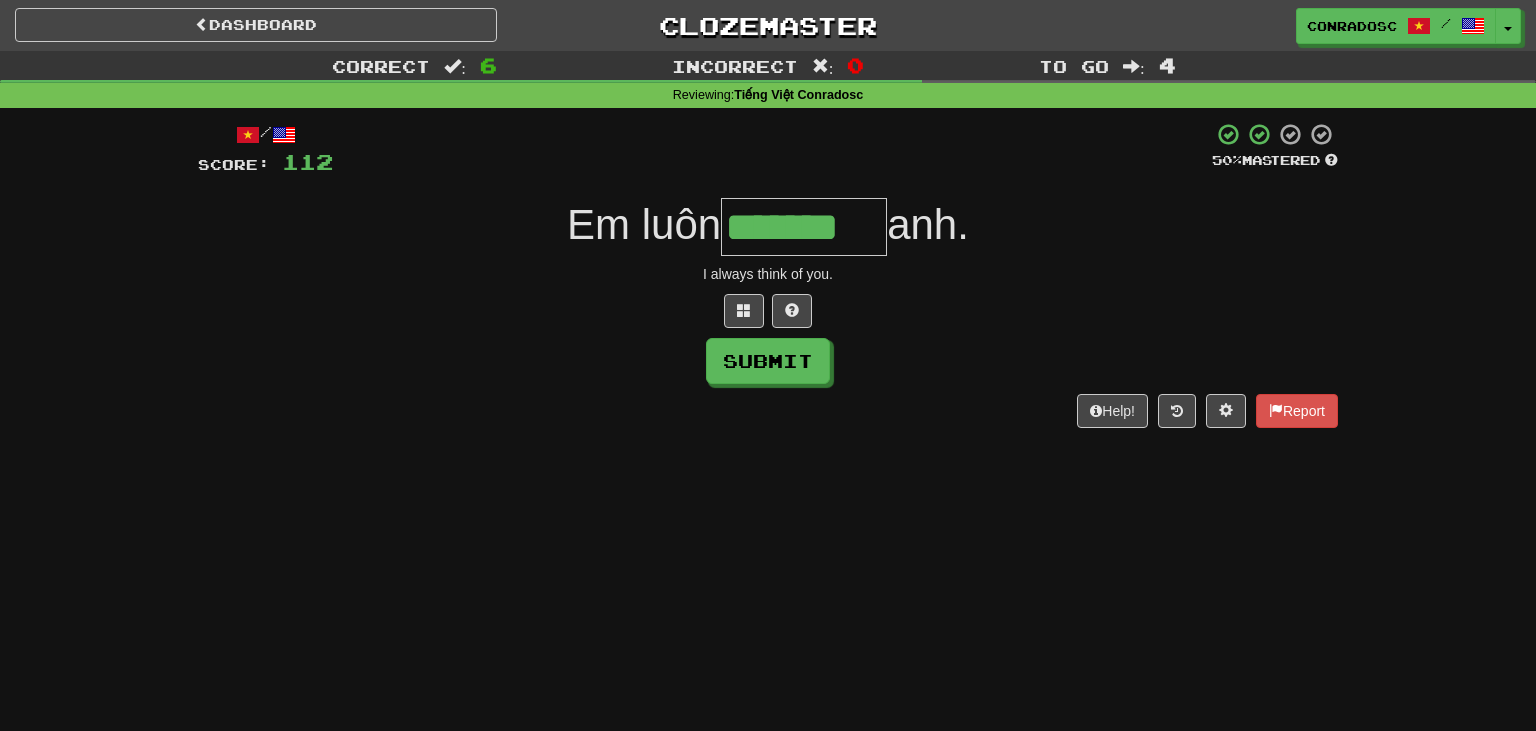 type on "*******" 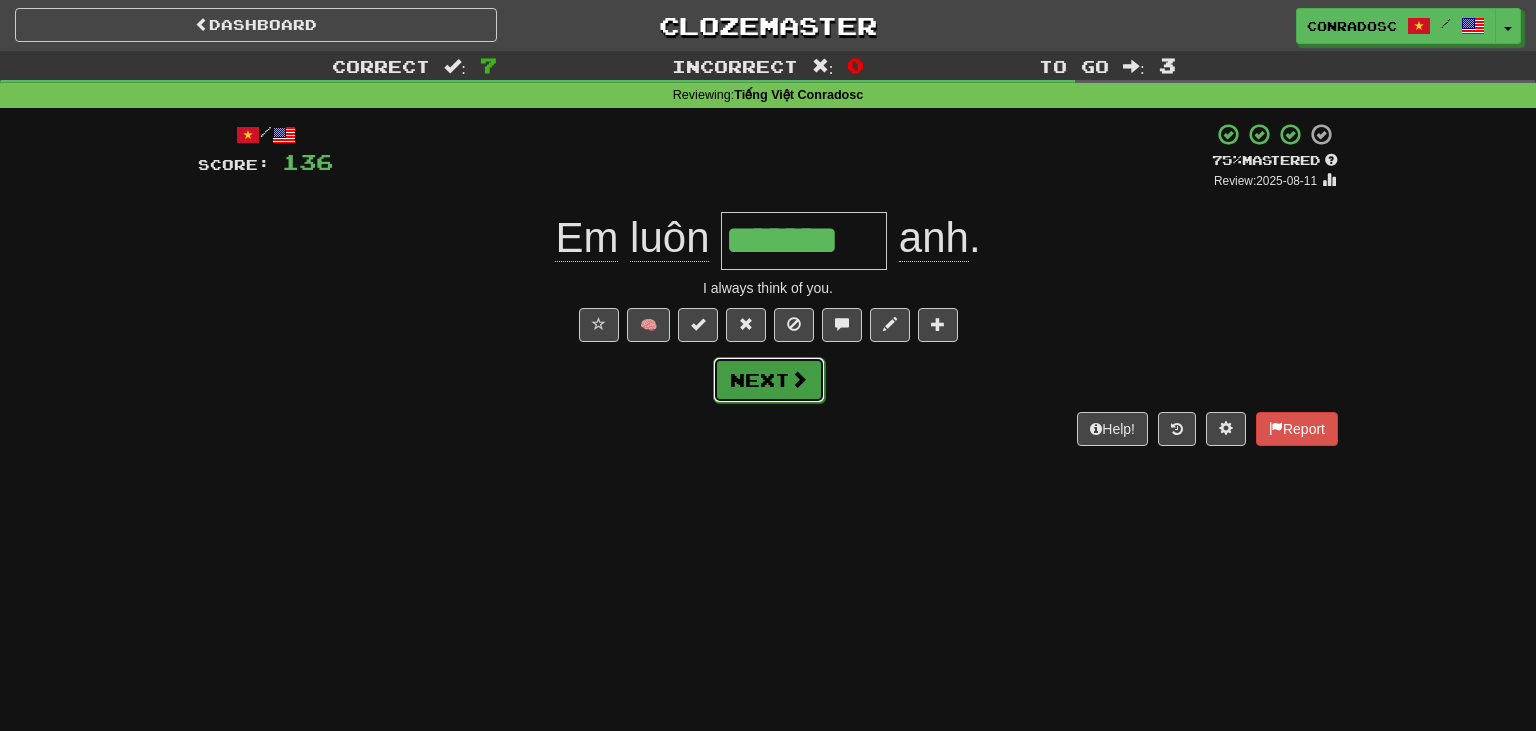 click on "Next" at bounding box center (769, 380) 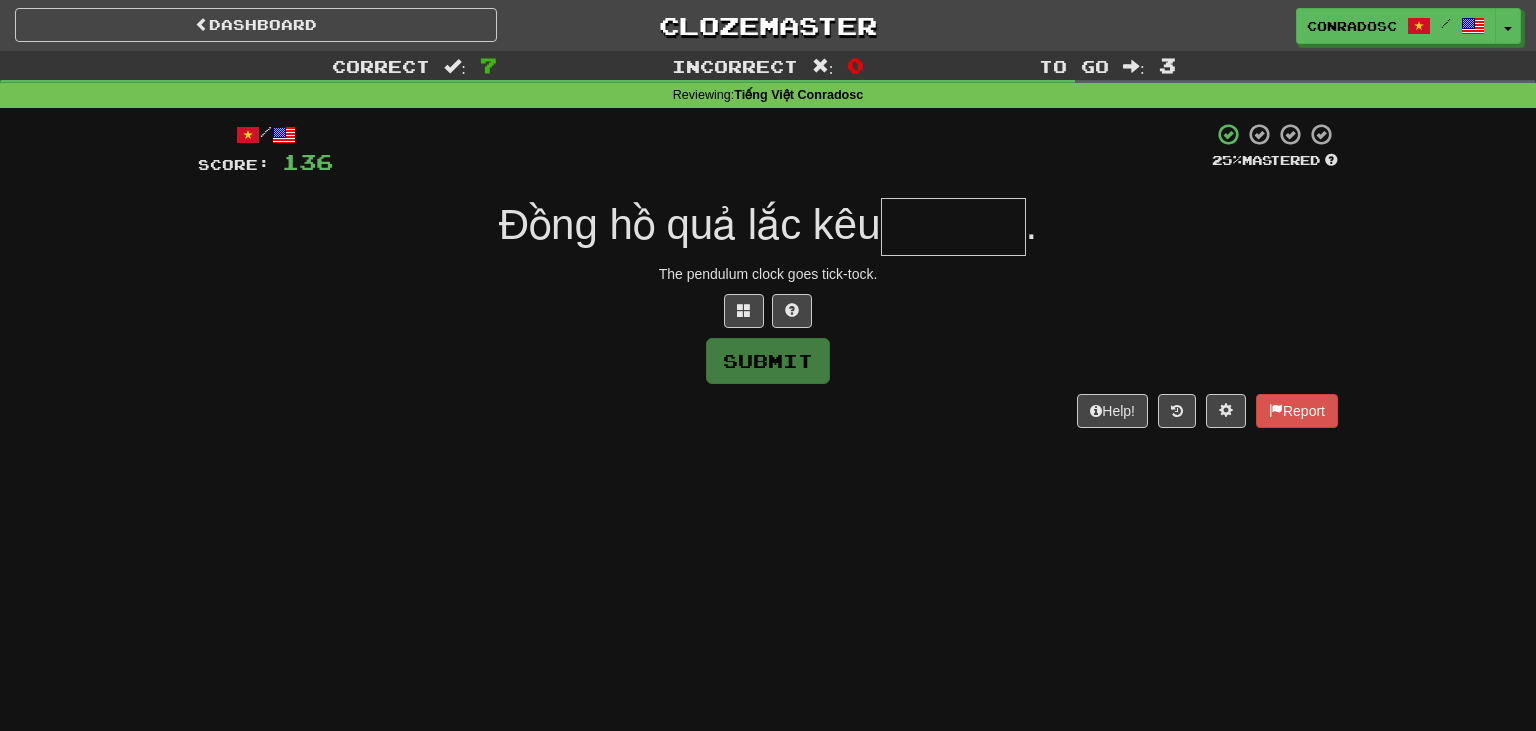 click at bounding box center (953, 227) 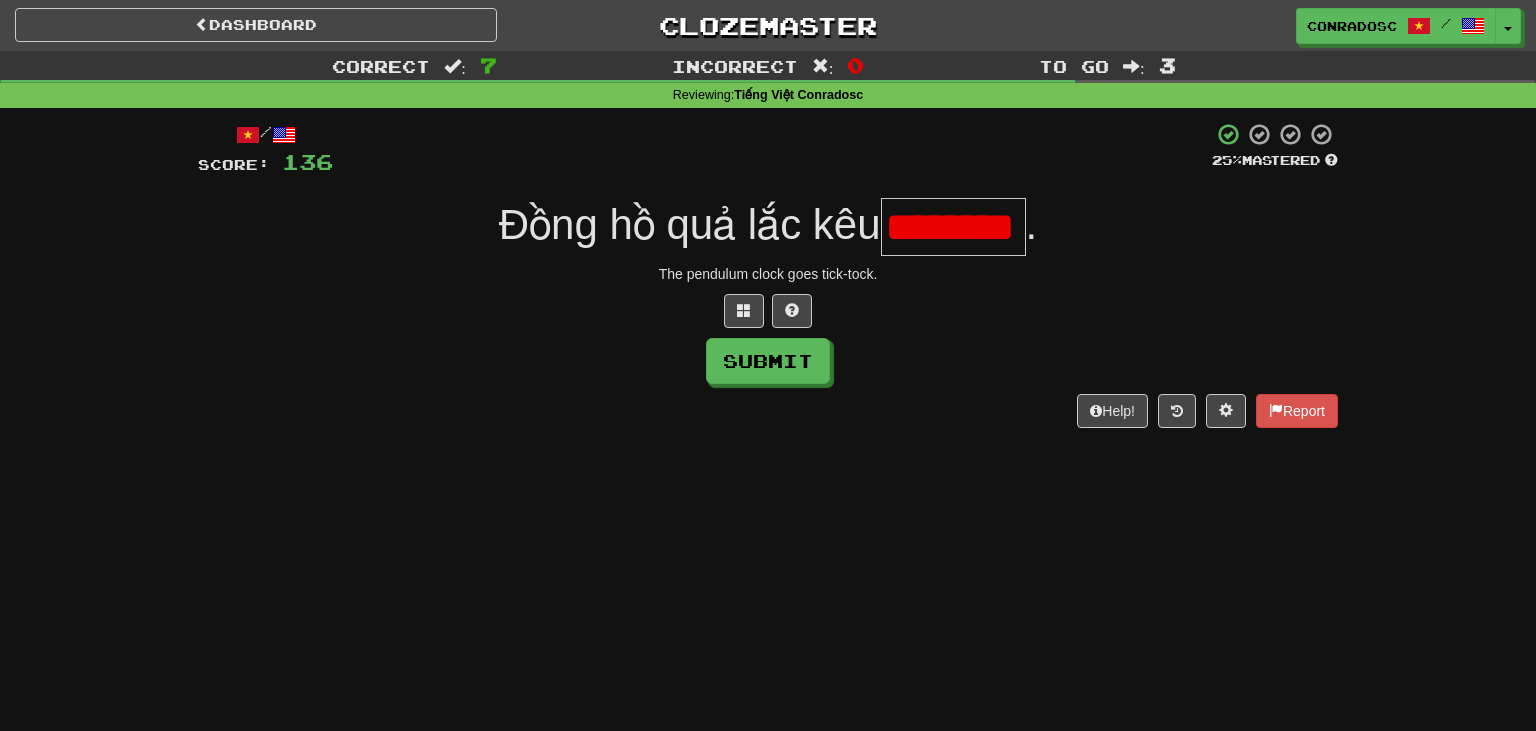 scroll, scrollTop: 0, scrollLeft: 0, axis: both 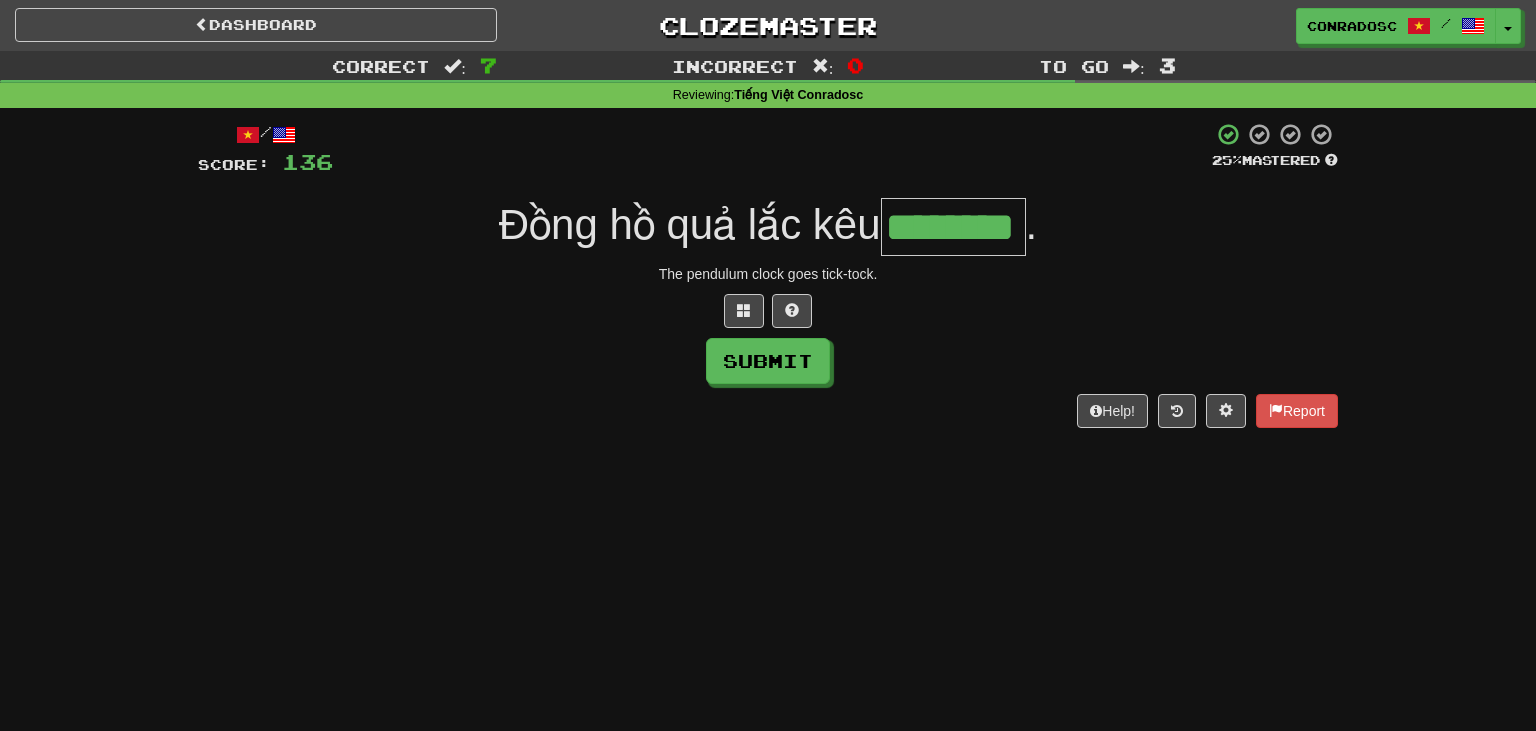type on "********" 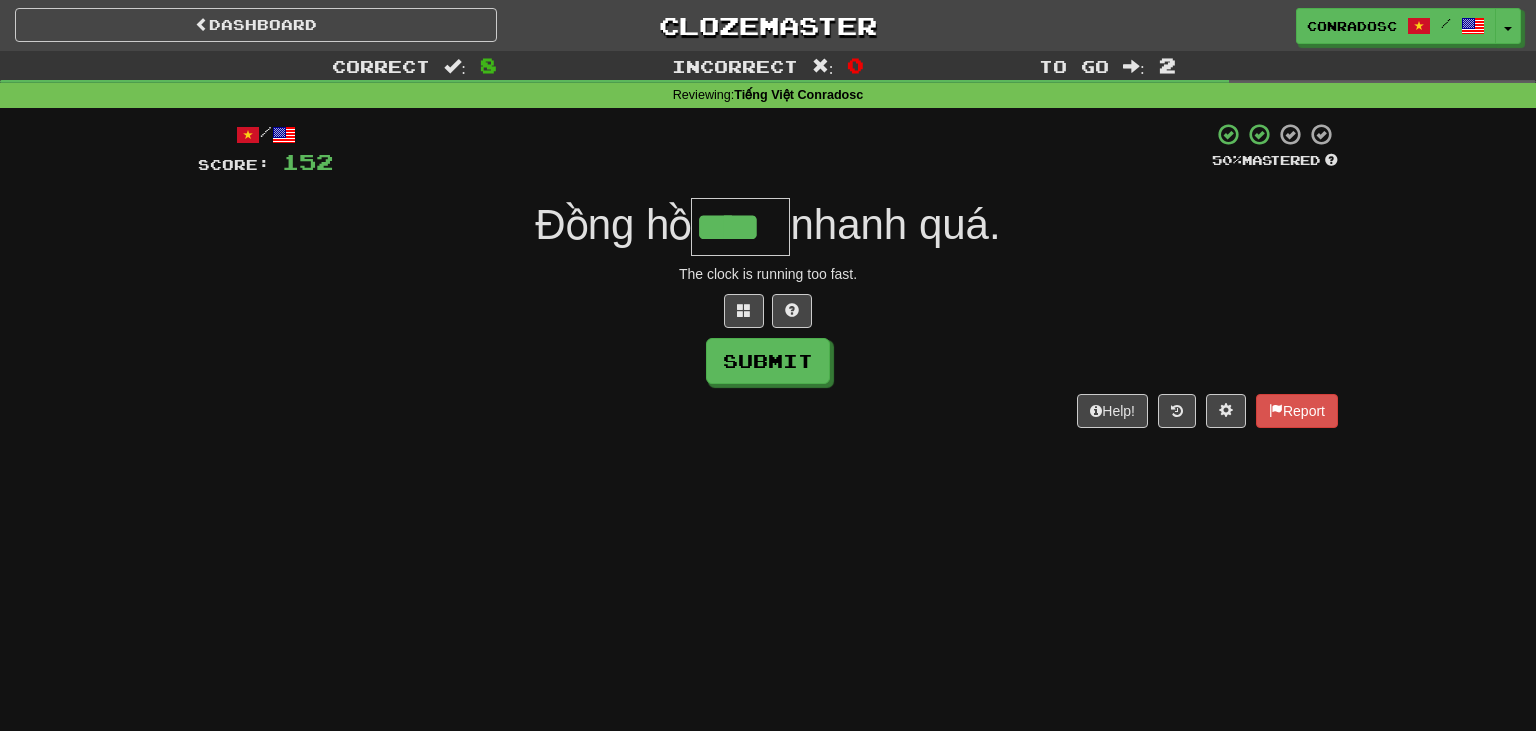 type on "****" 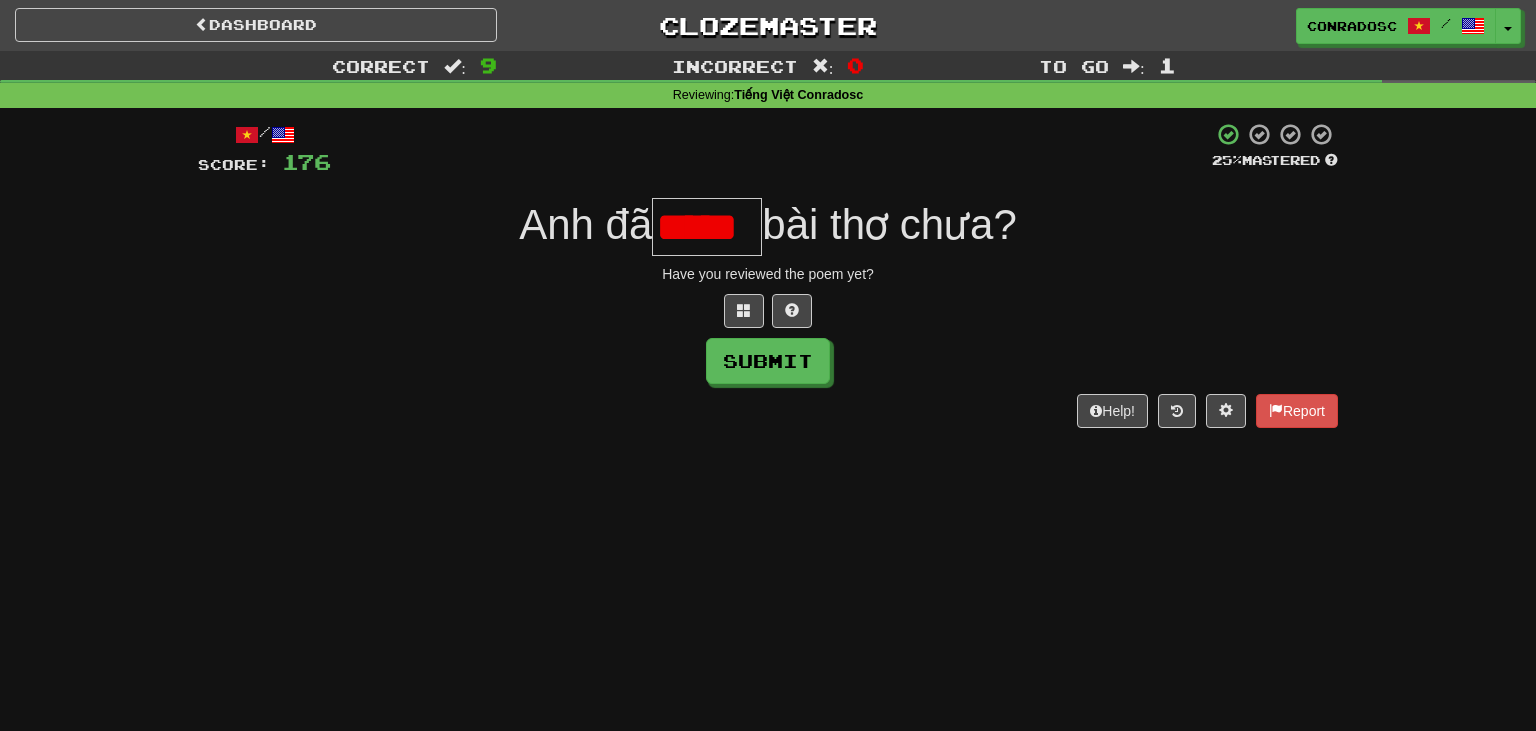 scroll, scrollTop: 0, scrollLeft: 0, axis: both 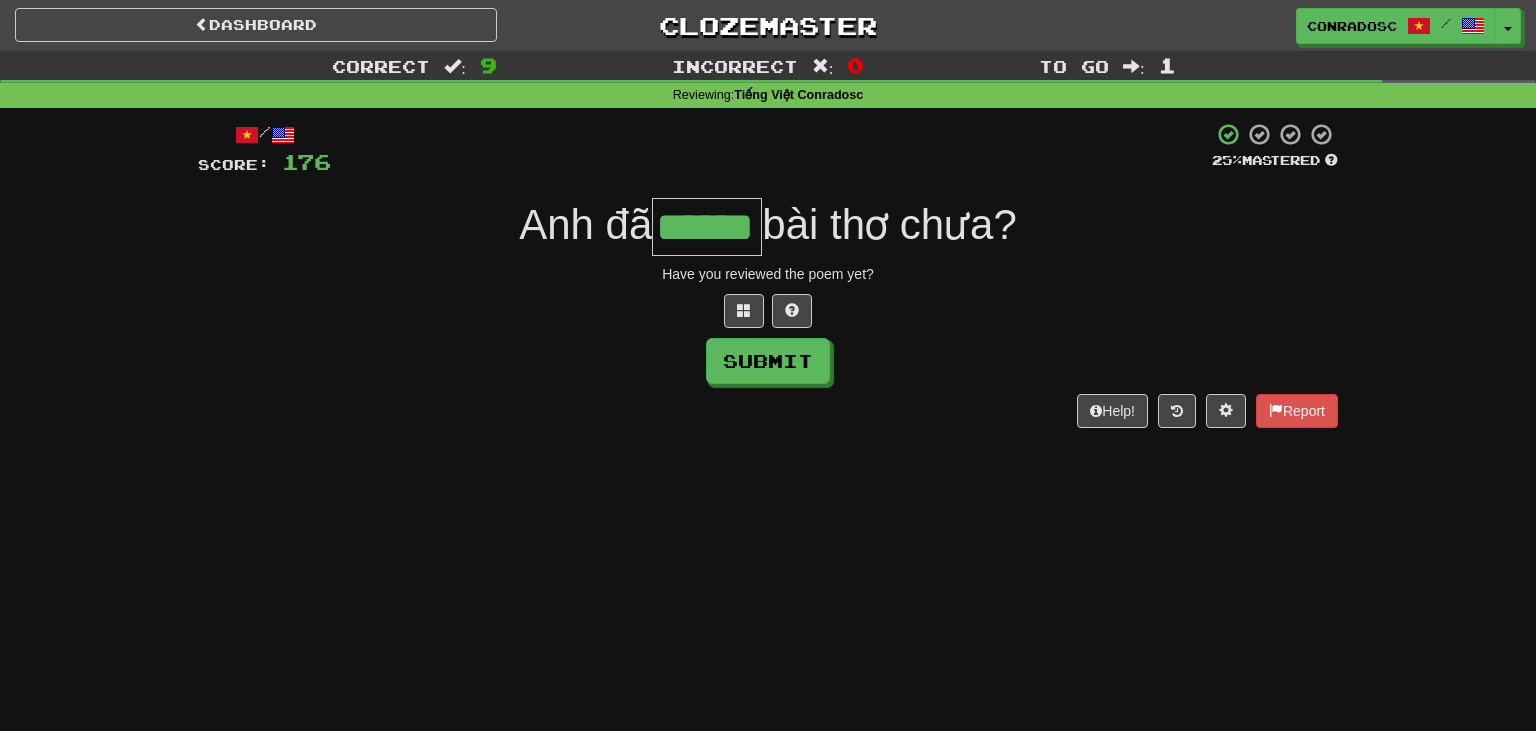 type on "******" 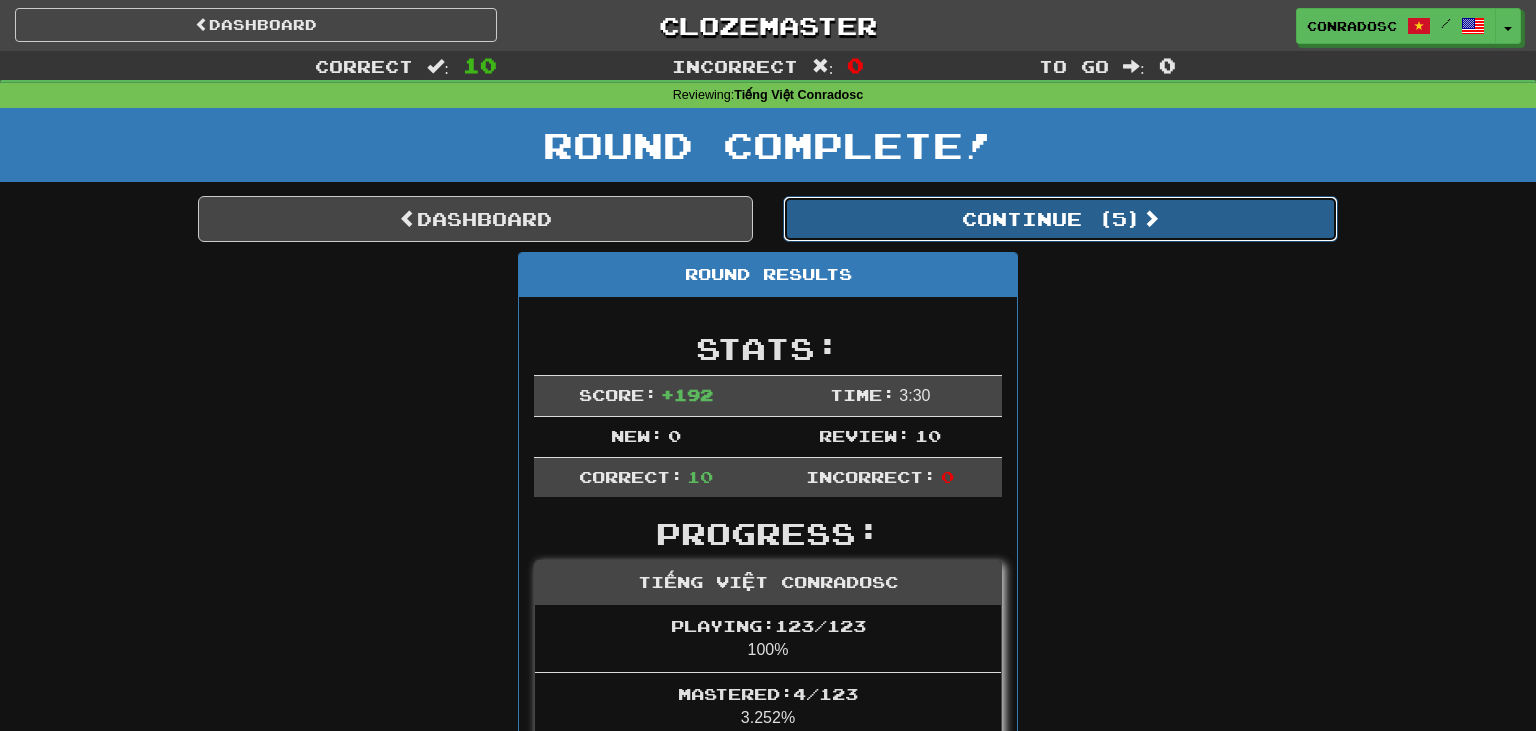 click on "Continue ( 5 )" at bounding box center [1060, 219] 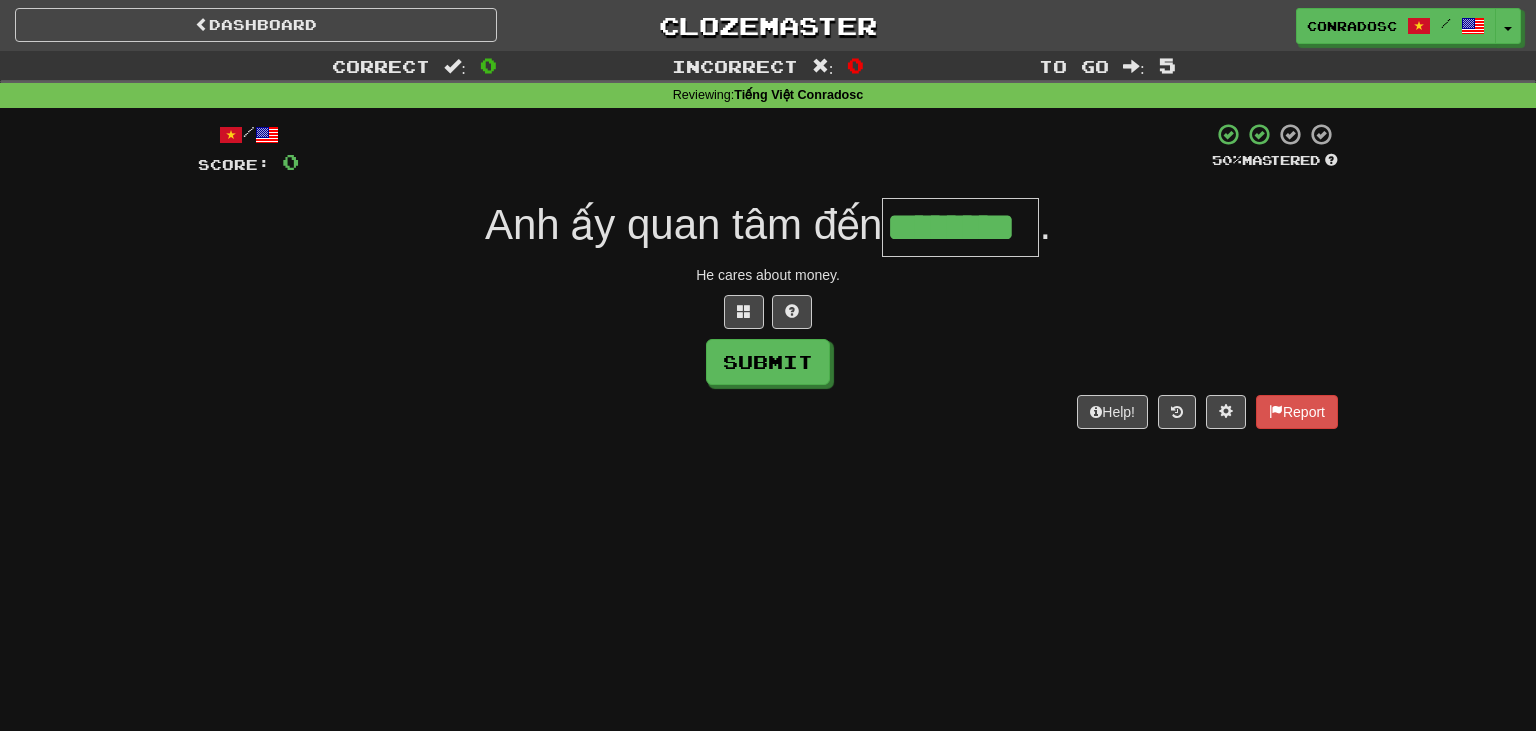 type on "********" 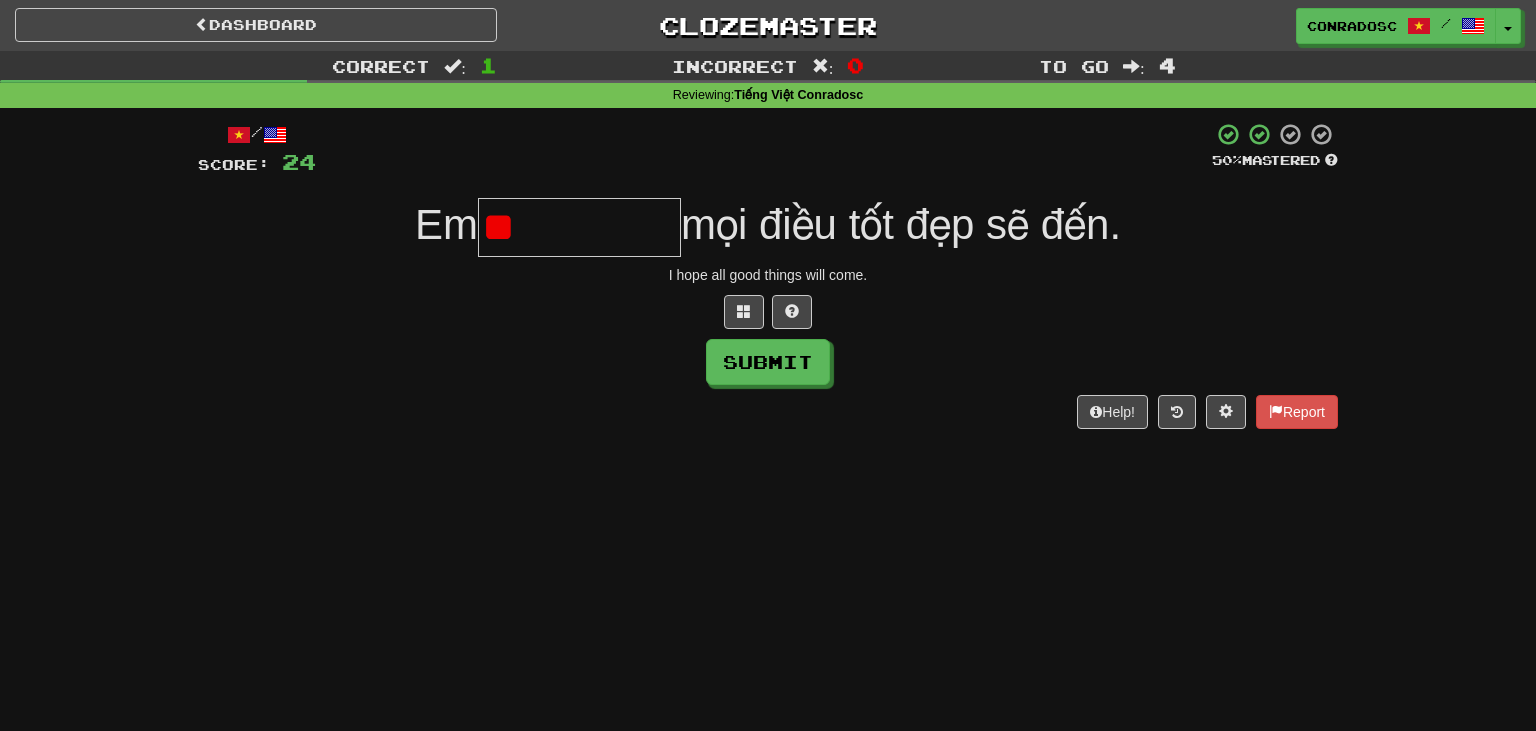 type on "*" 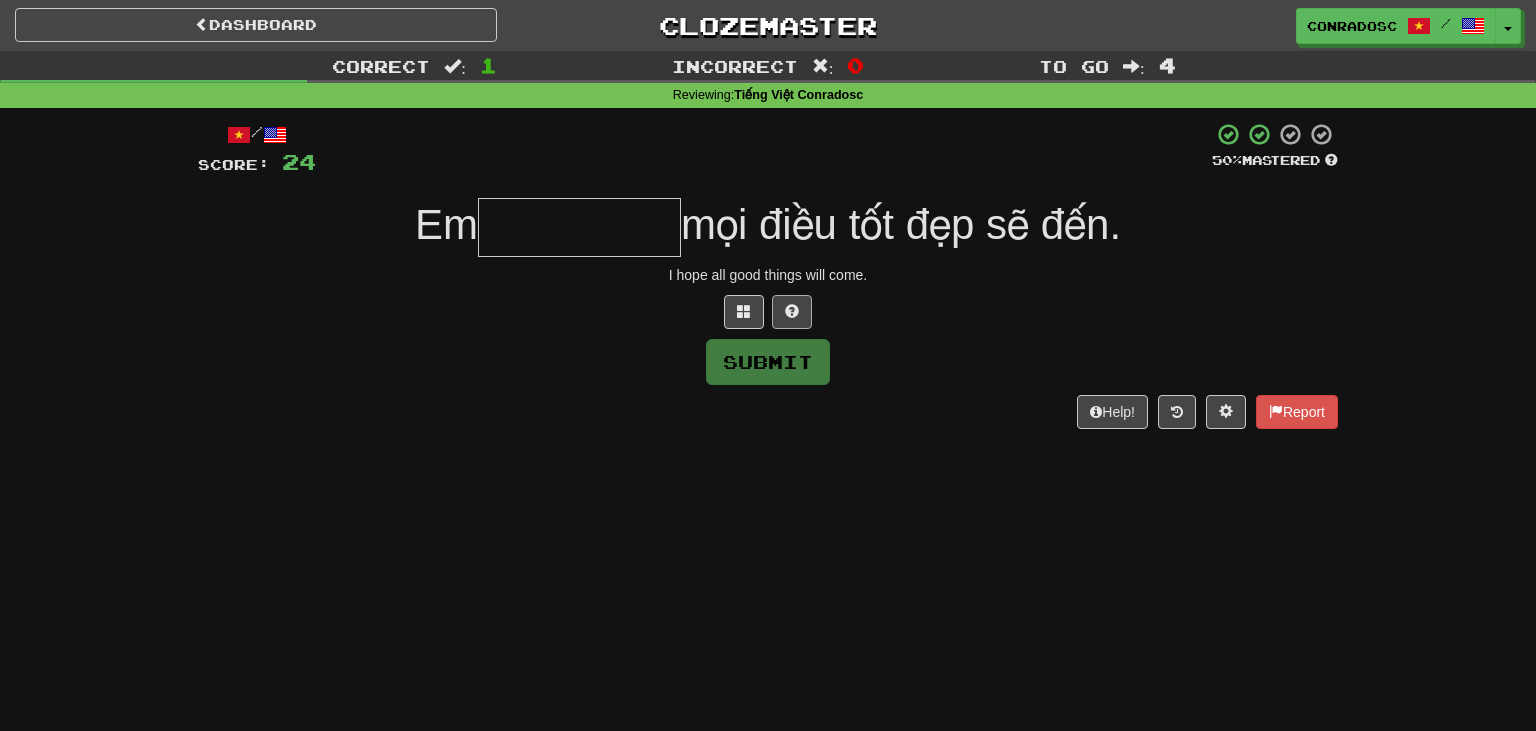 type on "*" 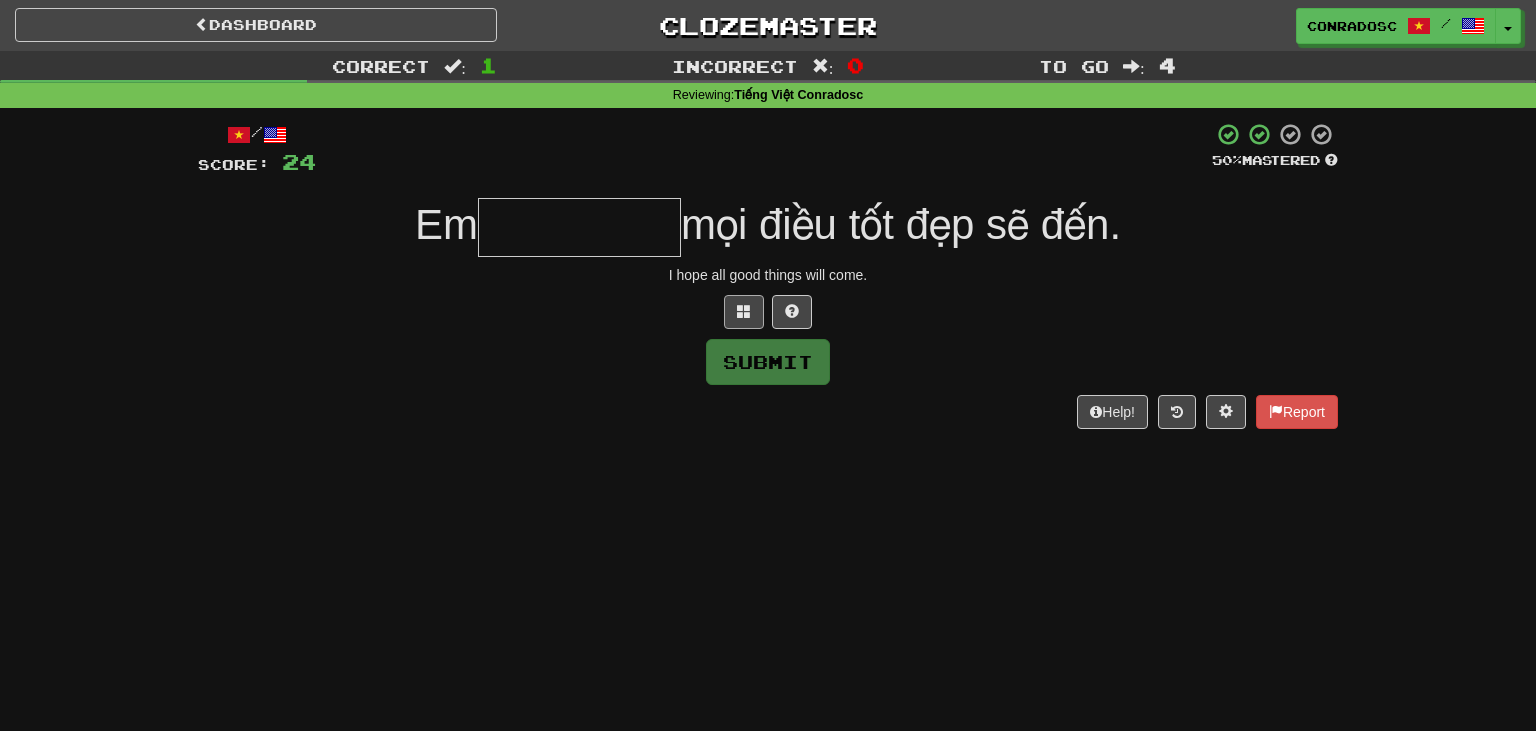 type on "*" 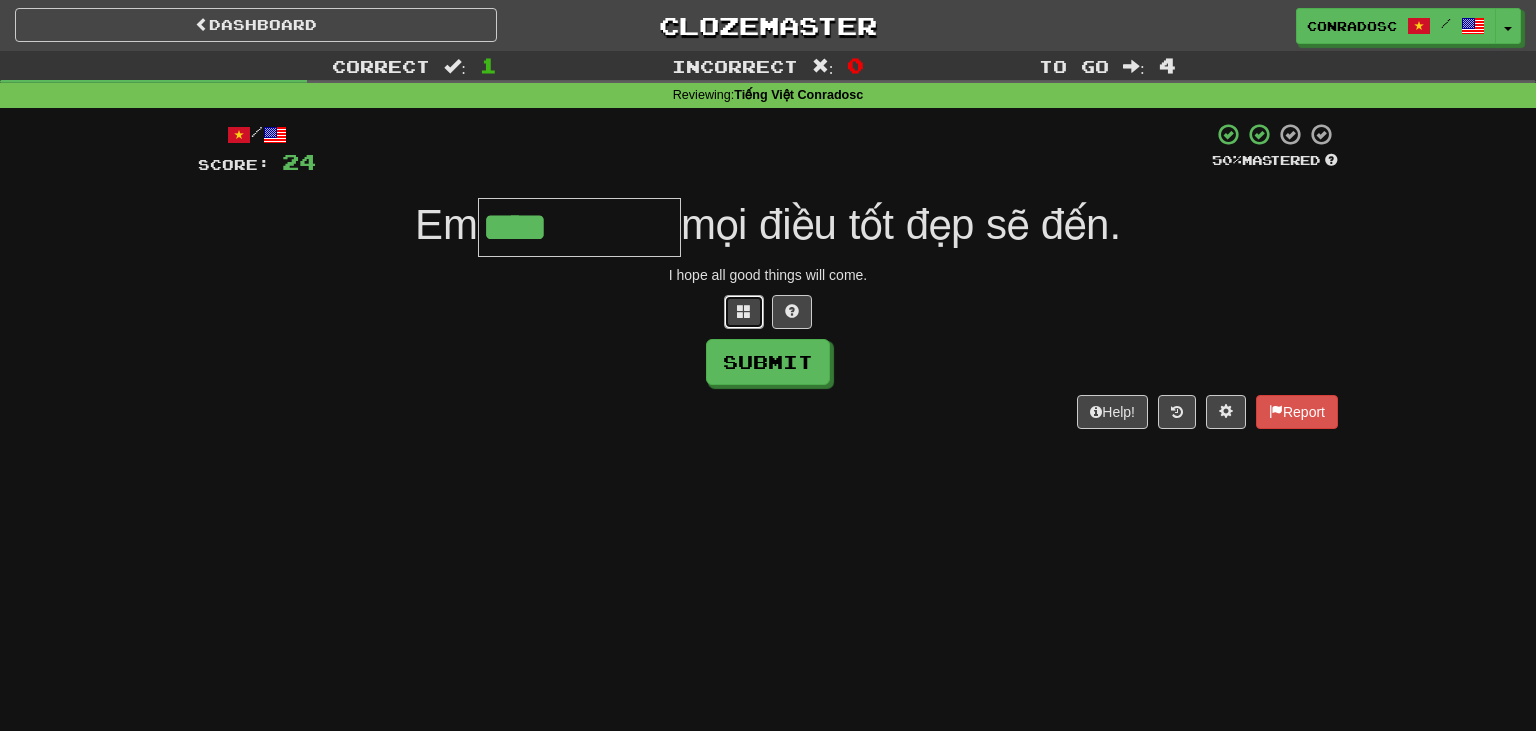 click at bounding box center (744, 311) 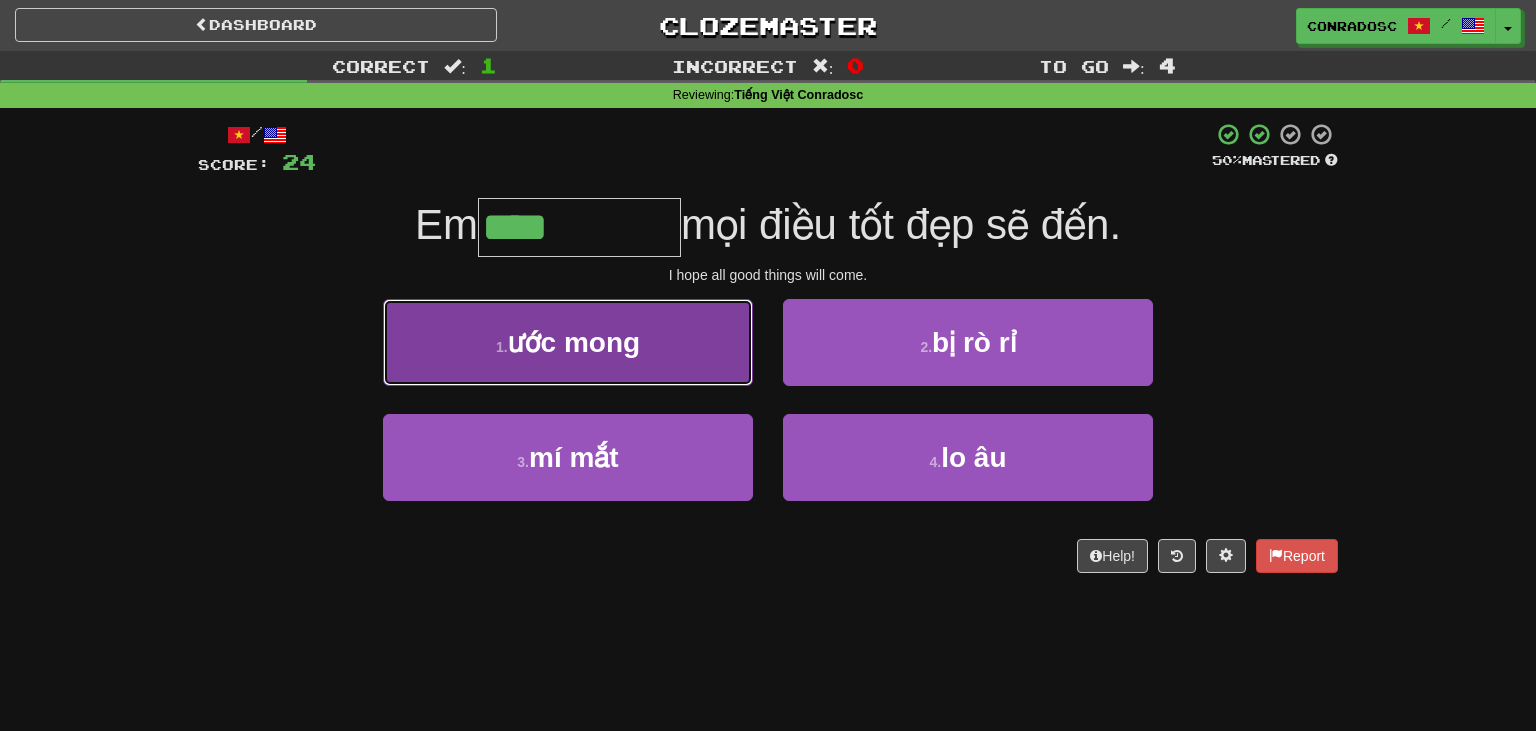 click on "1 .  ước mong" at bounding box center (568, 342) 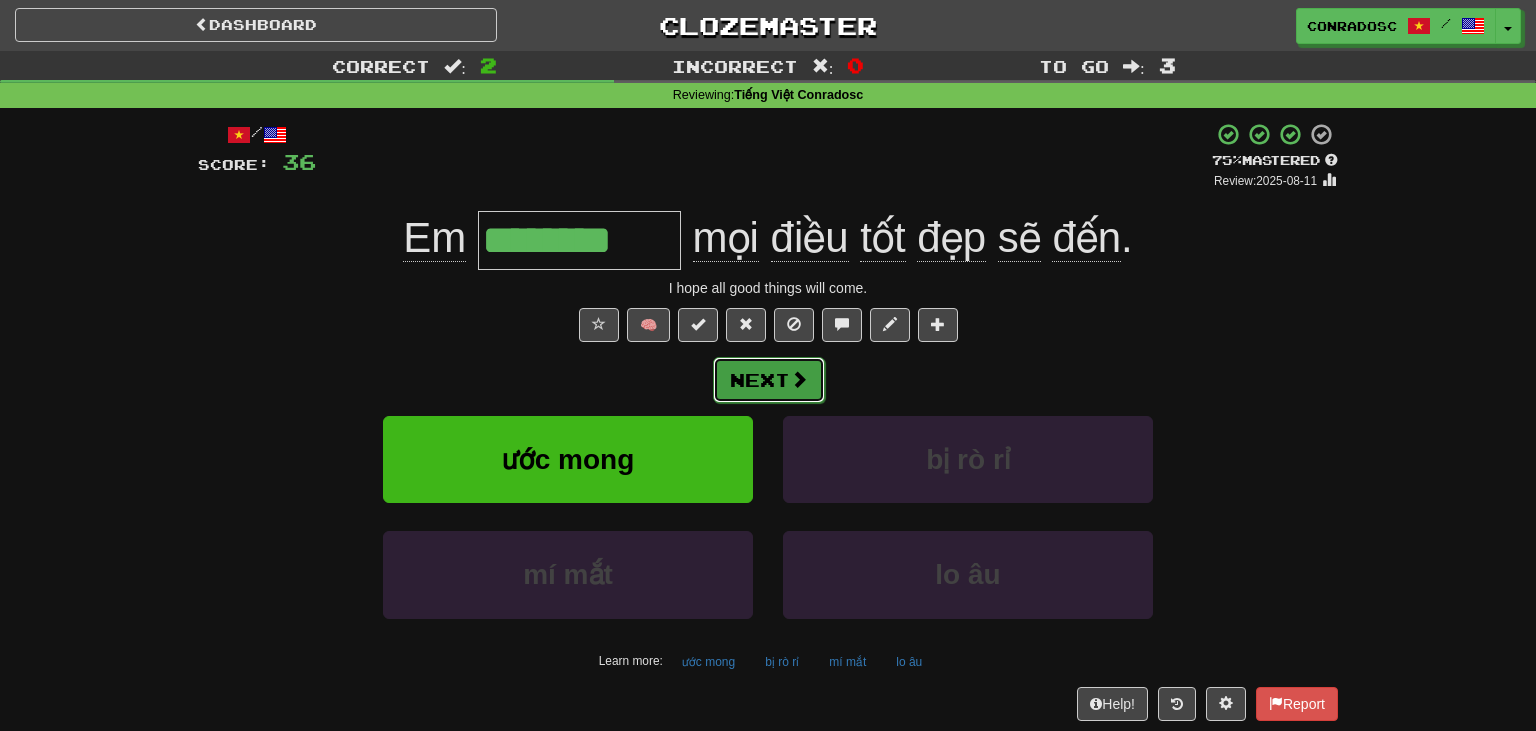 click on "Next" at bounding box center (769, 380) 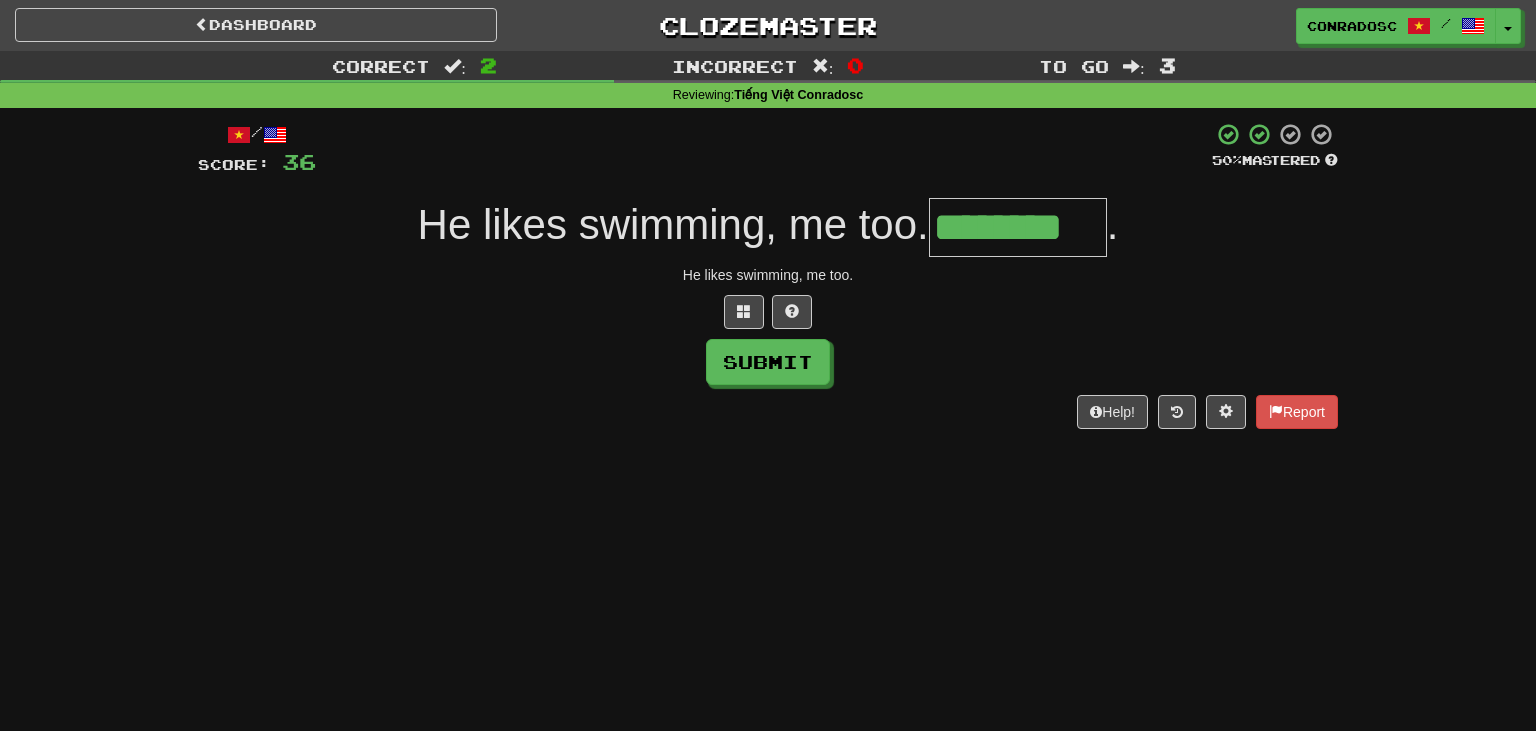 type on "********" 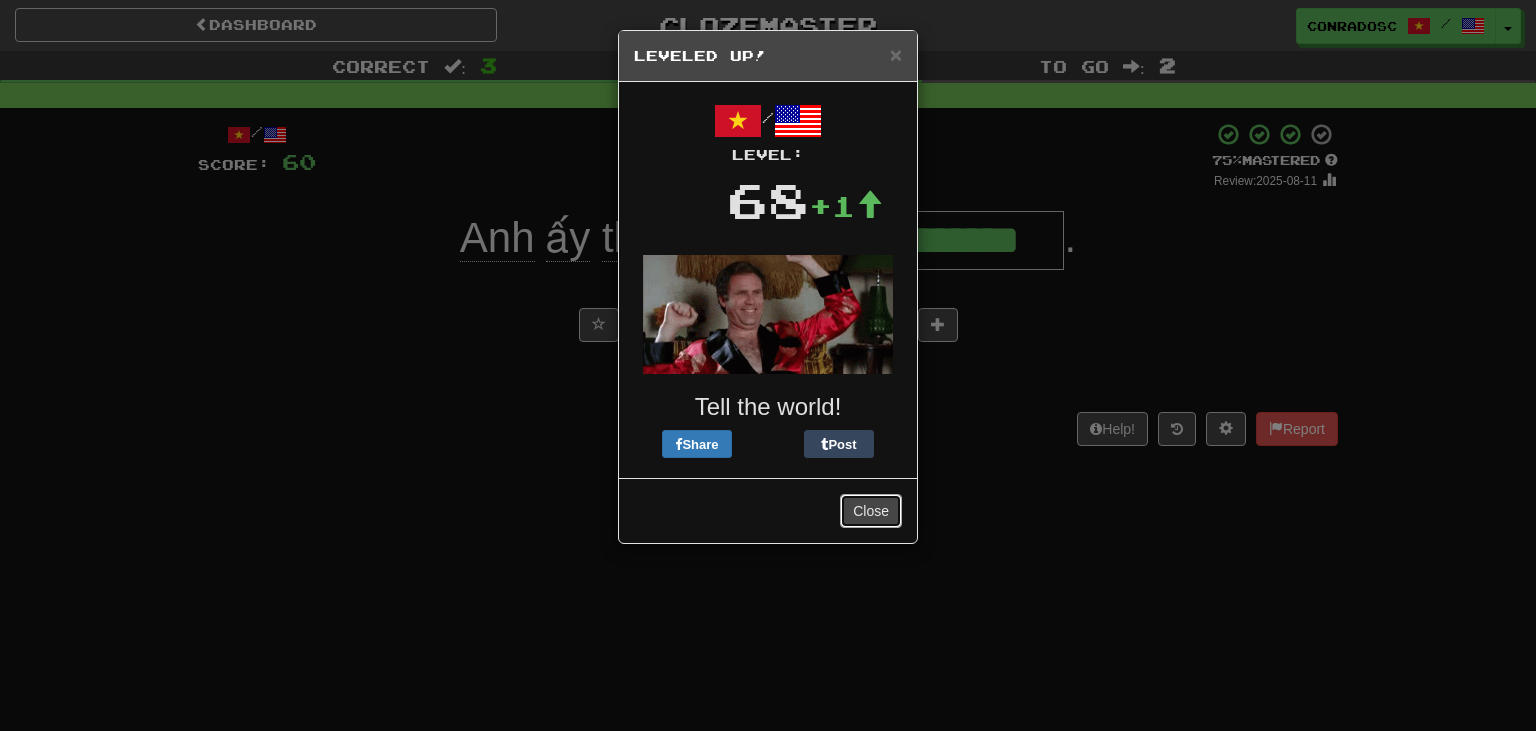 click on "Close" at bounding box center (871, 511) 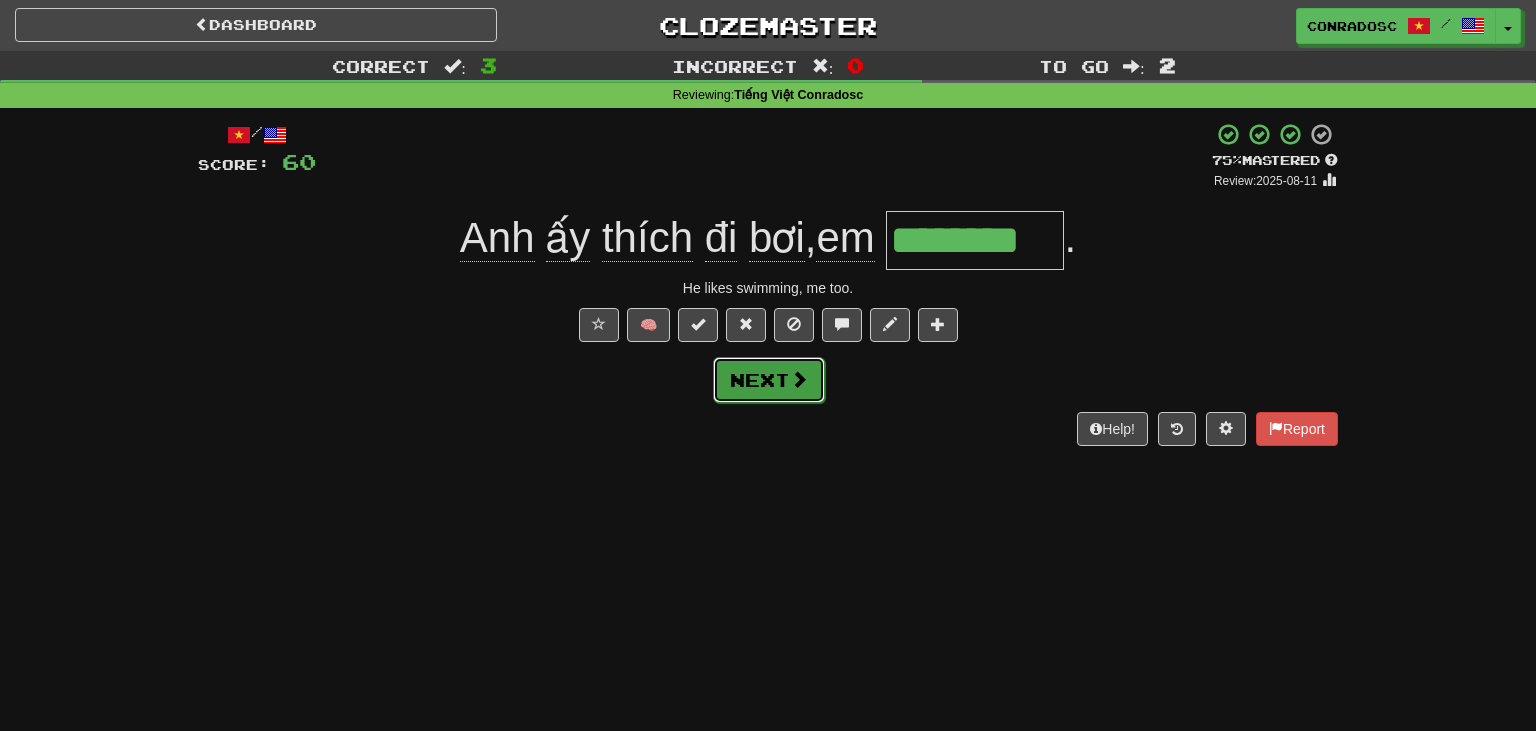 click on "Next" at bounding box center (769, 380) 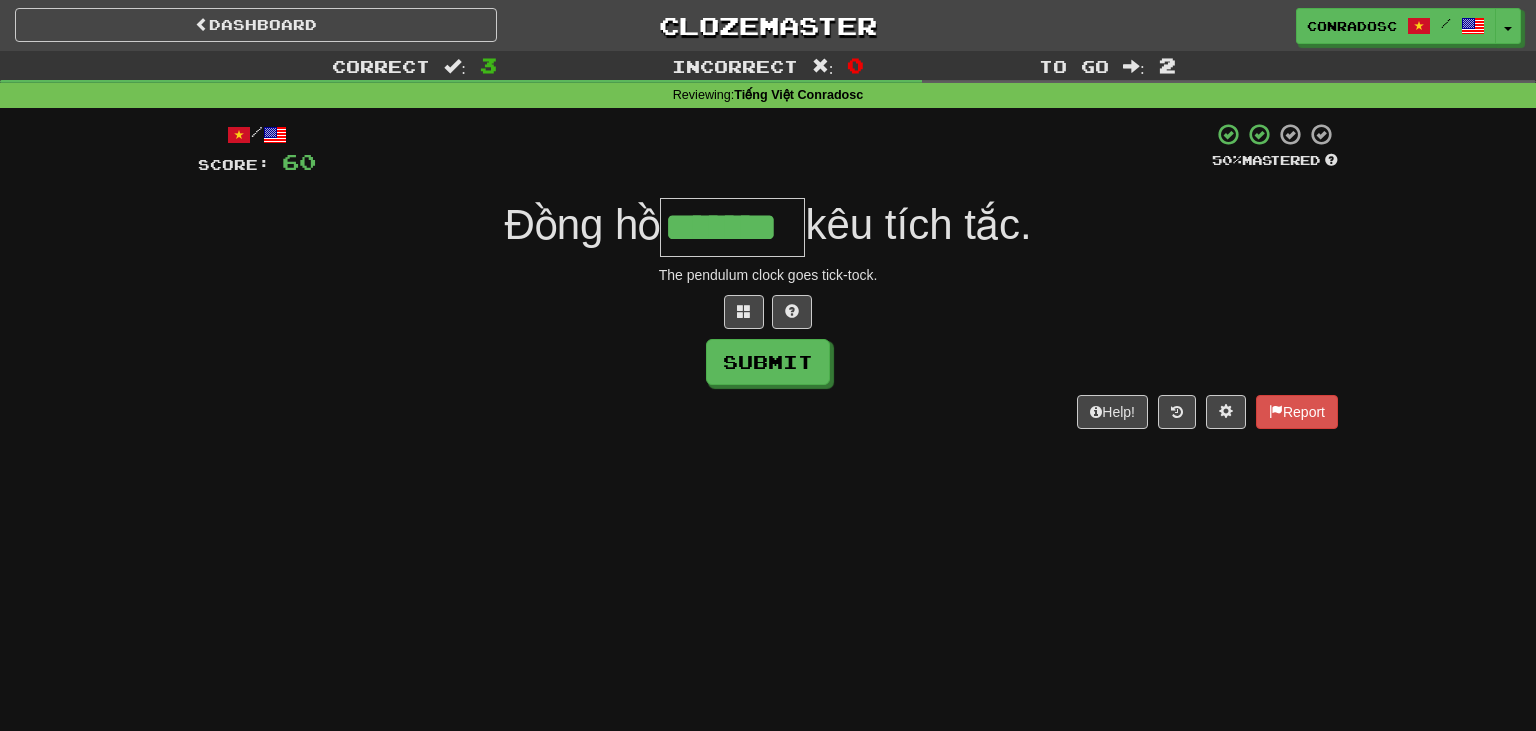 type on "*******" 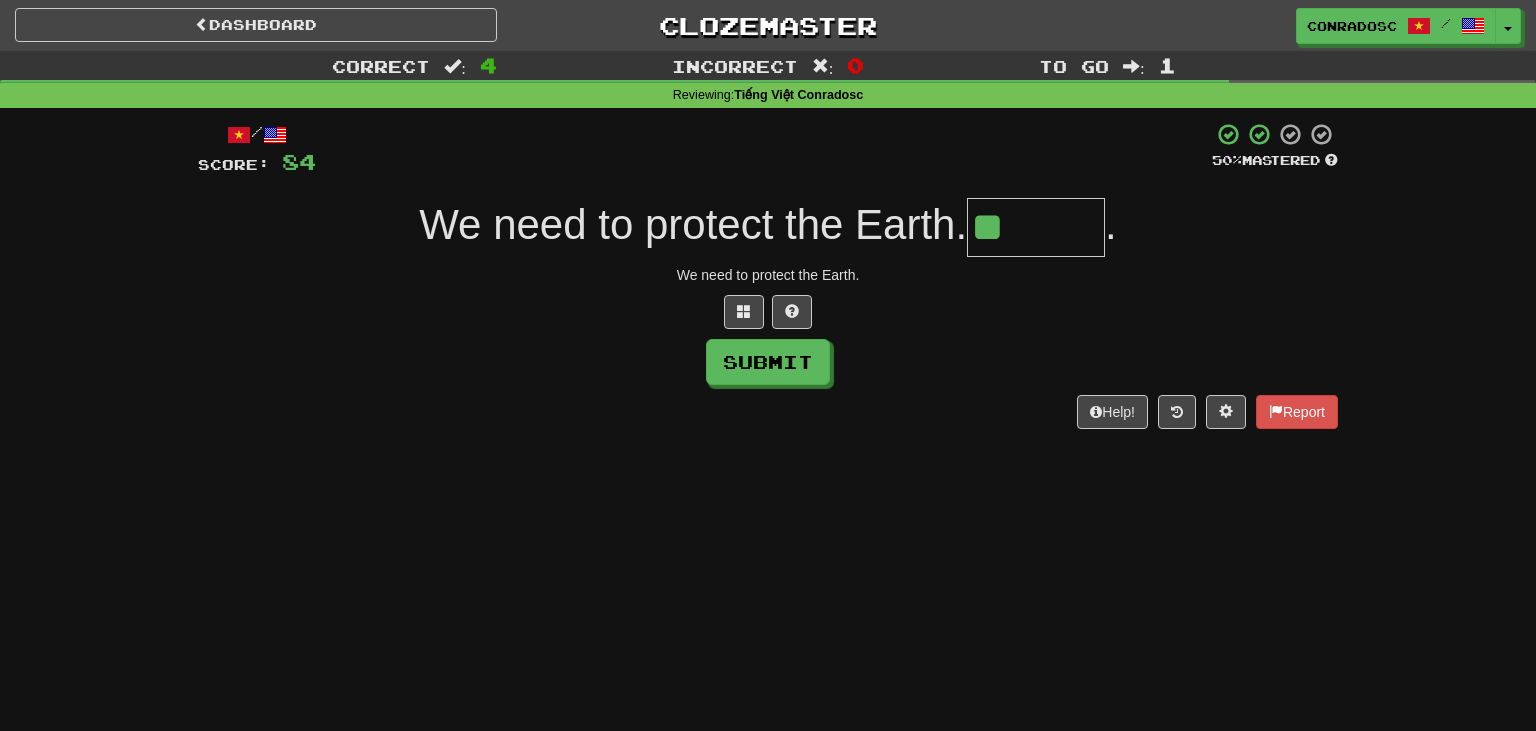 type on "*" 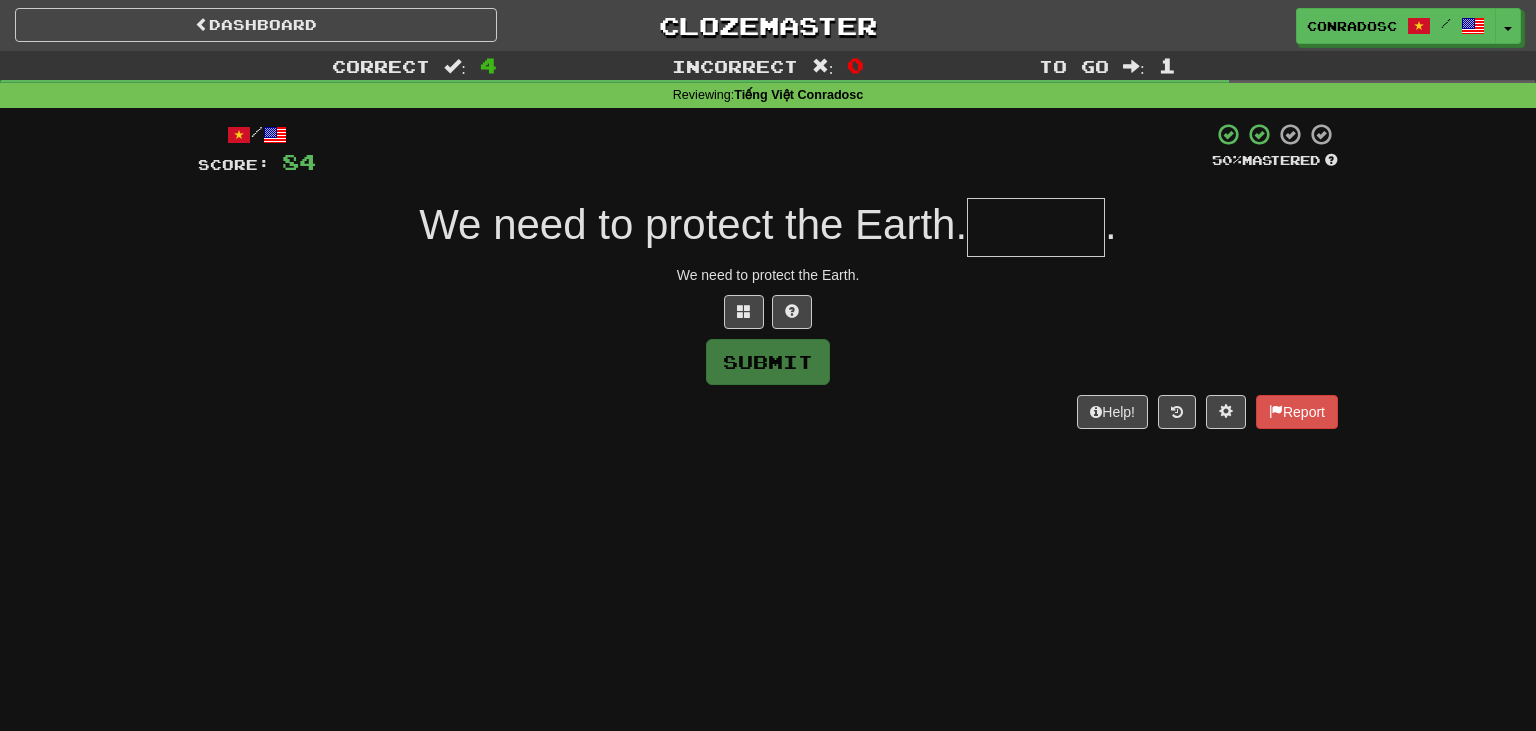 type on "*" 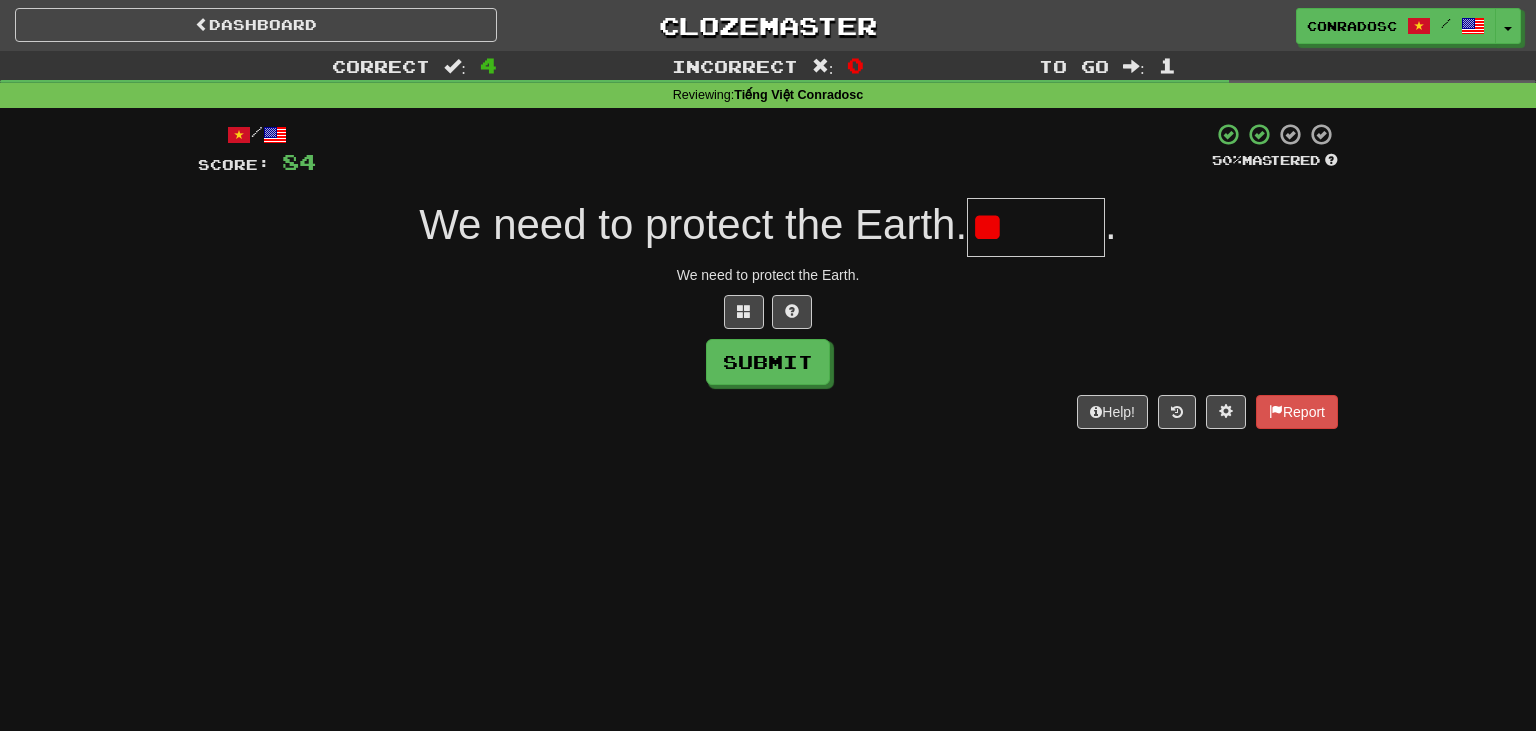 type on "*" 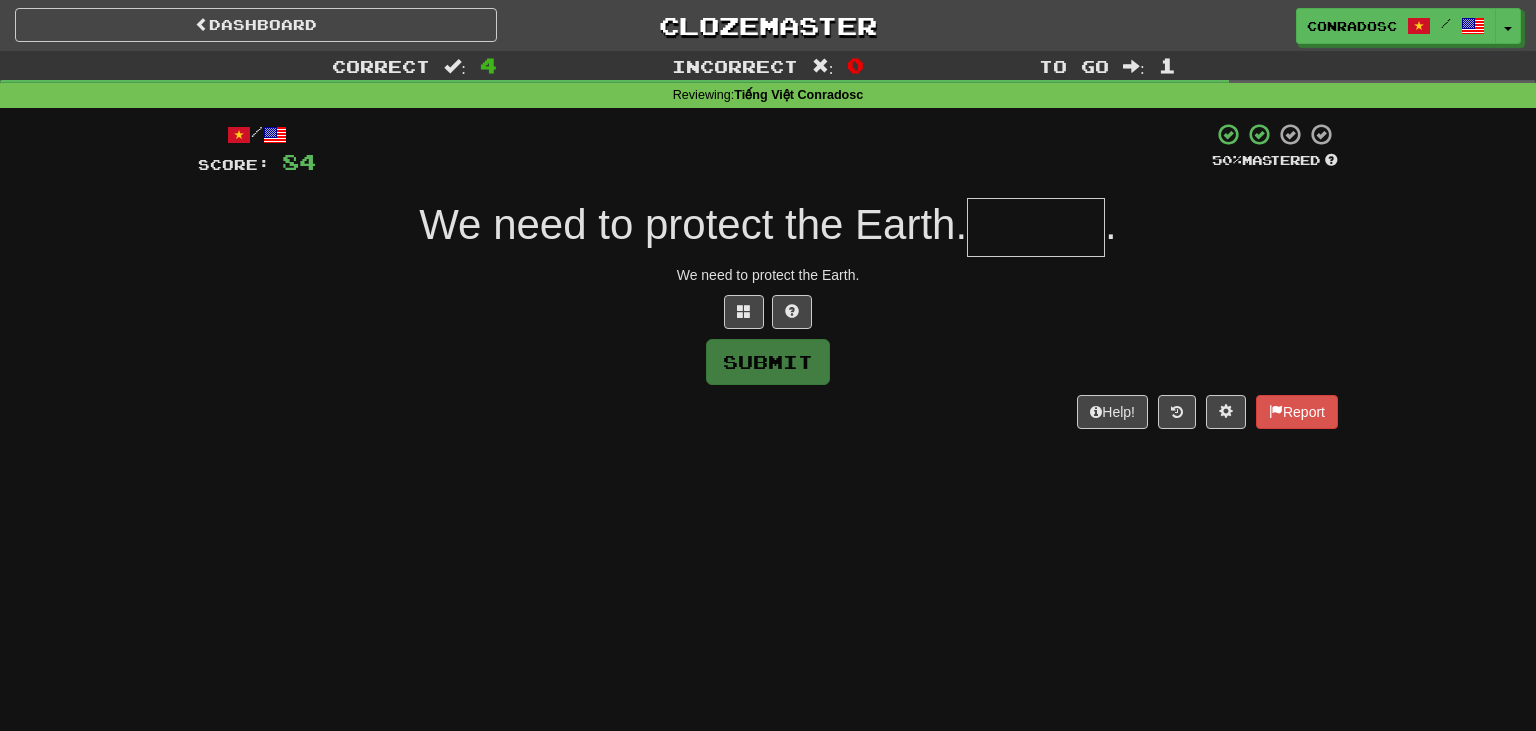 type on "*" 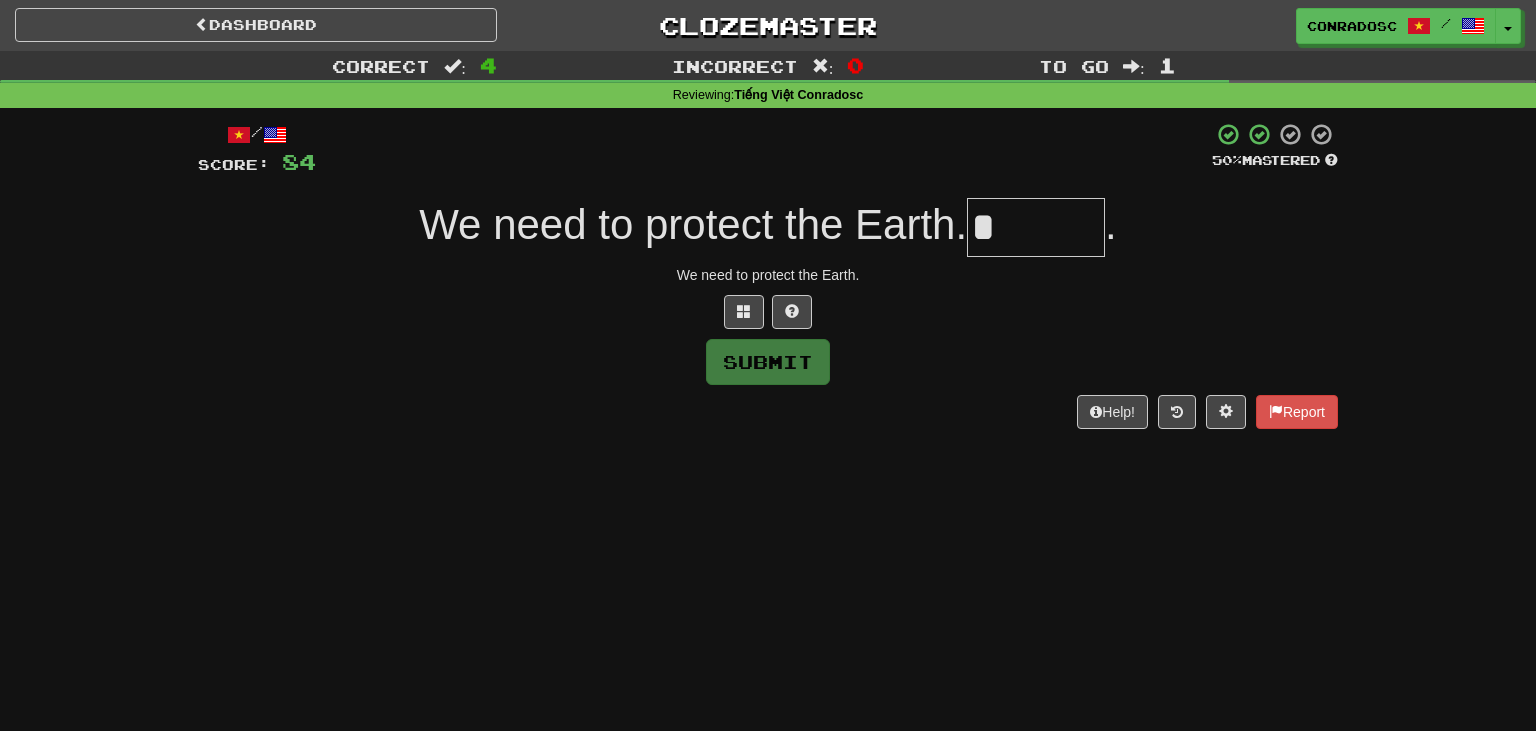 type on "*" 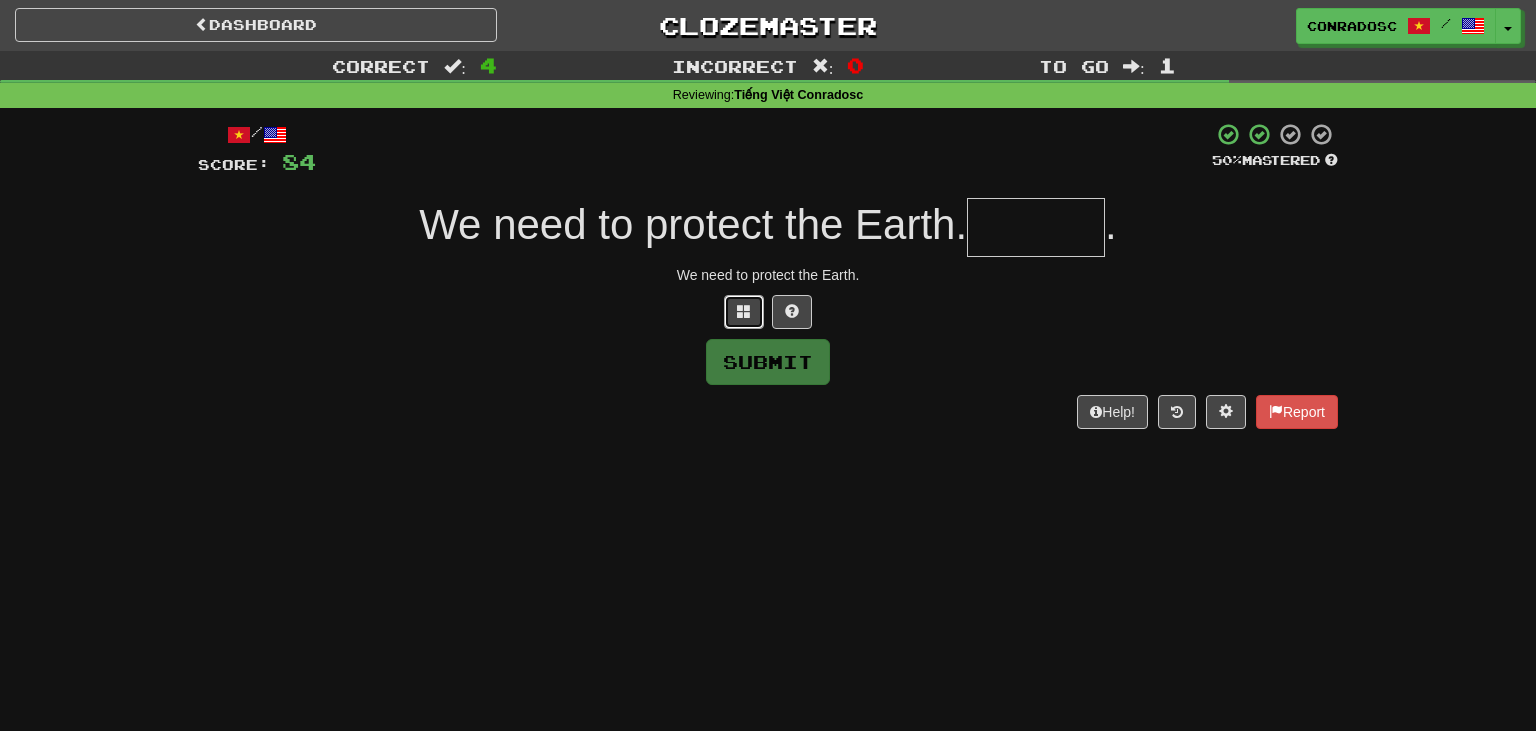 click at bounding box center [744, 312] 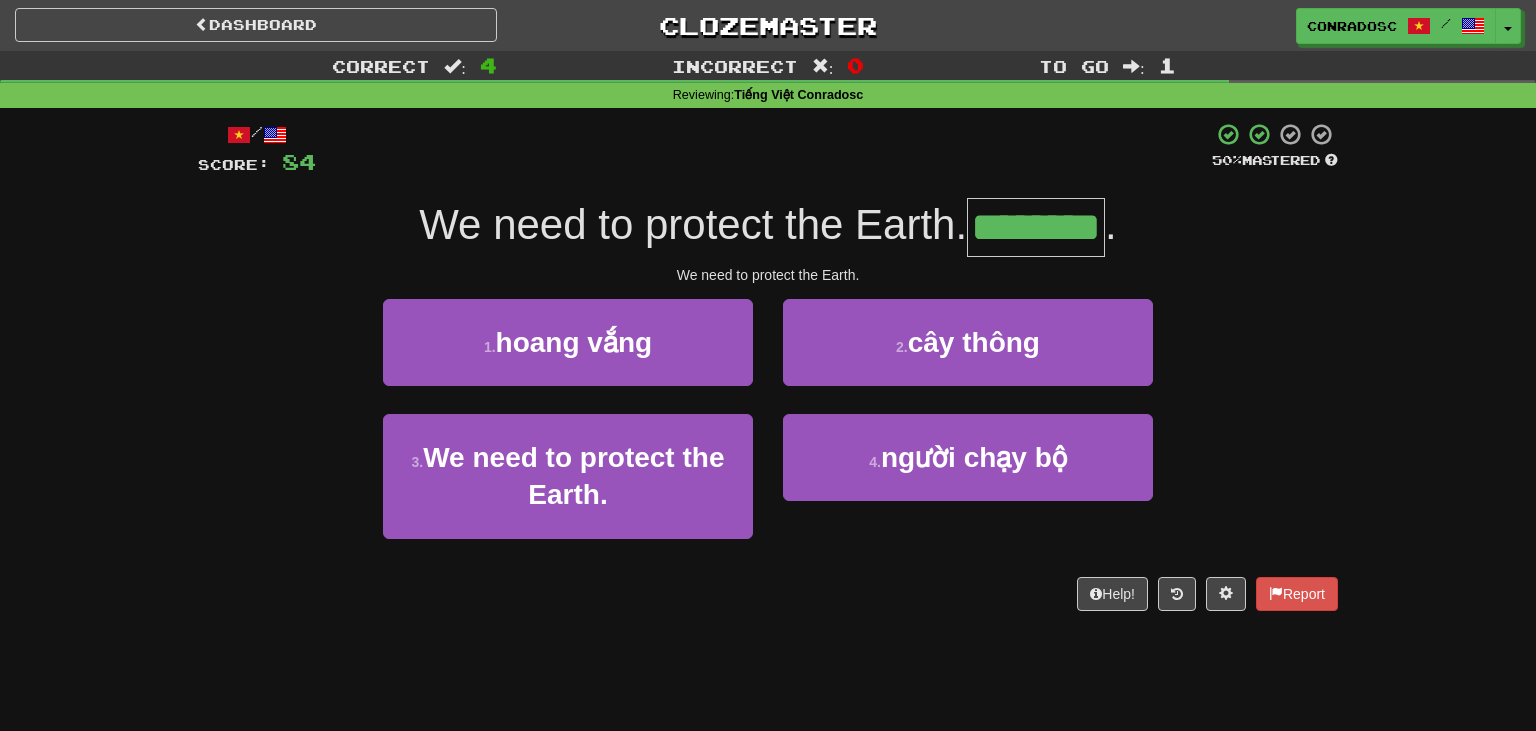 type on "********" 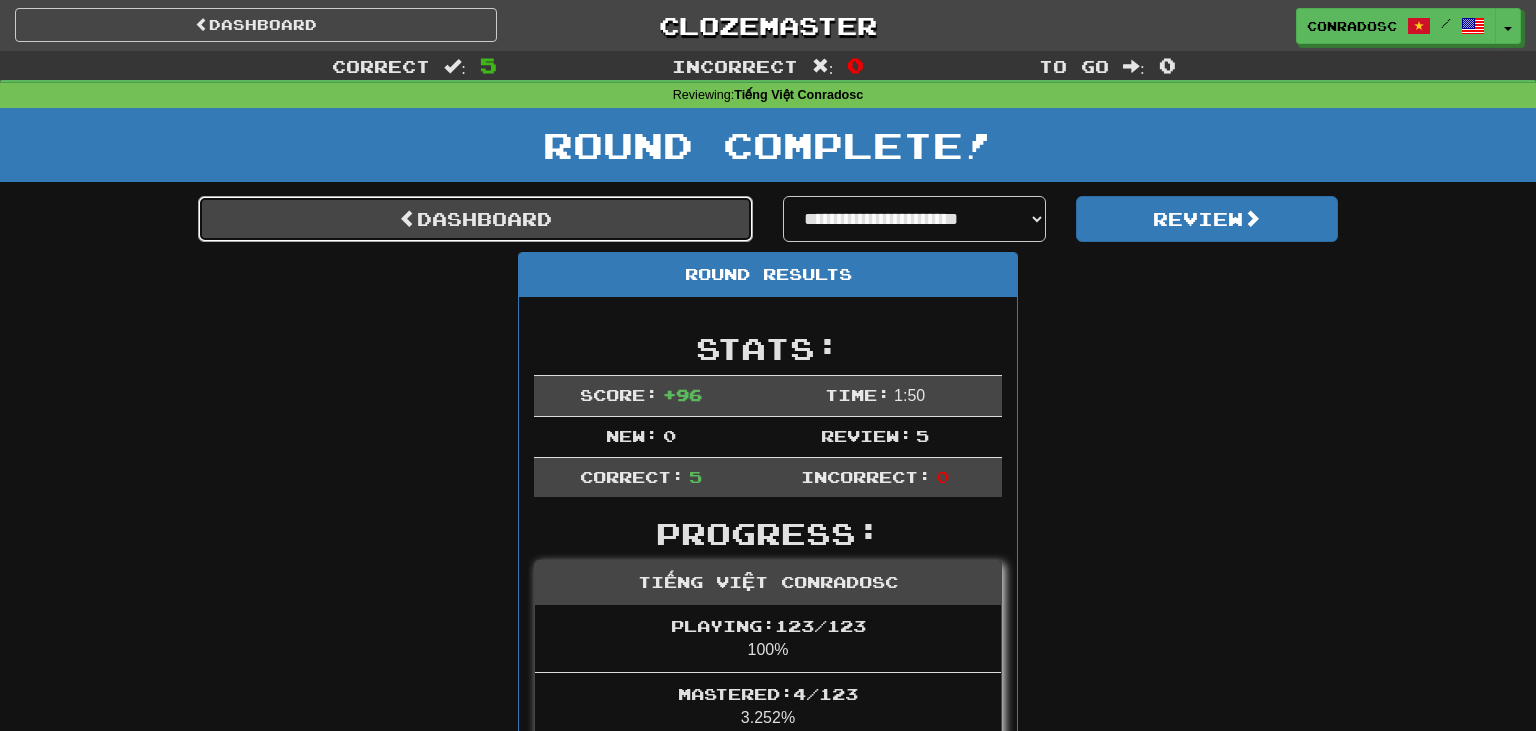 click on "Dashboard" at bounding box center (475, 219) 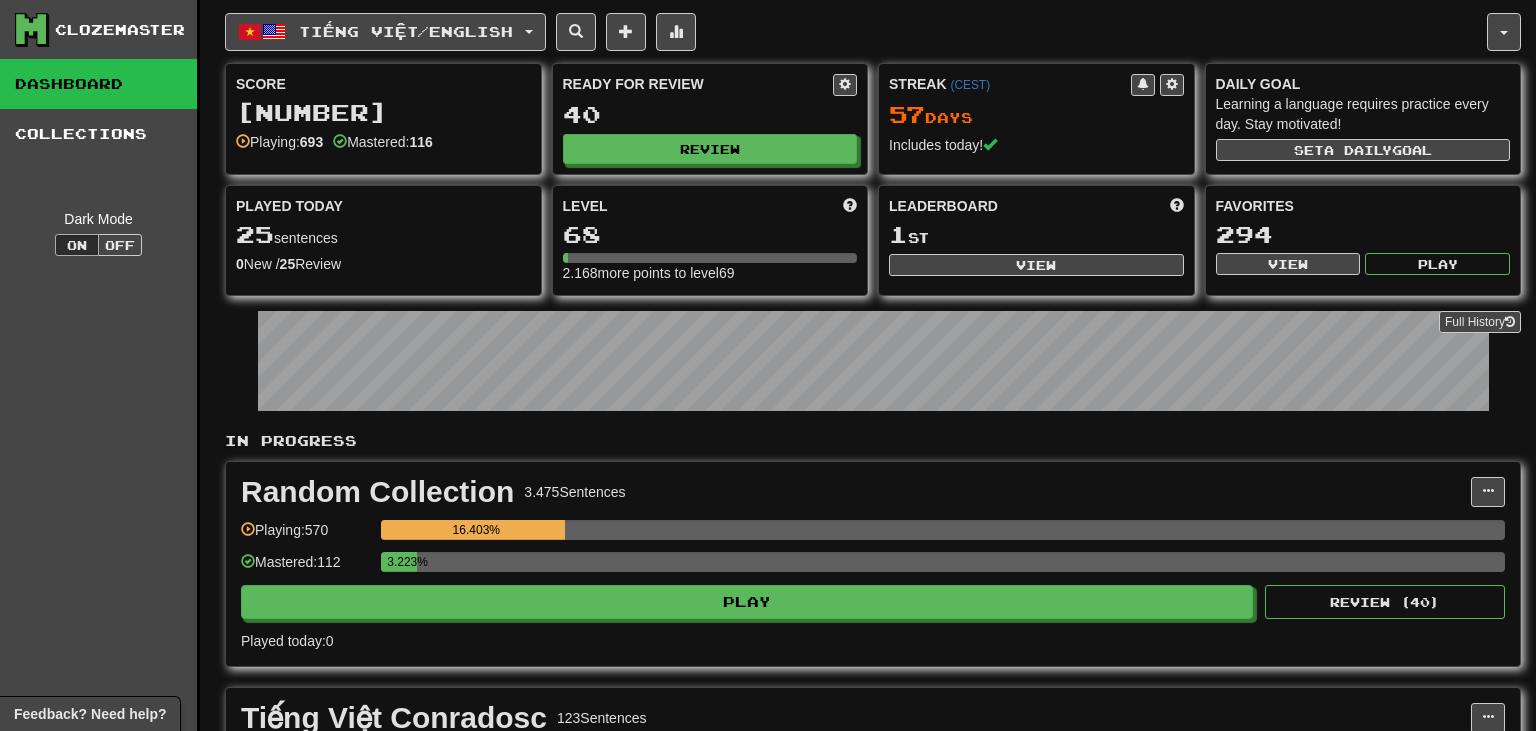 scroll, scrollTop: 0, scrollLeft: 0, axis: both 